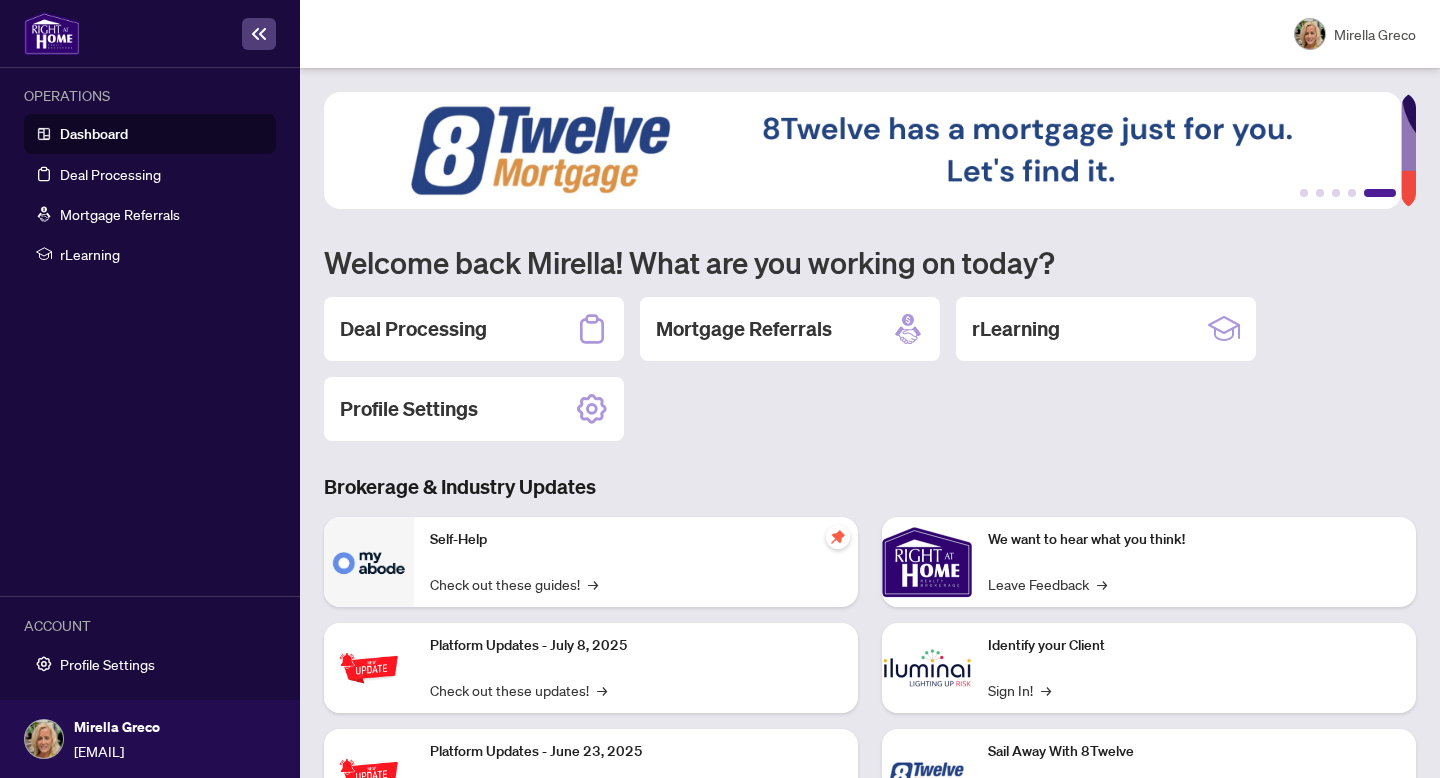 scroll, scrollTop: 0, scrollLeft: 0, axis: both 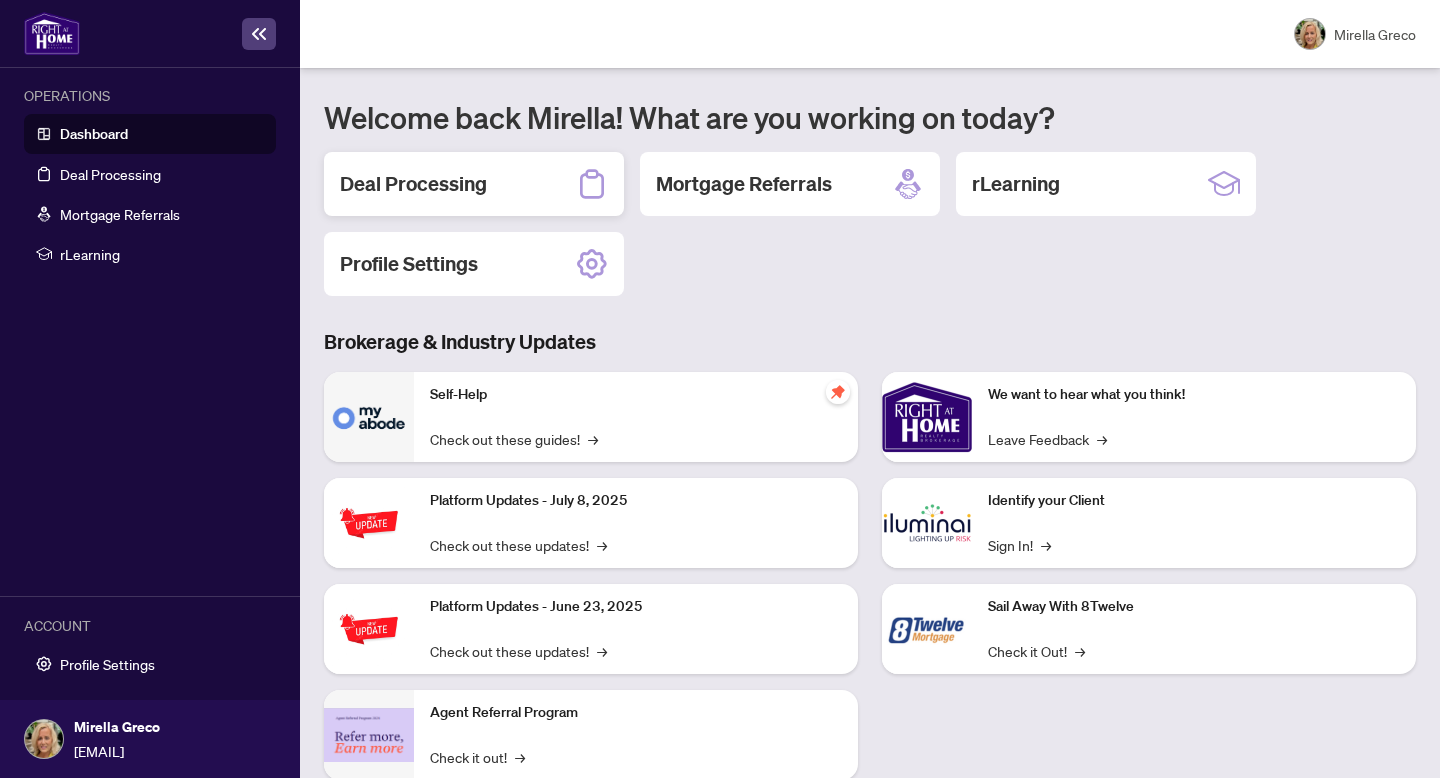 click on "Deal Processing" at bounding box center (413, 184) 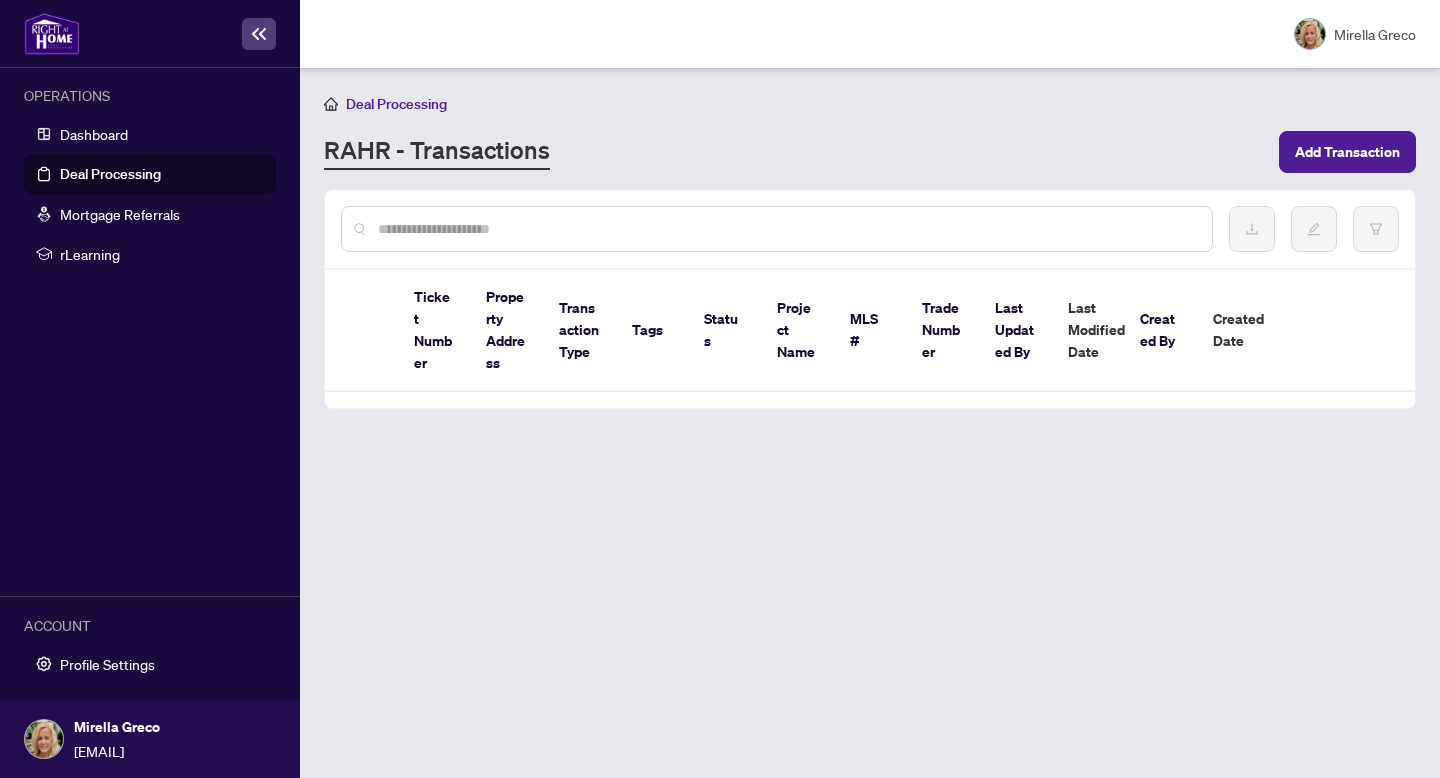 scroll, scrollTop: 0, scrollLeft: 0, axis: both 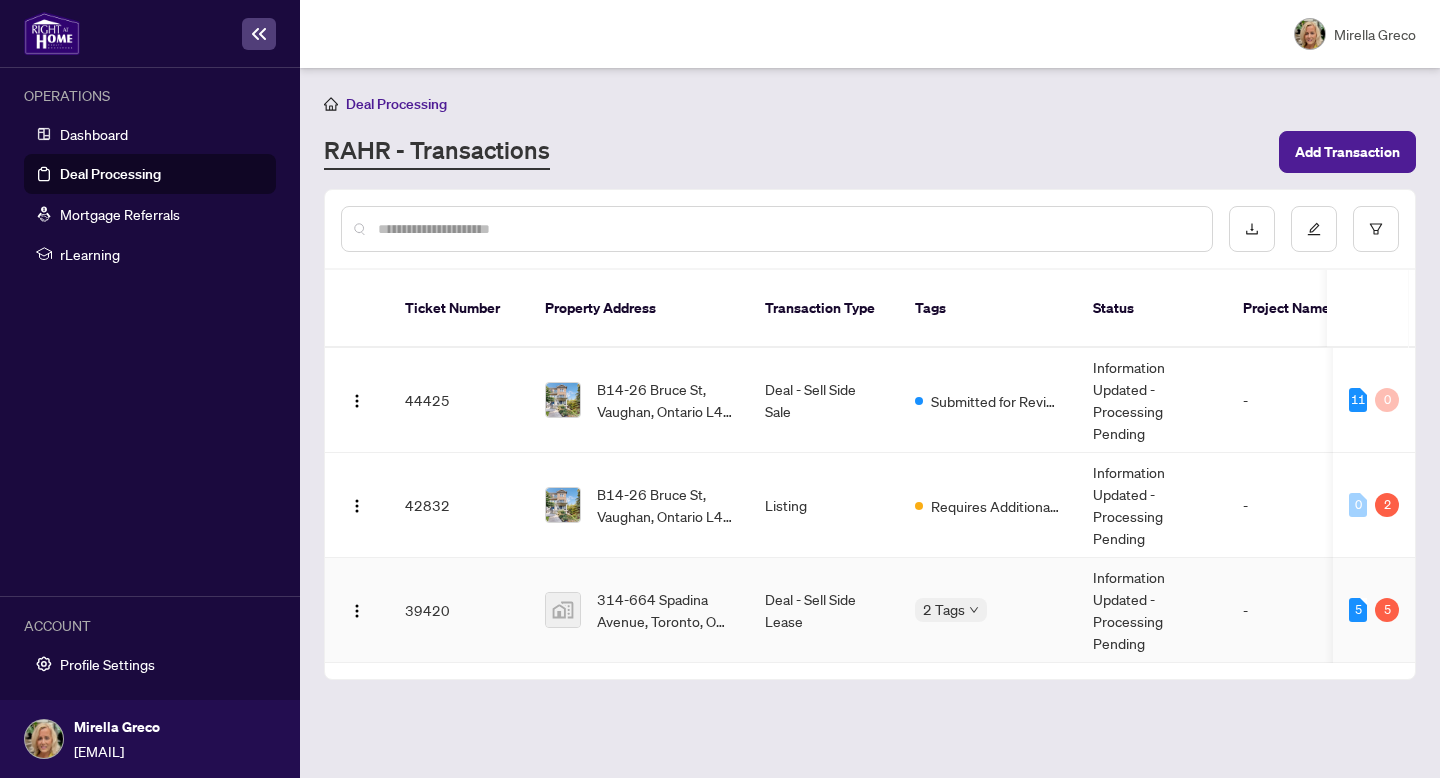 click on "Deal - Sell Side Lease" at bounding box center (824, 610) 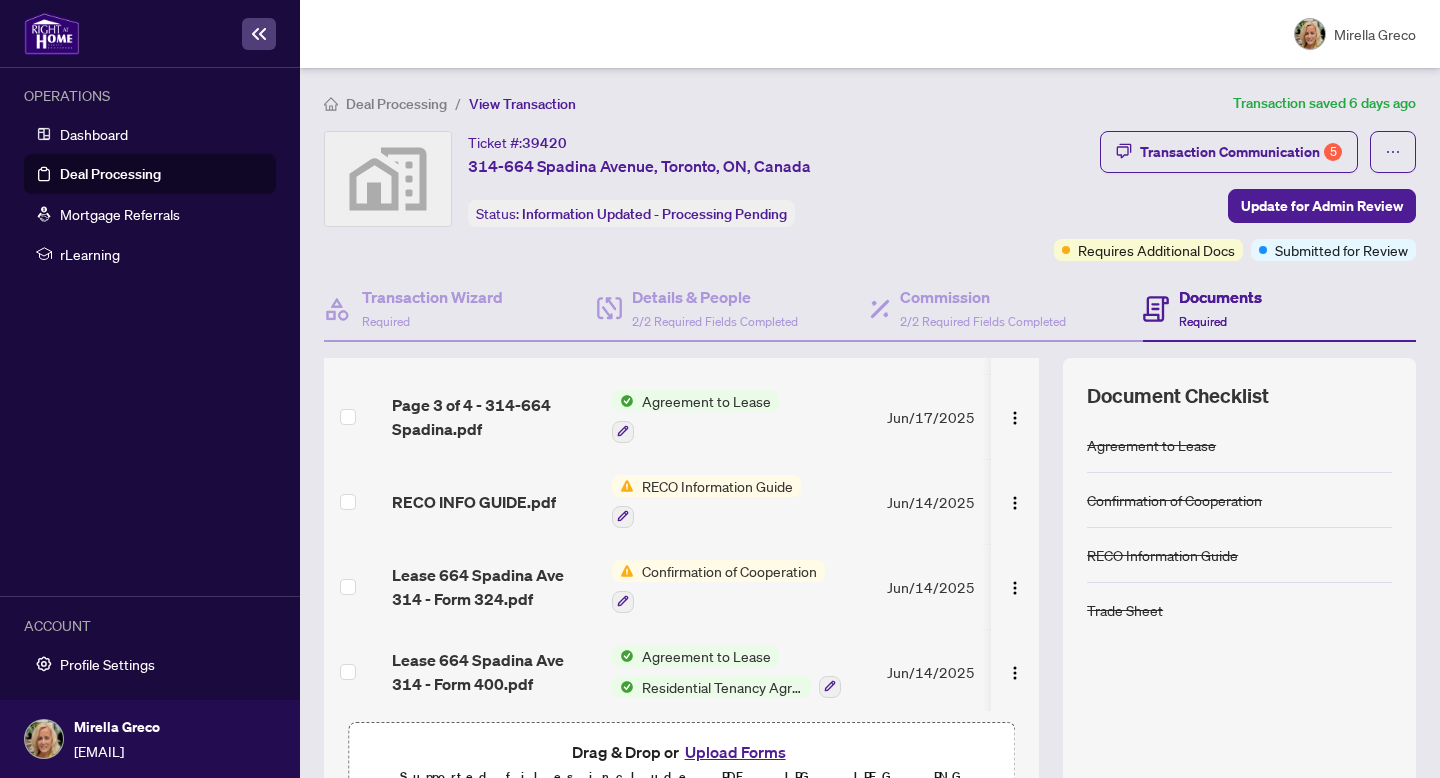 scroll, scrollTop: 581, scrollLeft: 0, axis: vertical 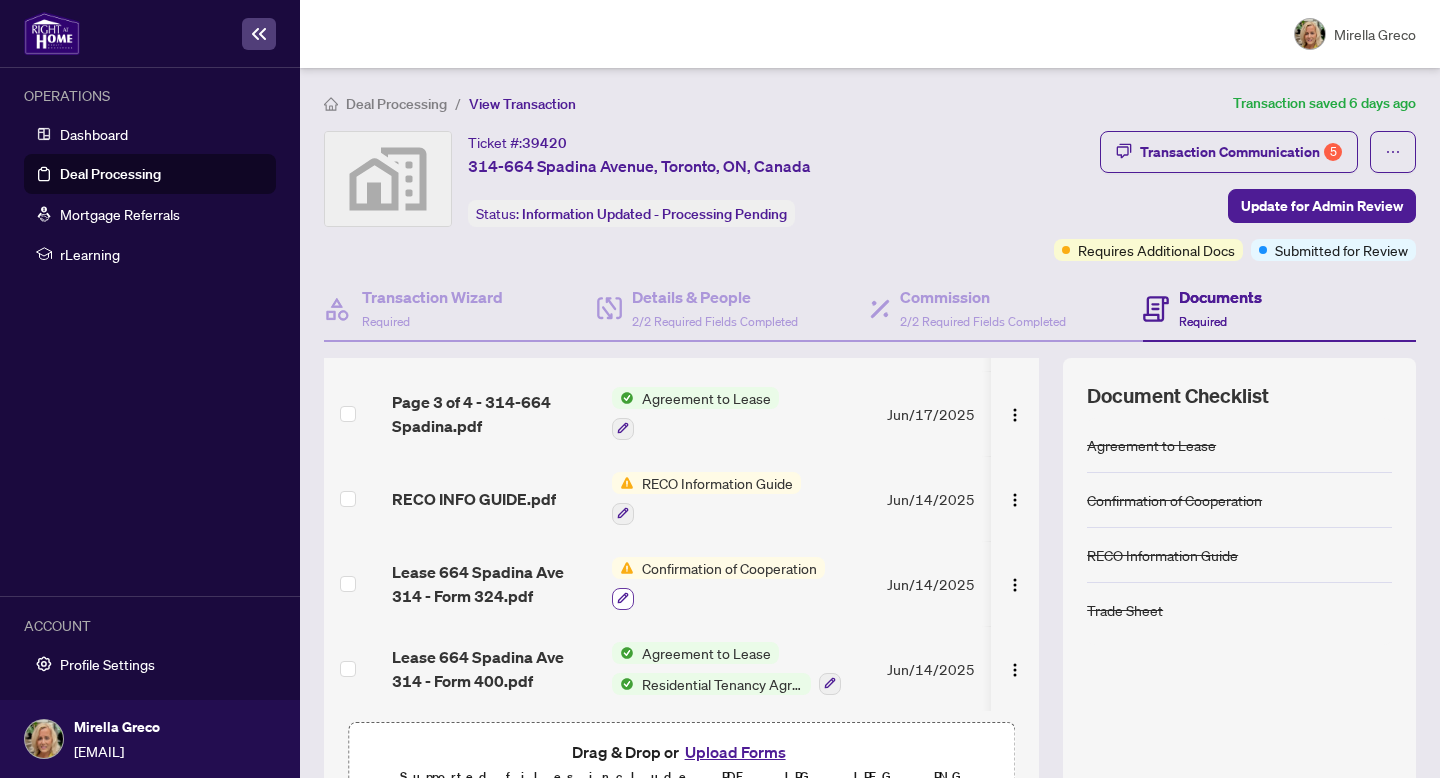 click 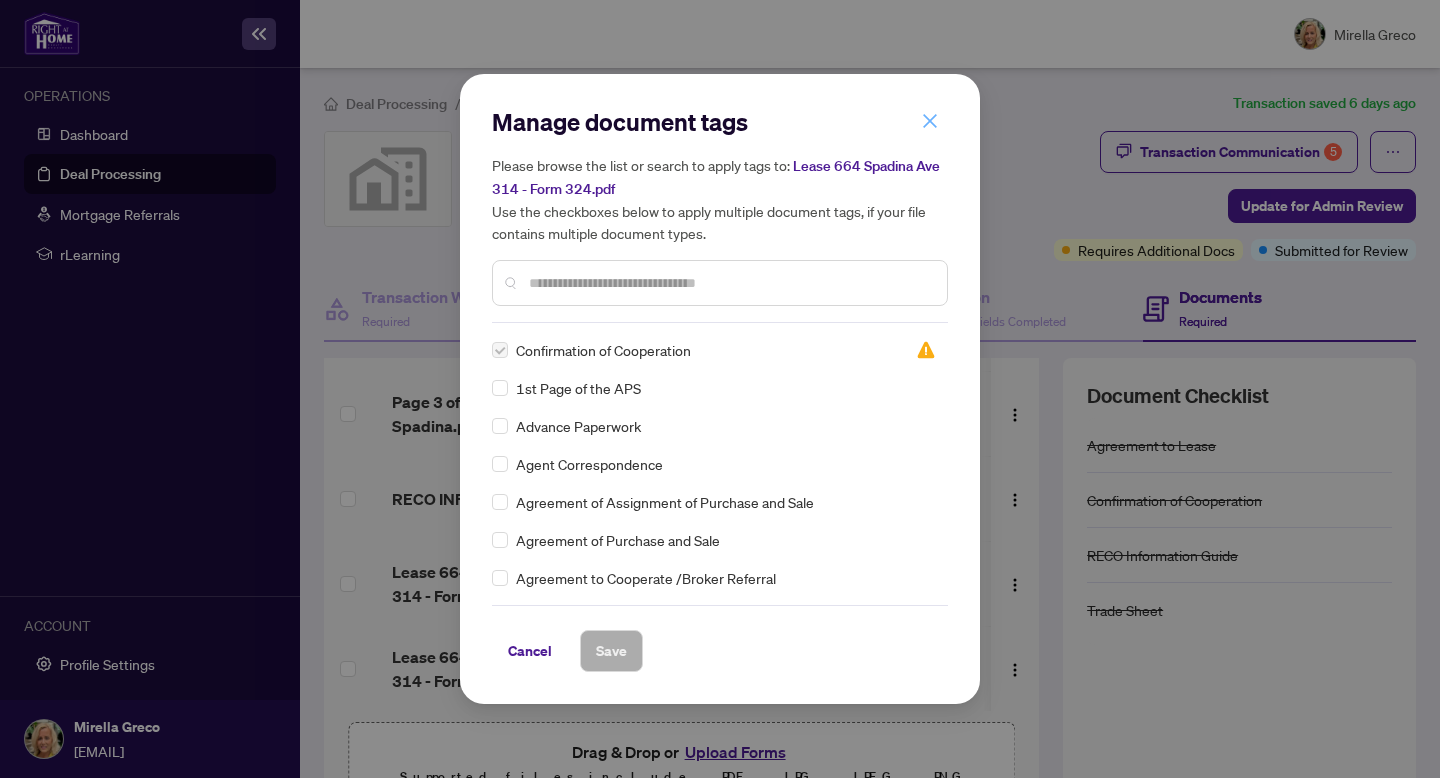 click 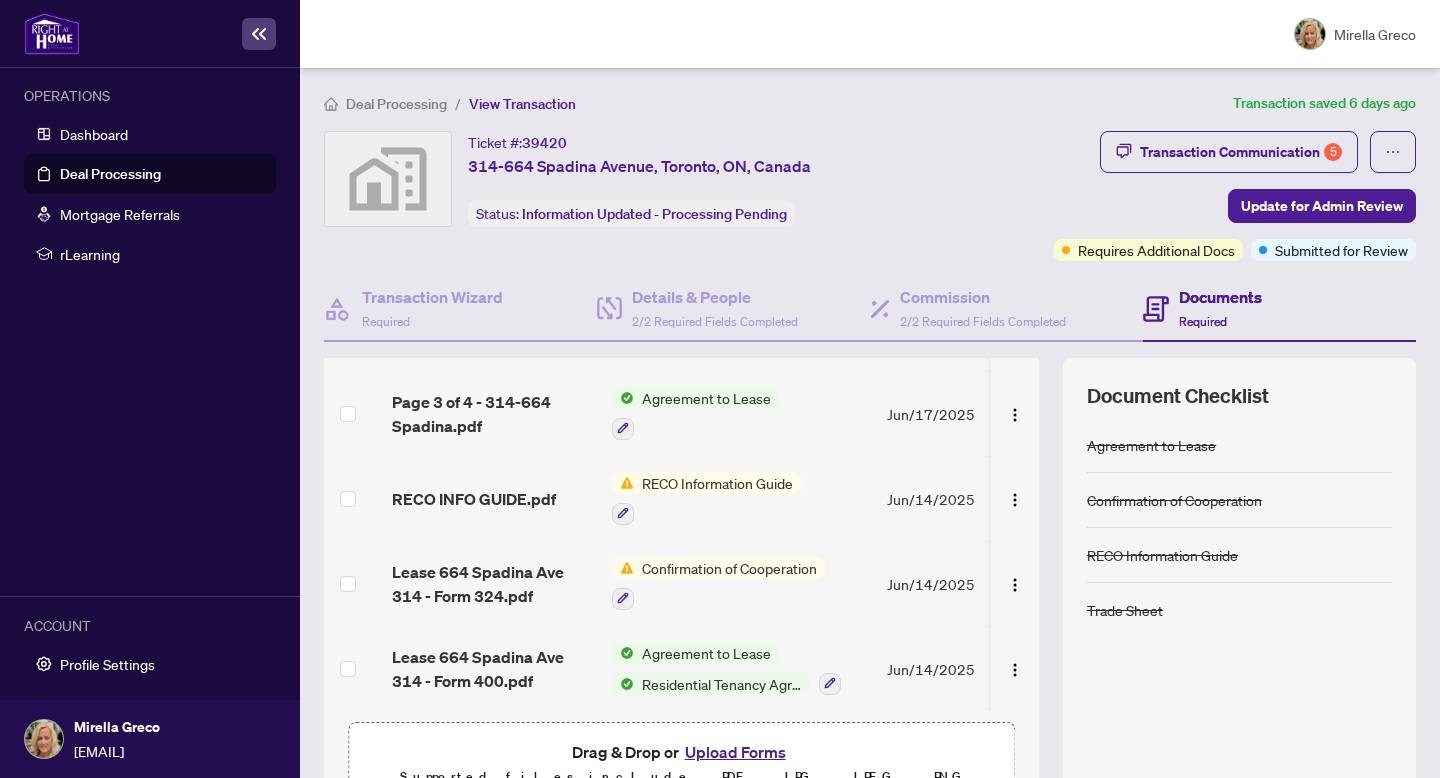 click on "Confirmation of Cooperation" at bounding box center (729, 568) 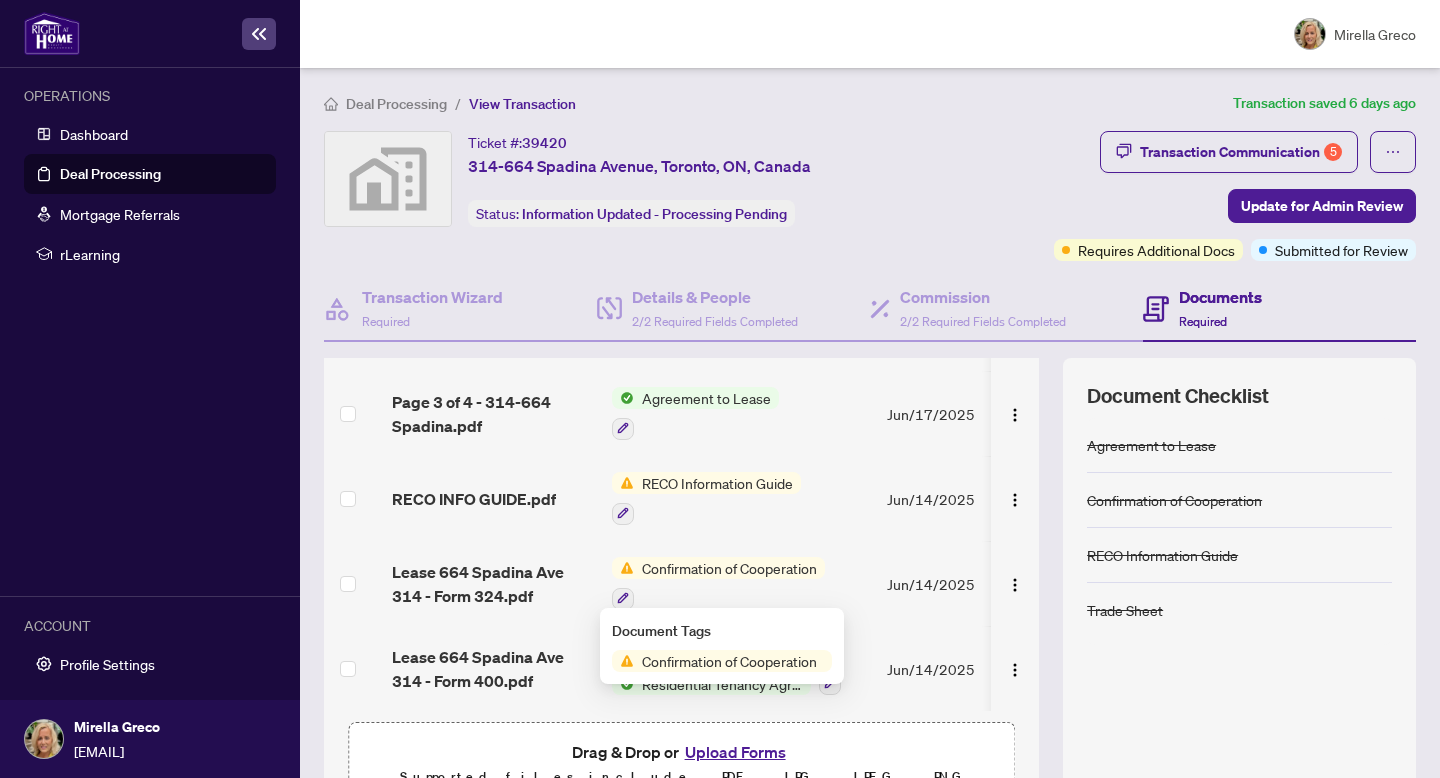 click on "Confirmation of Cooperation" at bounding box center (729, 568) 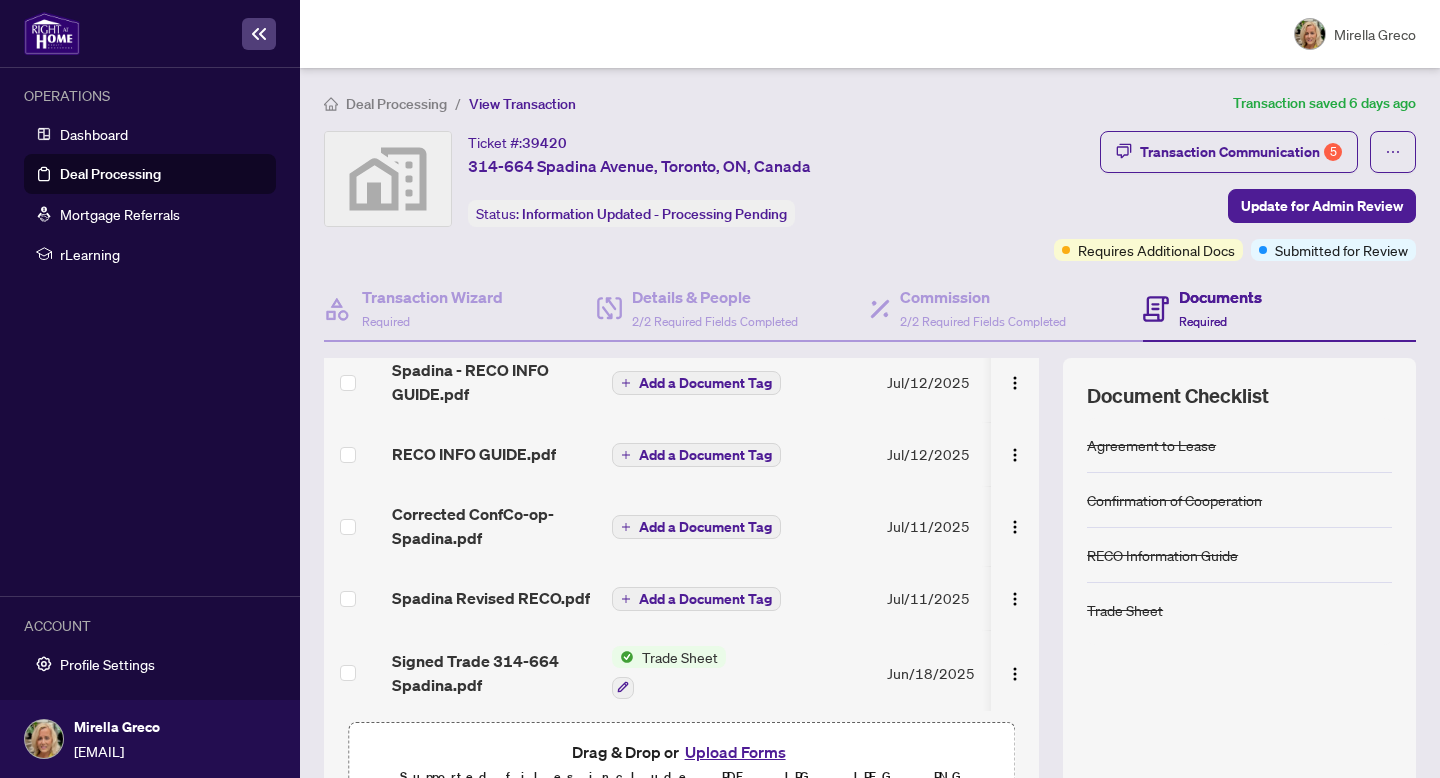 scroll, scrollTop: 139, scrollLeft: 0, axis: vertical 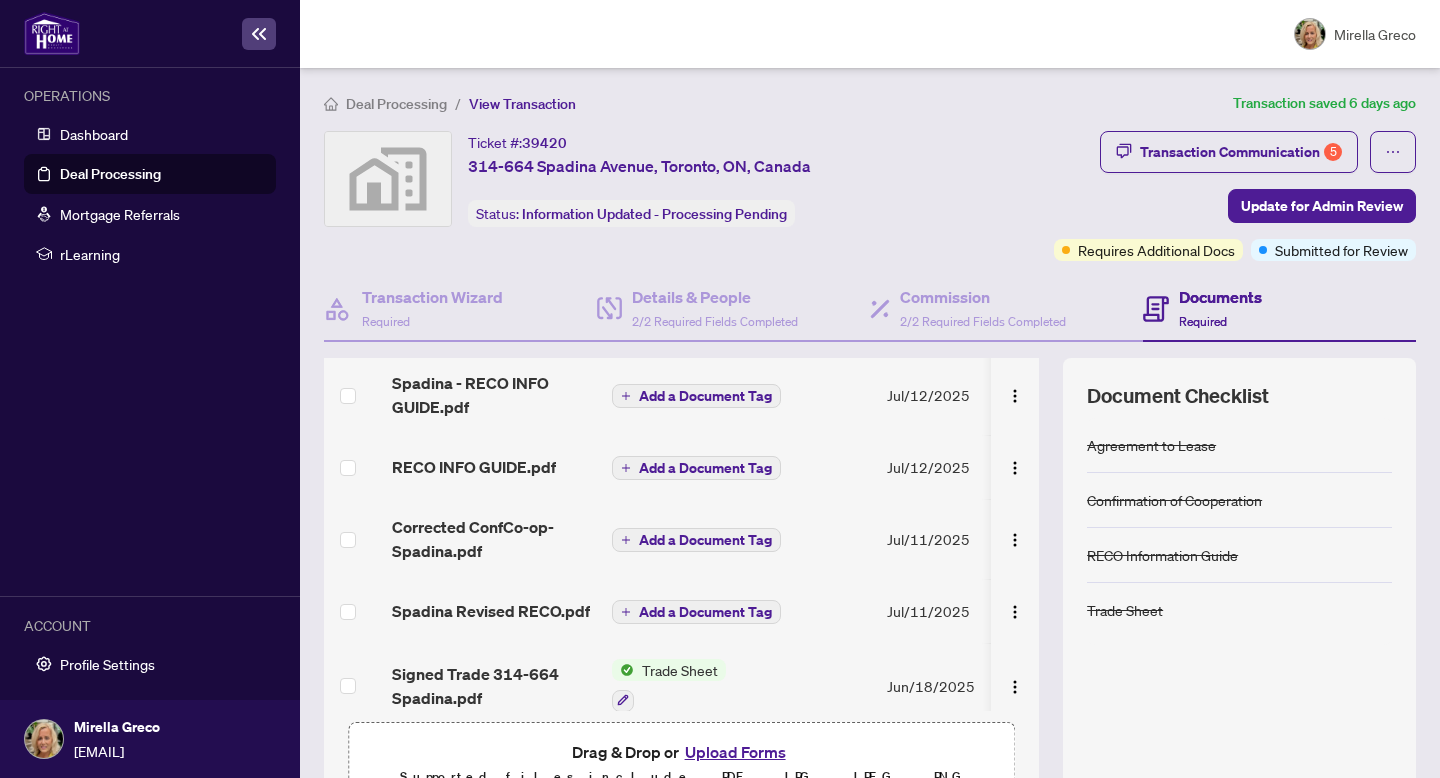 click on "Add a Document Tag" at bounding box center [705, 612] 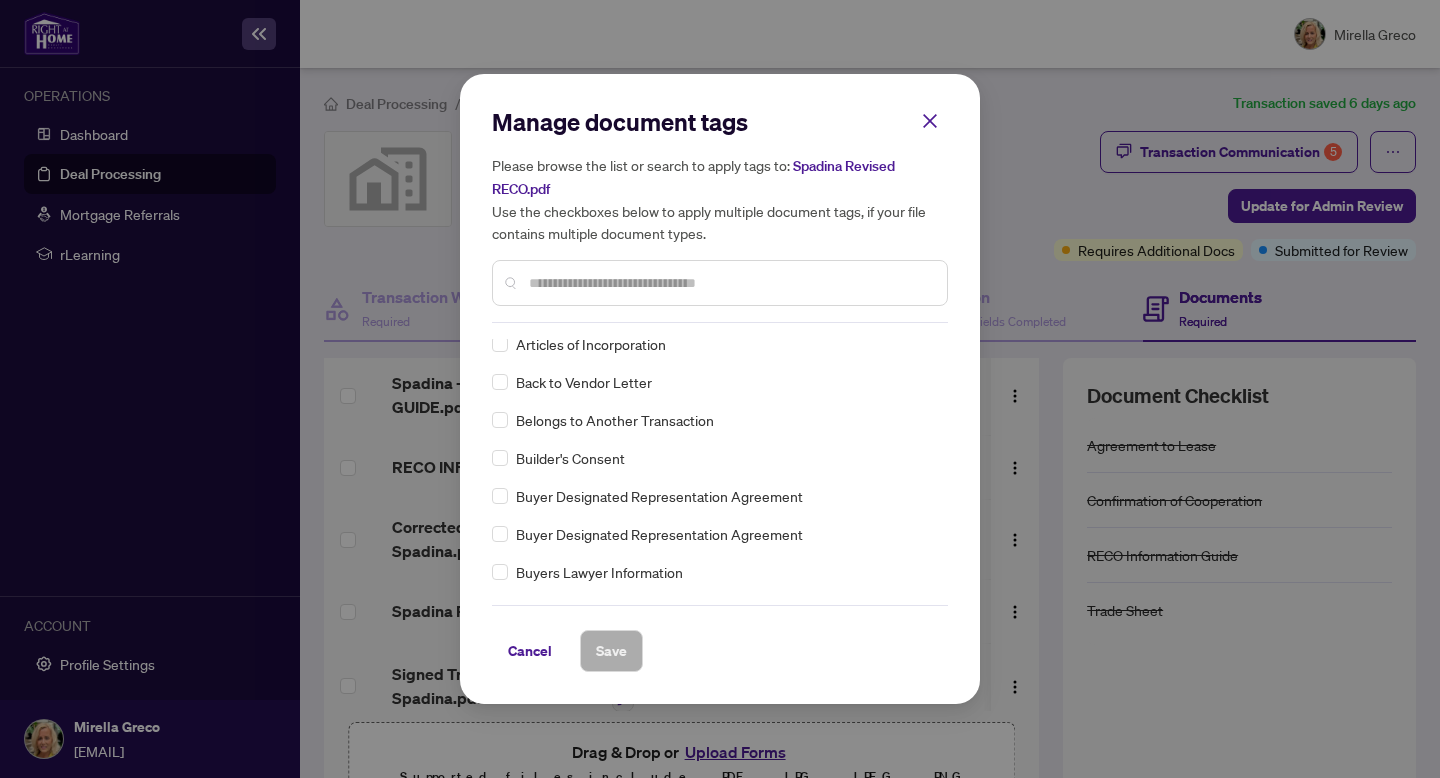 scroll, scrollTop: 319, scrollLeft: 0, axis: vertical 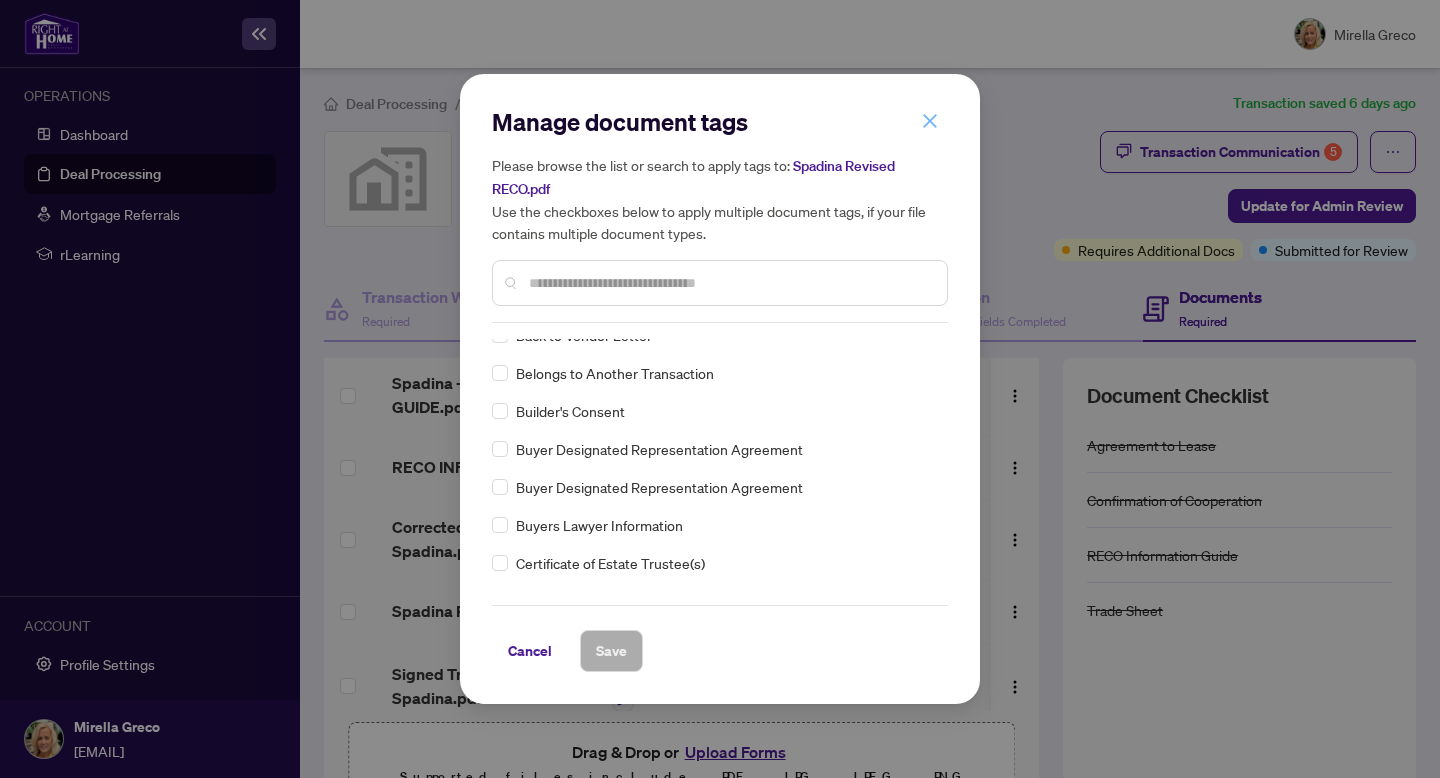 click 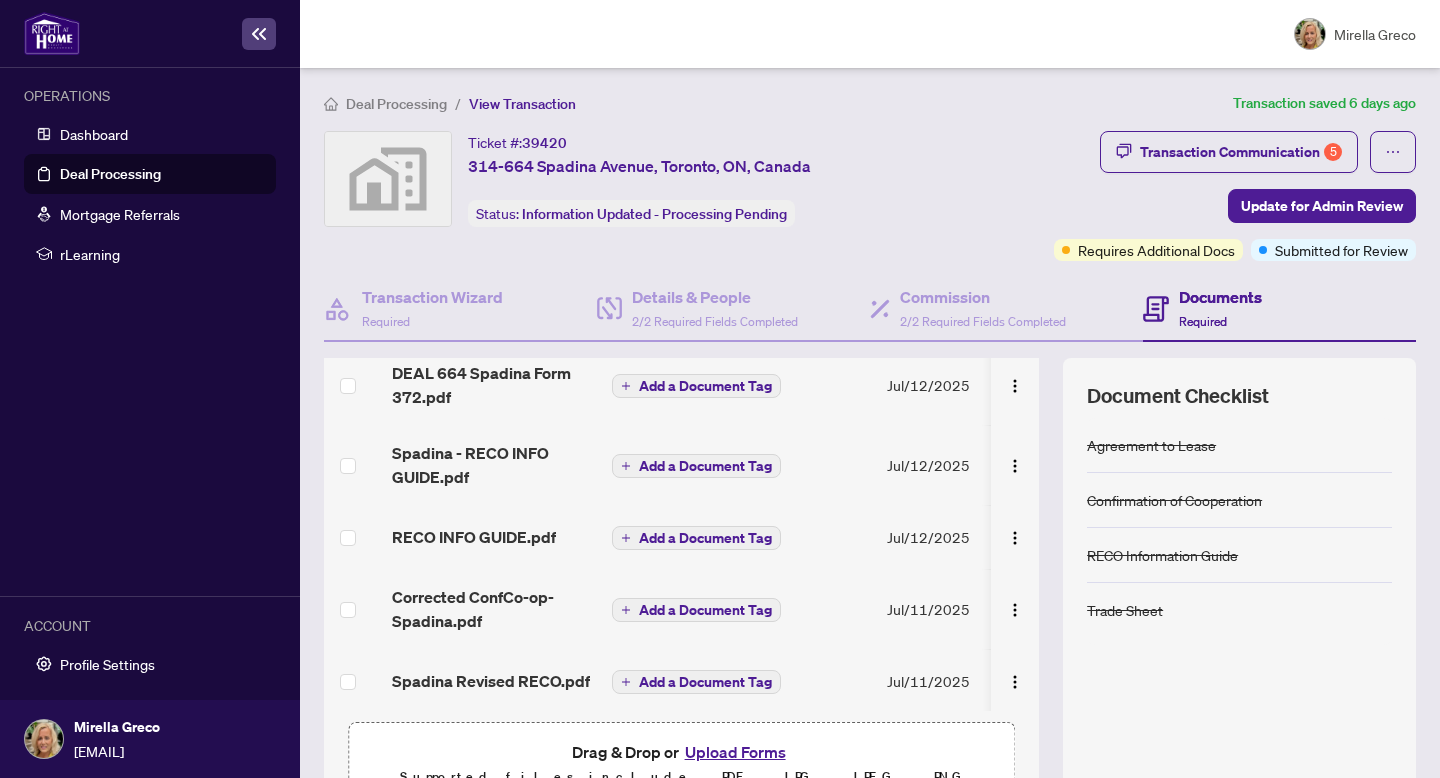 scroll, scrollTop: 70, scrollLeft: 0, axis: vertical 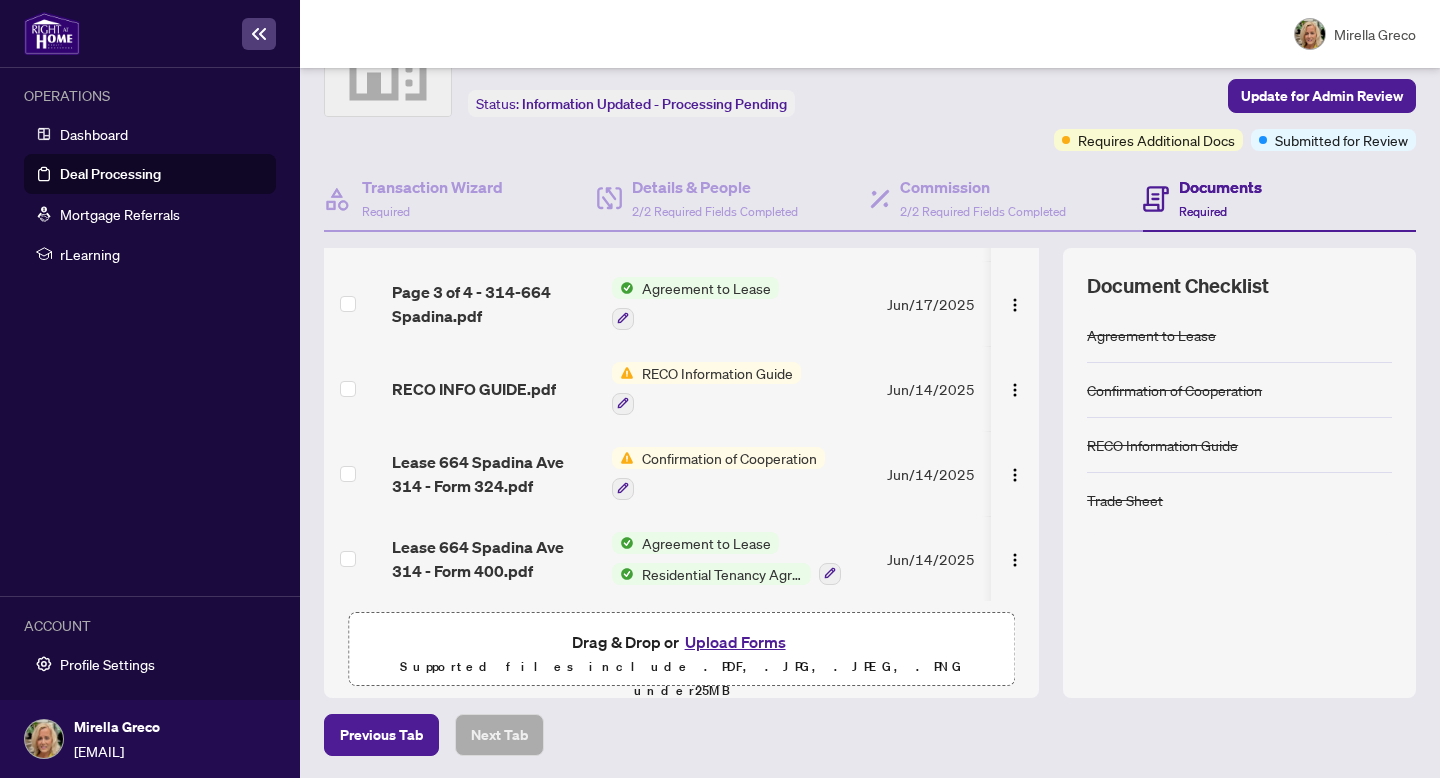 click on "Confirmation of Cooperation" at bounding box center [729, 458] 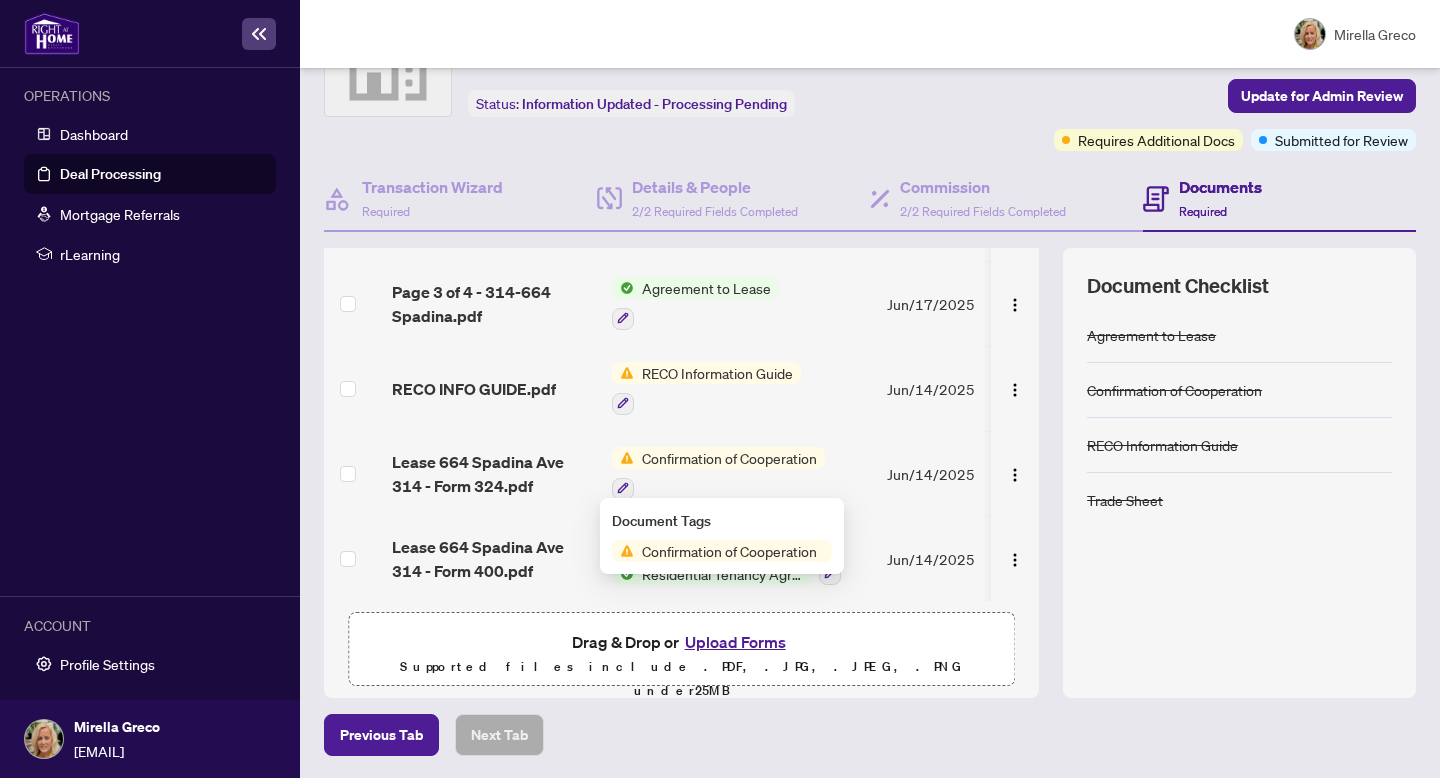 click on "Confirmation of Cooperation" at bounding box center (729, 551) 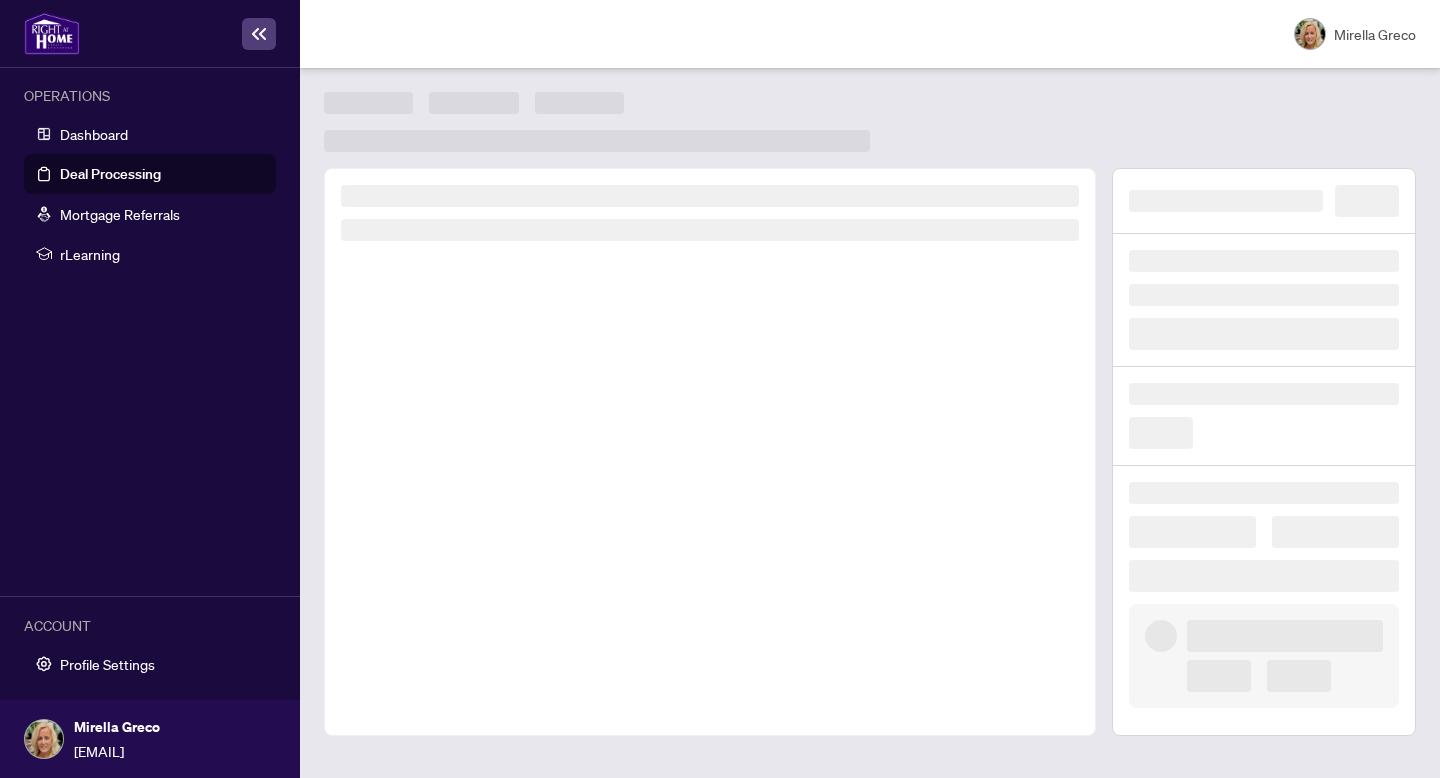scroll, scrollTop: 0, scrollLeft: 0, axis: both 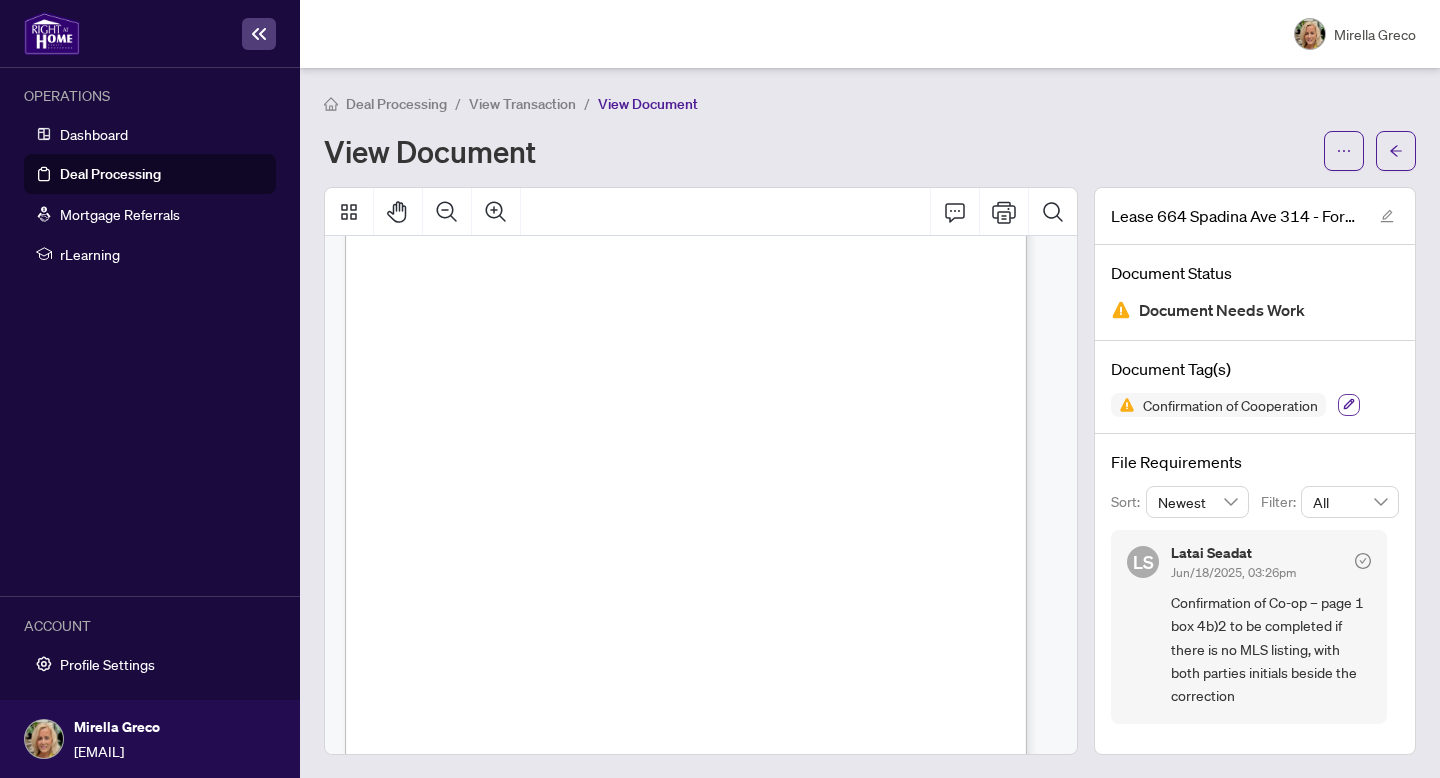 click 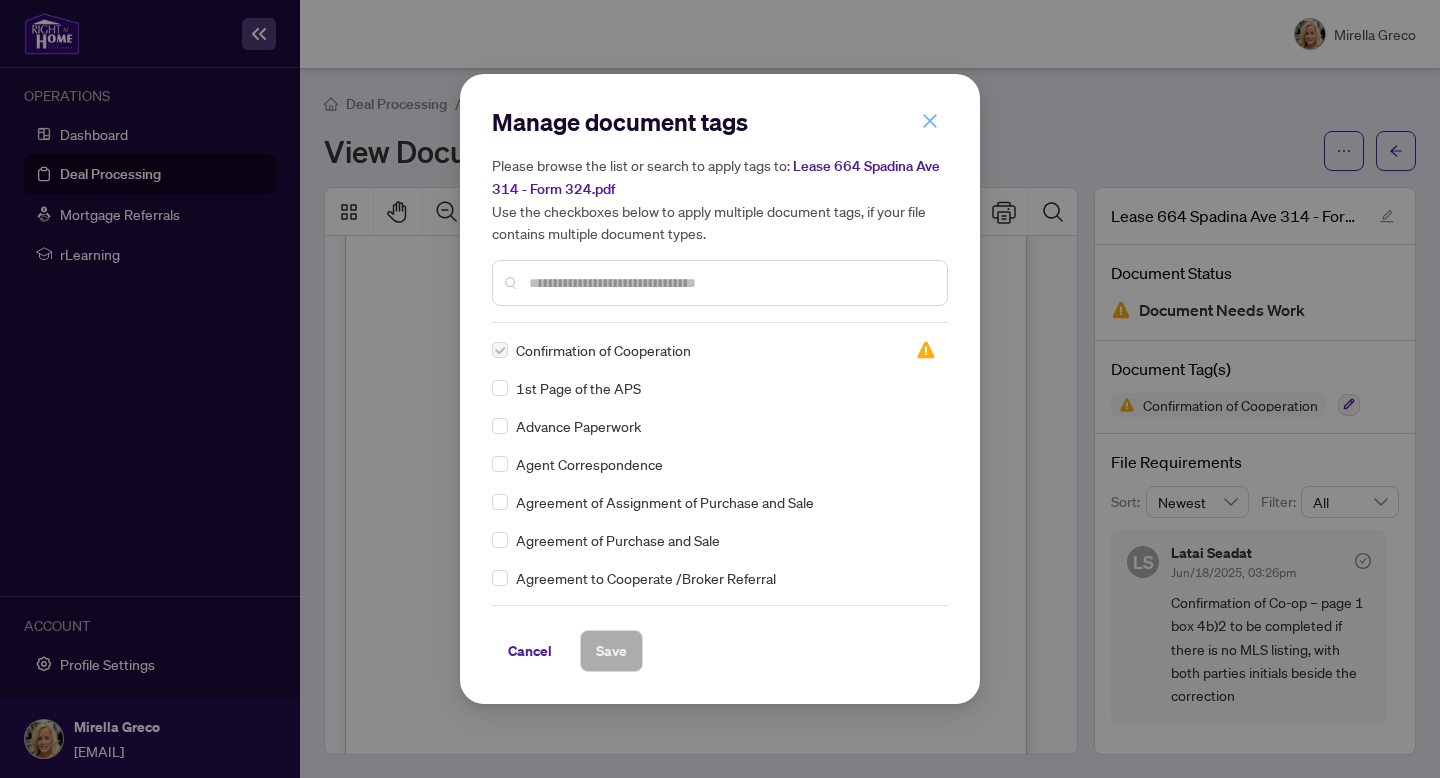 click 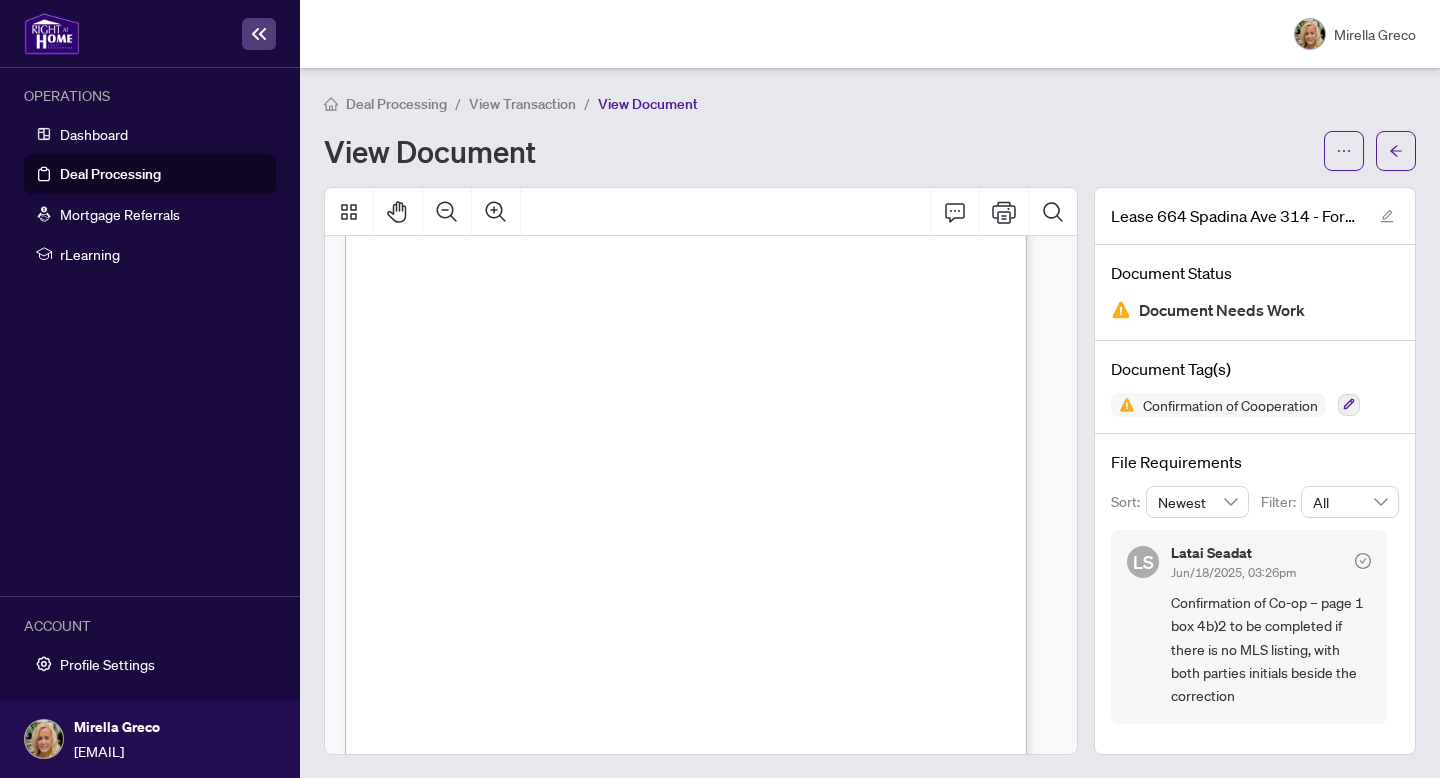 scroll, scrollTop: 1, scrollLeft: 0, axis: vertical 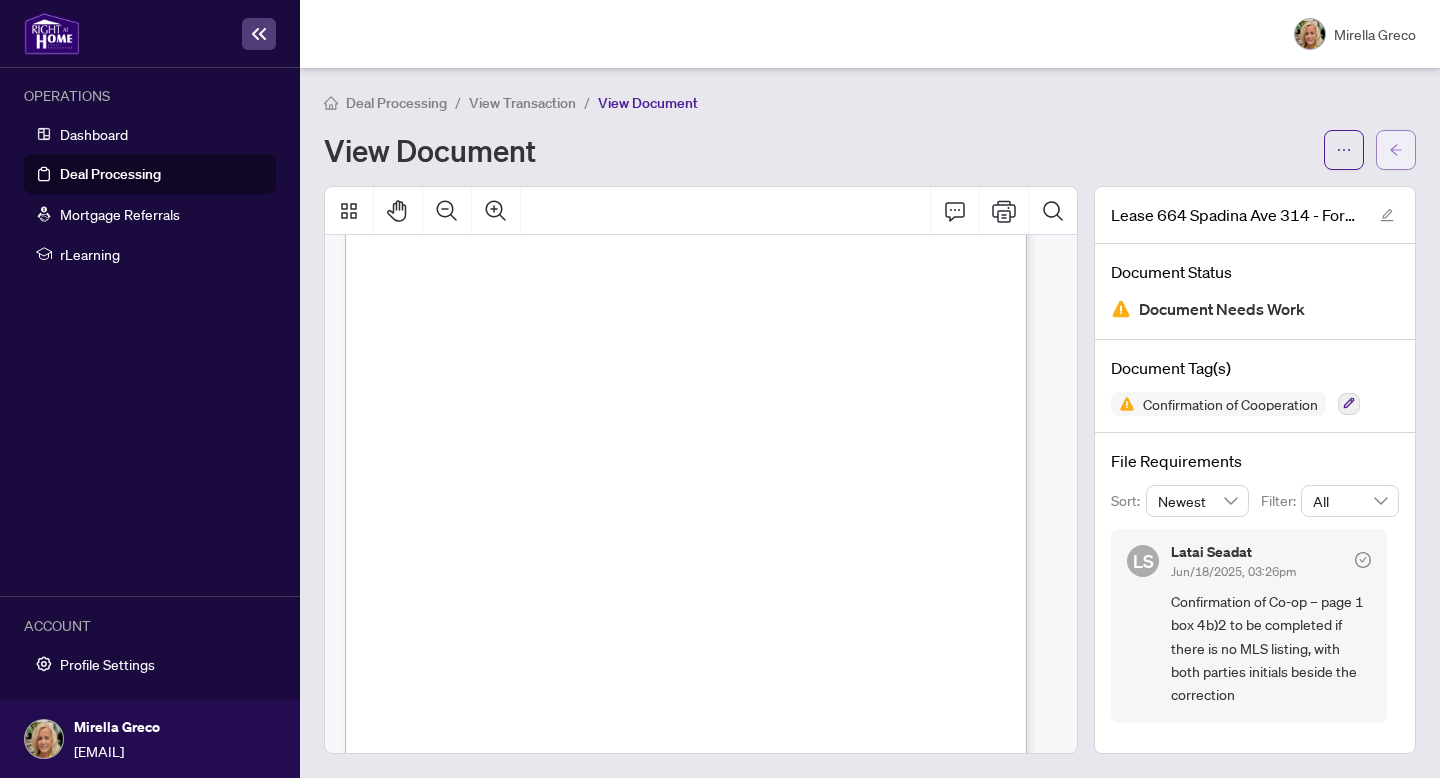 click 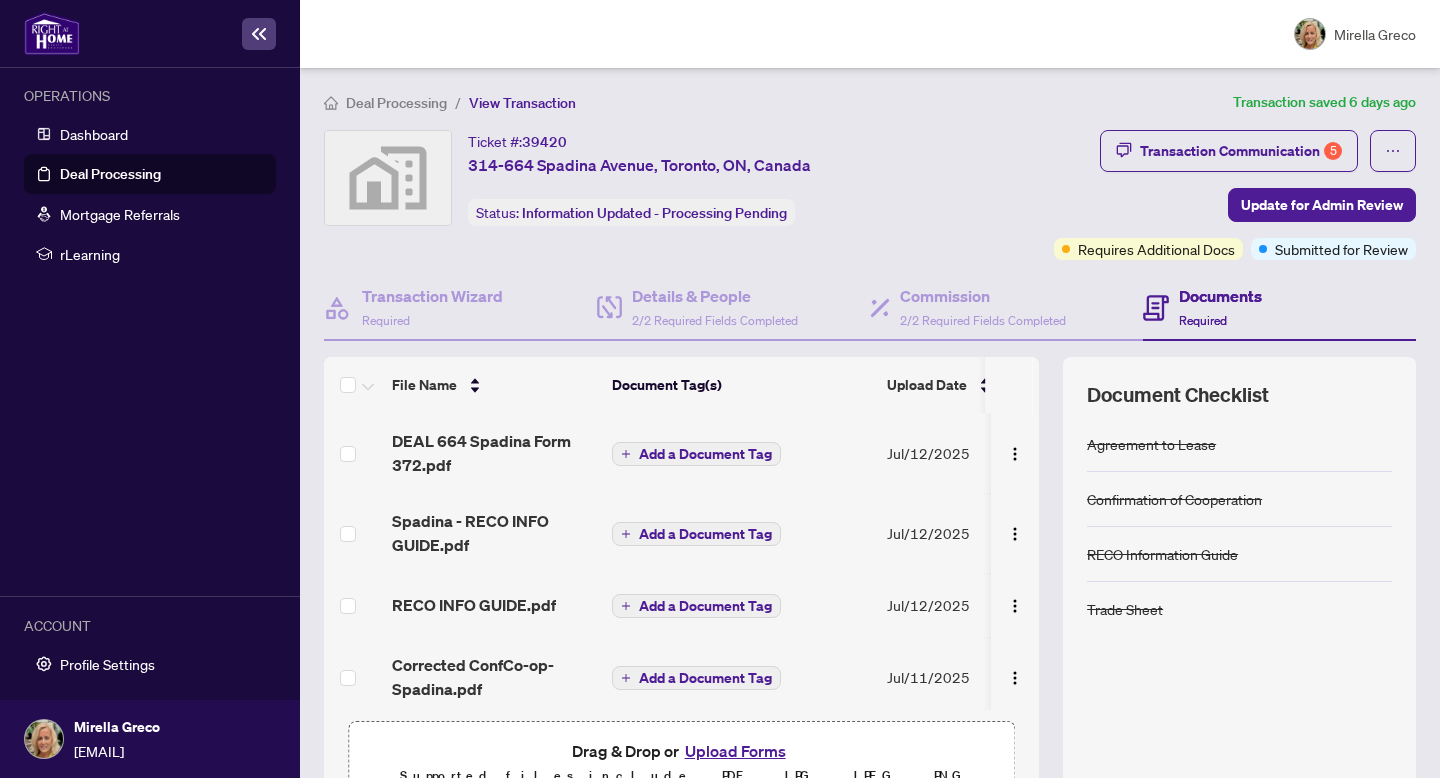 scroll, scrollTop: 0, scrollLeft: 0, axis: both 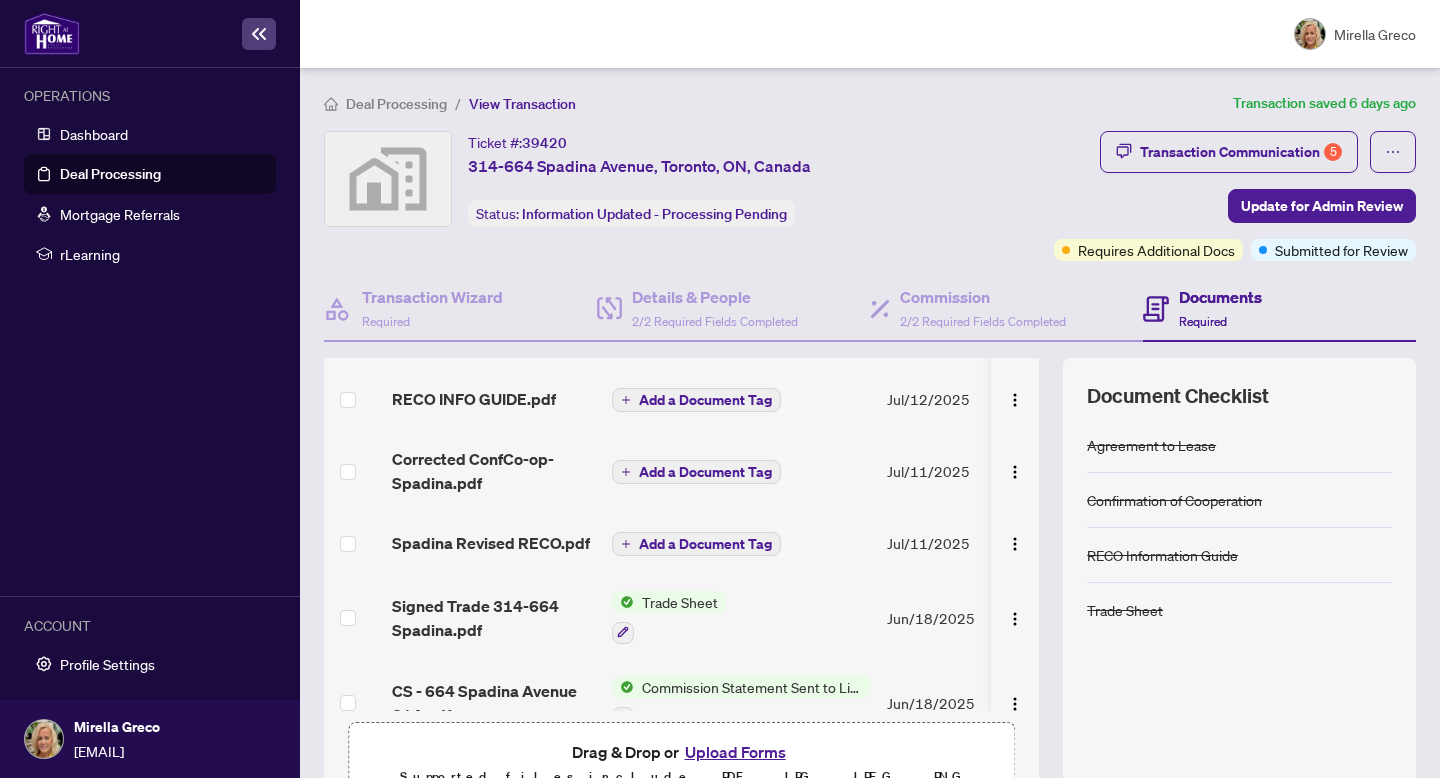 click on "Add a Document Tag" at bounding box center [705, 472] 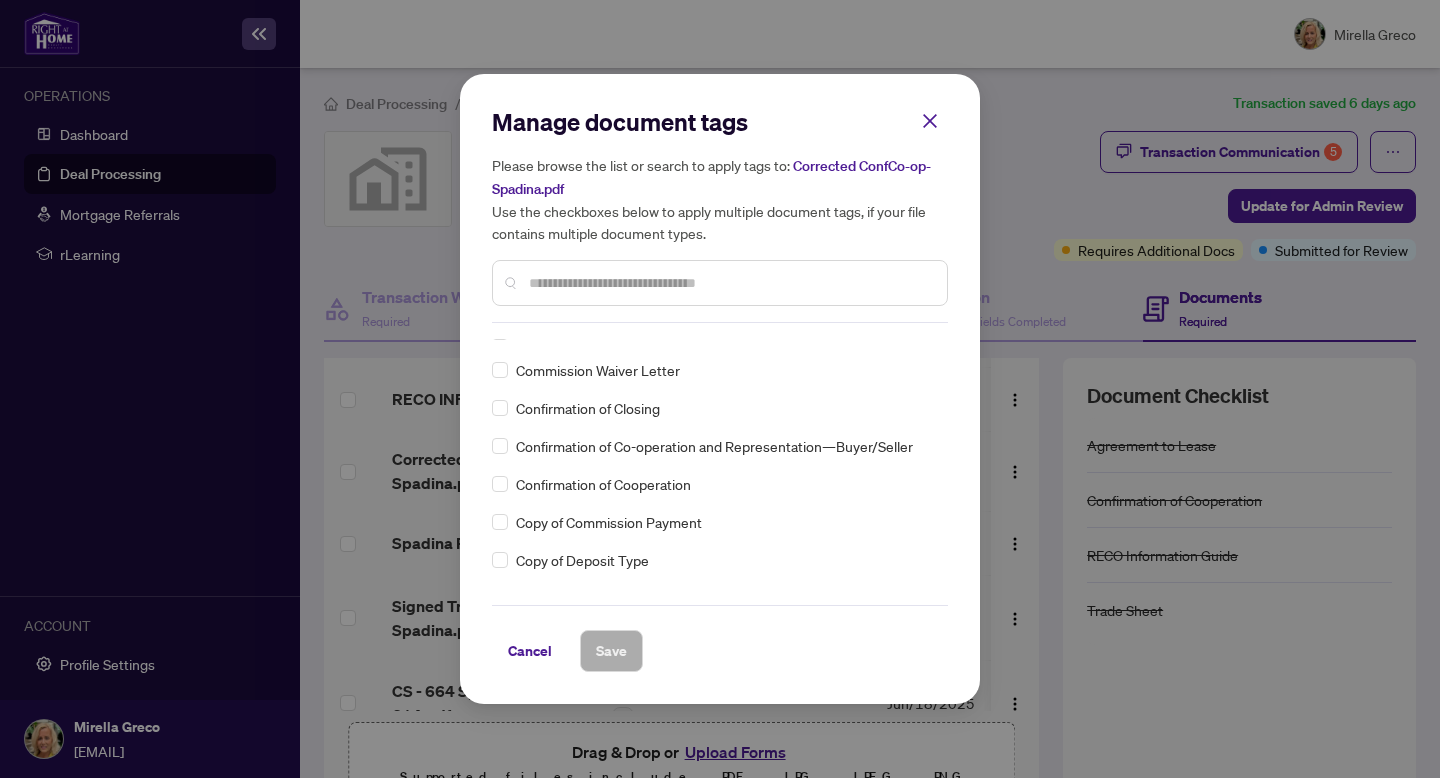 scroll, scrollTop: 1054, scrollLeft: 0, axis: vertical 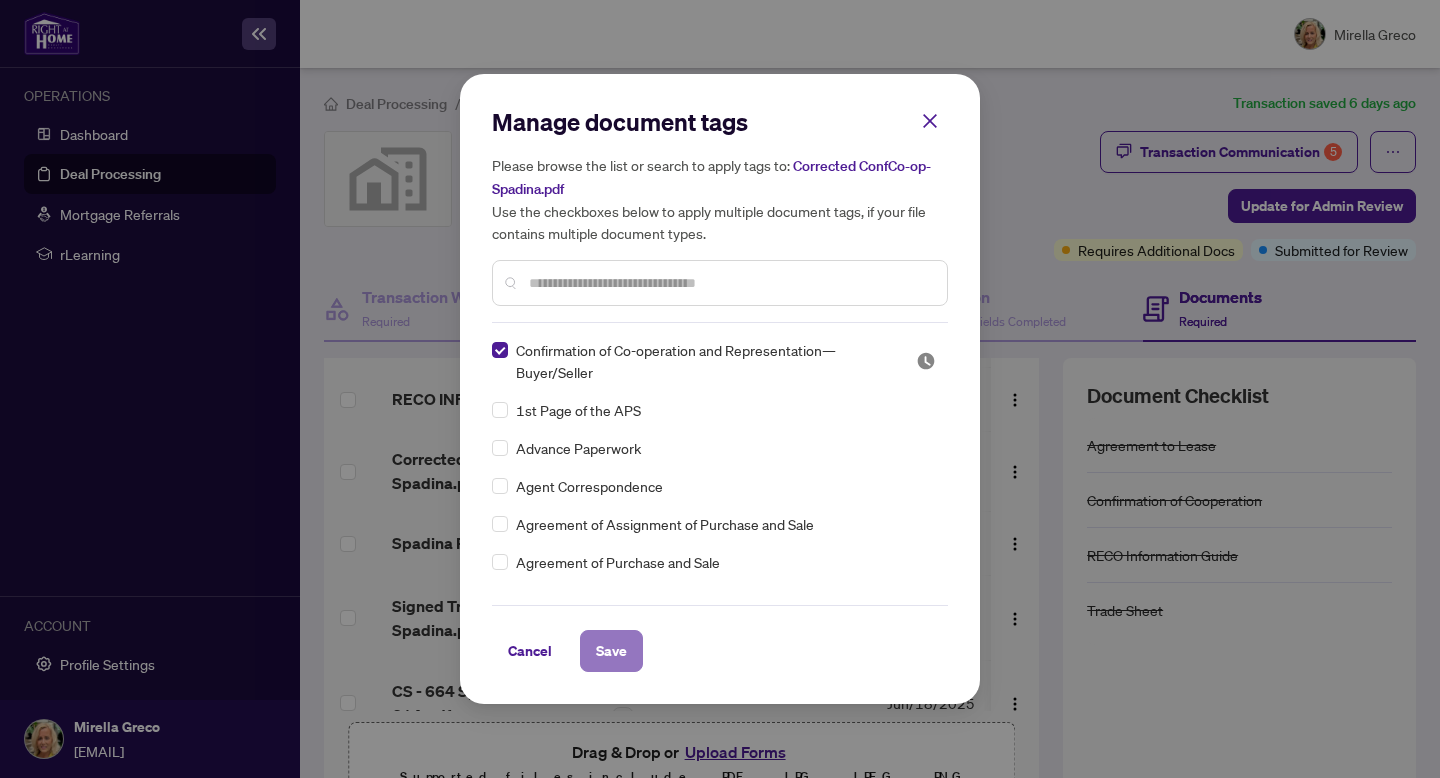 click on "Save" at bounding box center [611, 651] 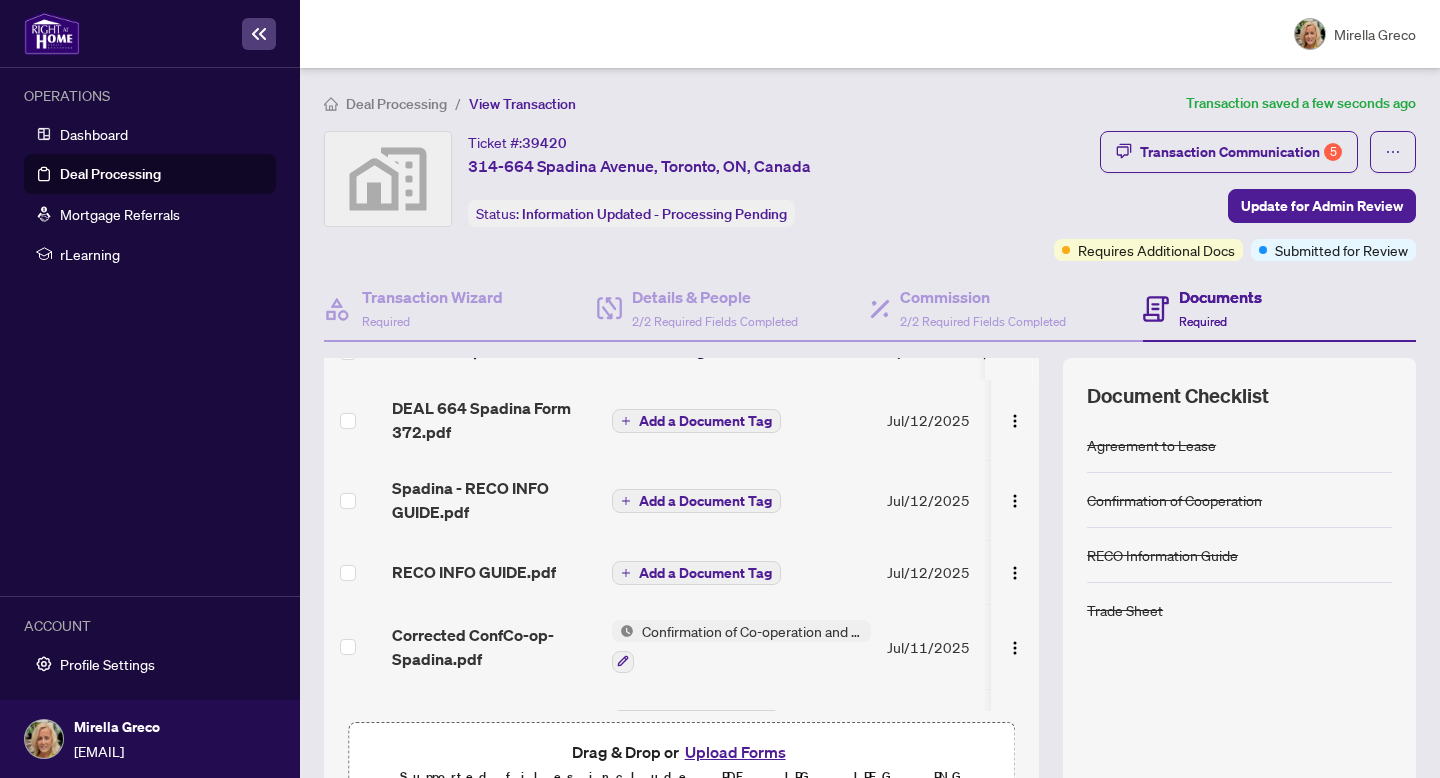 scroll, scrollTop: 30, scrollLeft: 0, axis: vertical 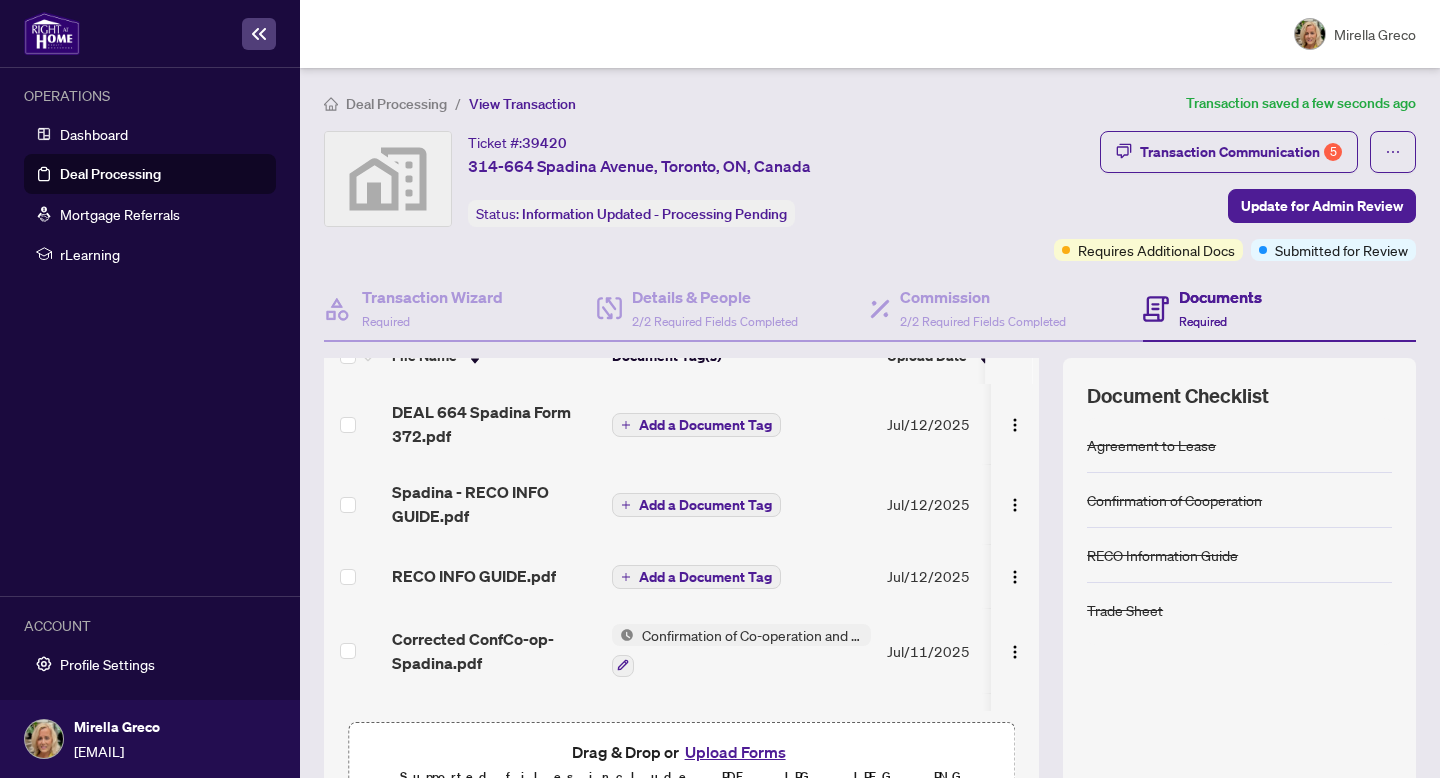 click on "Add a Document Tag" at bounding box center (705, 505) 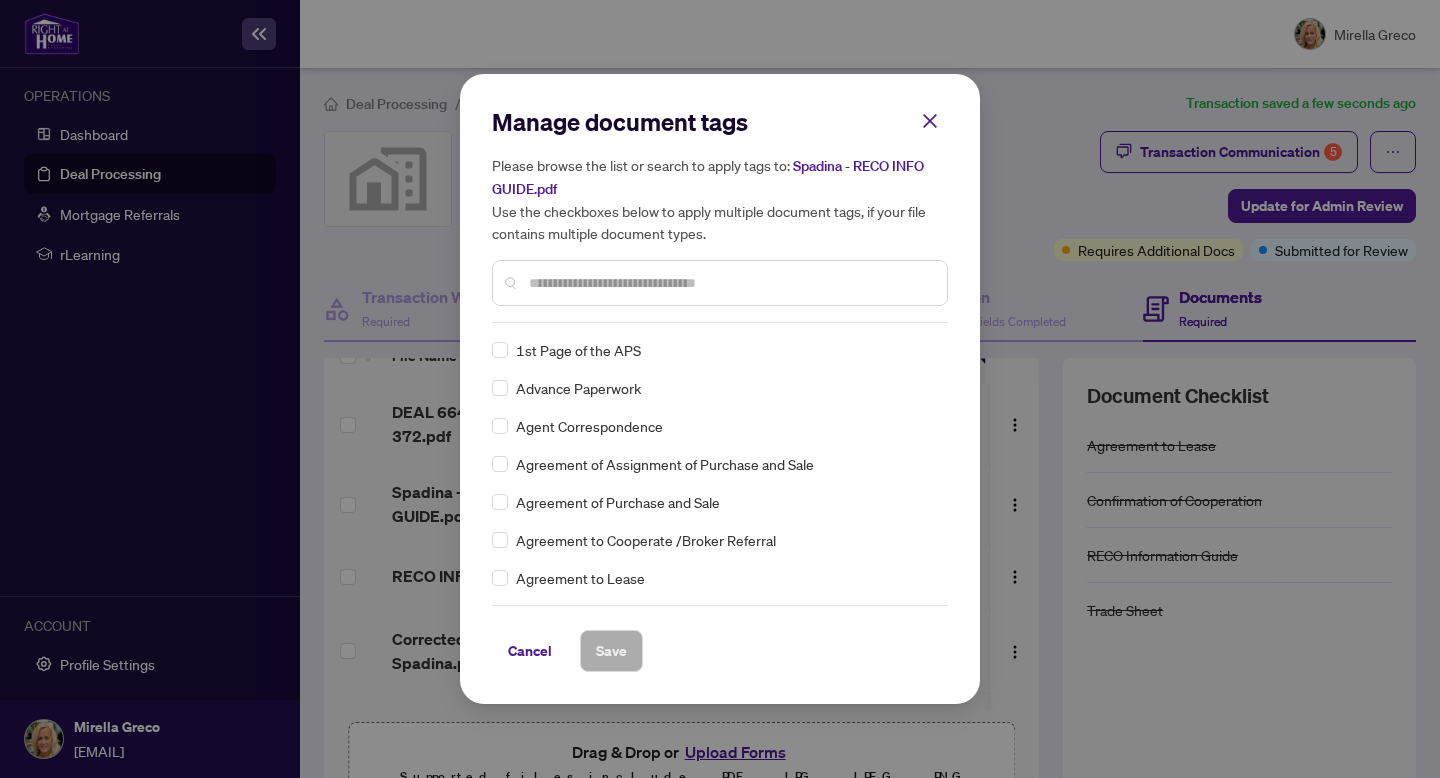 click at bounding box center [730, 283] 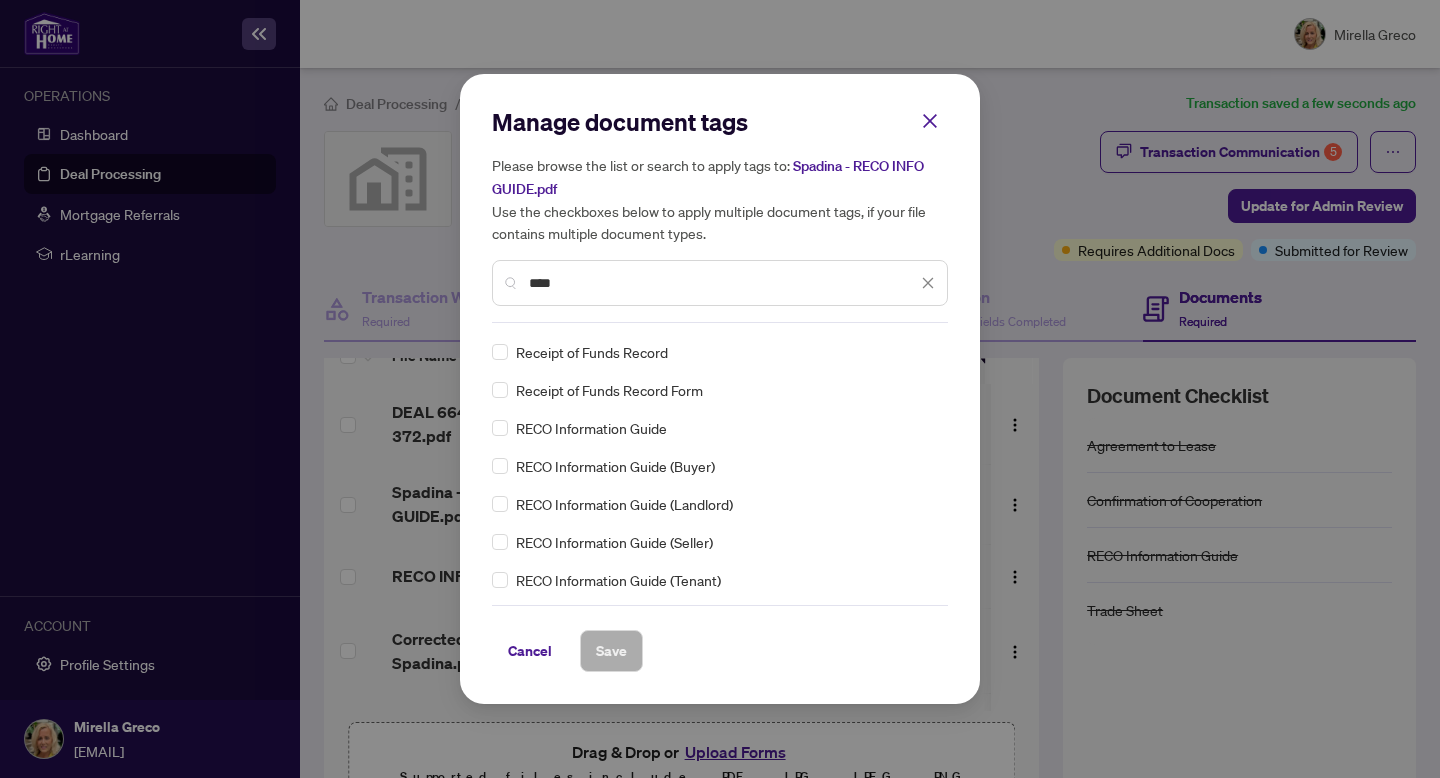 scroll, scrollTop: 113, scrollLeft: 0, axis: vertical 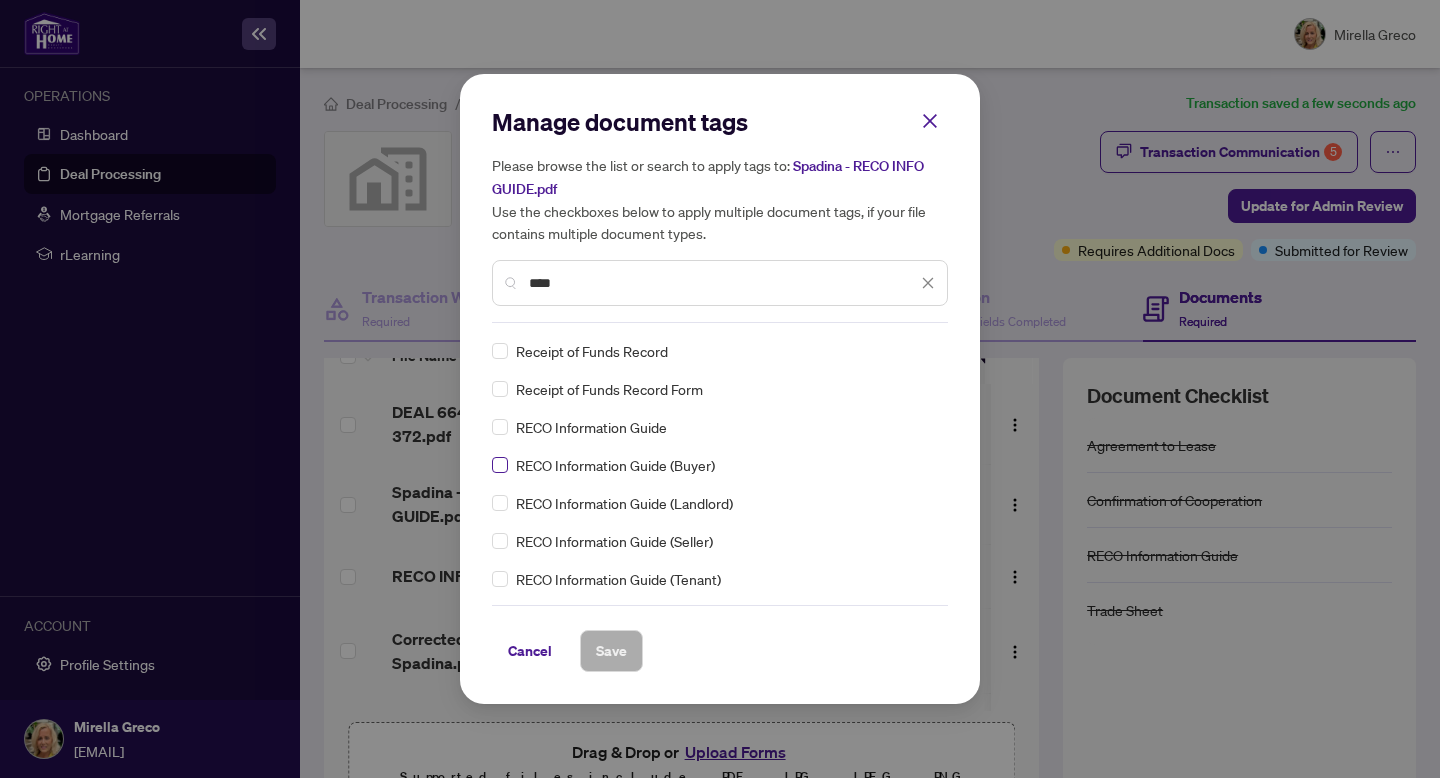 type on "****" 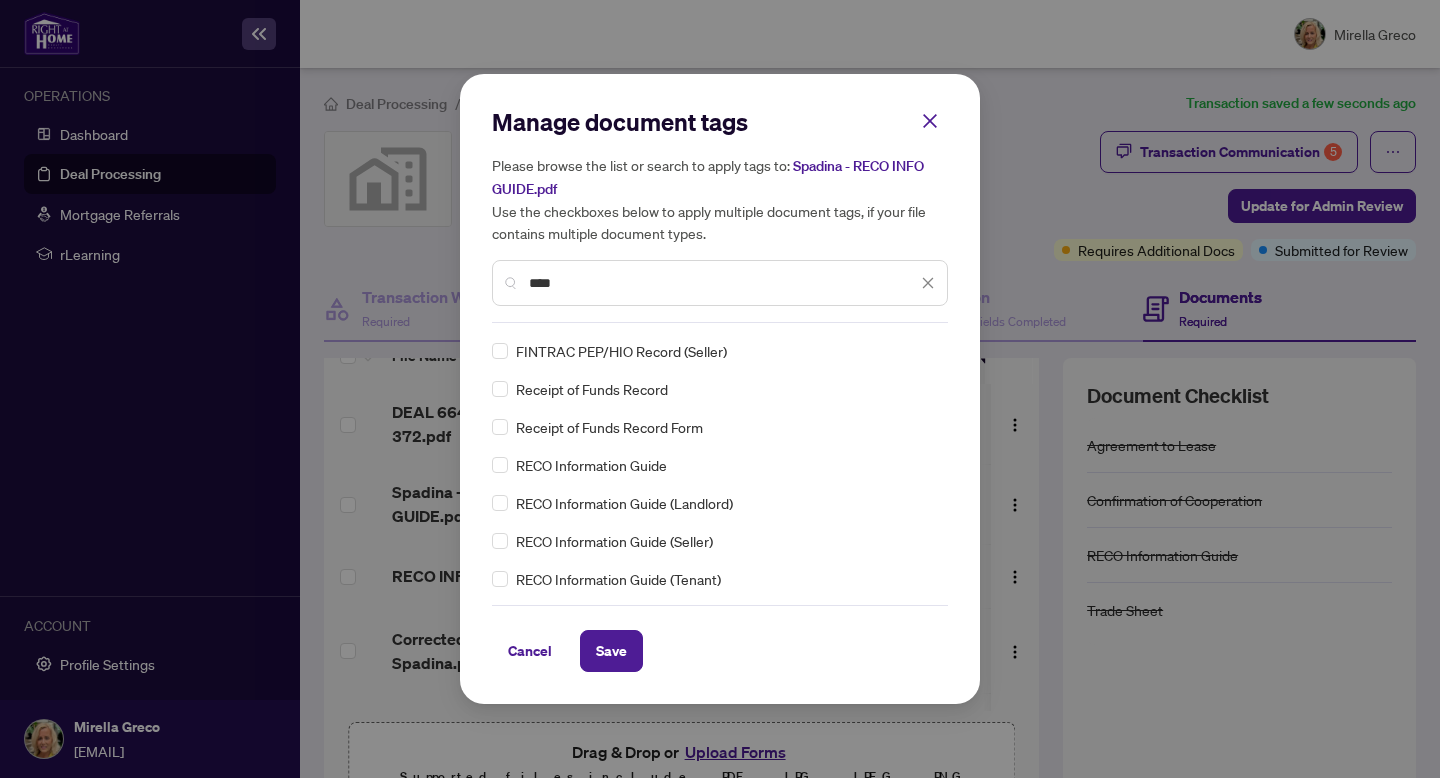 scroll, scrollTop: 0, scrollLeft: 0, axis: both 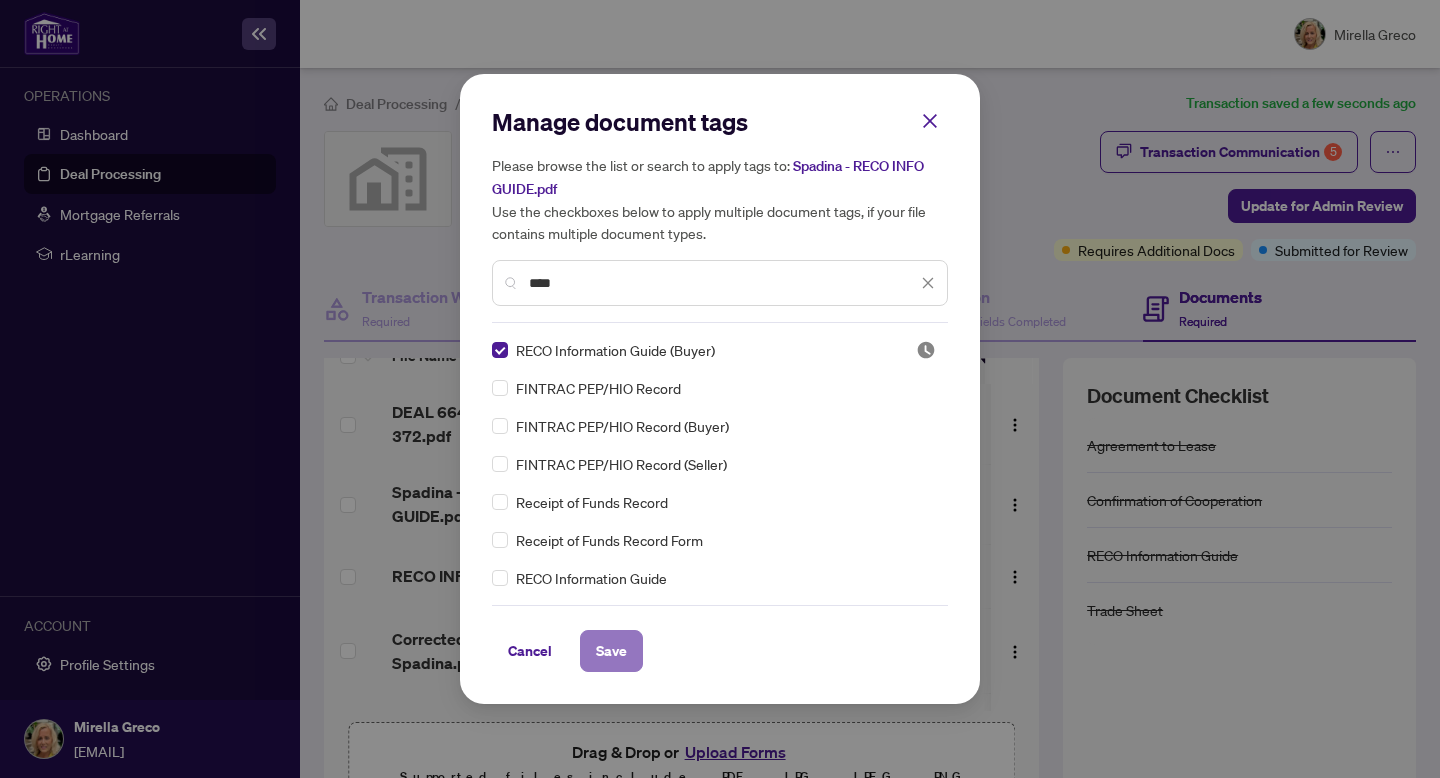 click on "Save" at bounding box center (611, 651) 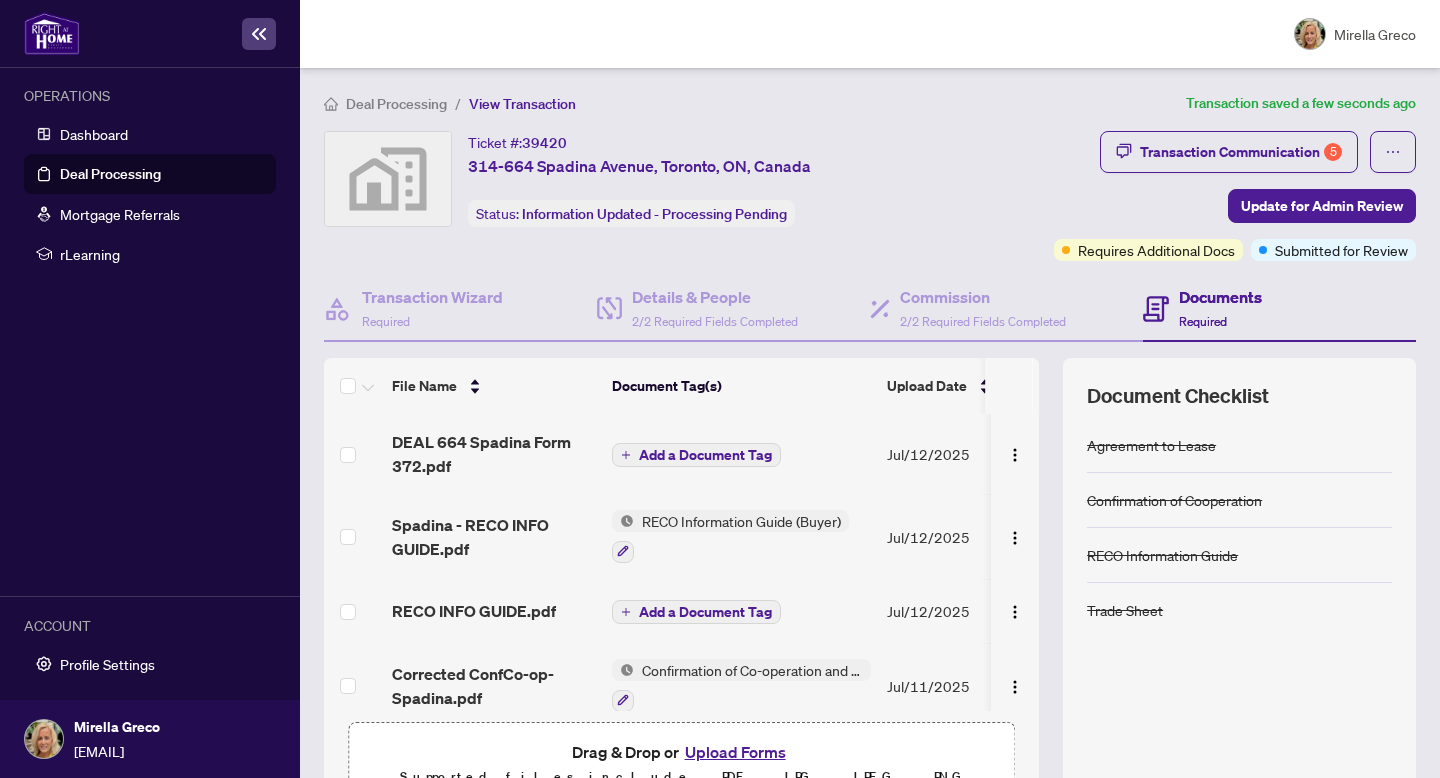 scroll, scrollTop: 1, scrollLeft: 0, axis: vertical 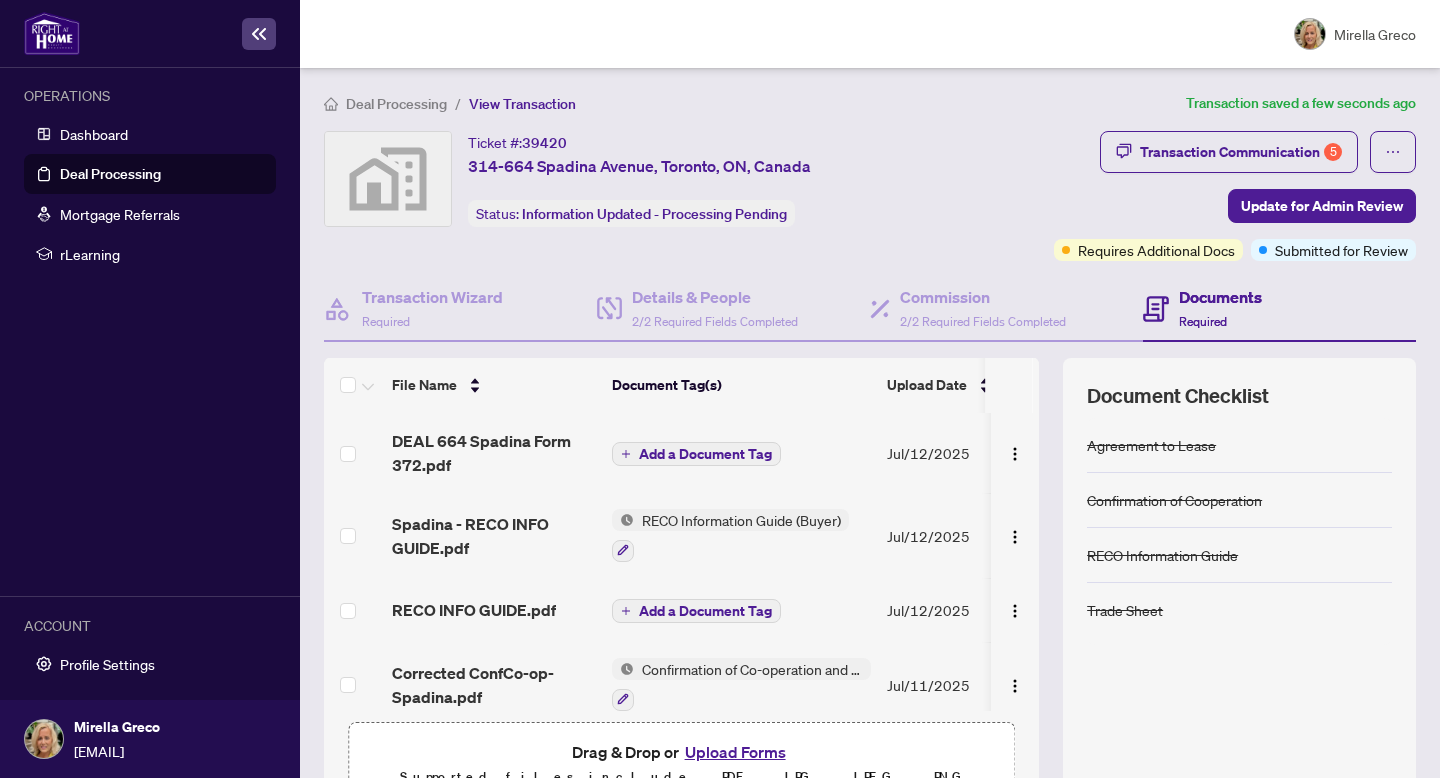 click on "Add a Document Tag" at bounding box center (705, 454) 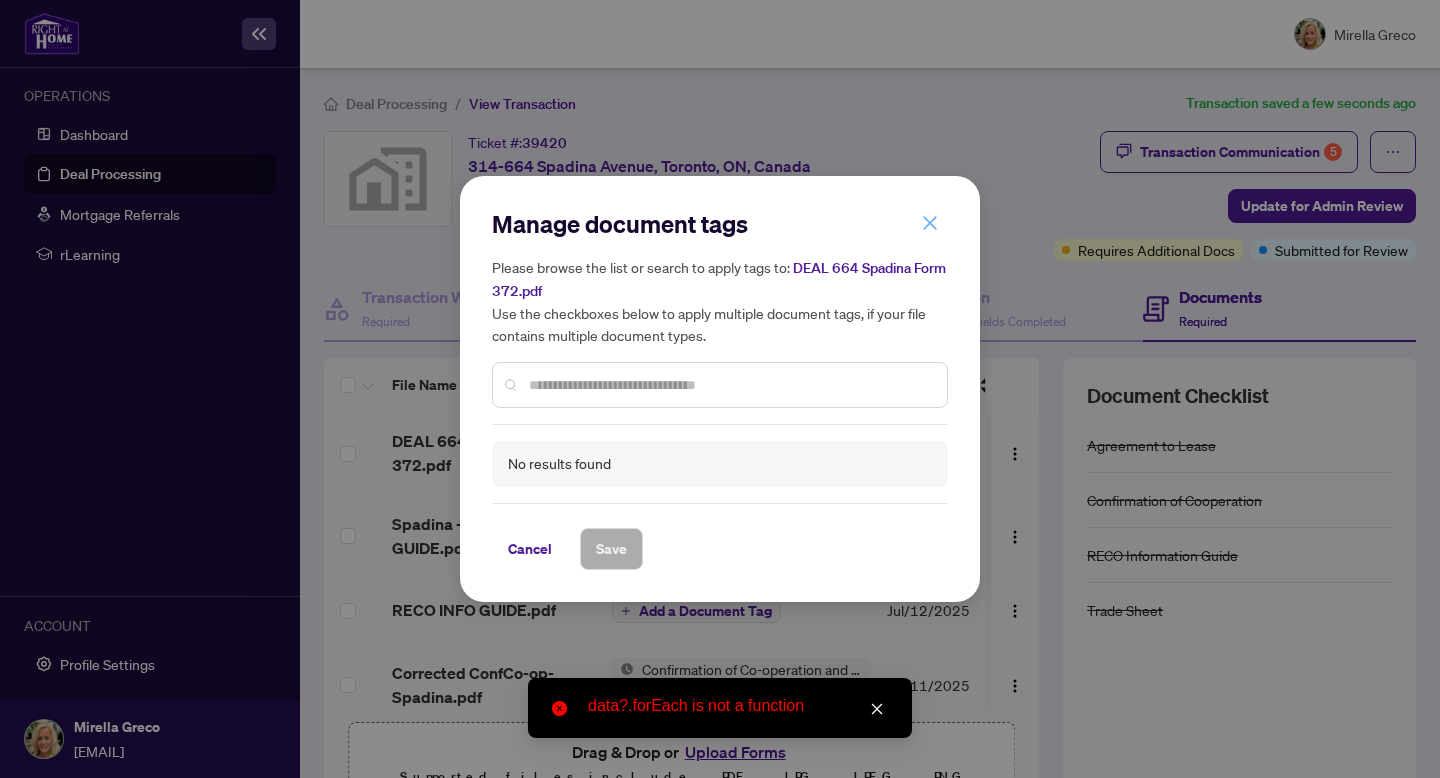 click 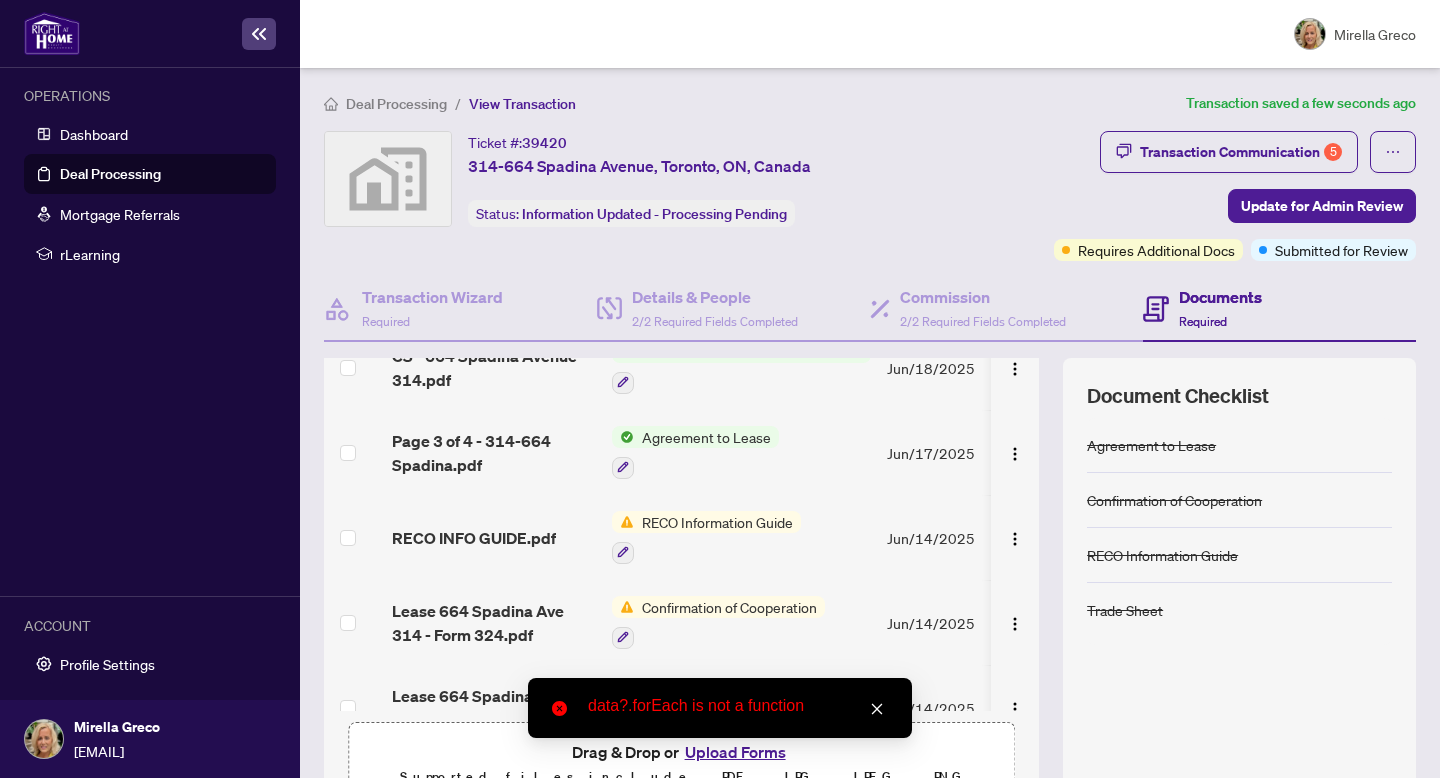 scroll, scrollTop: 589, scrollLeft: 0, axis: vertical 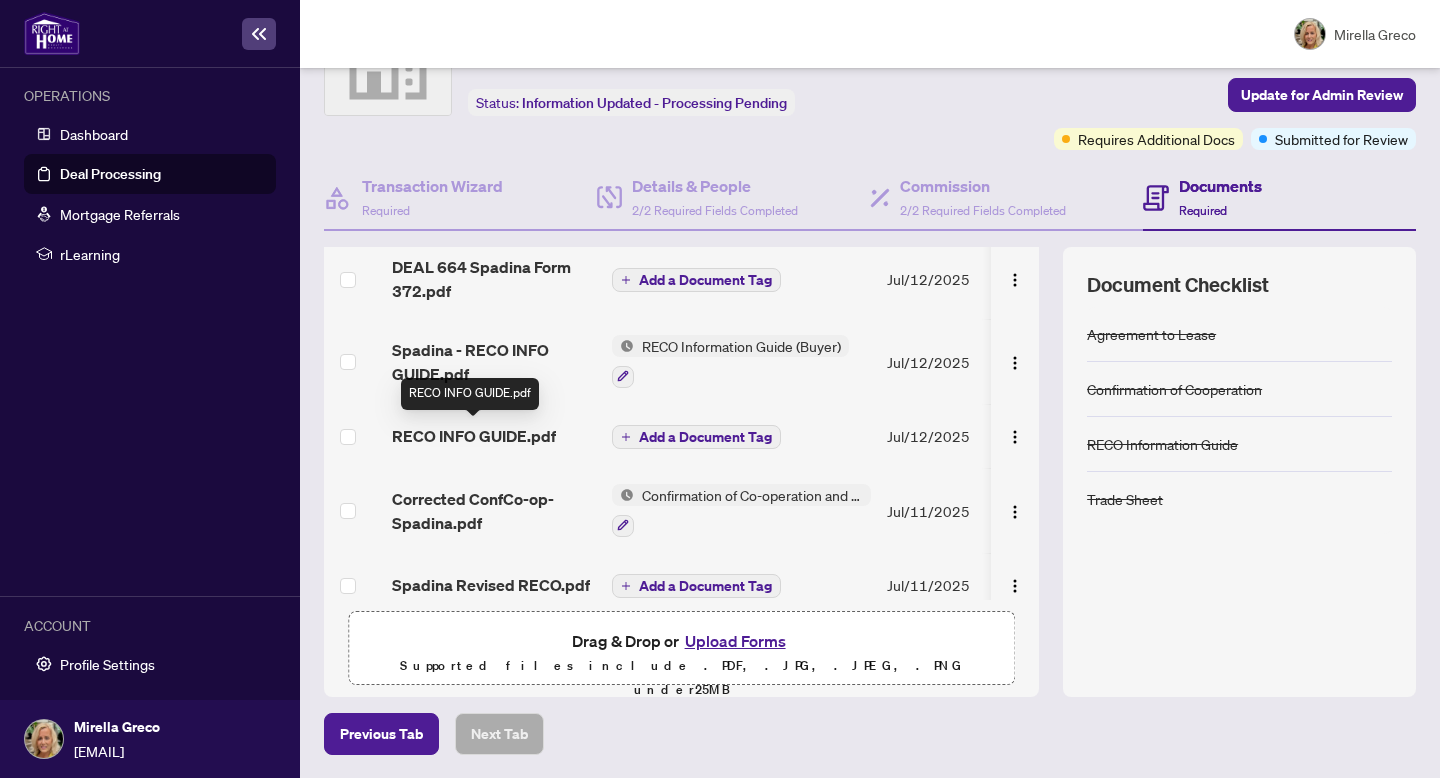 click on "RECO INFO GUIDE.pdf" at bounding box center [474, 436] 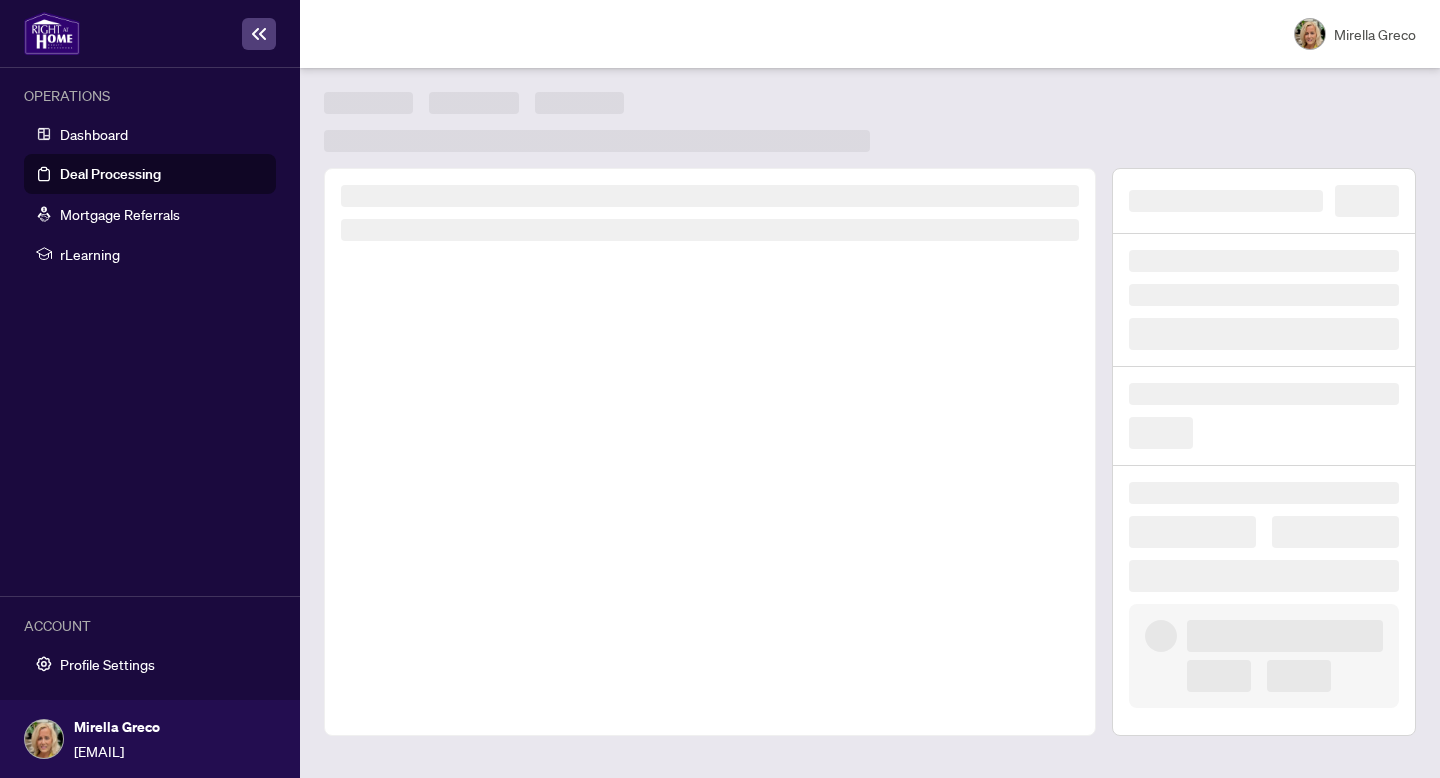 scroll, scrollTop: 0, scrollLeft: 0, axis: both 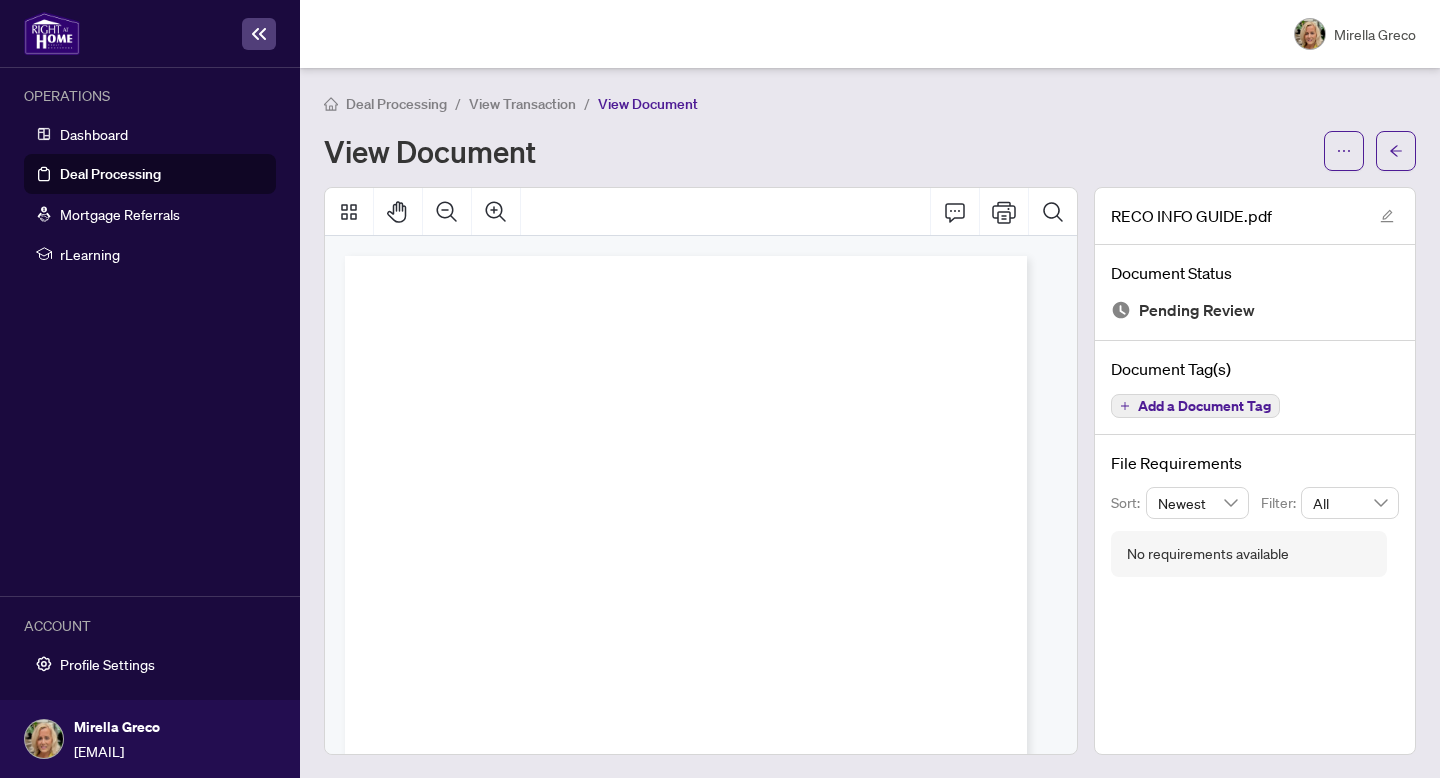 click at bounding box center [686, 697] 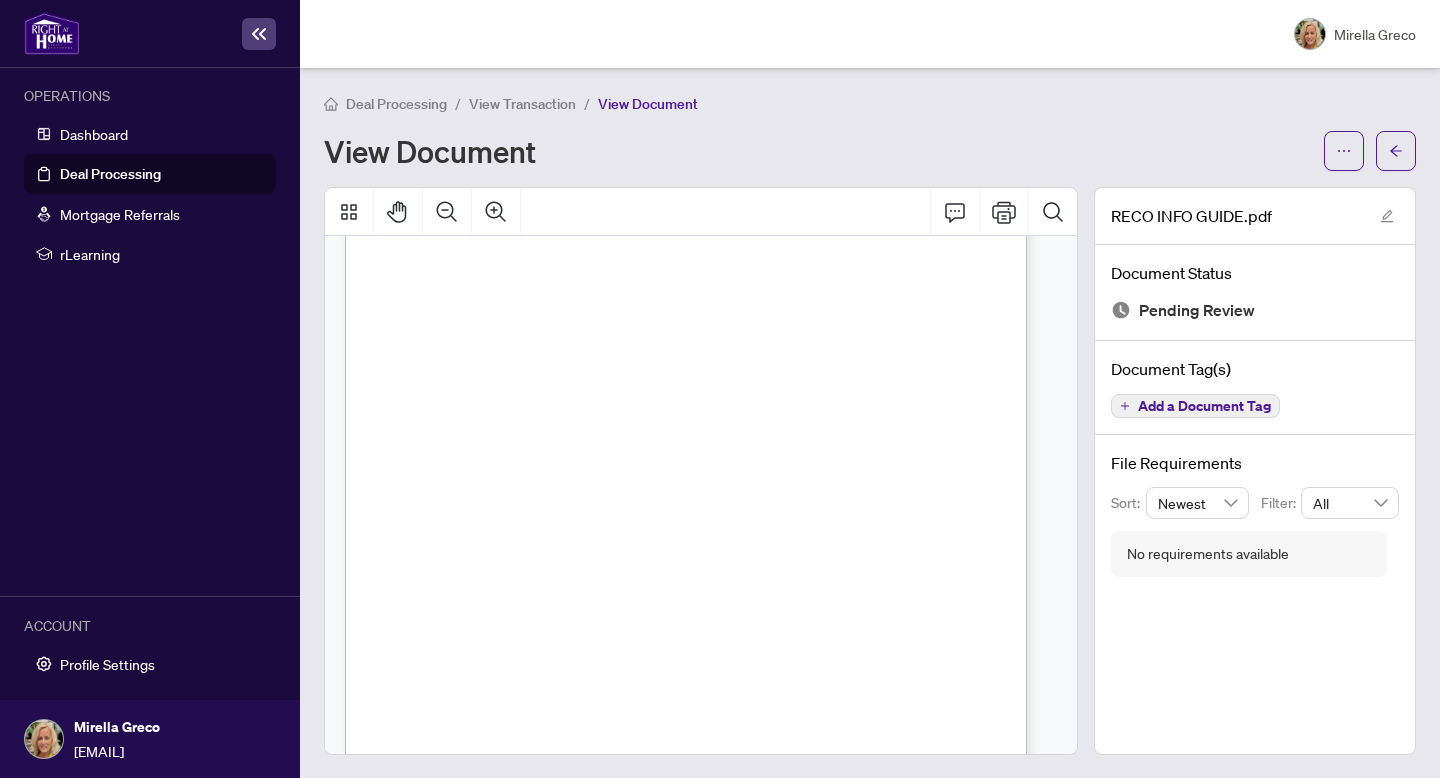 scroll, scrollTop: 0, scrollLeft: 0, axis: both 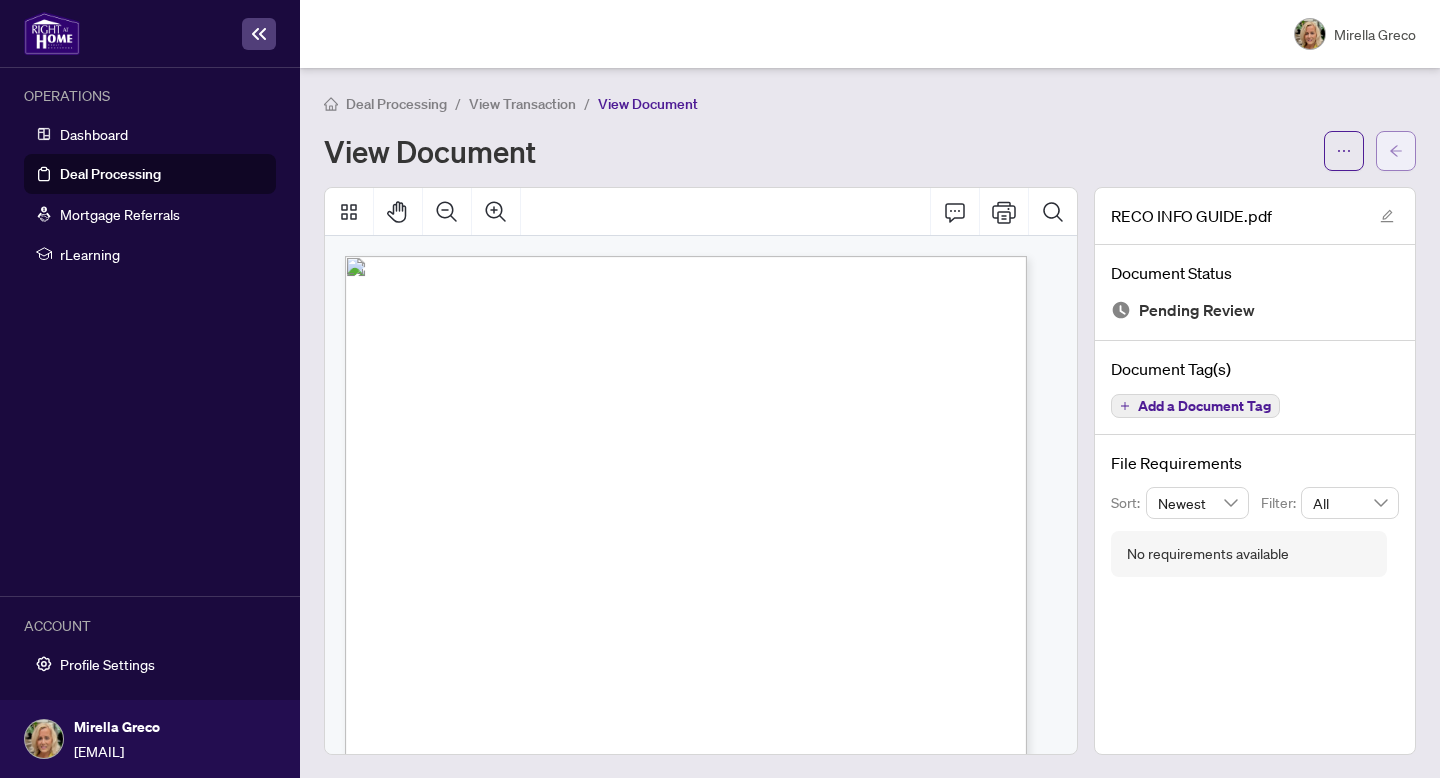 click 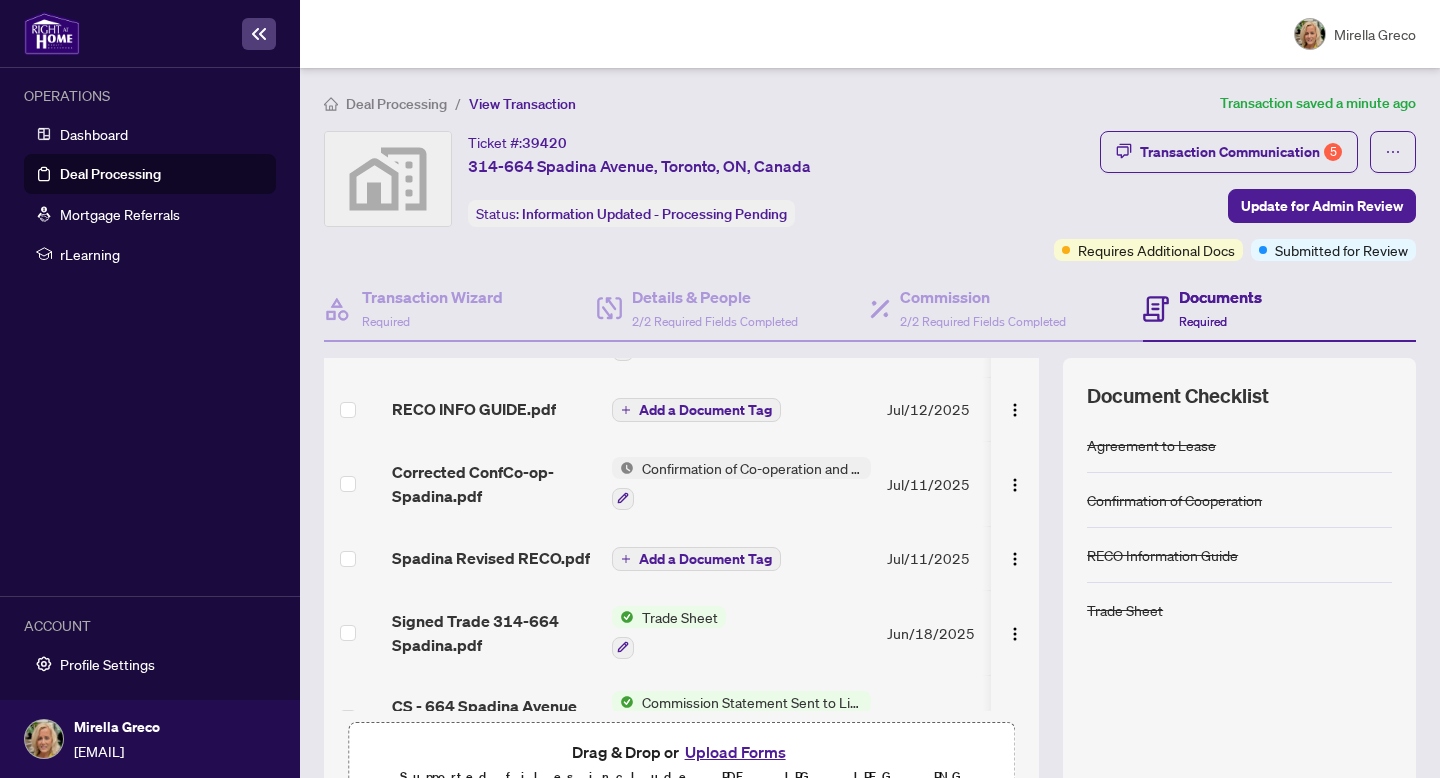 scroll, scrollTop: 203, scrollLeft: 0, axis: vertical 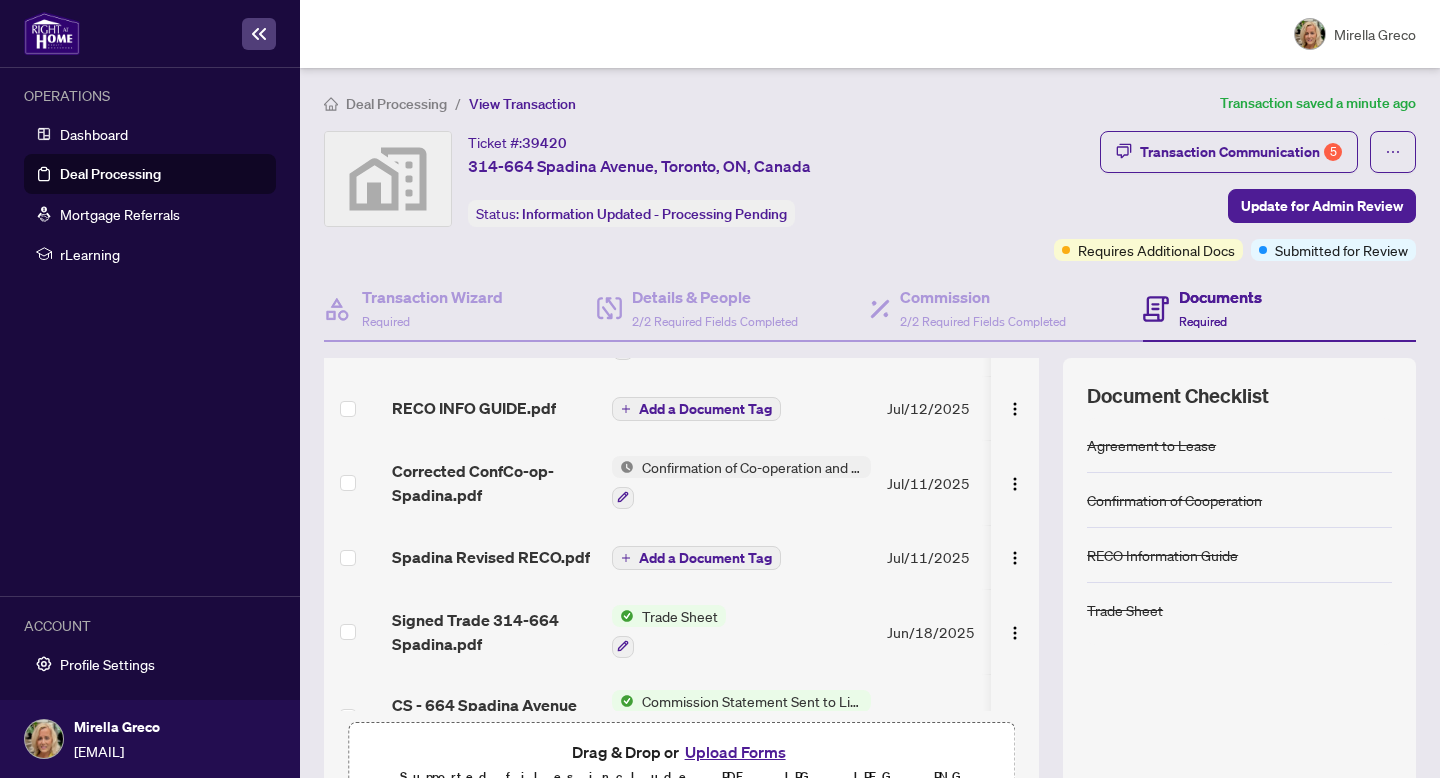 click on "Add a Document Tag" at bounding box center (741, 557) 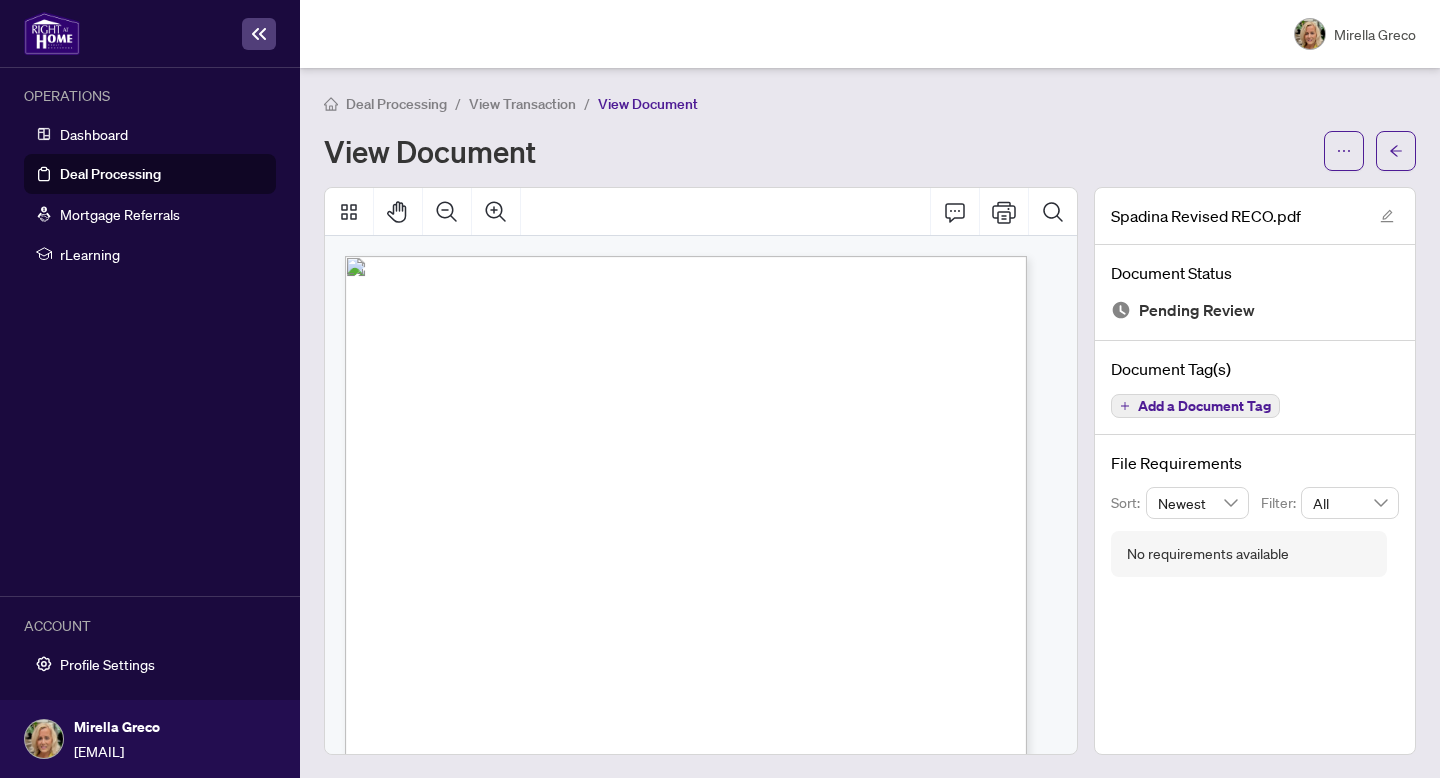 scroll, scrollTop: 71, scrollLeft: 0, axis: vertical 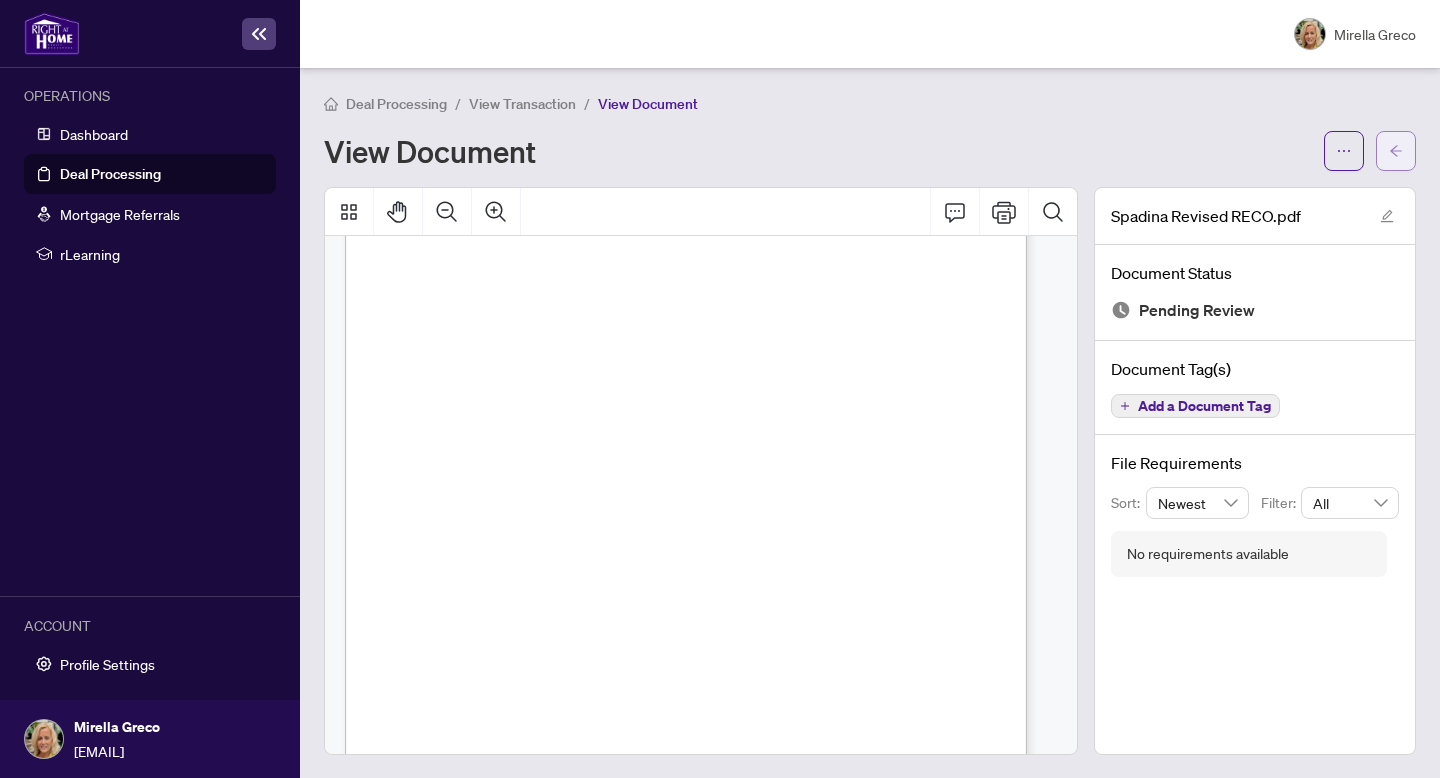 click at bounding box center [1396, 151] 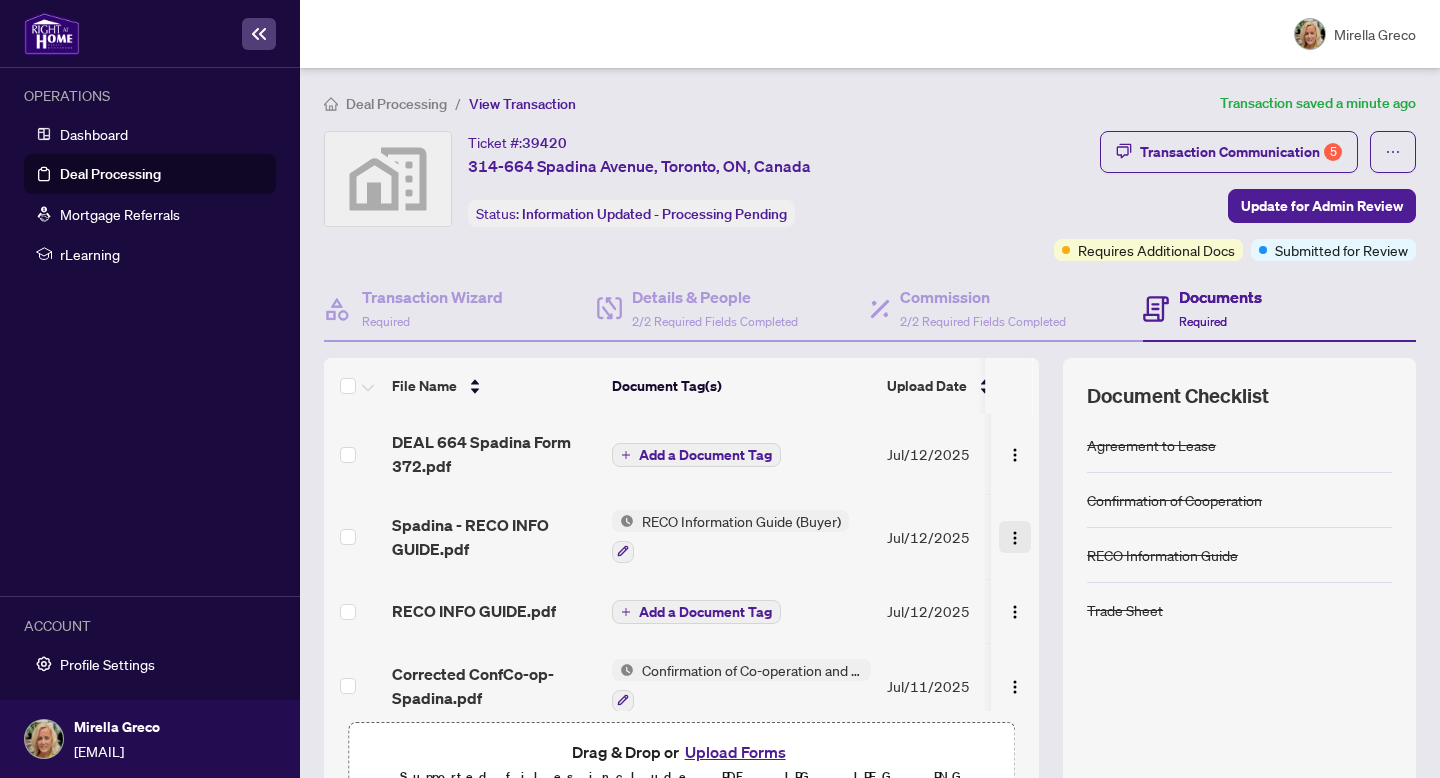 click at bounding box center (1015, 538) 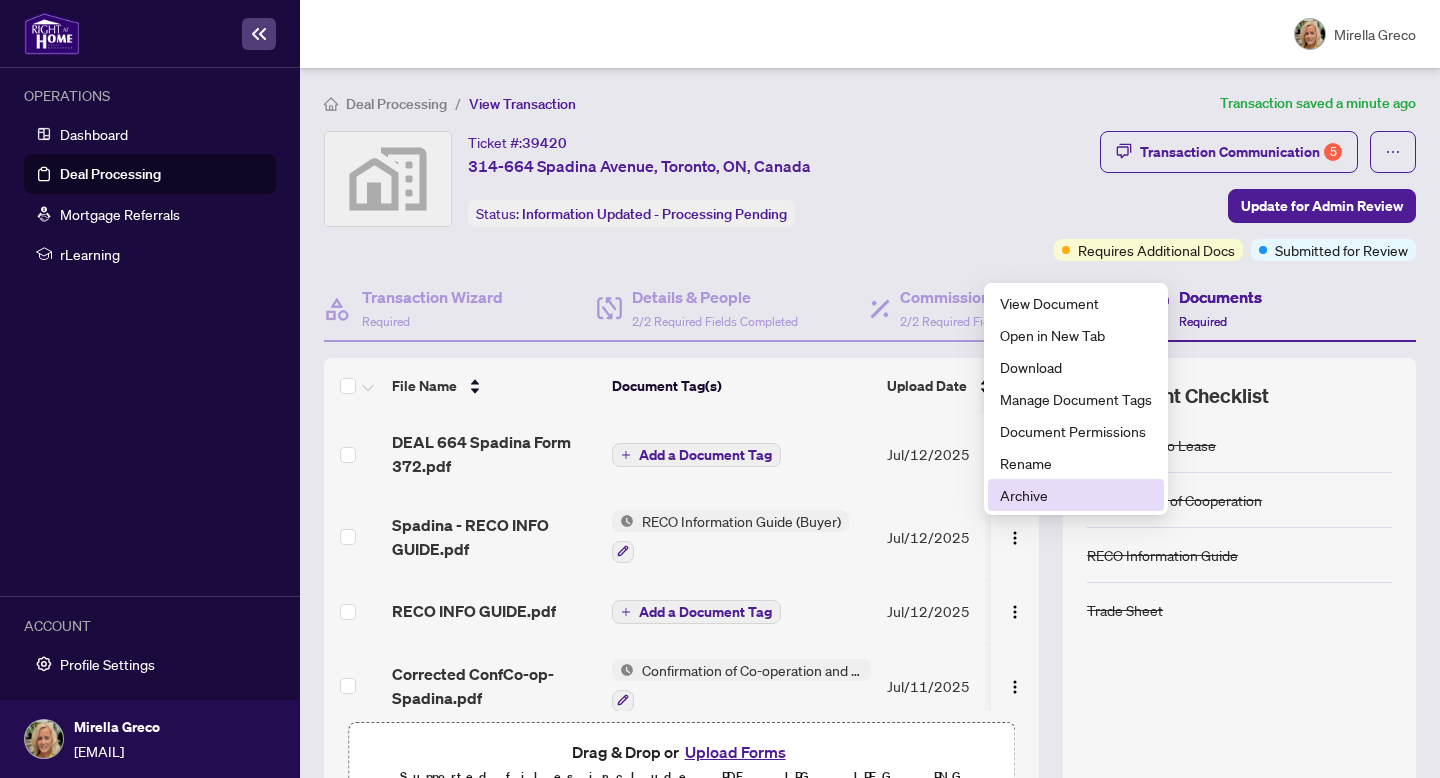 click on "Archive" at bounding box center [1076, 495] 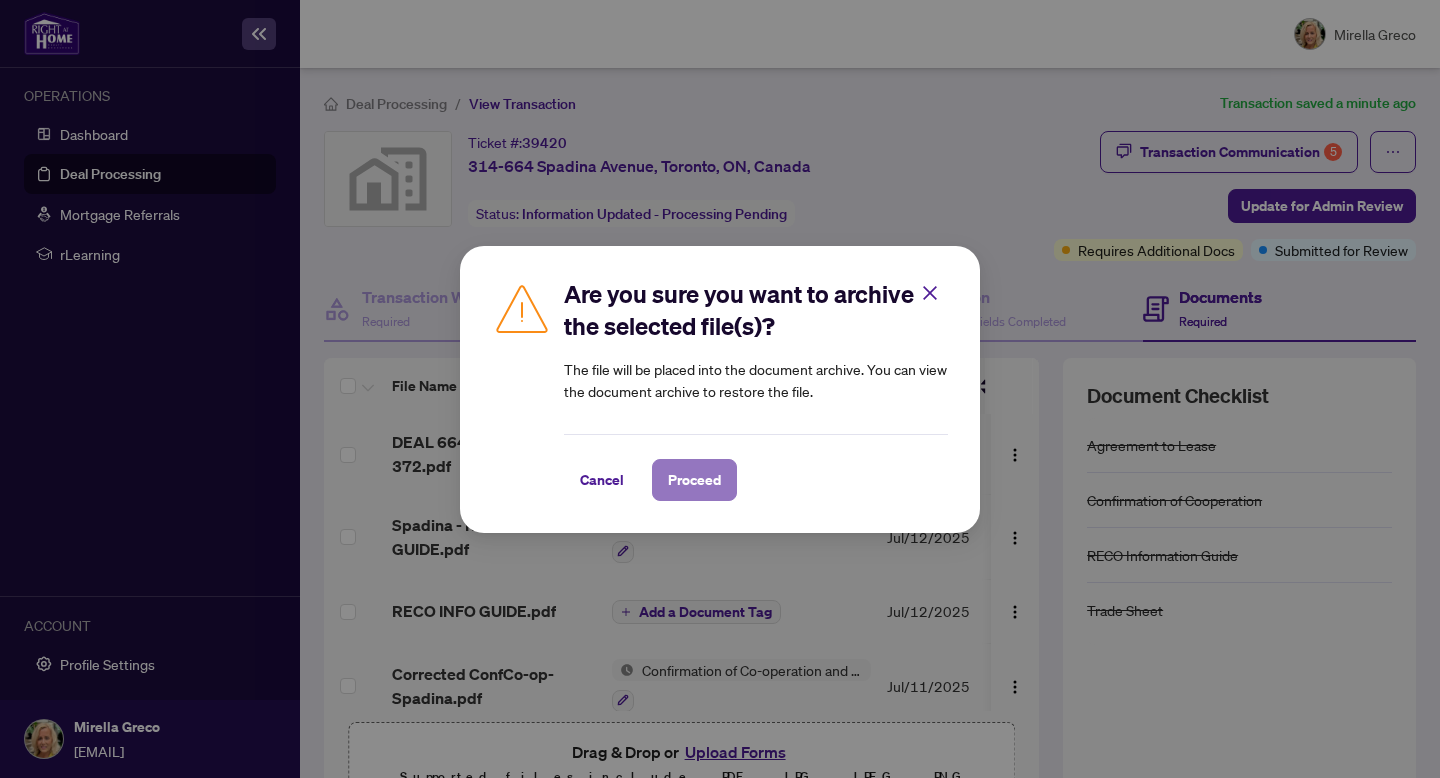 click on "Proceed" at bounding box center (694, 480) 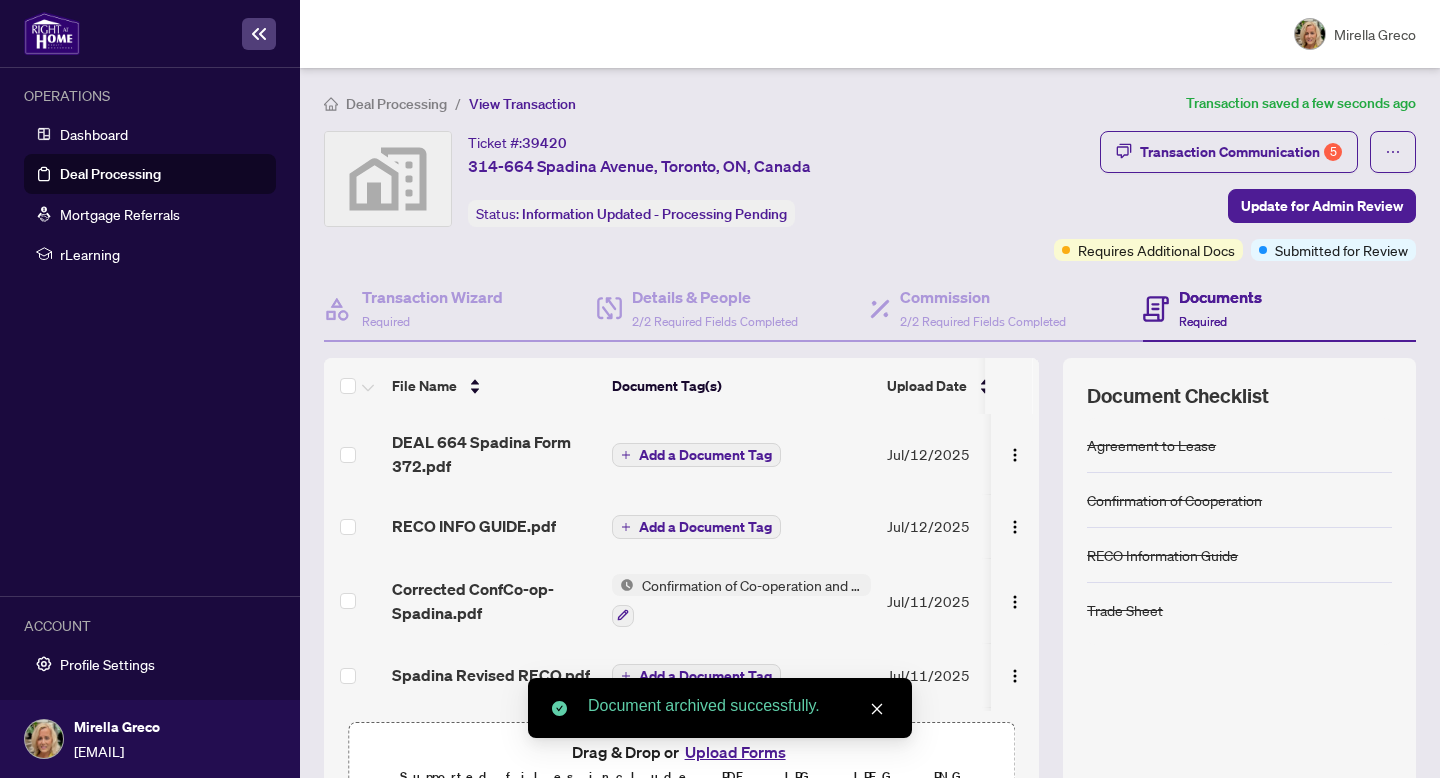scroll, scrollTop: 0, scrollLeft: 3, axis: horizontal 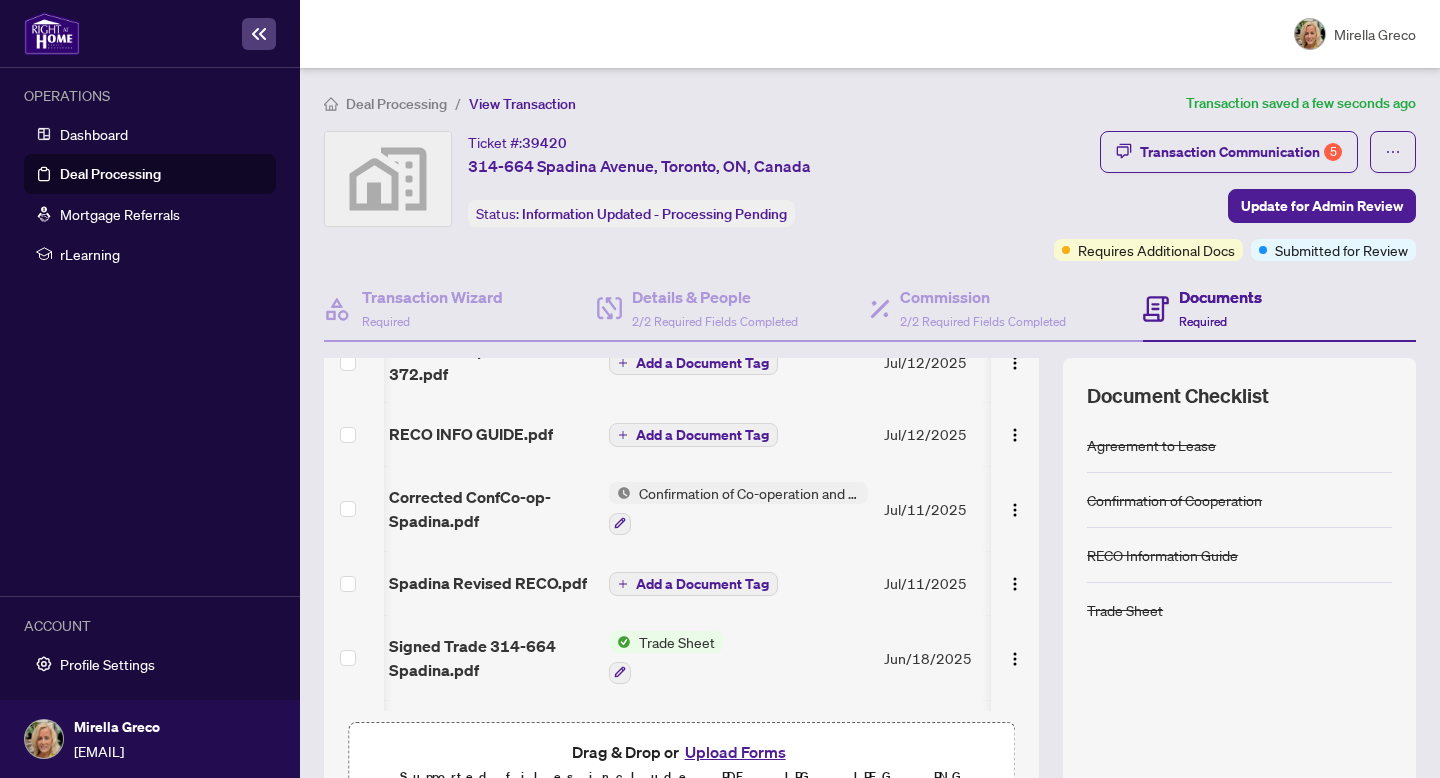 click on "Add a Document Tag" at bounding box center (702, 435) 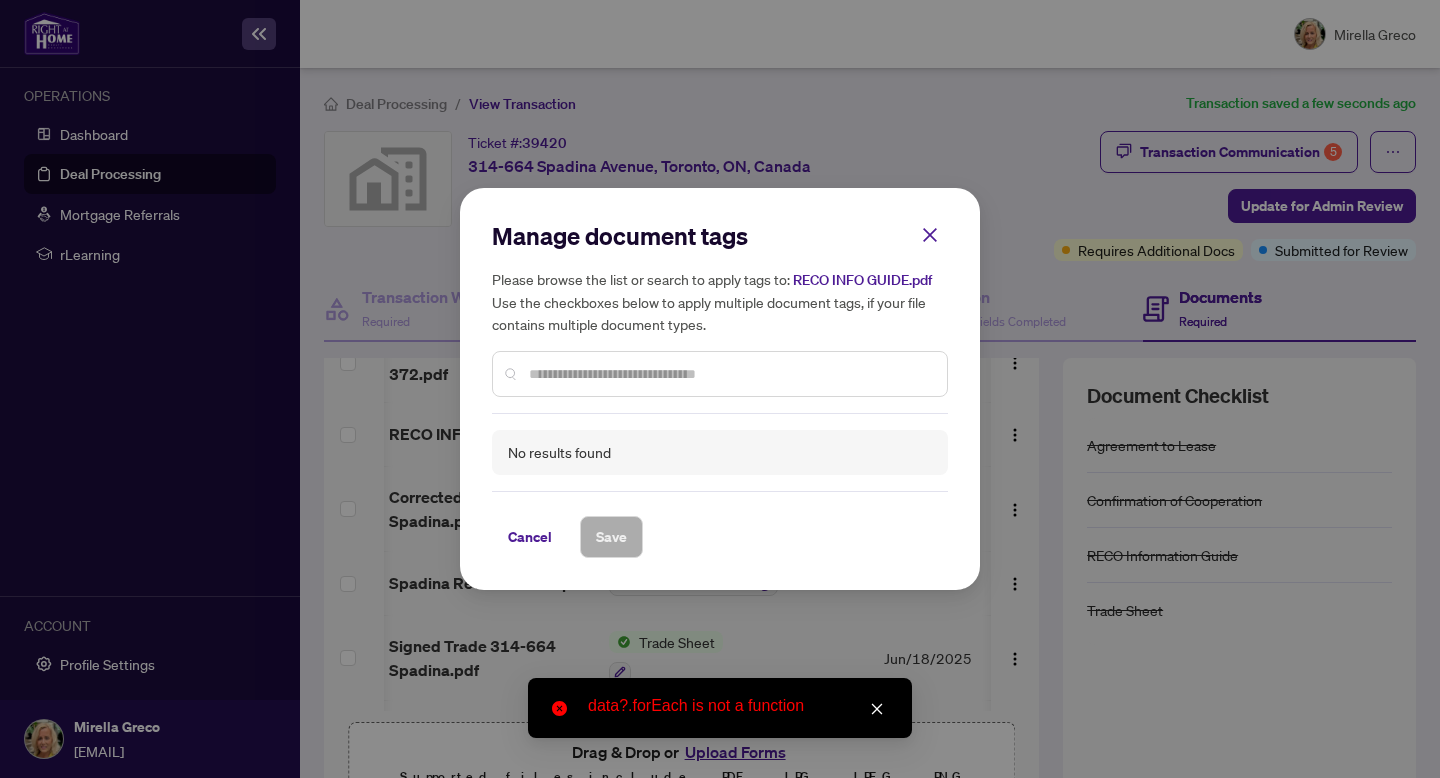 click at bounding box center (720, 374) 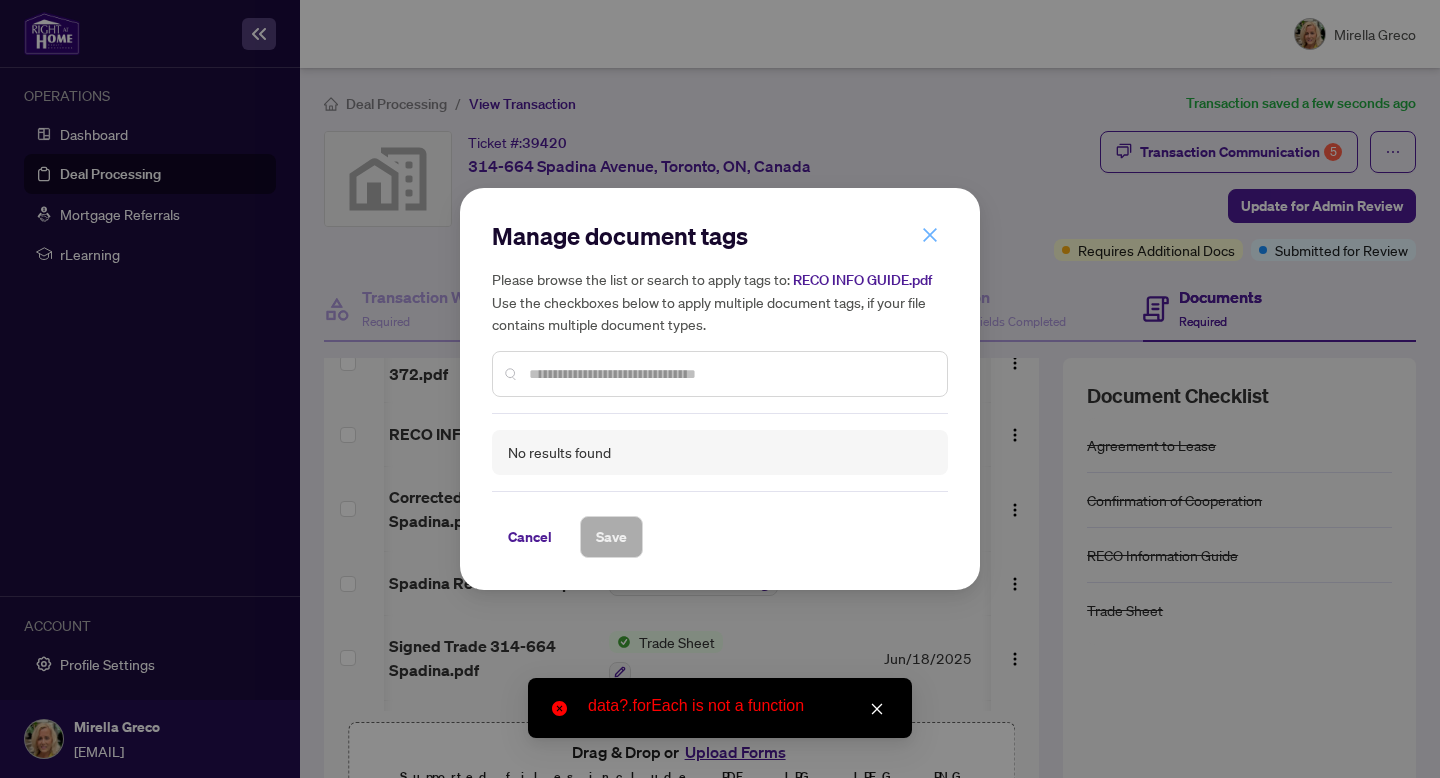 click 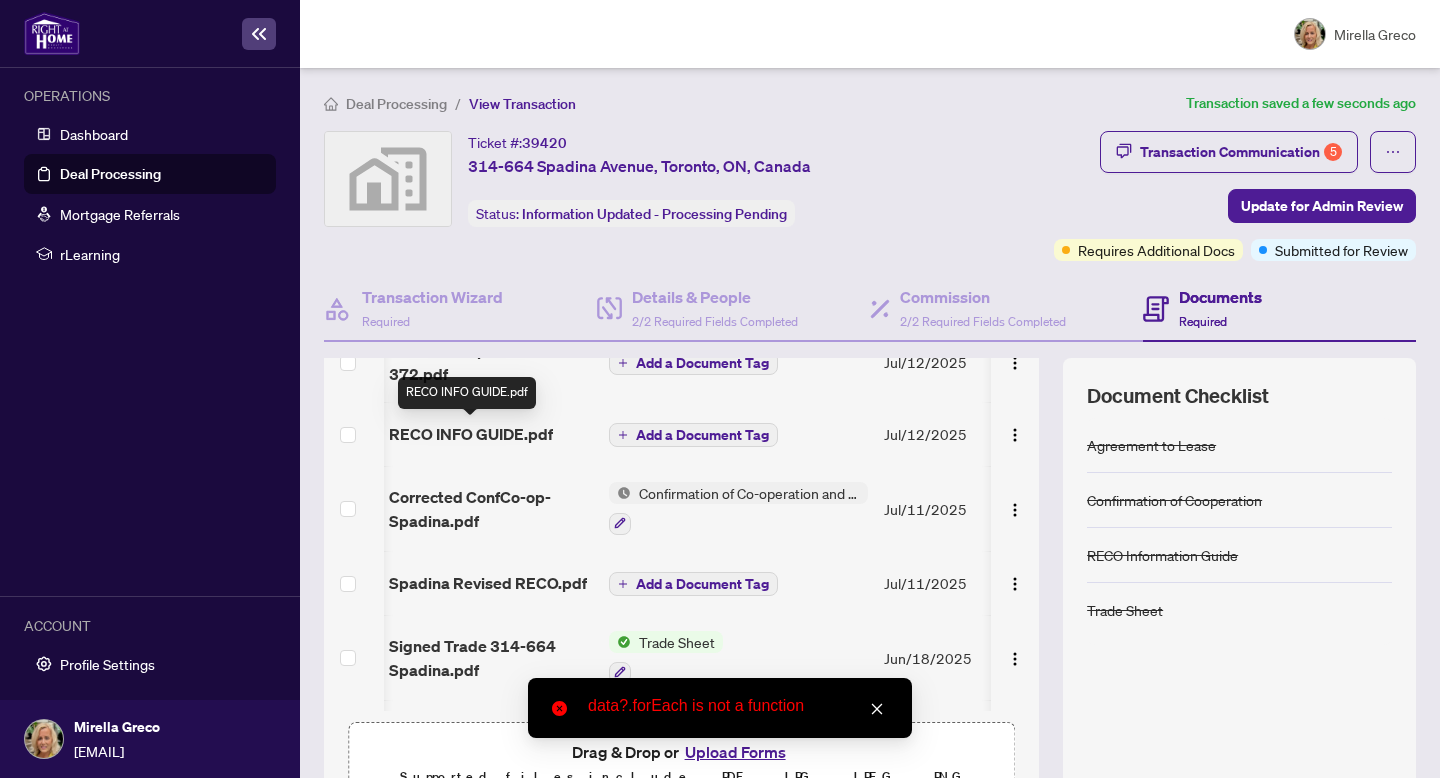 click on "RECO INFO GUIDE.pdf" at bounding box center [471, 434] 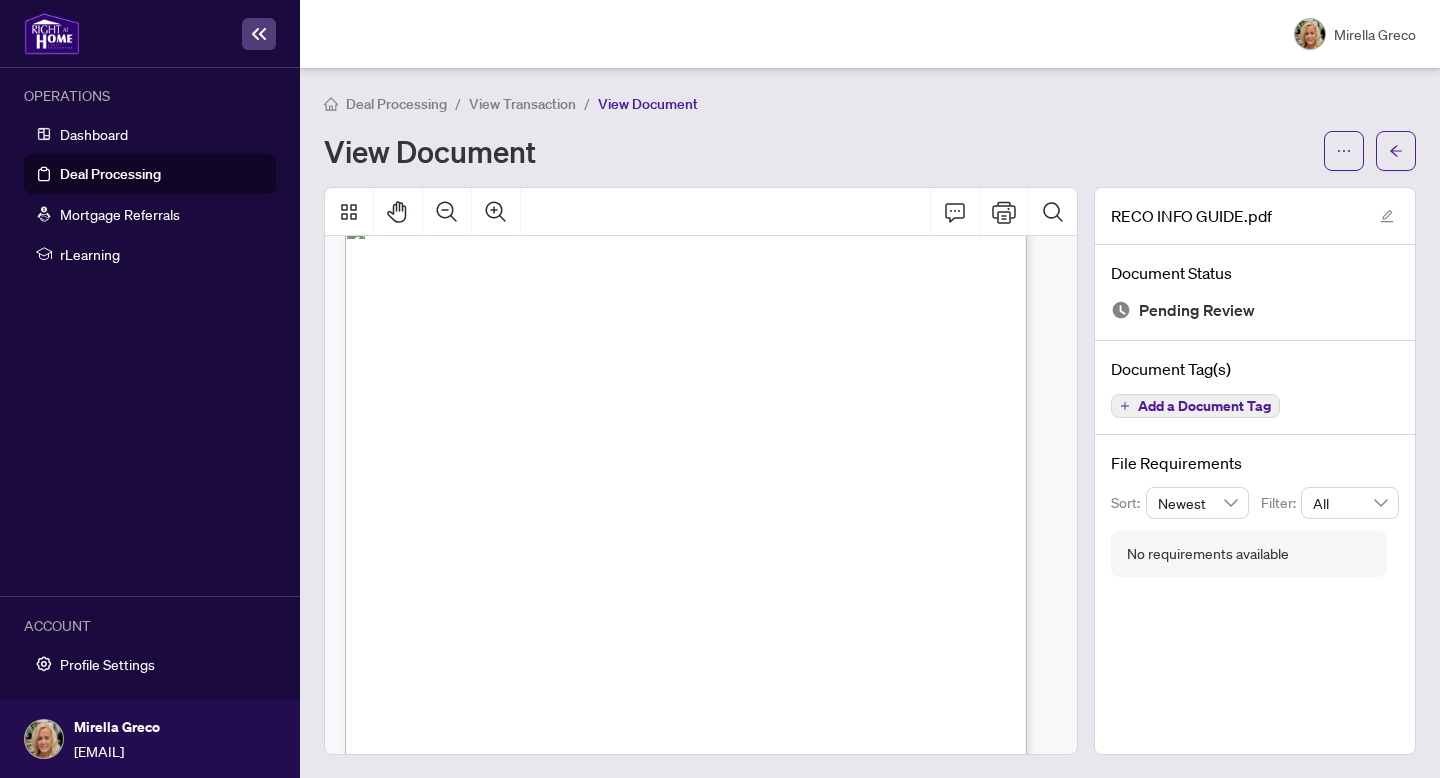 scroll, scrollTop: 0, scrollLeft: 0, axis: both 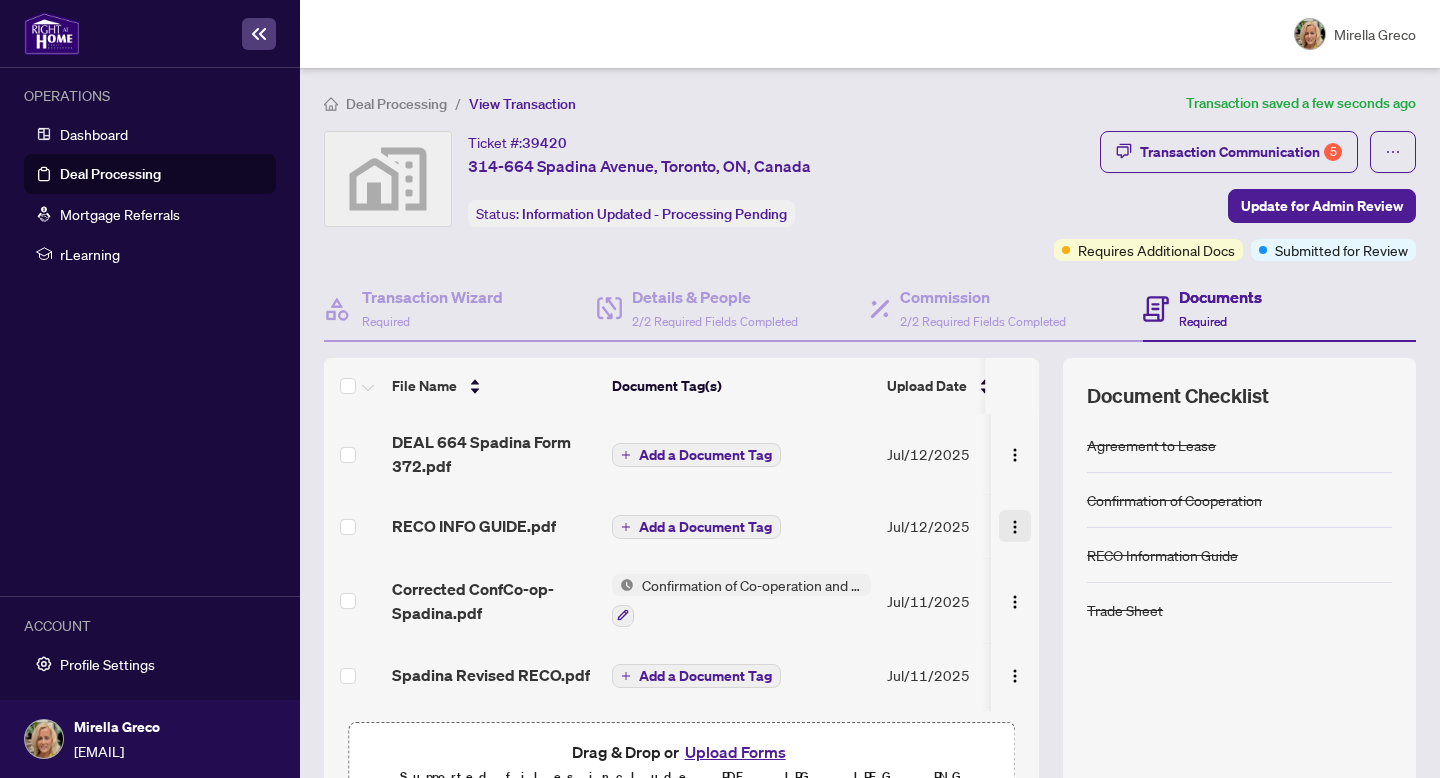 click at bounding box center (1015, 527) 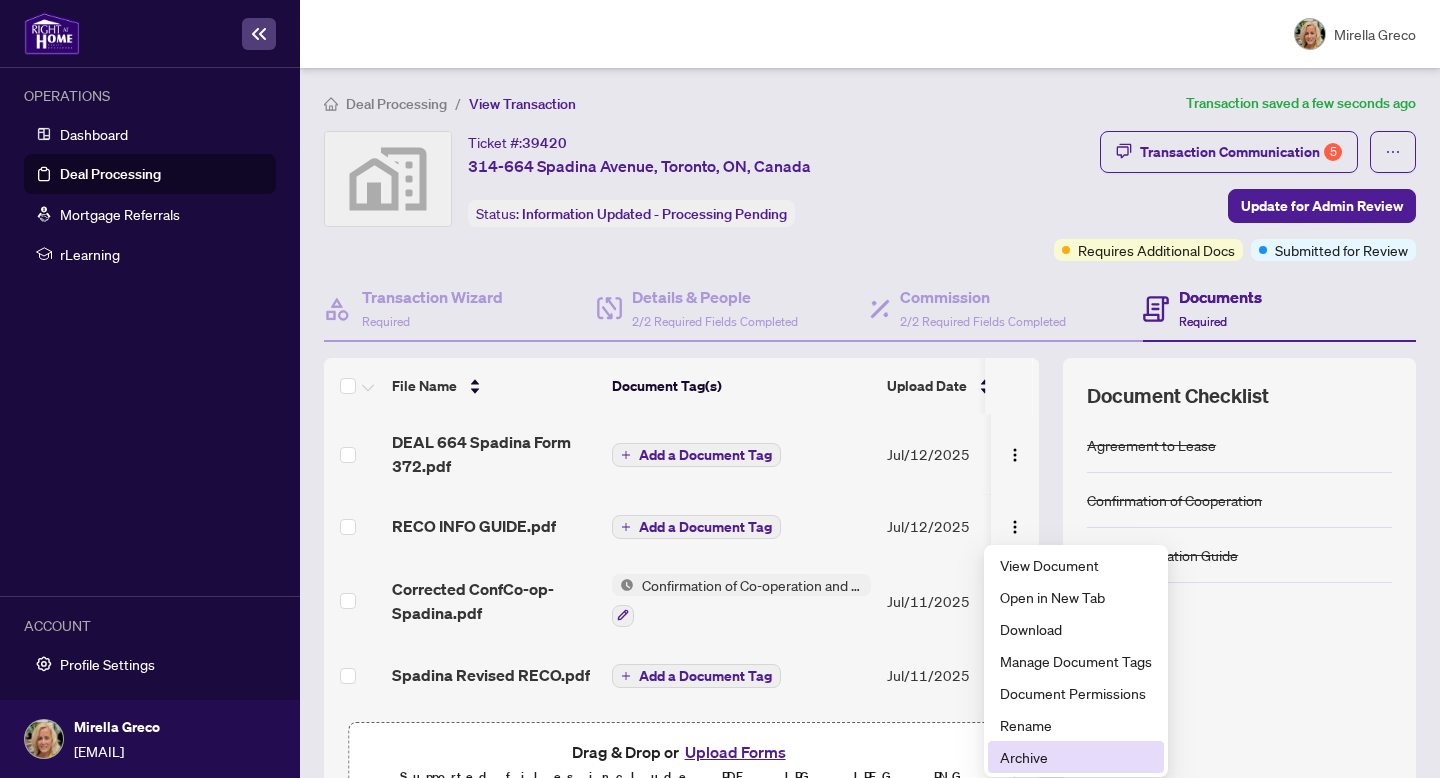 click on "Archive" at bounding box center [1076, 757] 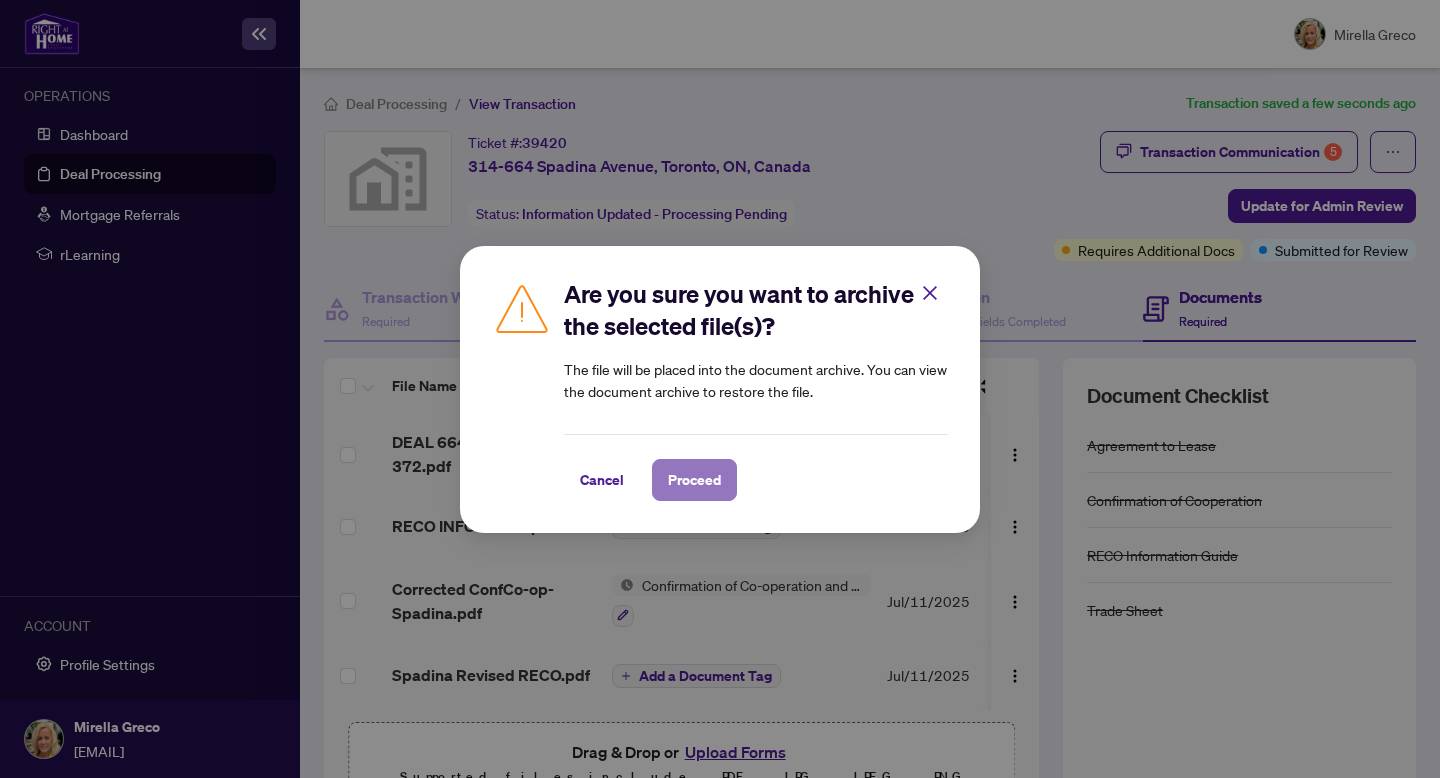 click on "Proceed" at bounding box center [694, 480] 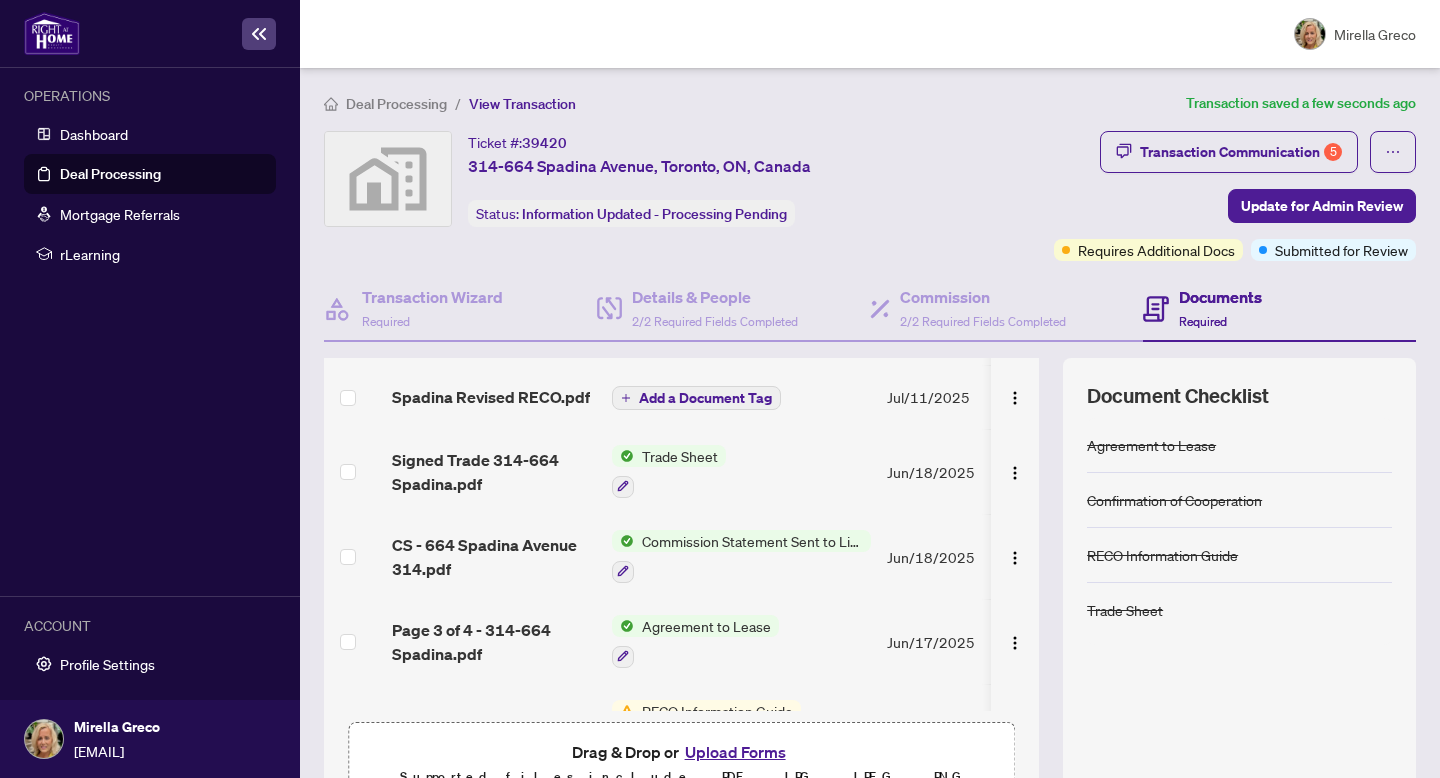 scroll, scrollTop: 221, scrollLeft: 0, axis: vertical 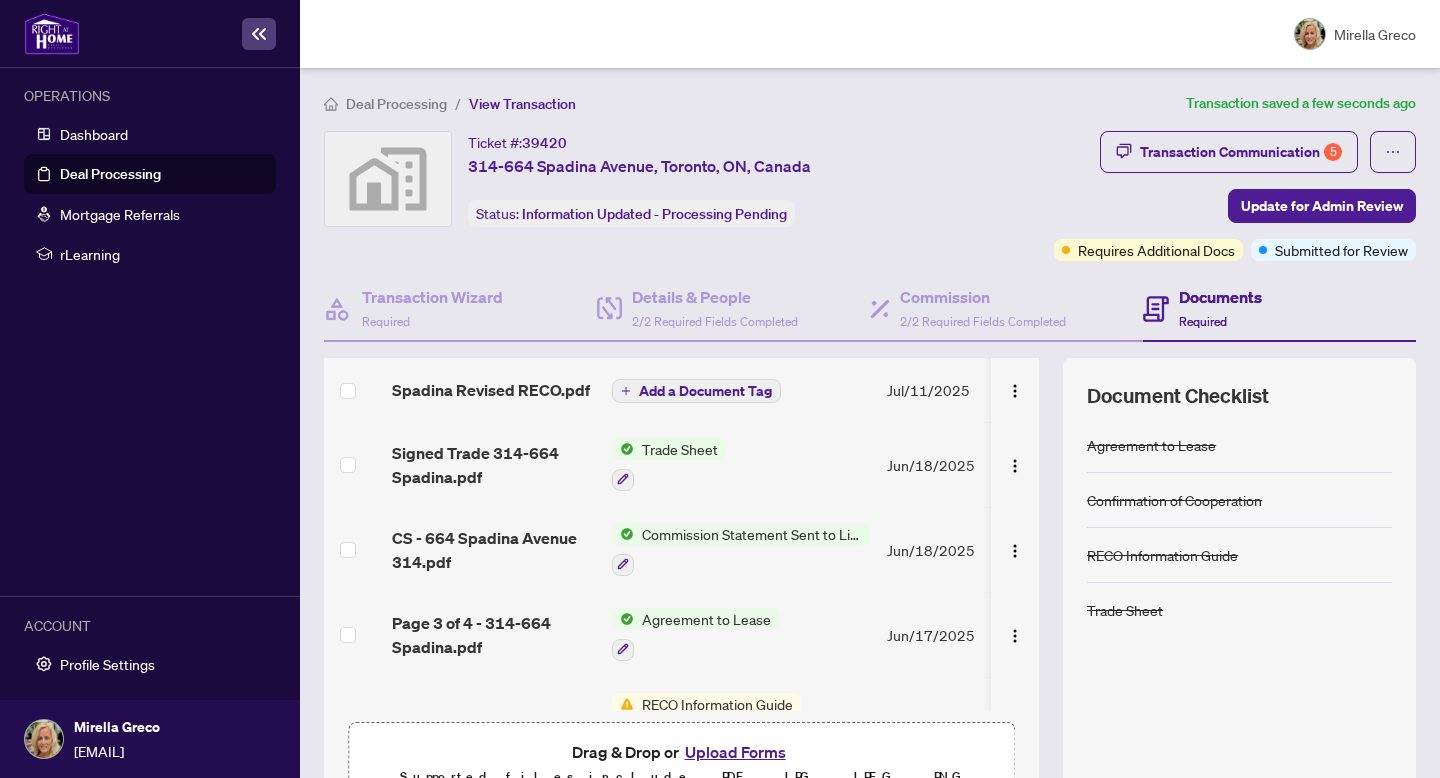 click on "Trade Sheet" at bounding box center [680, 449] 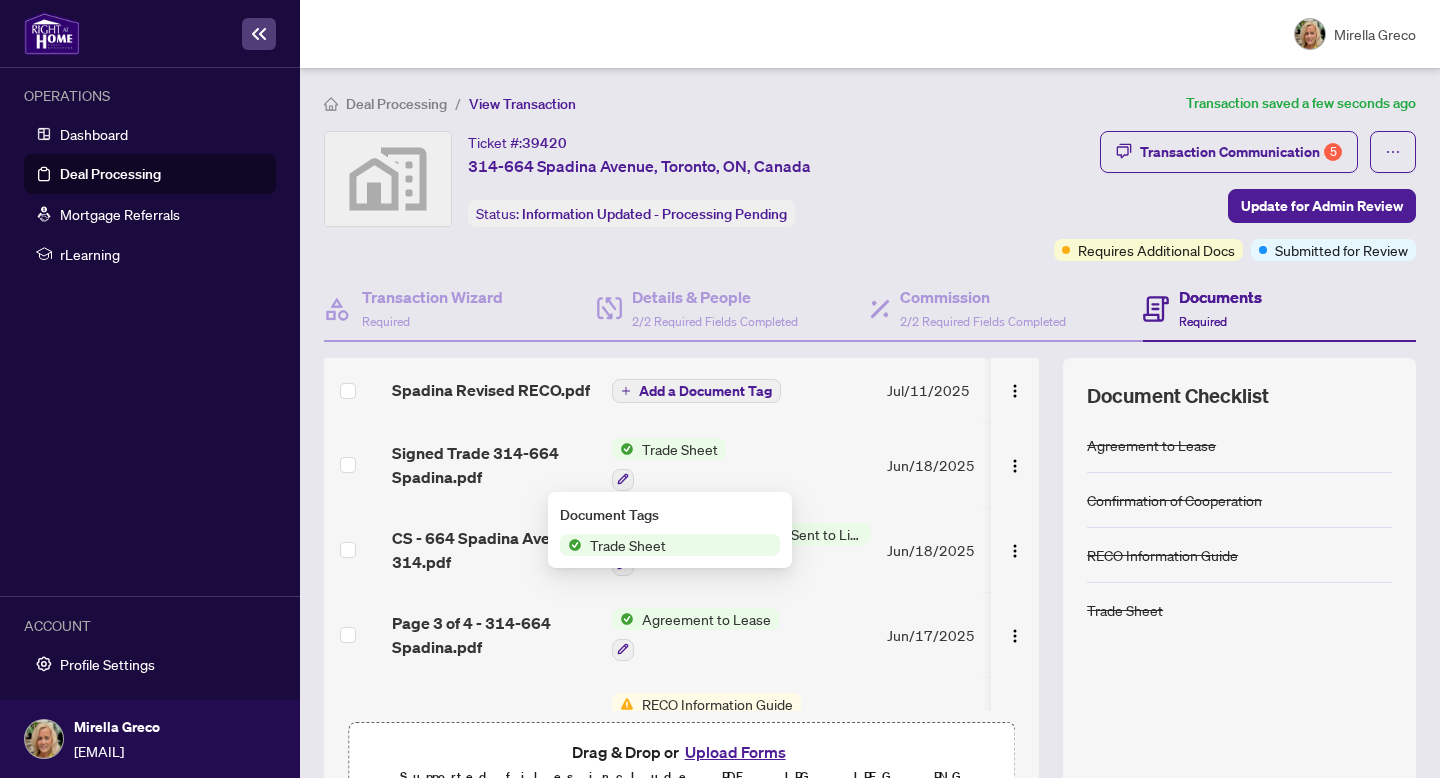 click on "Trade Sheet" at bounding box center (670, 545) 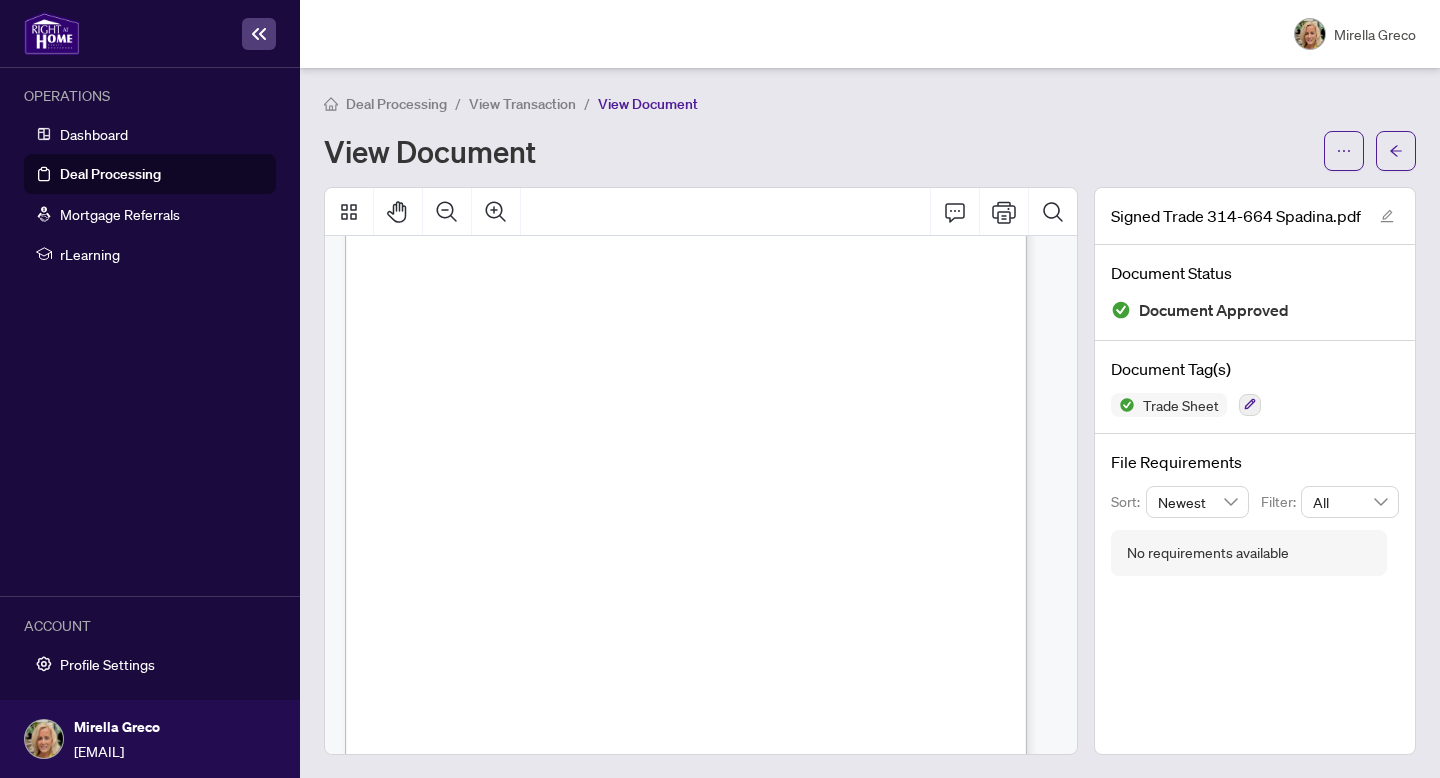 scroll, scrollTop: 0, scrollLeft: 0, axis: both 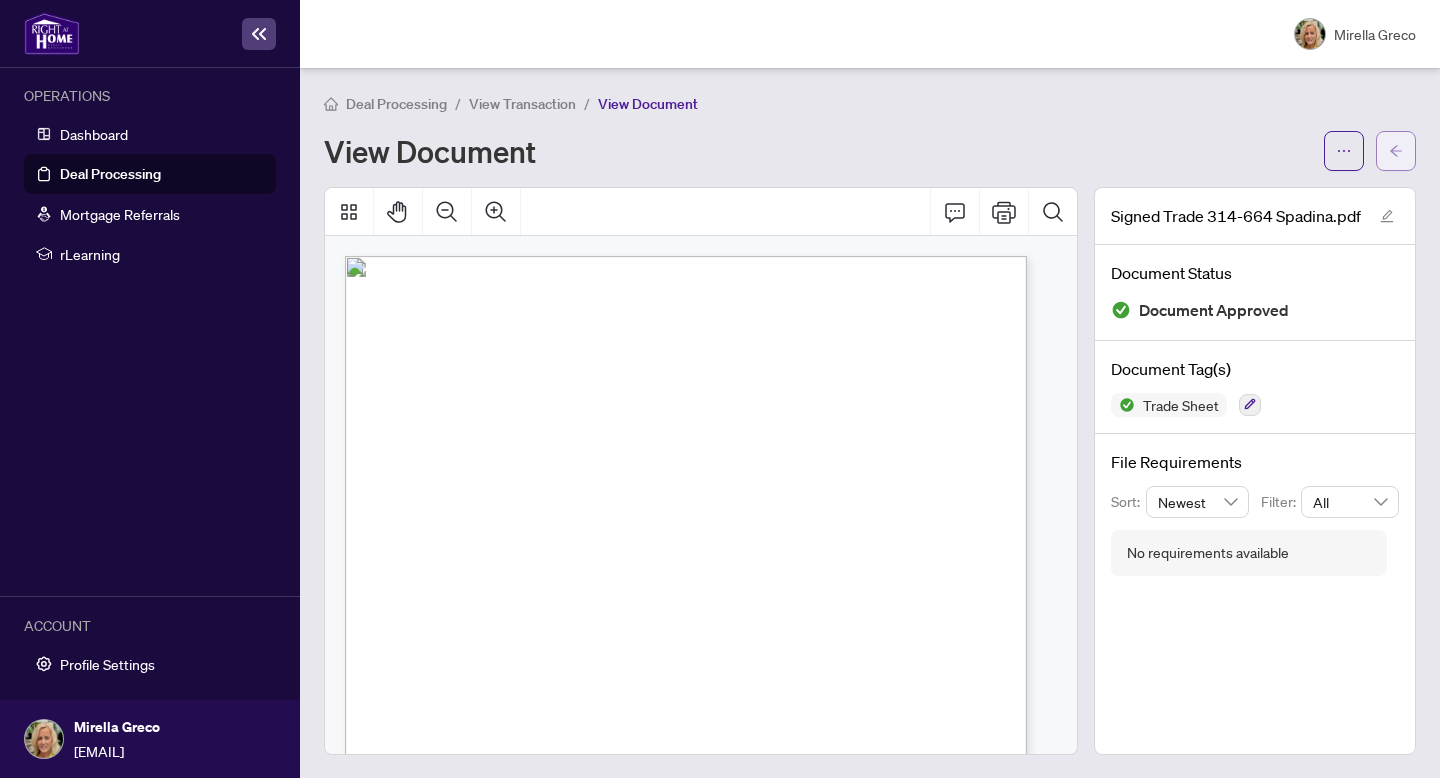 click at bounding box center (1396, 151) 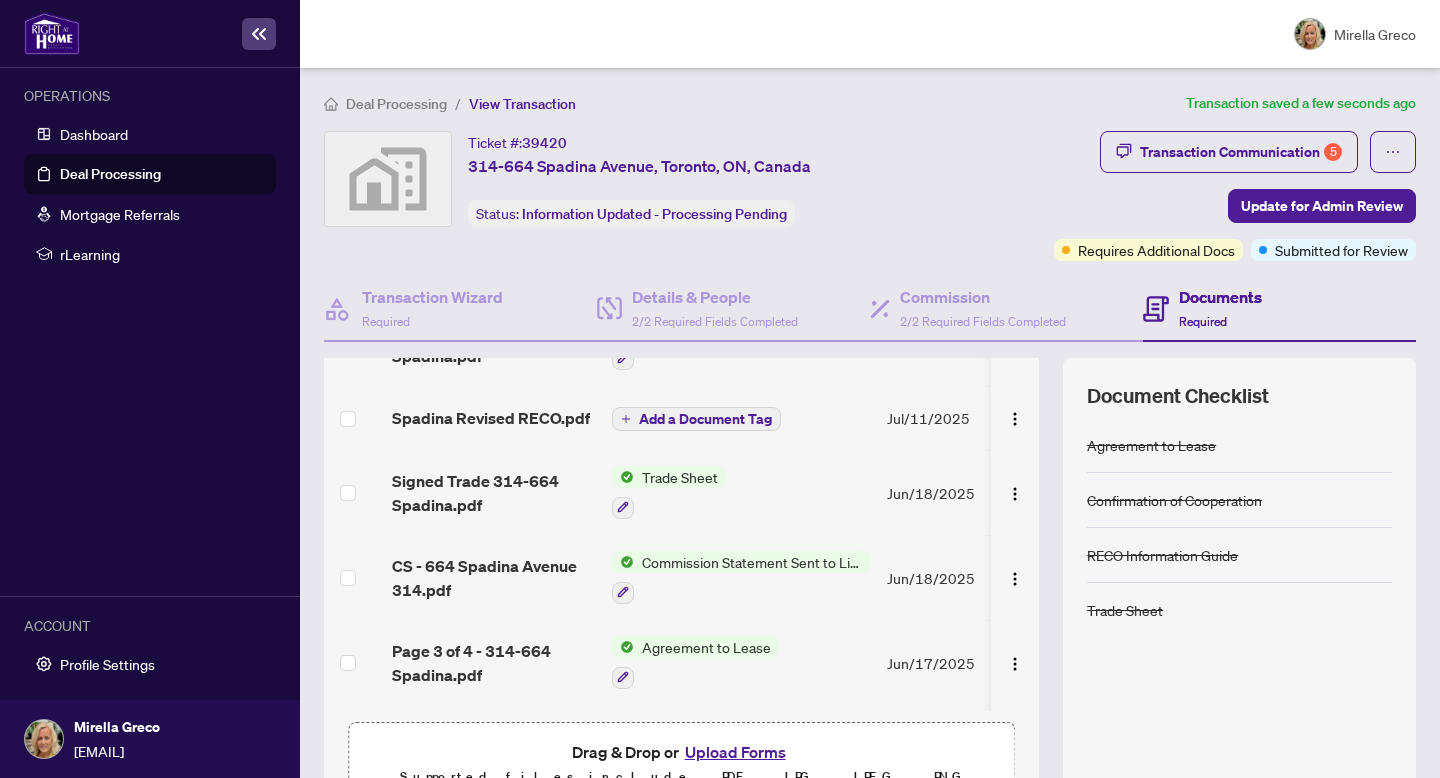 scroll, scrollTop: 194, scrollLeft: 0, axis: vertical 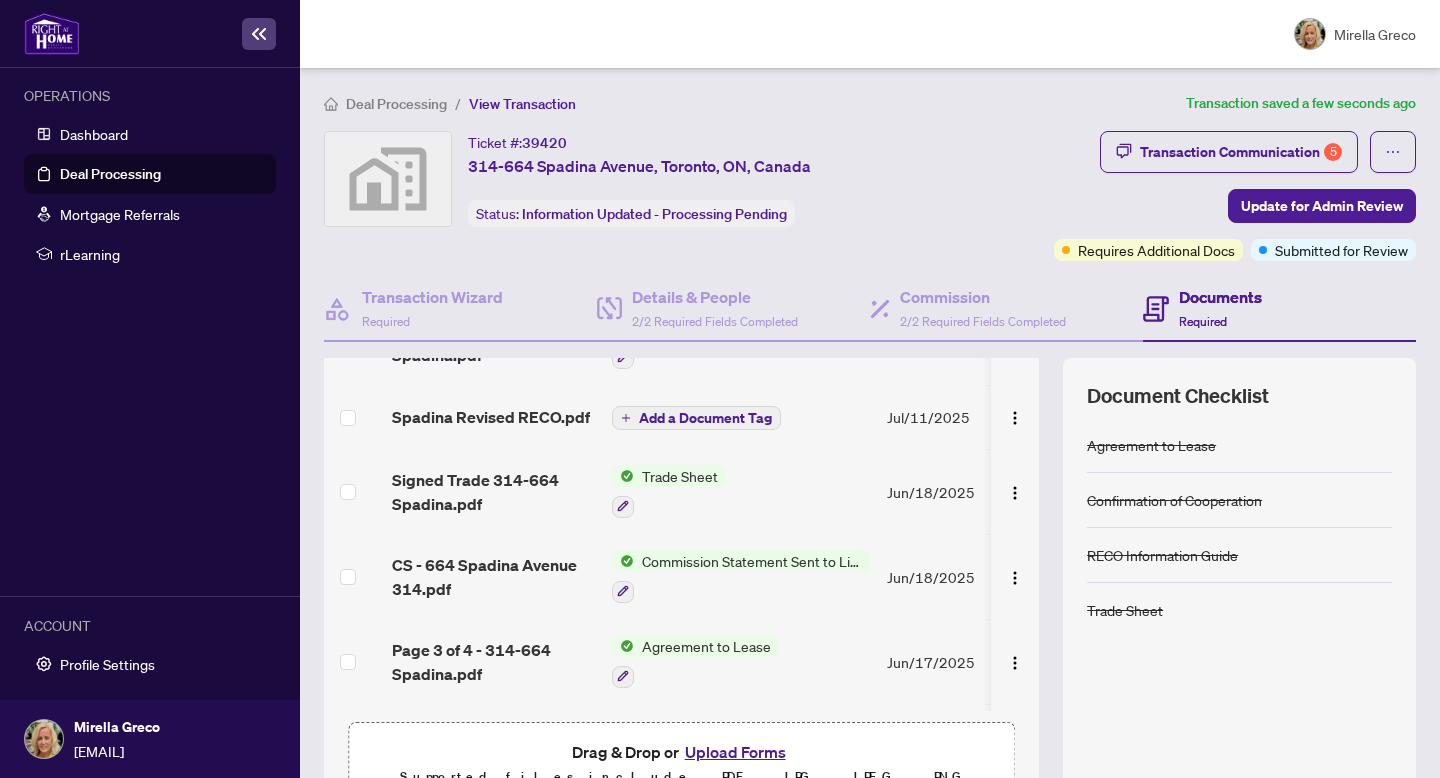 click on "Add a Document Tag" at bounding box center [705, 418] 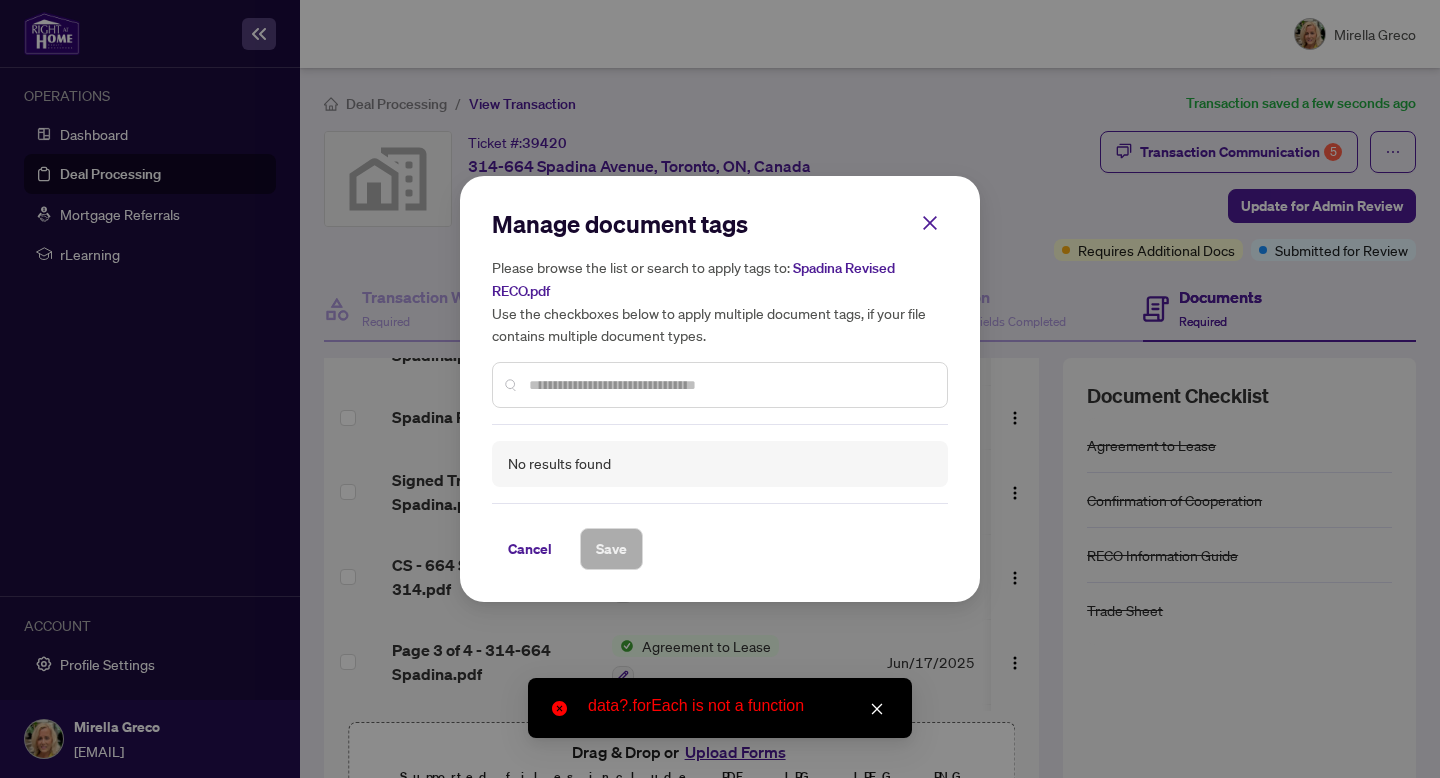 click at bounding box center (720, 385) 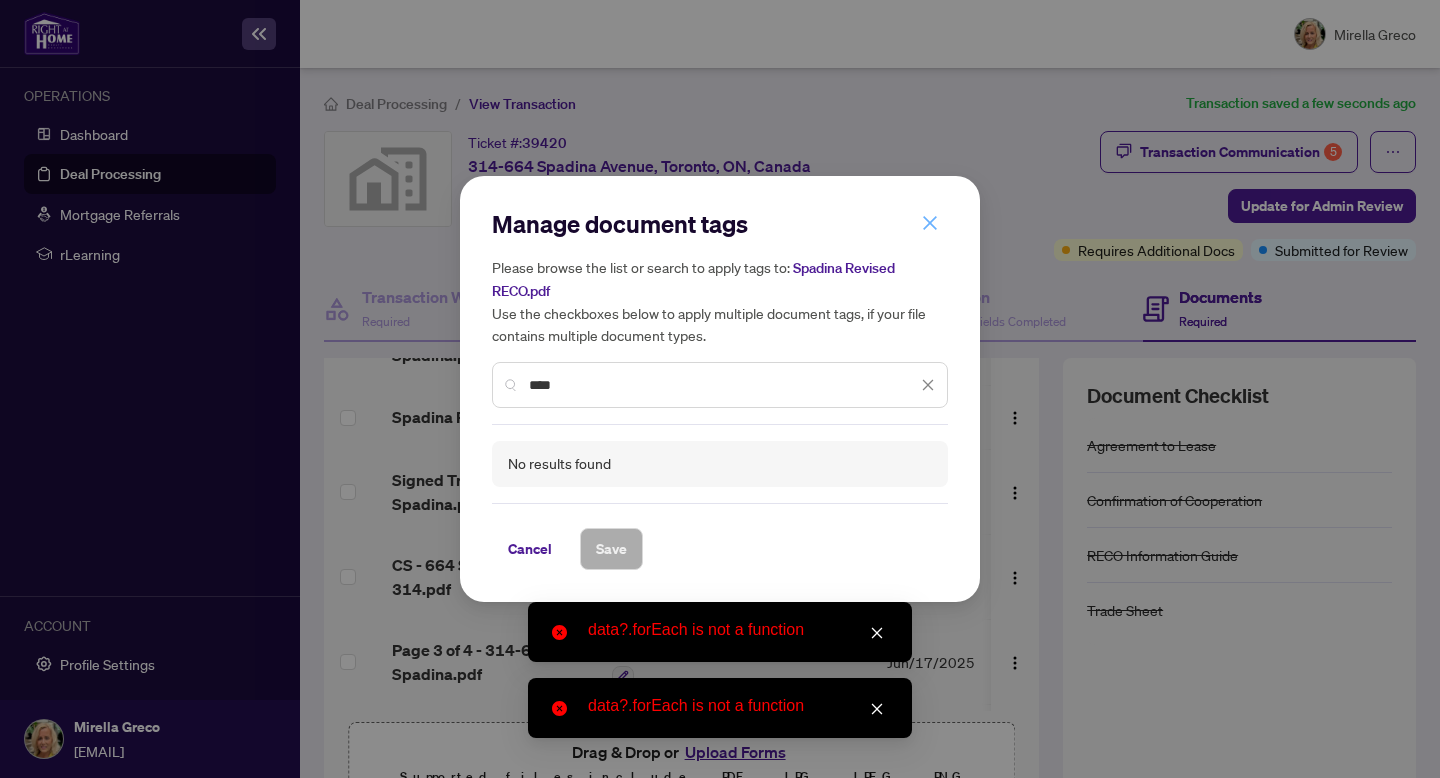 type on "****" 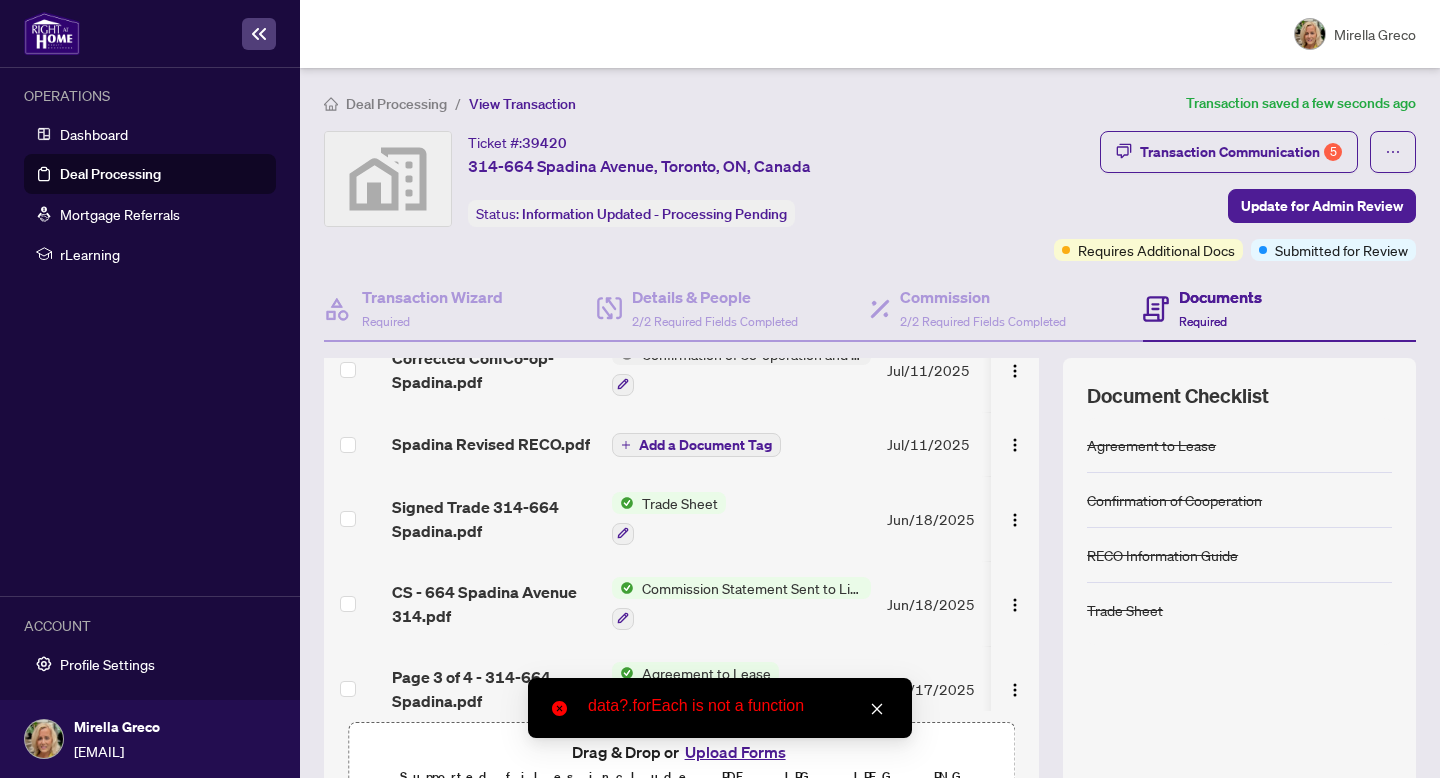 scroll, scrollTop: 165, scrollLeft: 0, axis: vertical 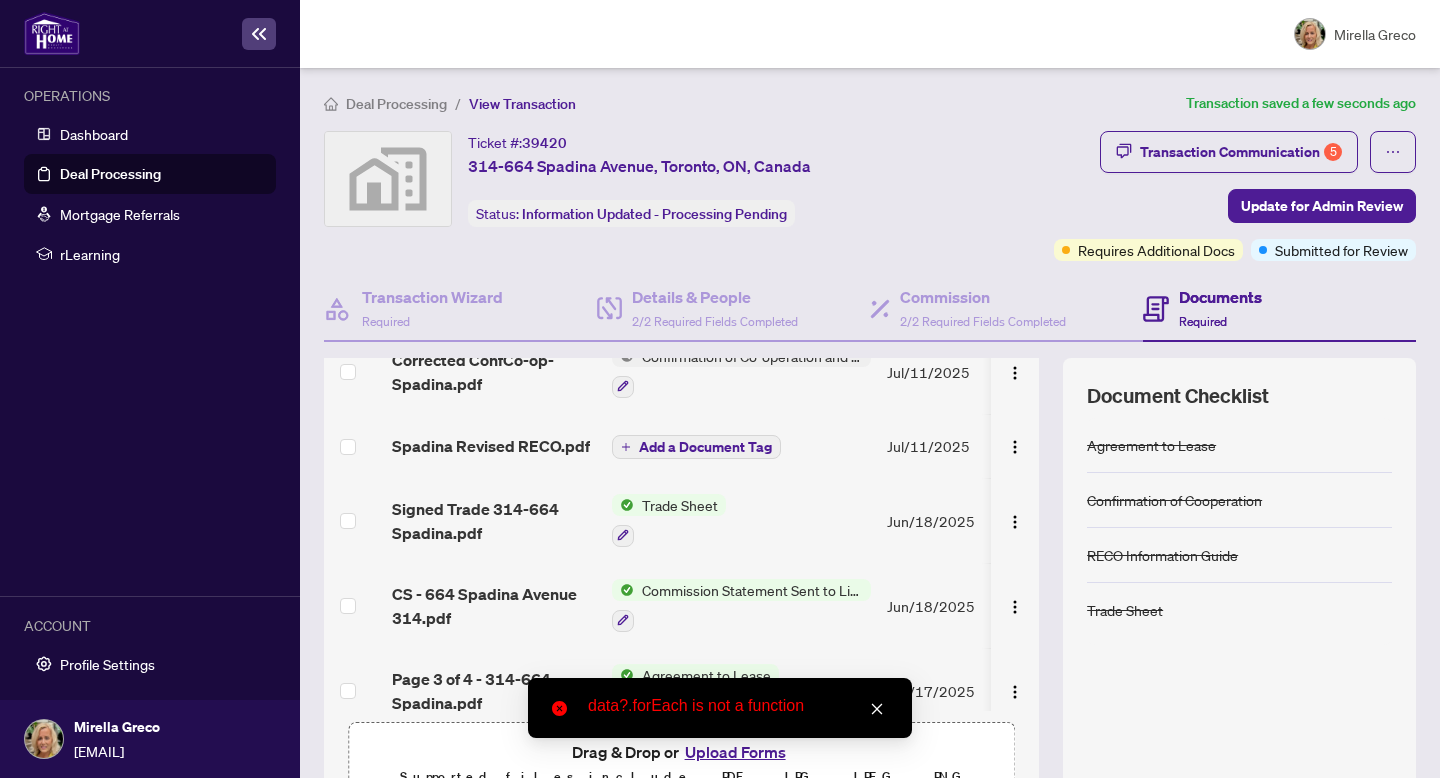 click 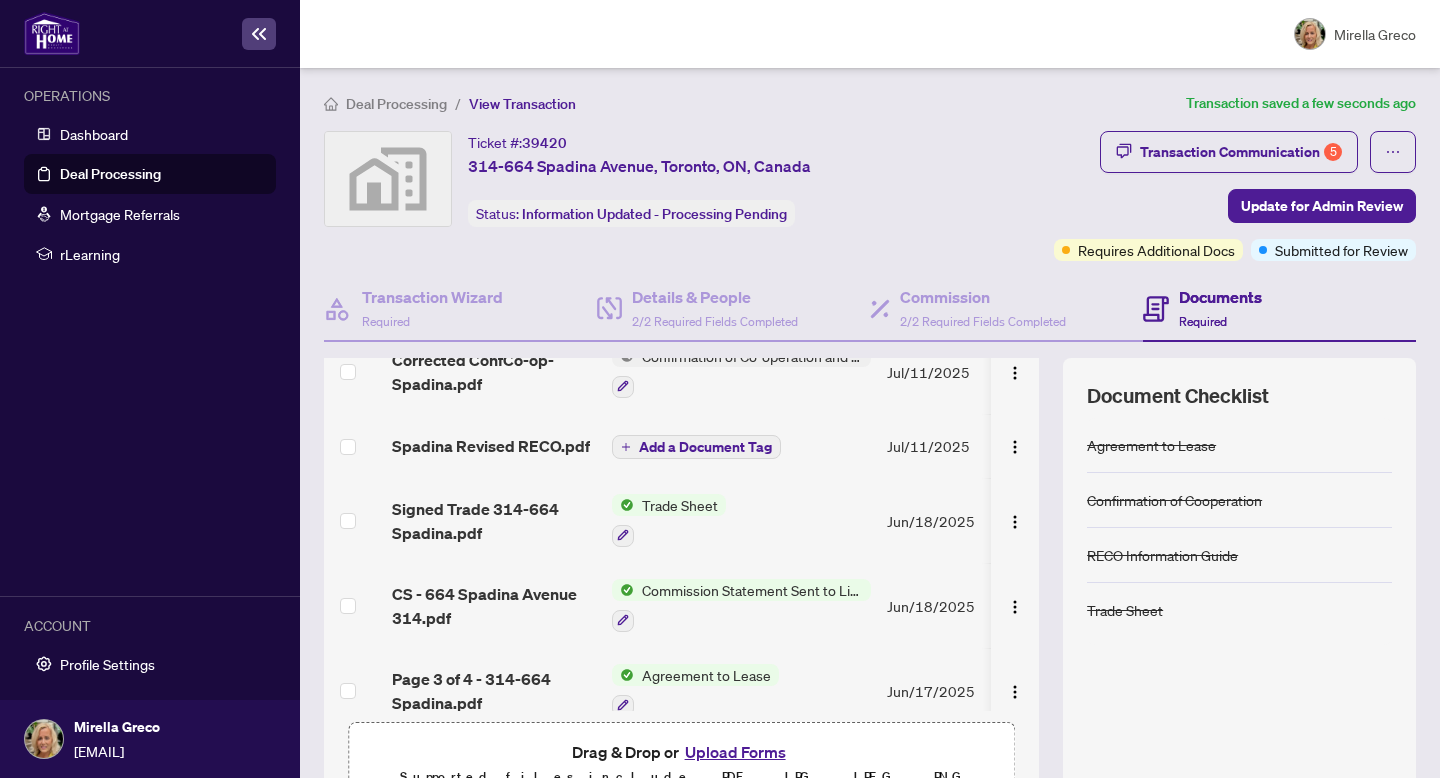 click on "Add a Document Tag" at bounding box center (705, 447) 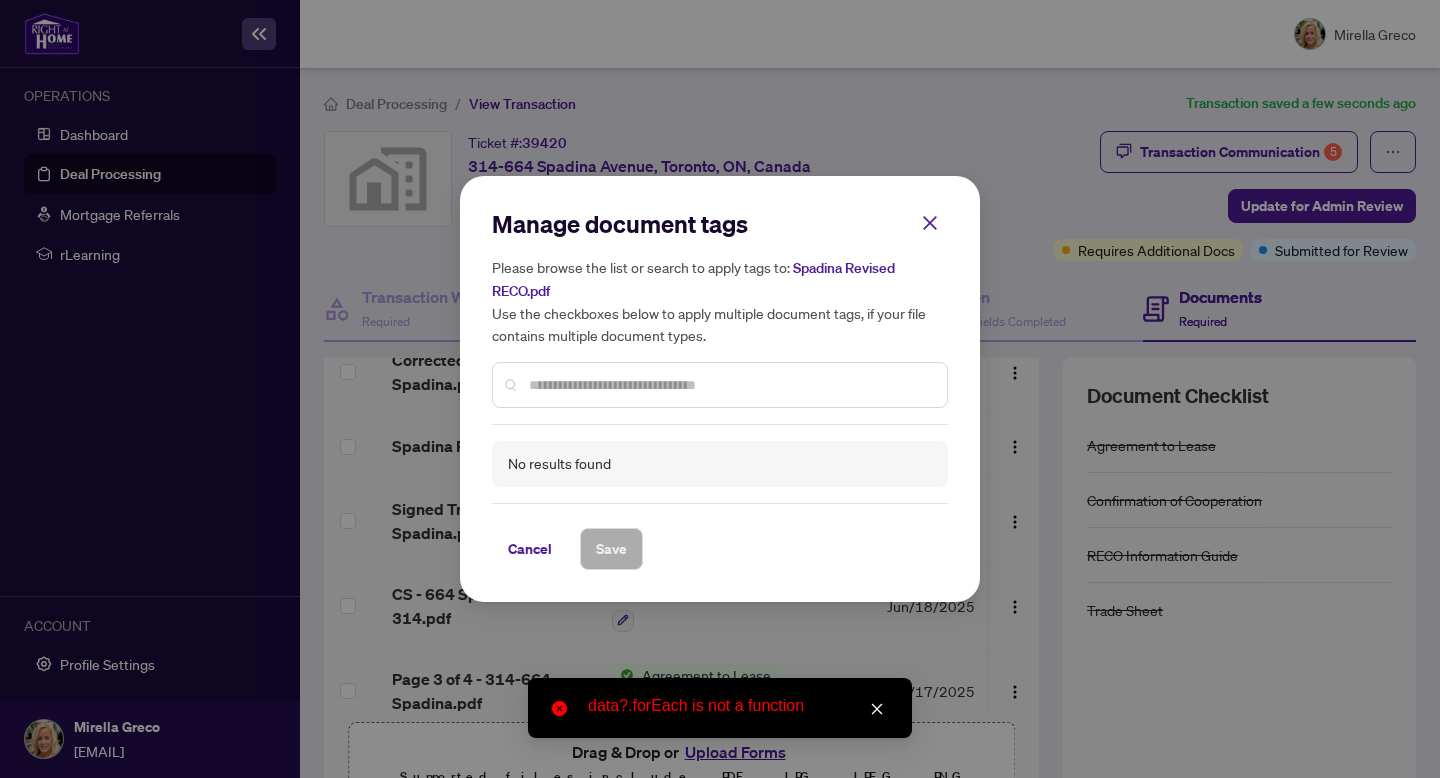 click at bounding box center (720, 385) 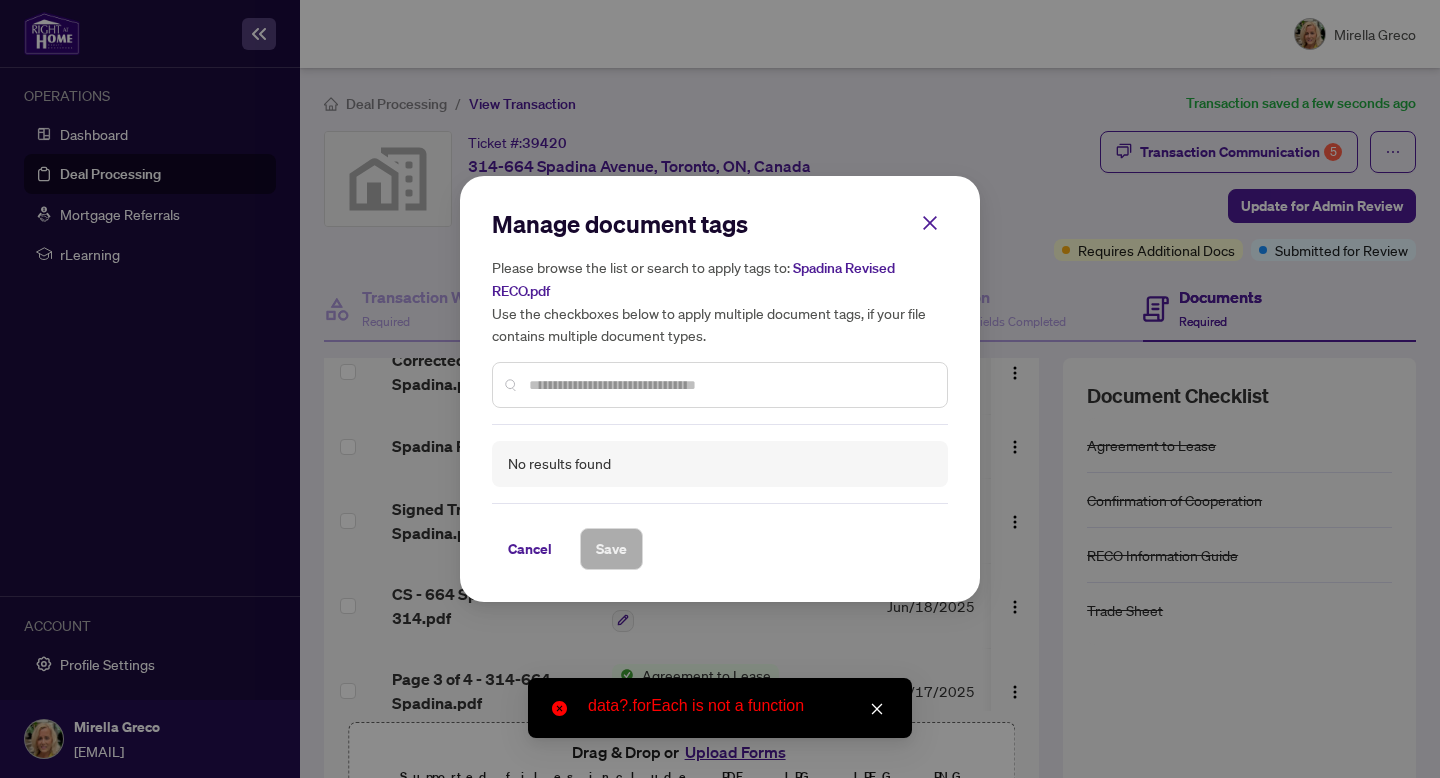 click at bounding box center (730, 385) 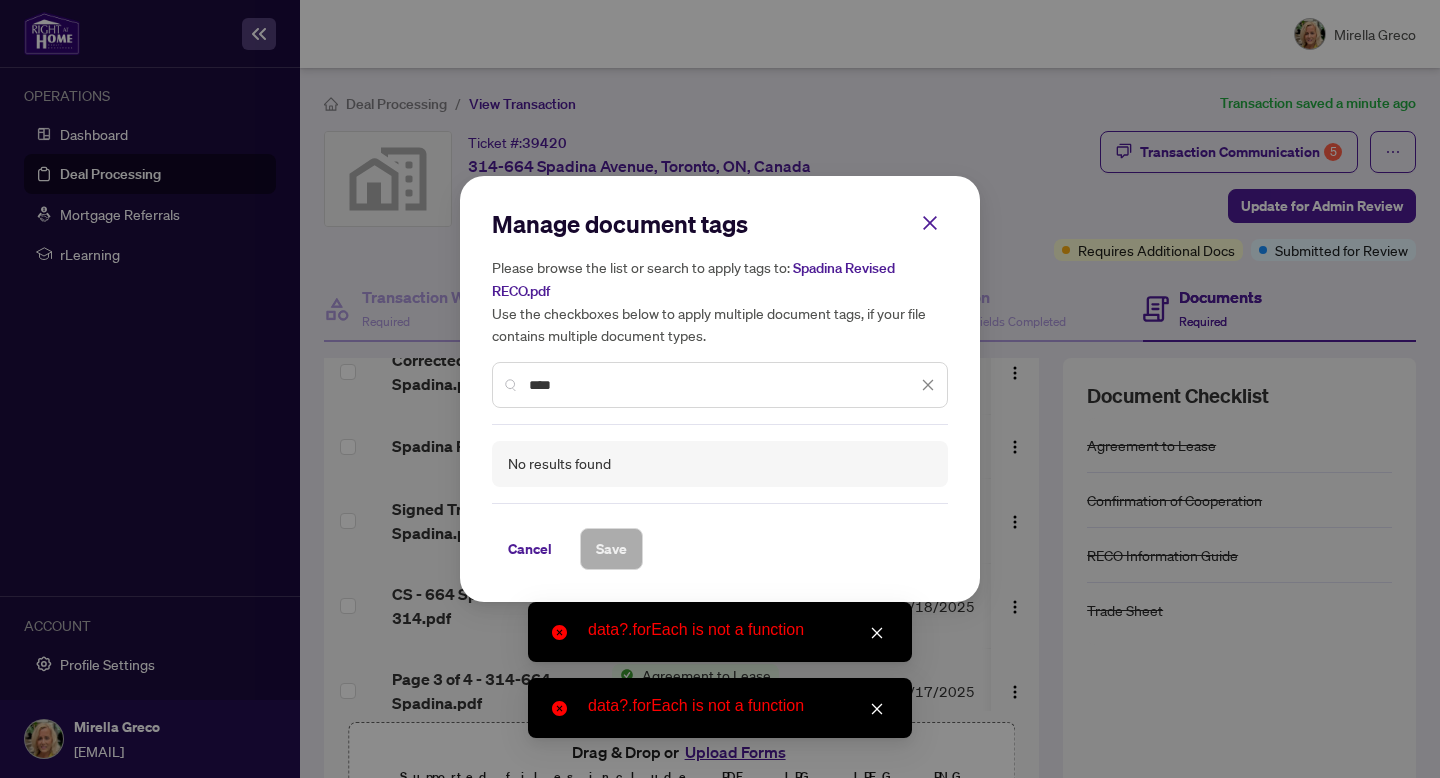 click on "No results found" at bounding box center (720, 464) 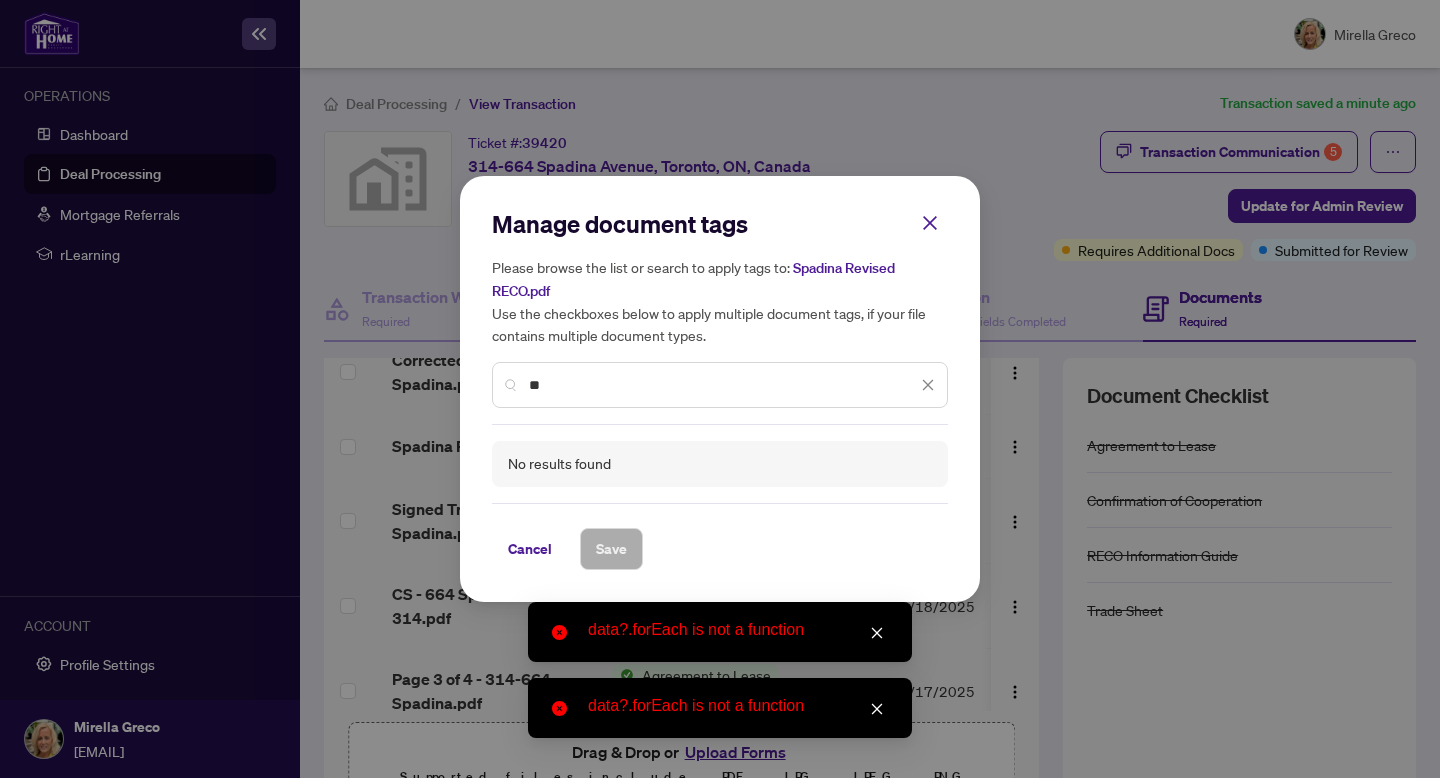 type on "*" 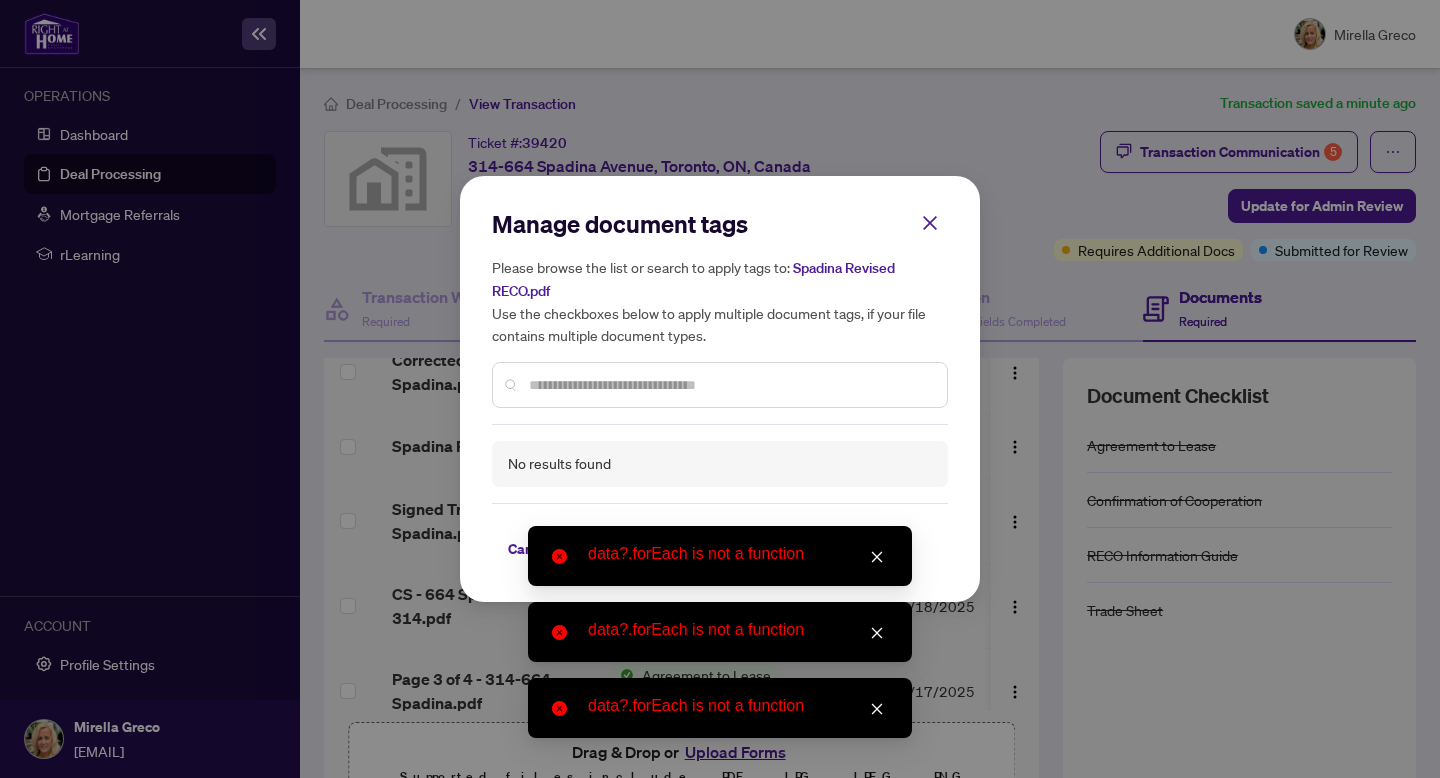 type 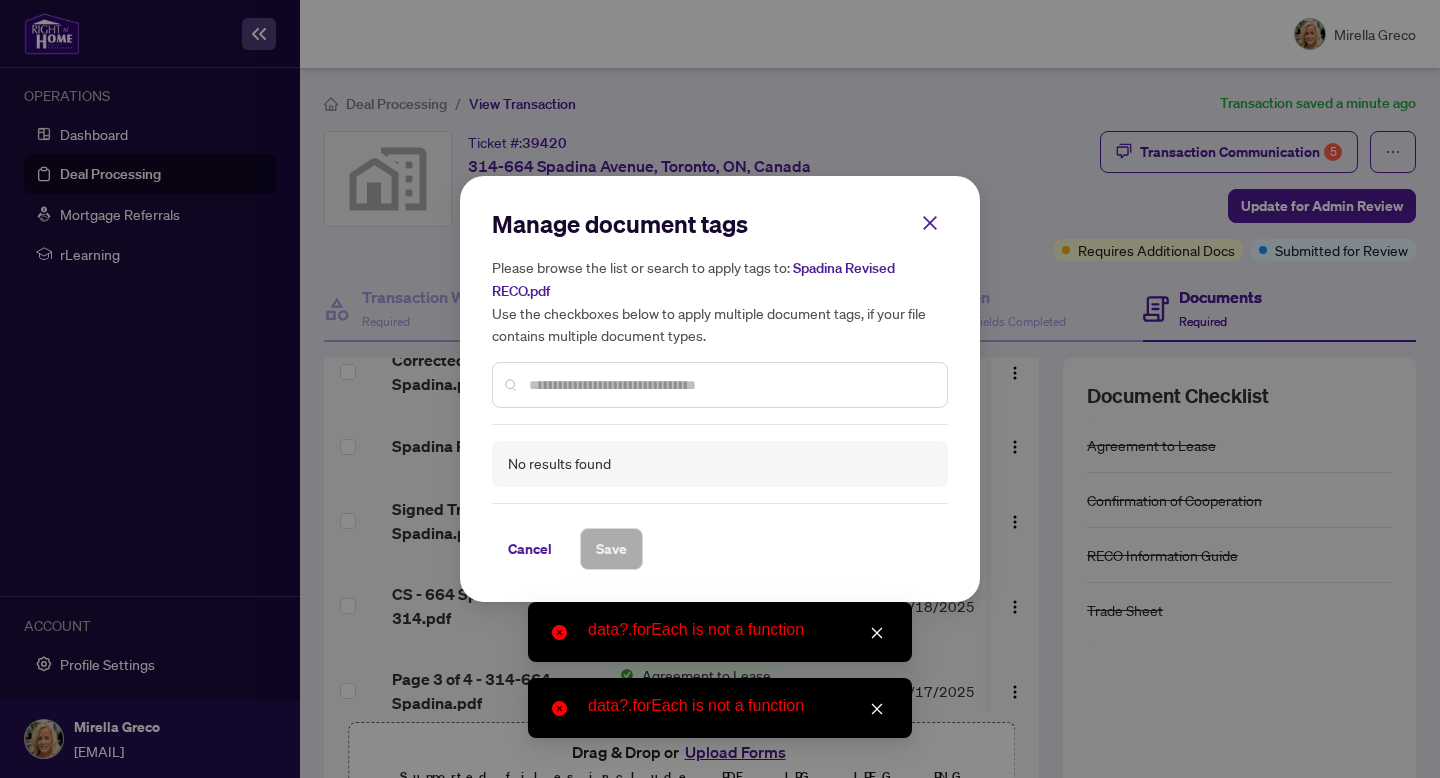 click 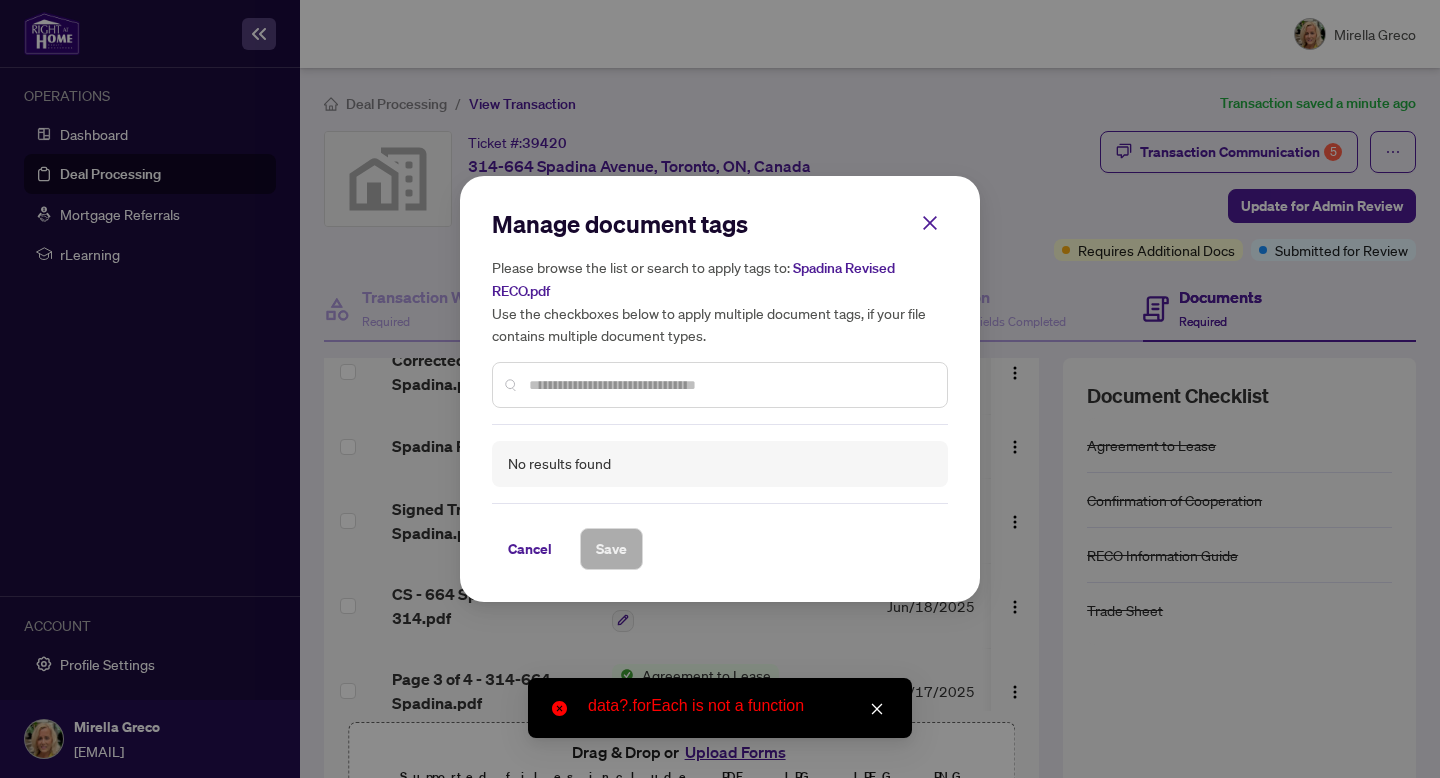click 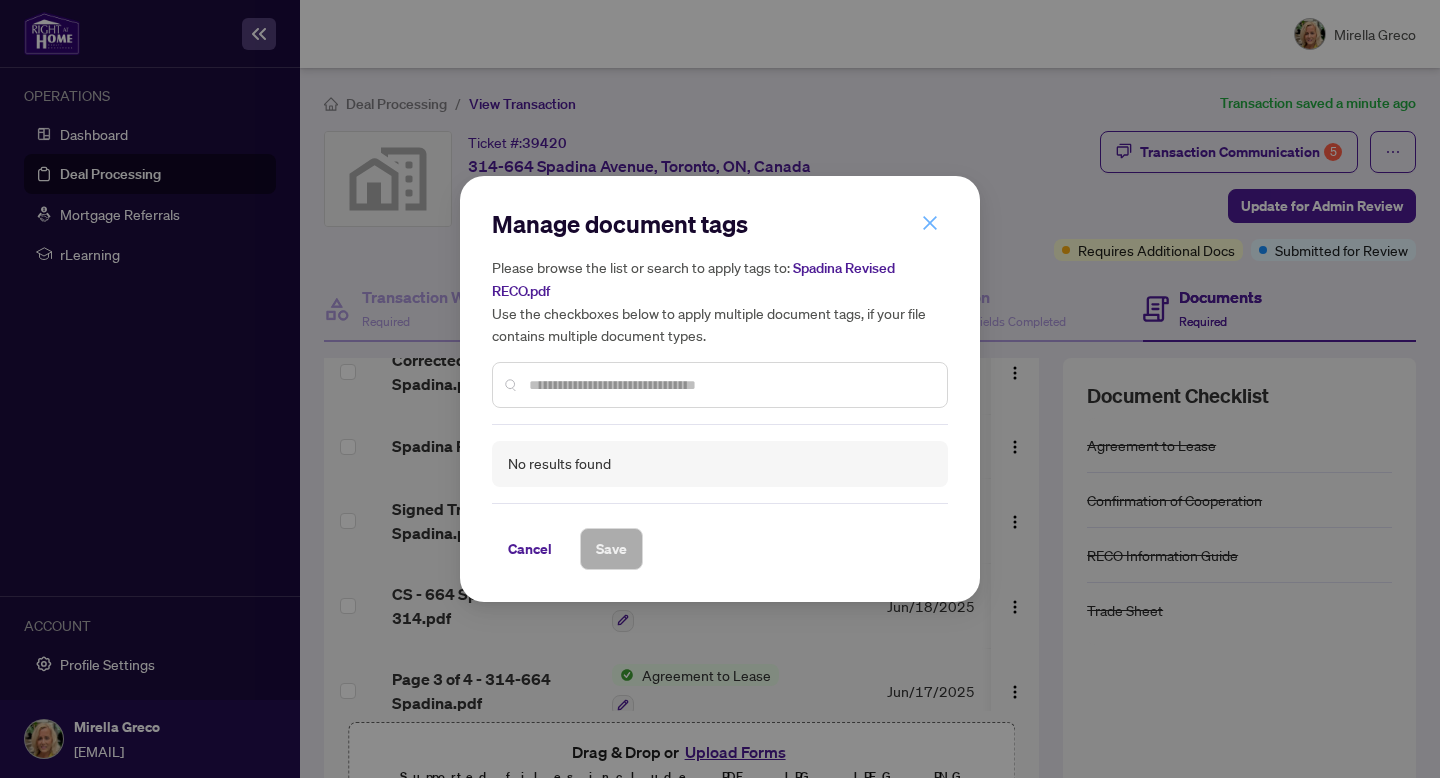 click 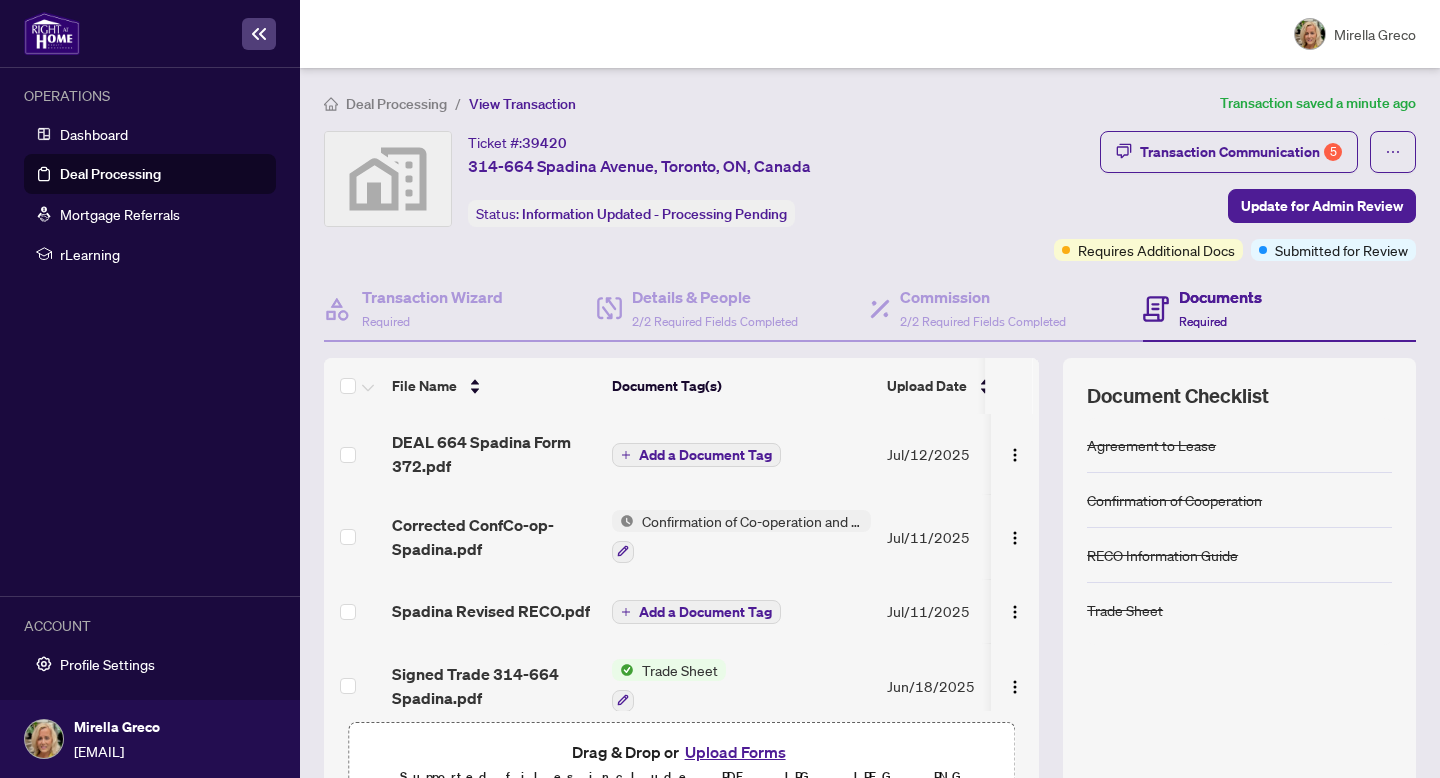 scroll, scrollTop: 1, scrollLeft: 0, axis: vertical 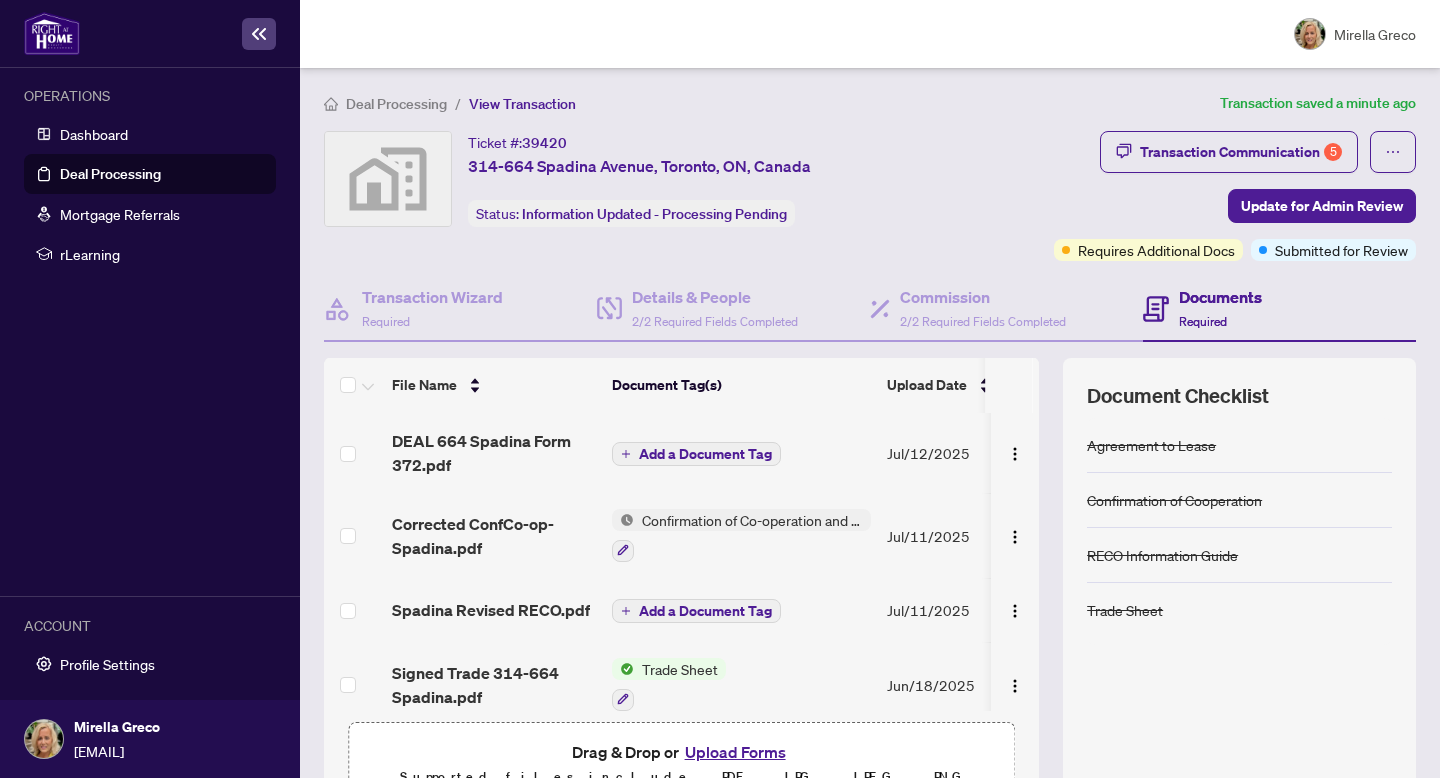 click on "Add a Document Tag" at bounding box center [705, 454] 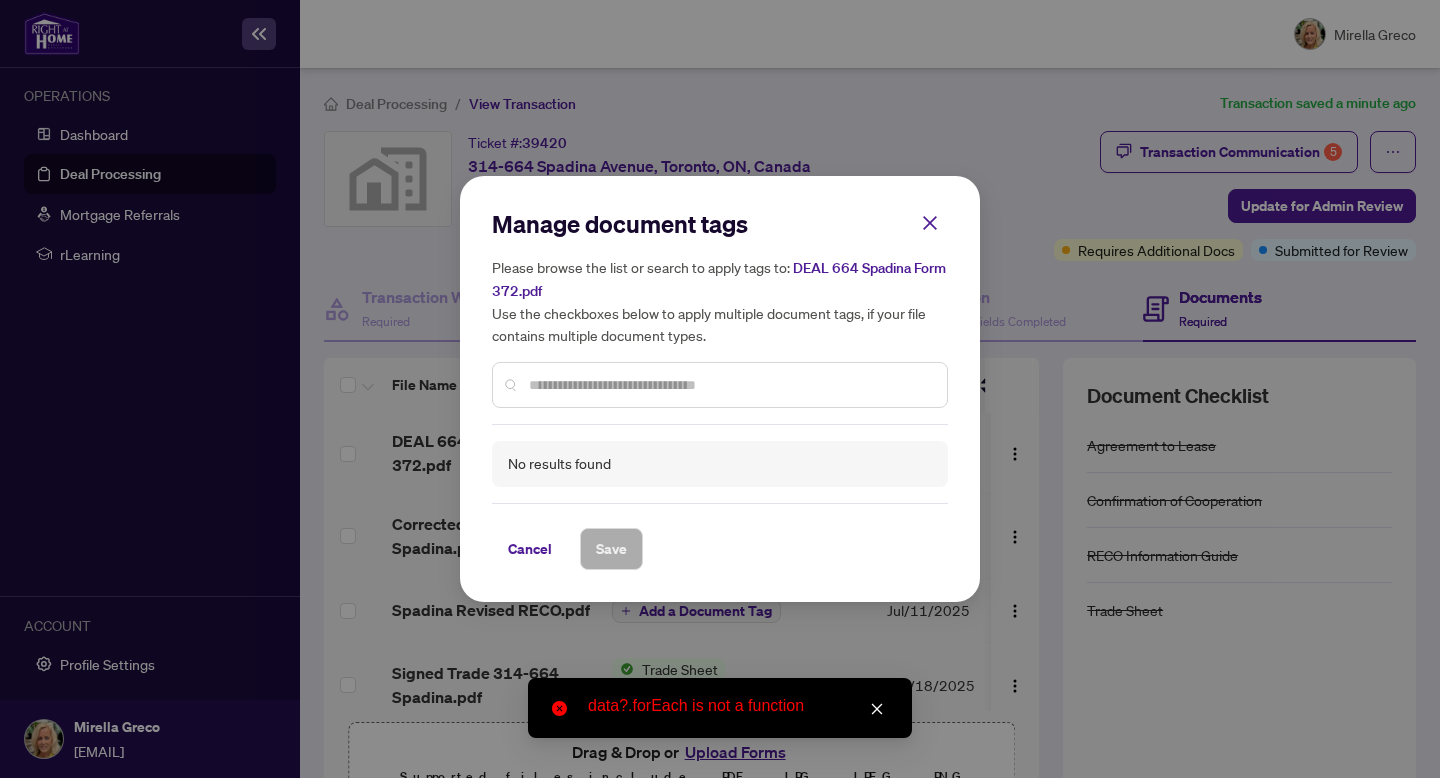 click on "Please browse the list or search to apply tags to:   DEAL 664 Spadina Form 372.pdf   Use the checkboxes below to apply multiple document tags, if your file contains multiple document types." at bounding box center (720, 301) 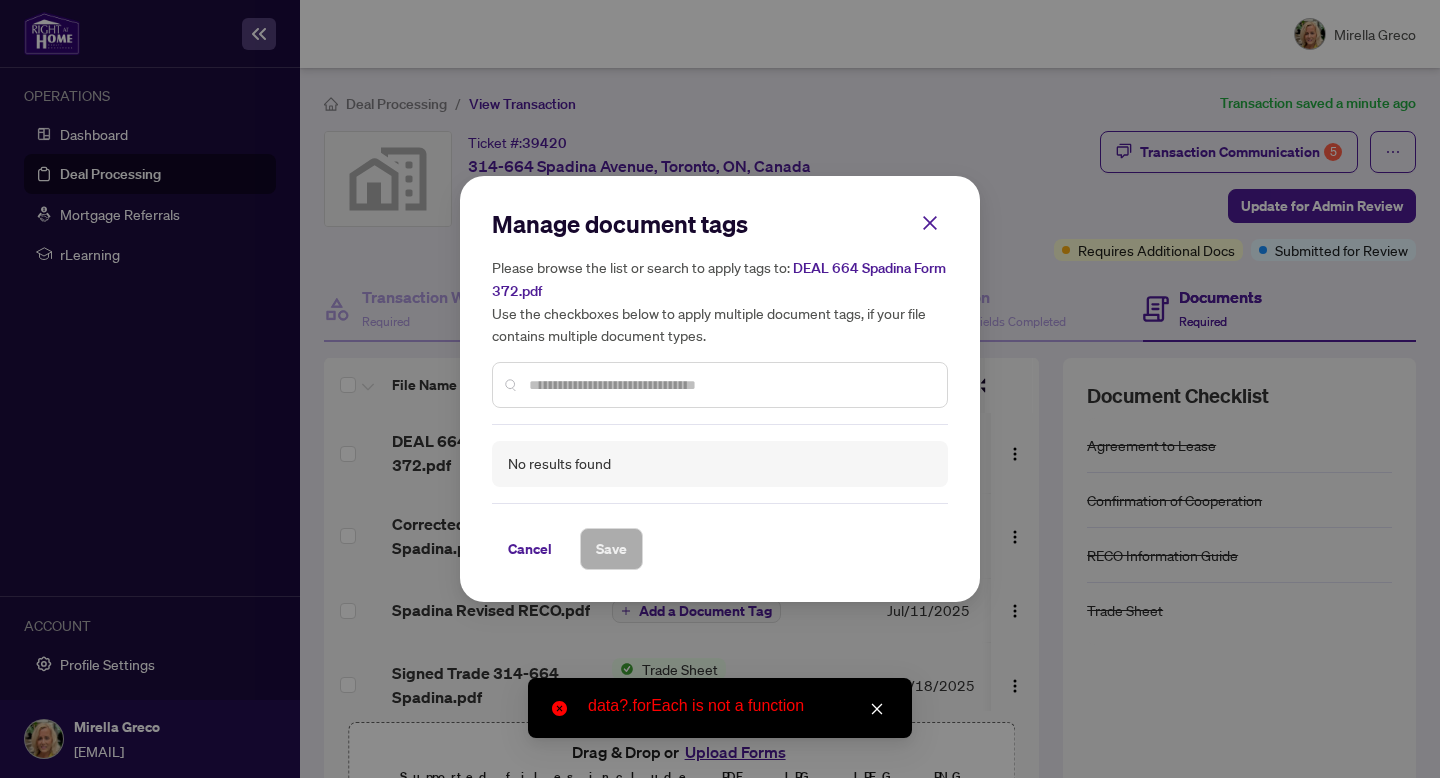 click at bounding box center (730, 385) 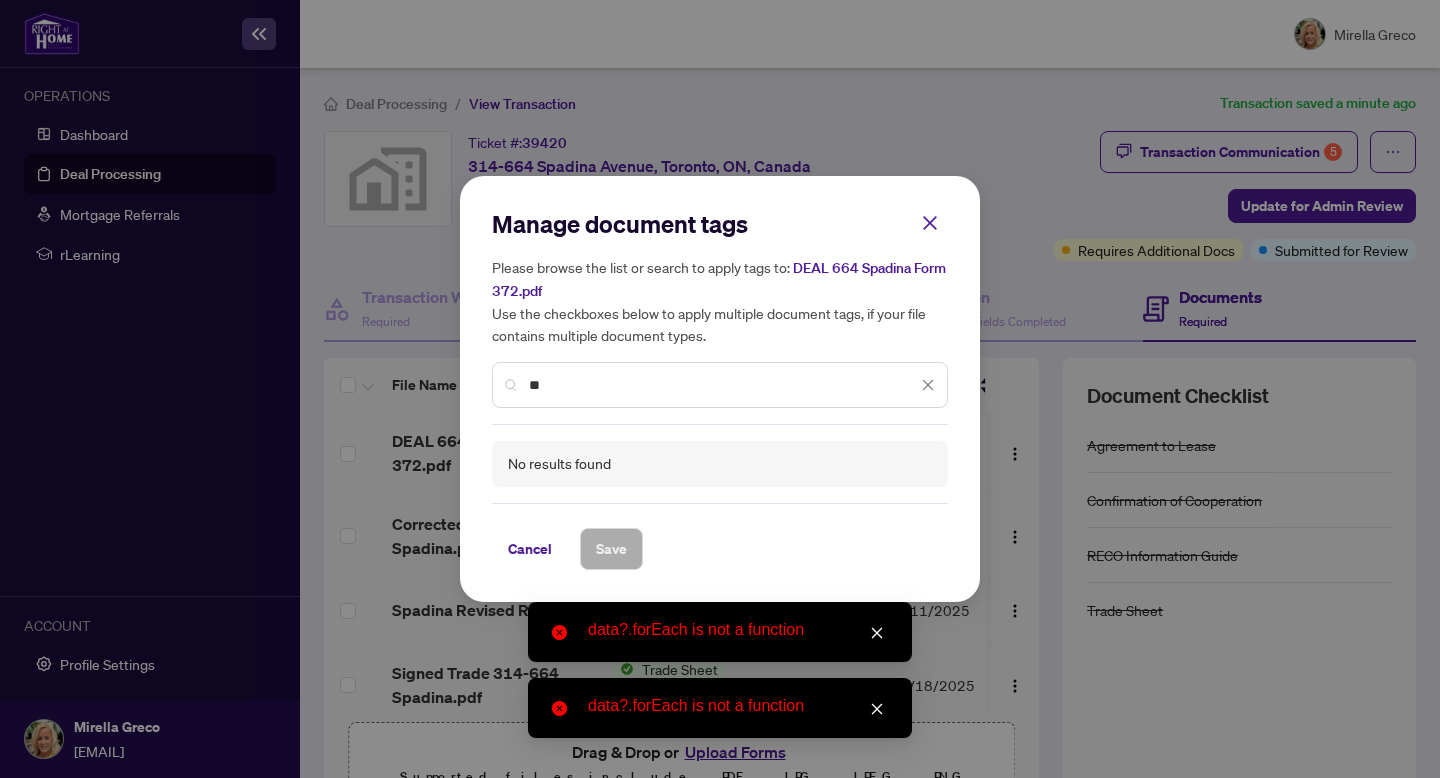 type on "*" 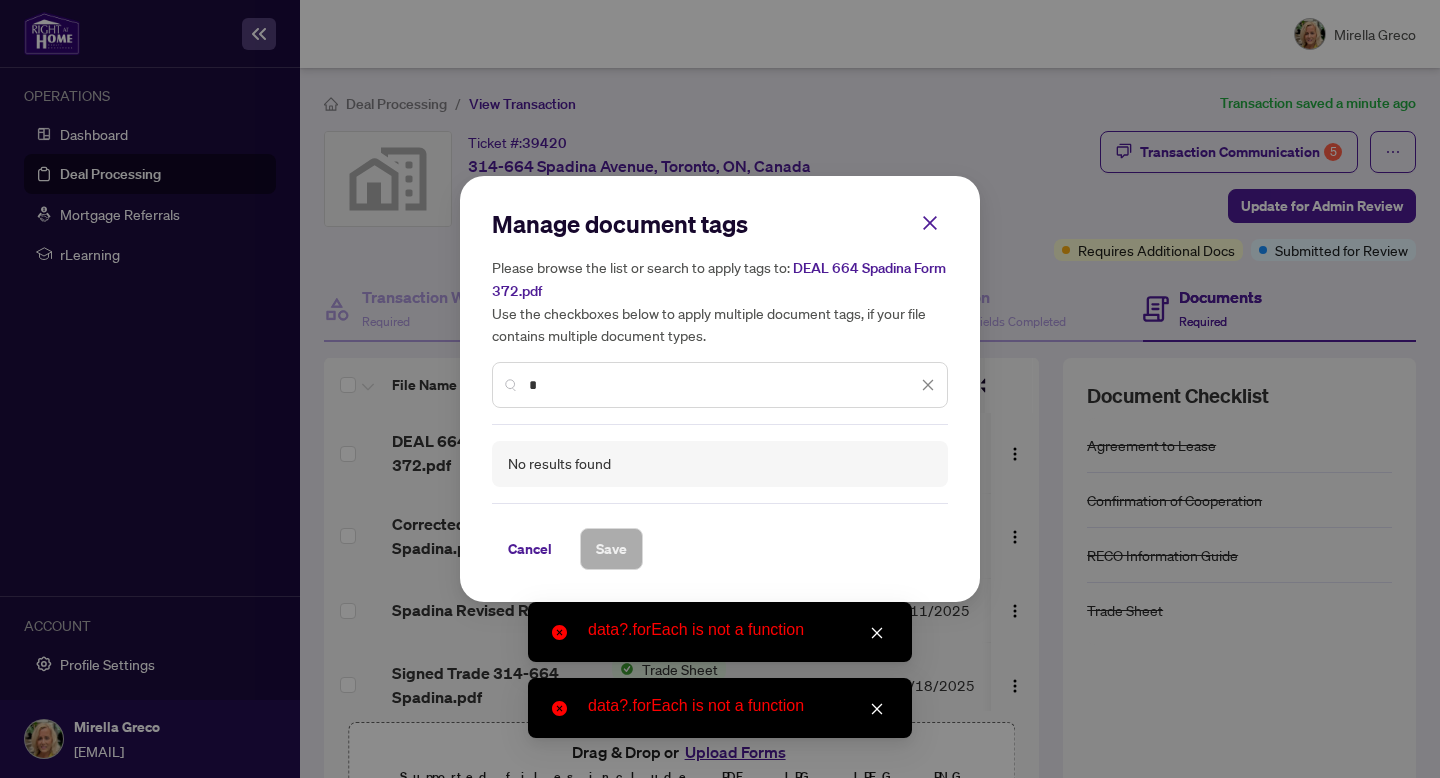 type 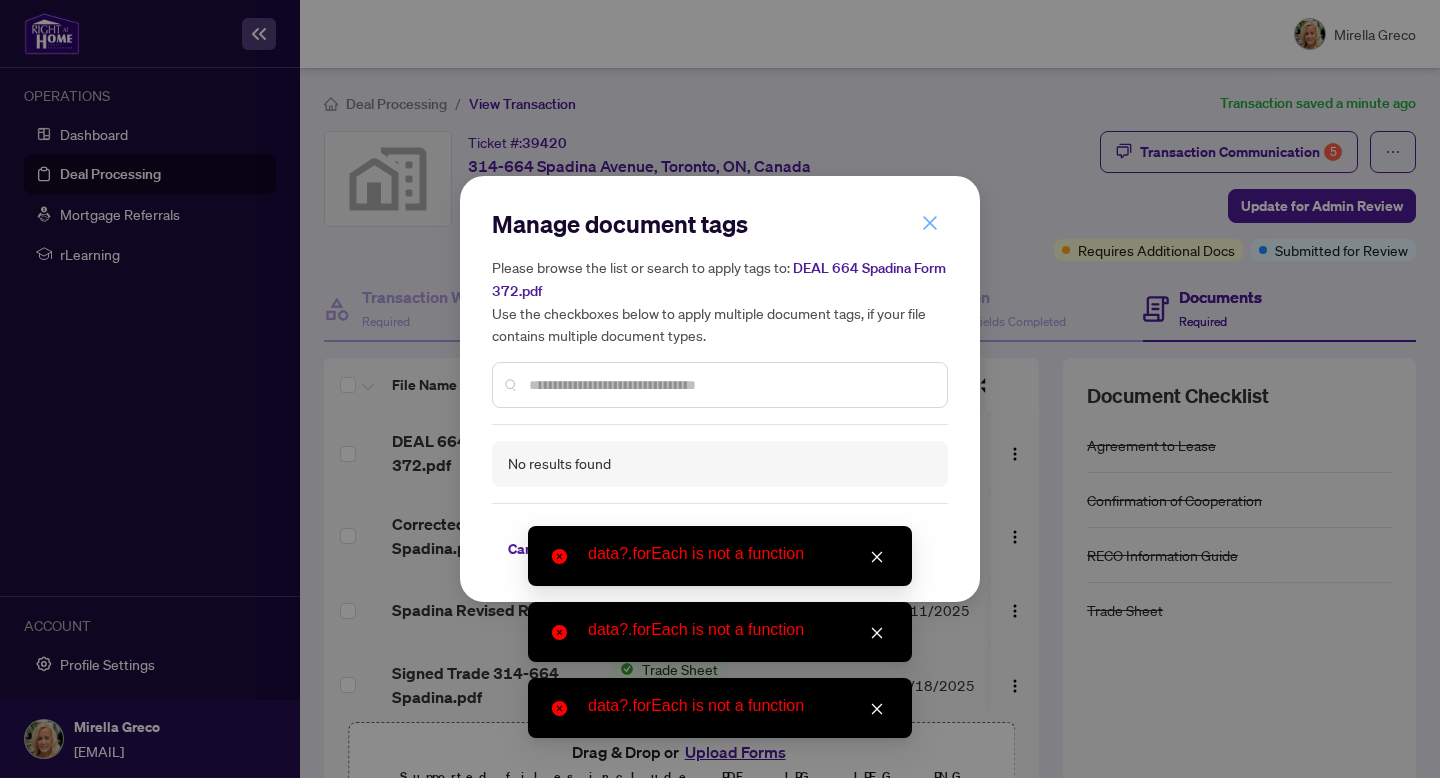 click 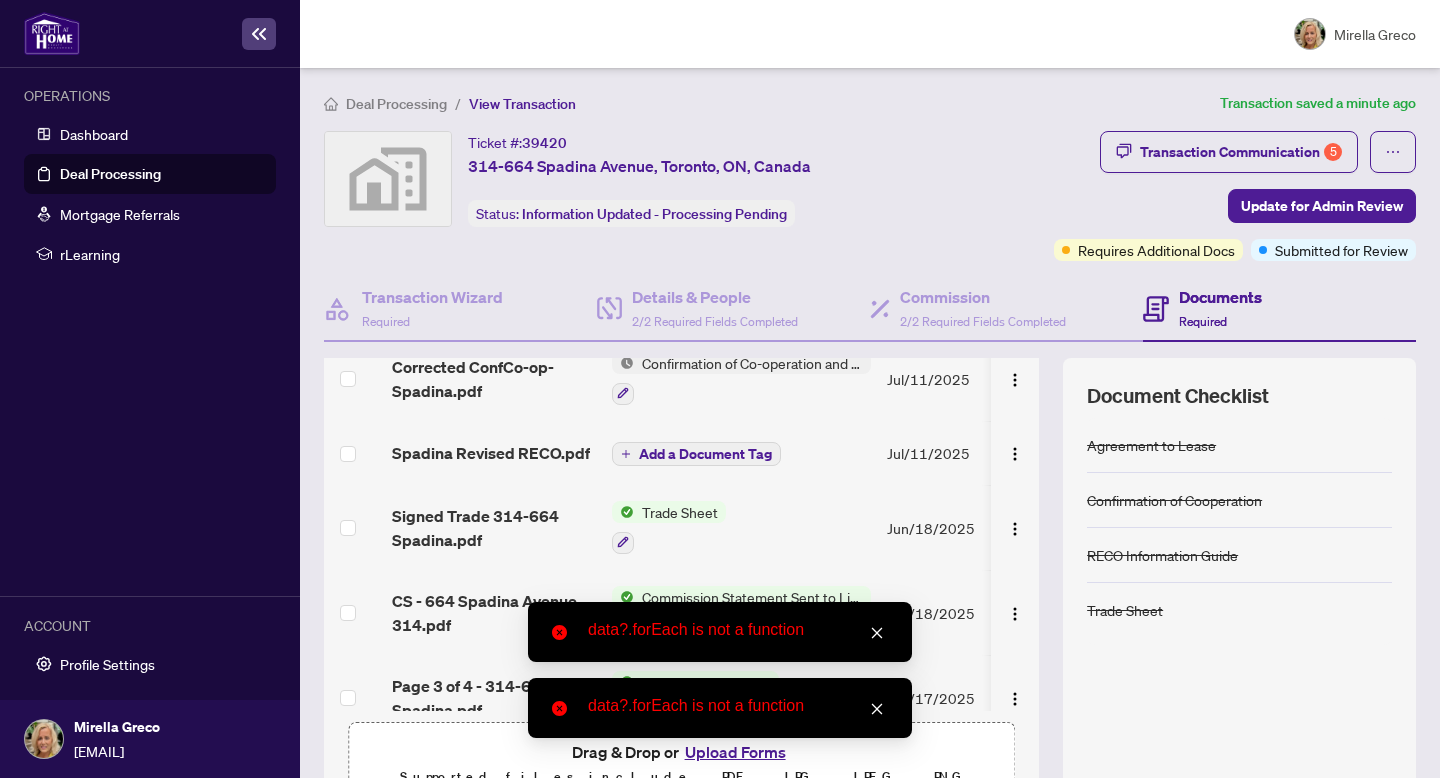scroll, scrollTop: 441, scrollLeft: 0, axis: vertical 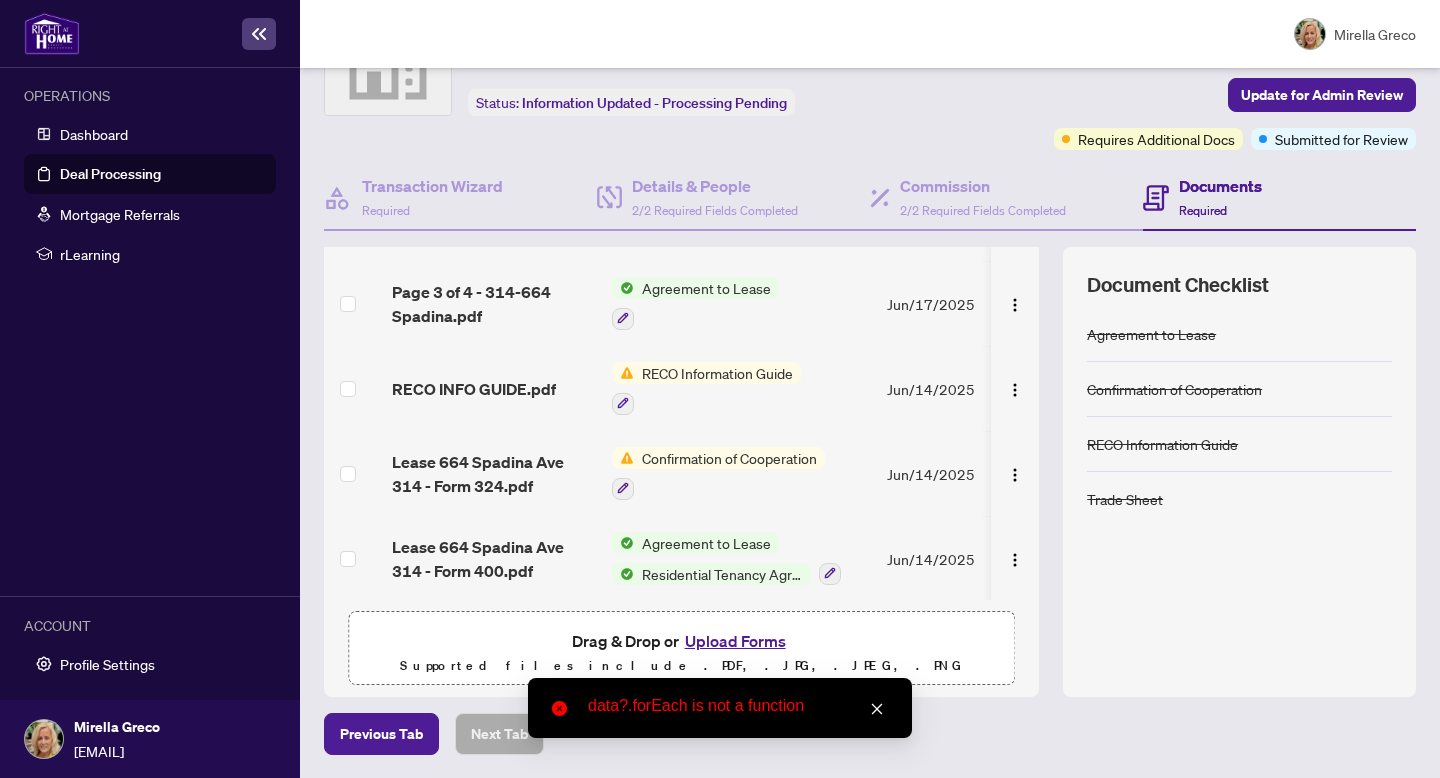 click on "Confirmation of Cooperation" at bounding box center [729, 458] 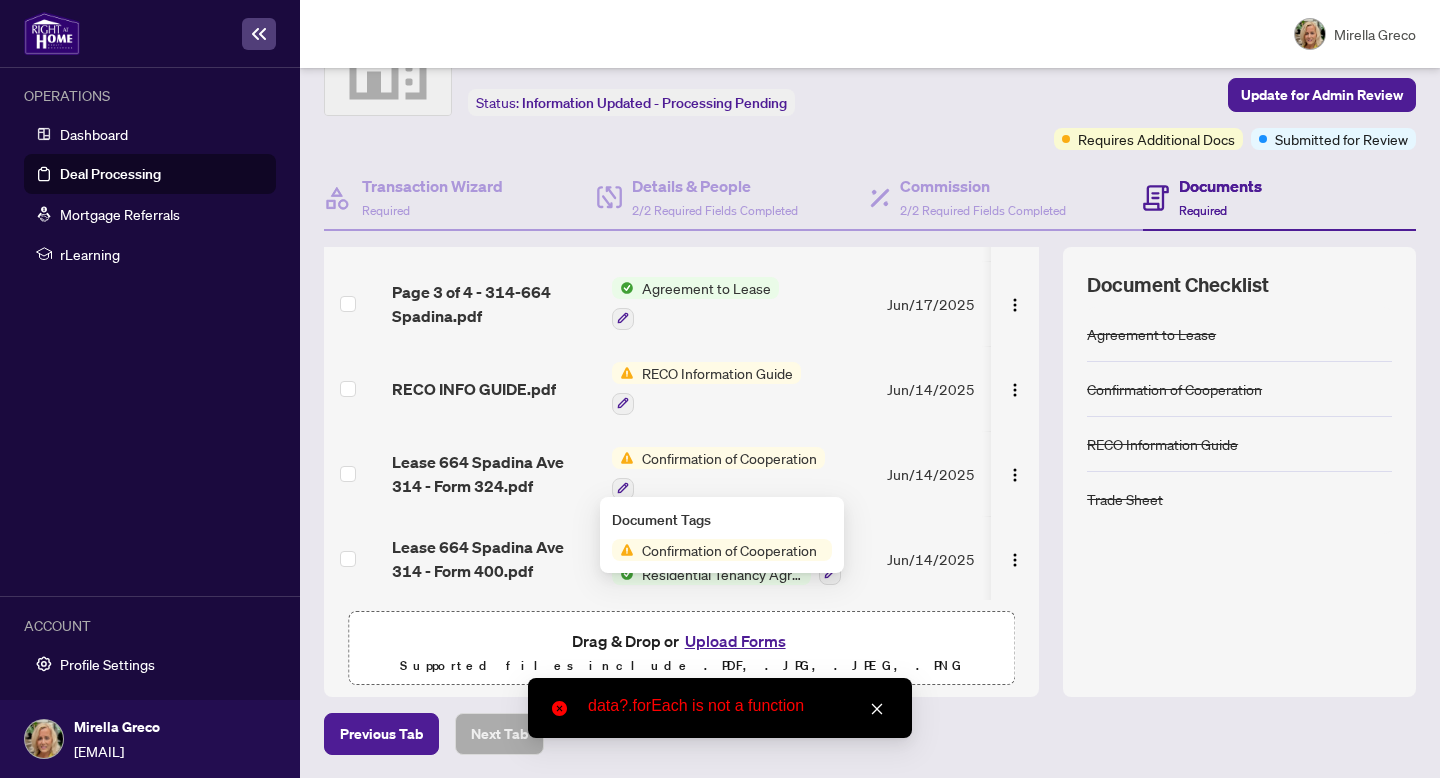 click on "Confirmation of Cooperation" at bounding box center (729, 550) 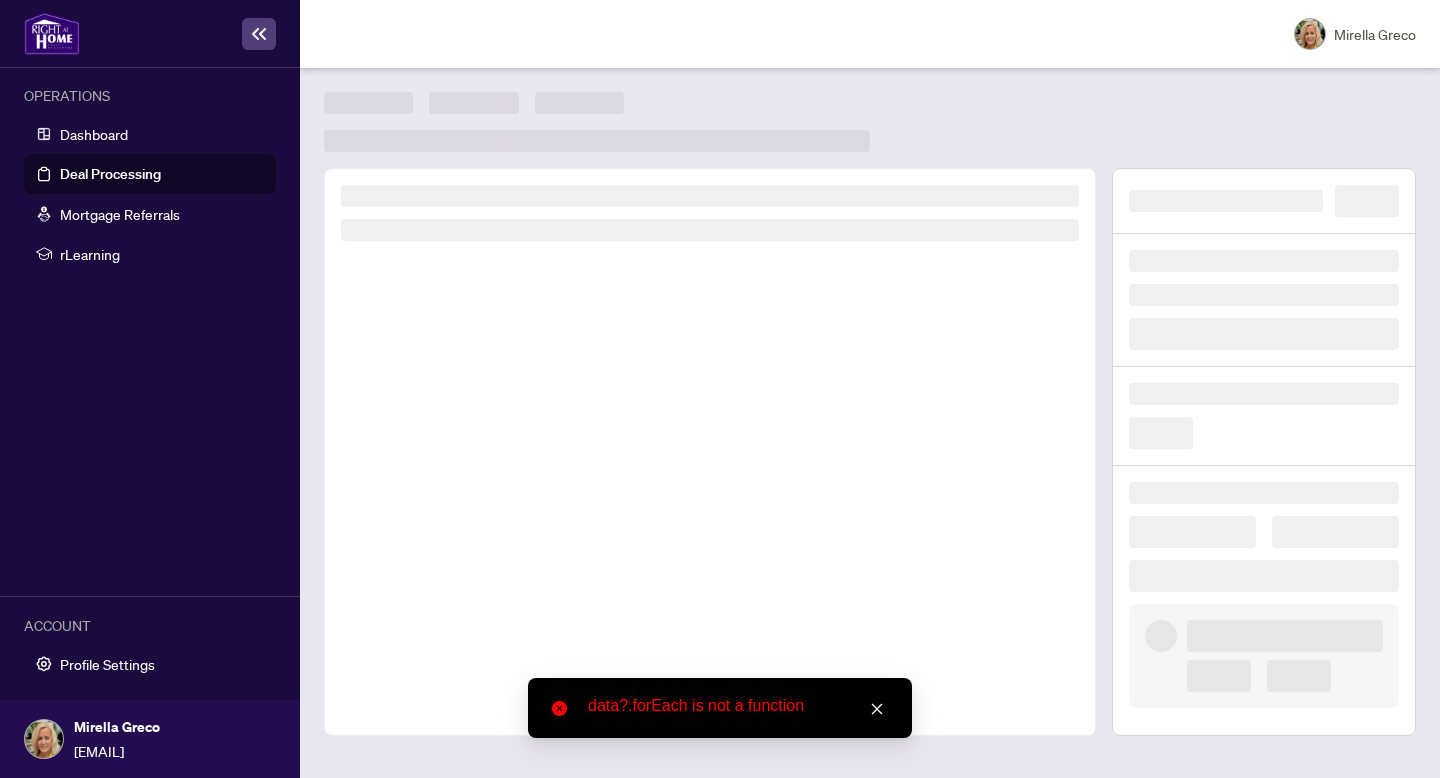 scroll, scrollTop: 0, scrollLeft: 0, axis: both 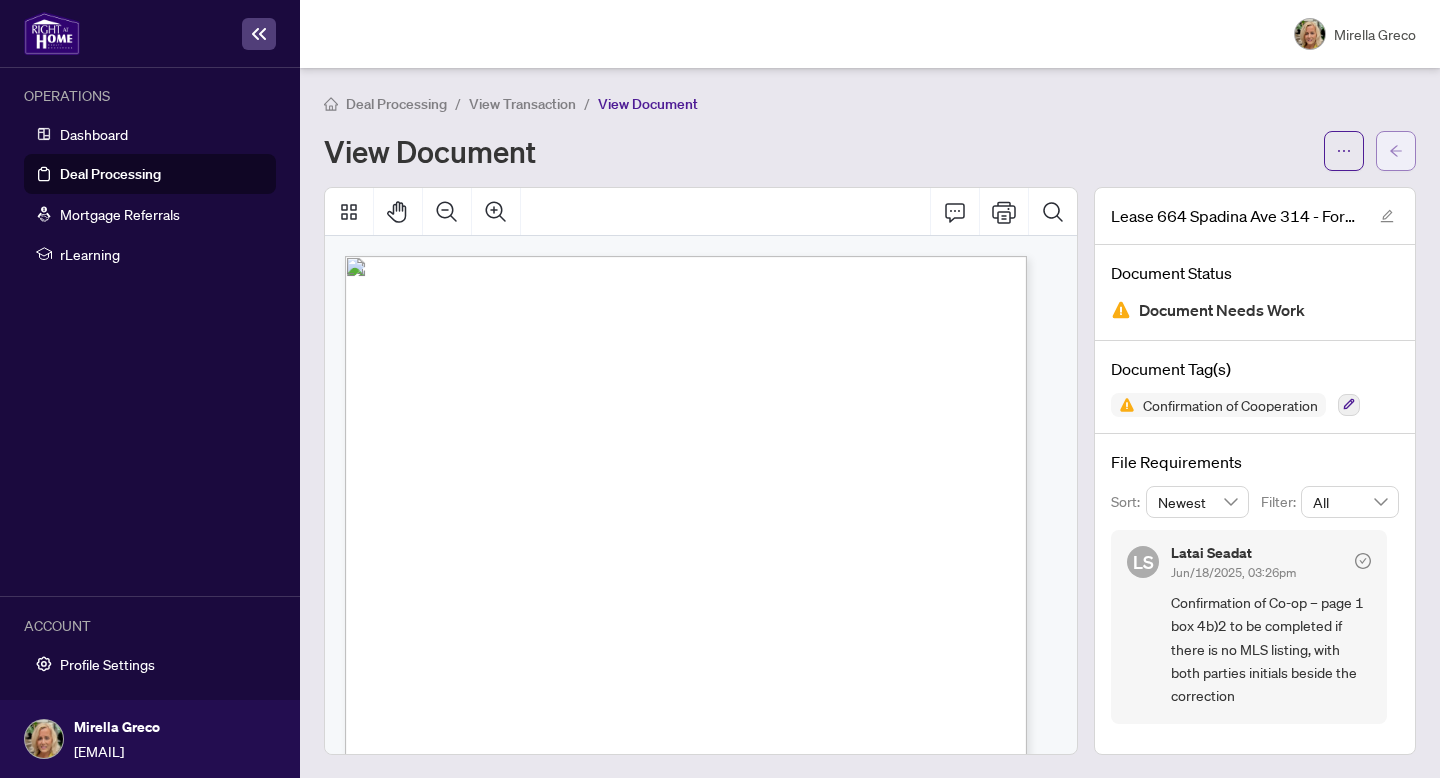 click 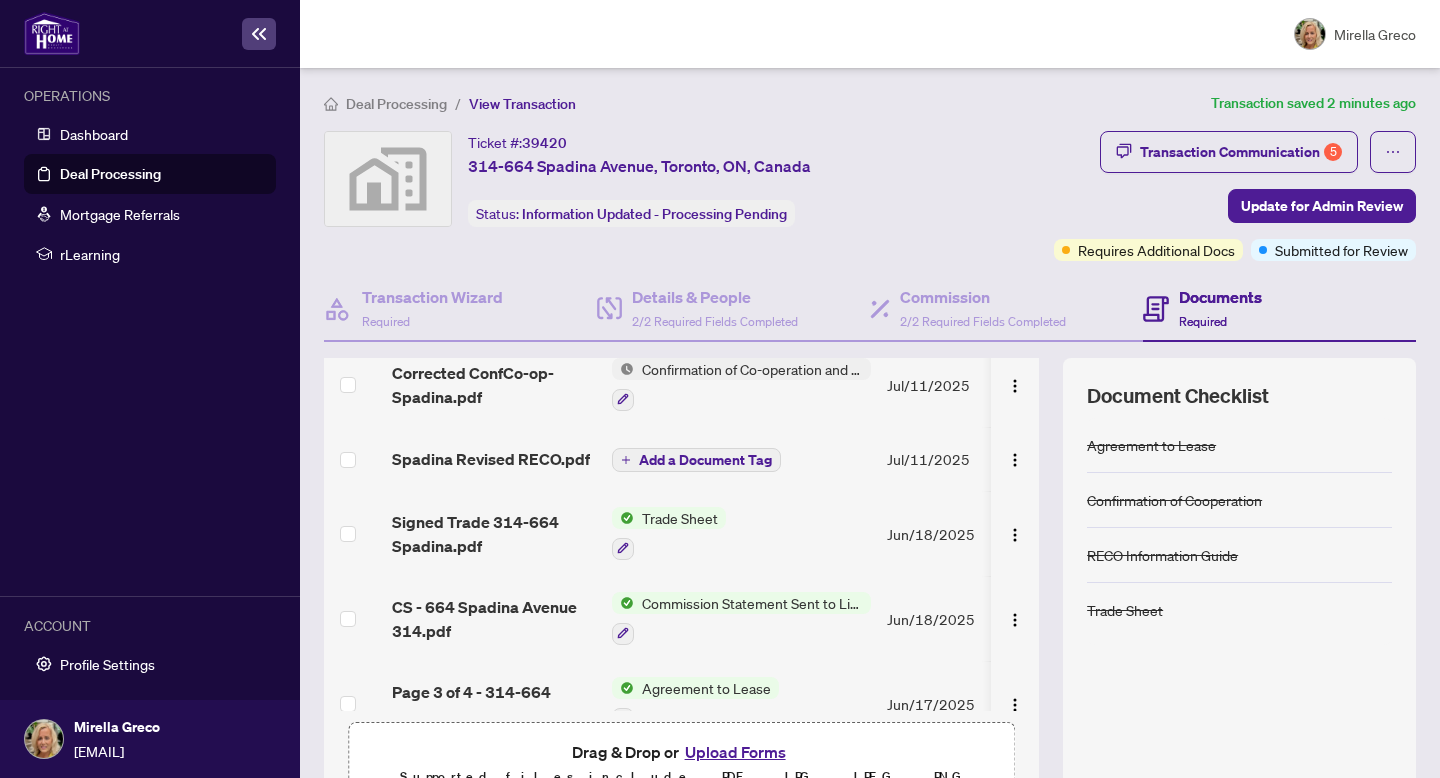 scroll, scrollTop: 190, scrollLeft: 0, axis: vertical 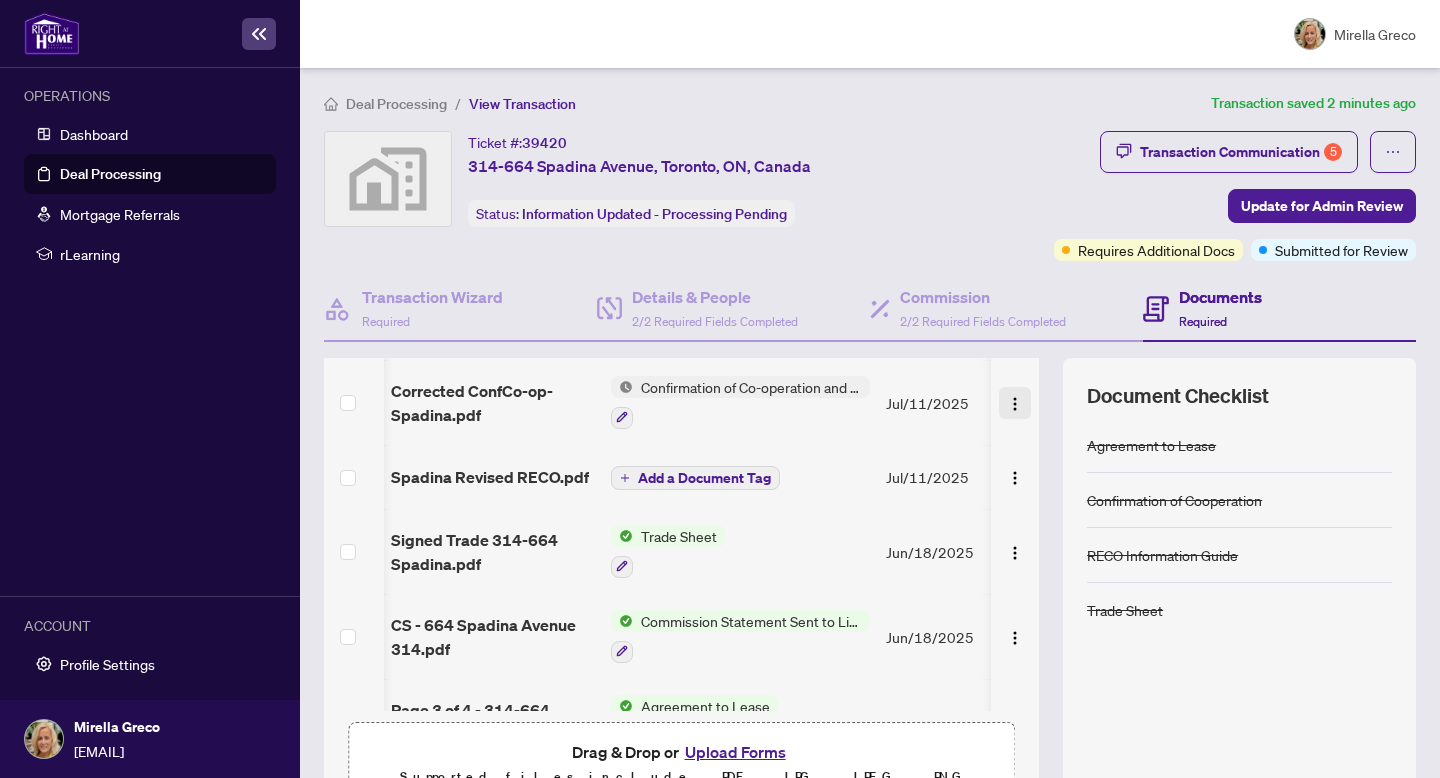 click at bounding box center [1015, 404] 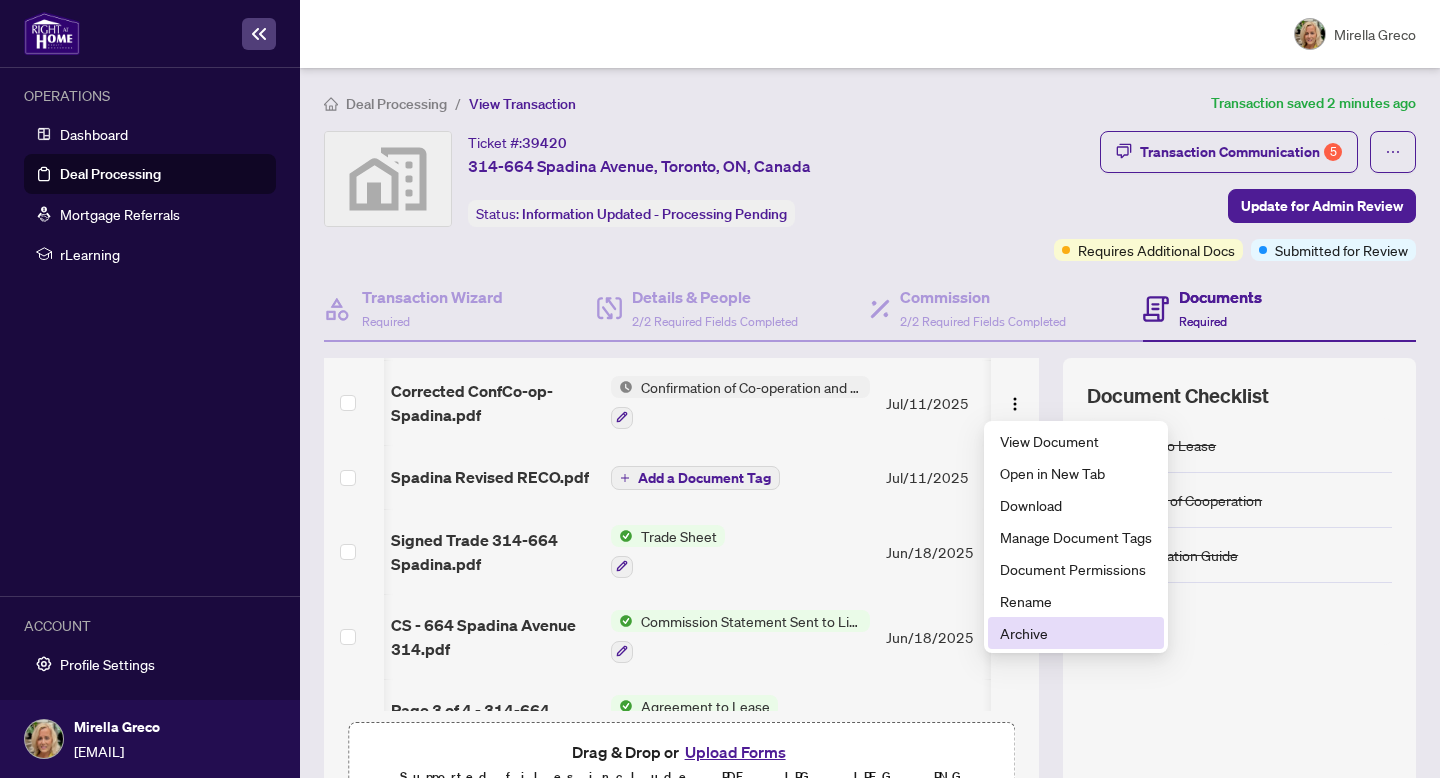 click on "Archive" at bounding box center [1076, 633] 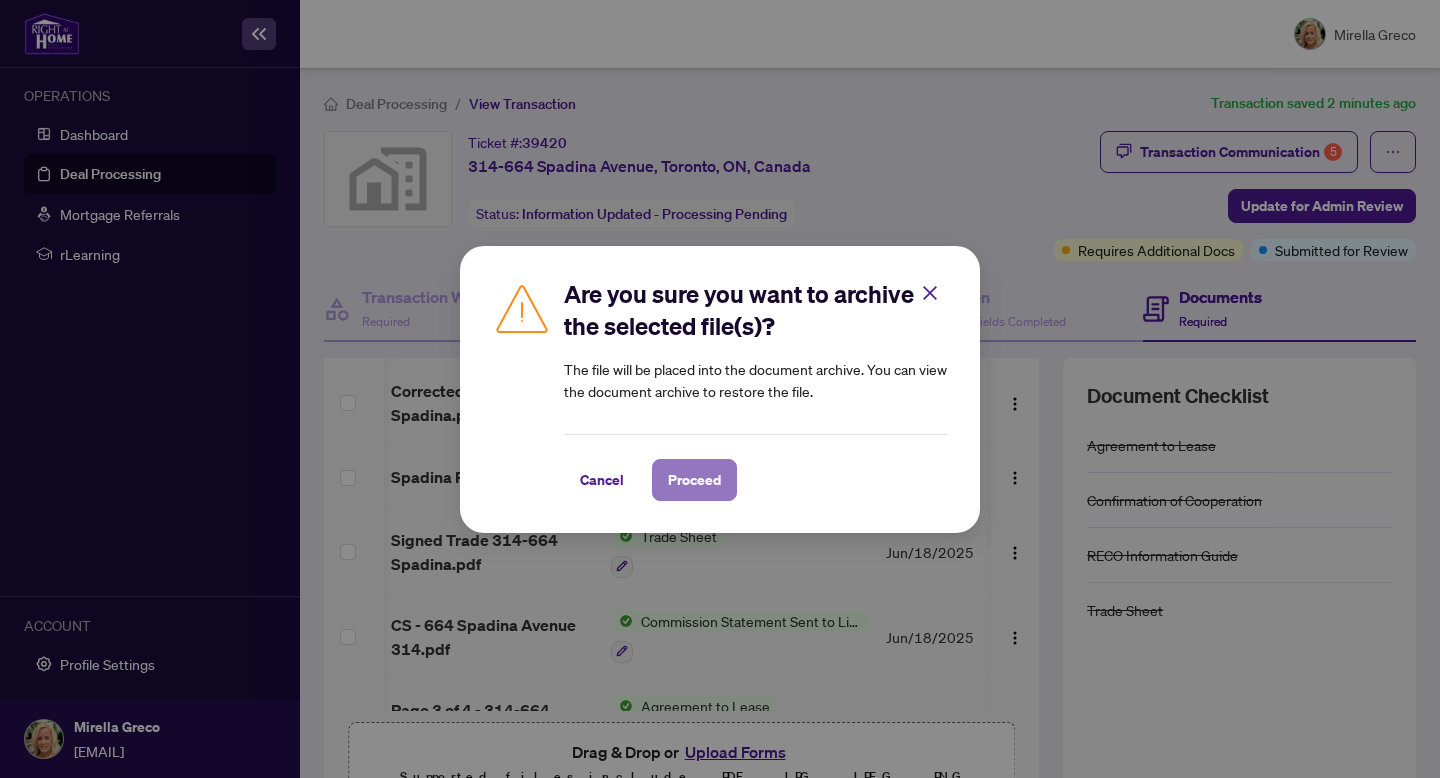 click on "Proceed" at bounding box center (694, 480) 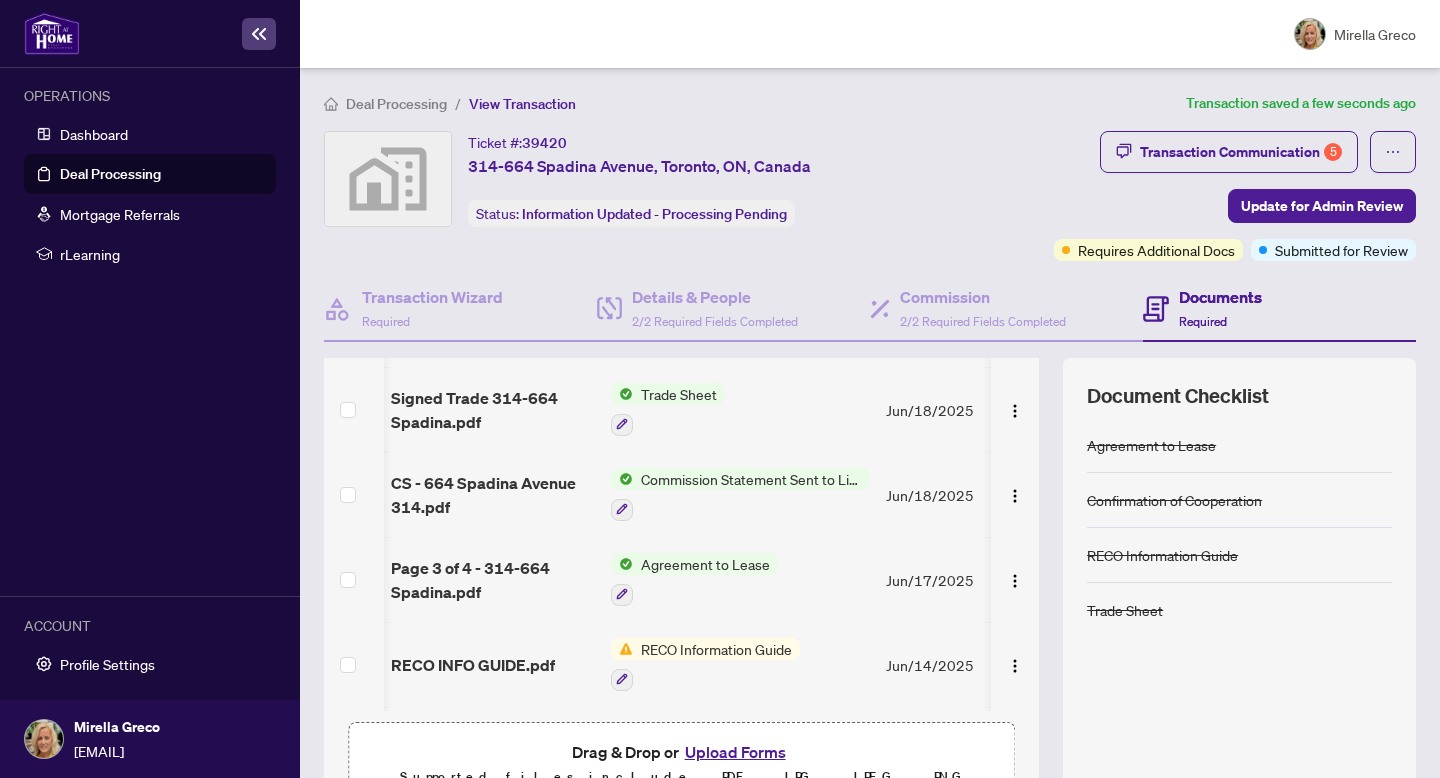 scroll, scrollTop: 193, scrollLeft: 0, axis: vertical 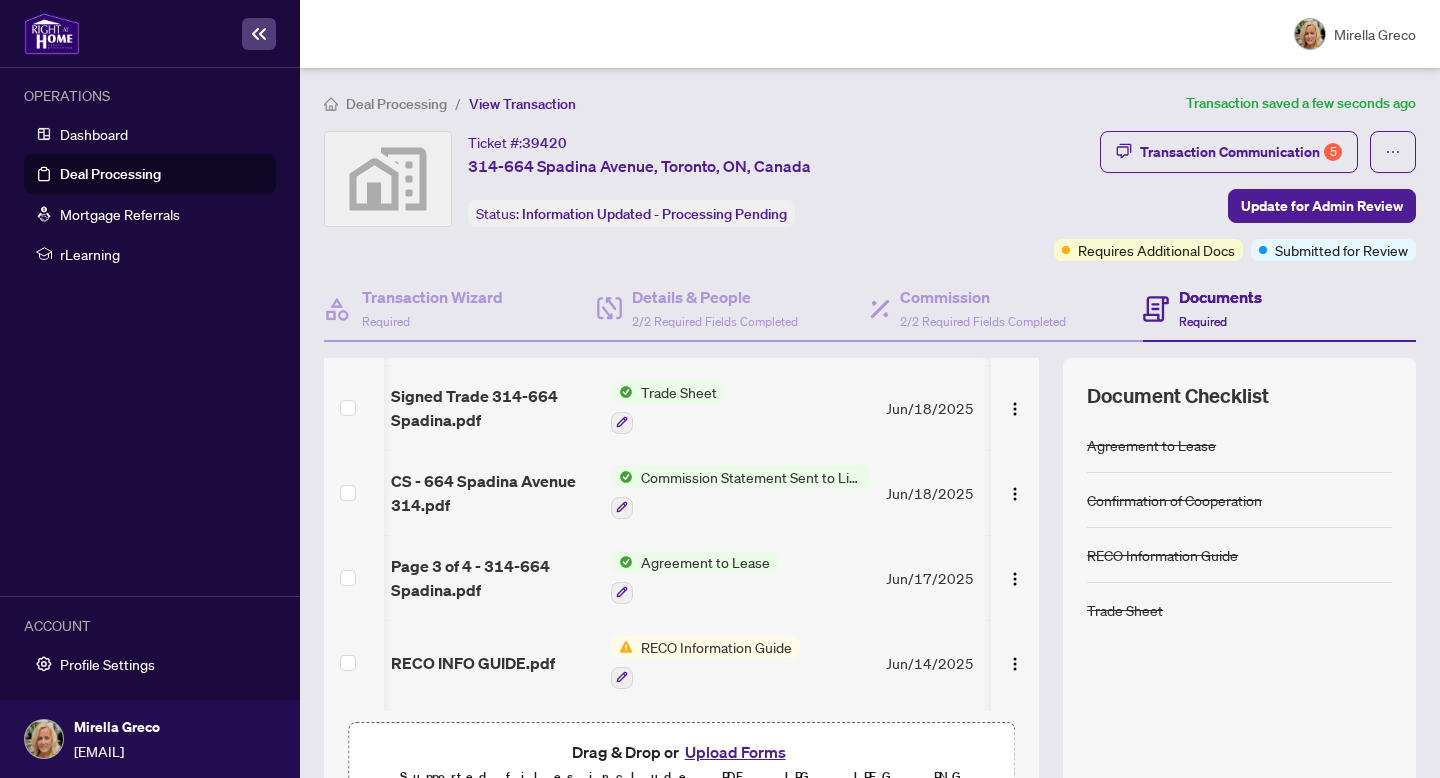 click on "Commission Statement Sent to Listing Brokerage" at bounding box center (751, 477) 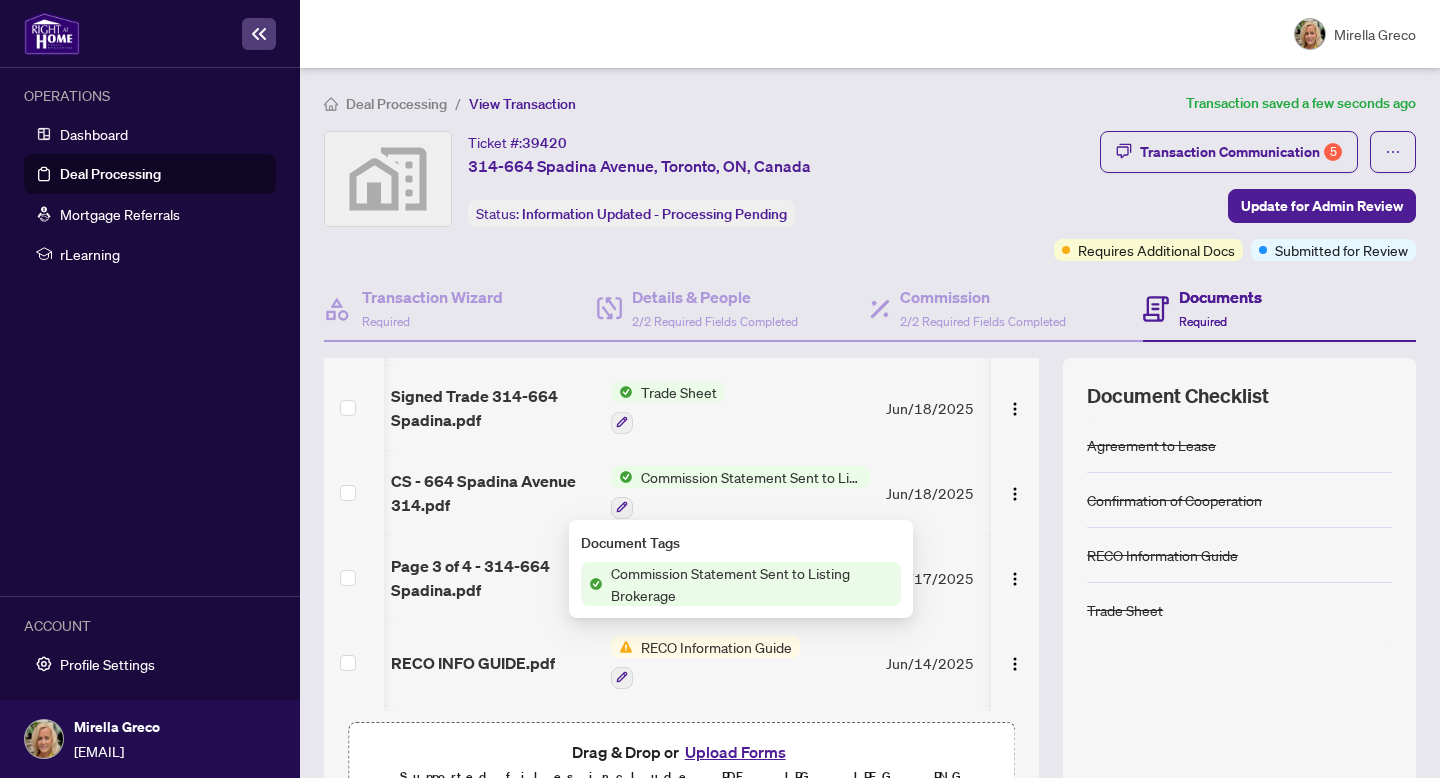 click on "Commission Statement Sent to Listing Brokerage" at bounding box center [752, 584] 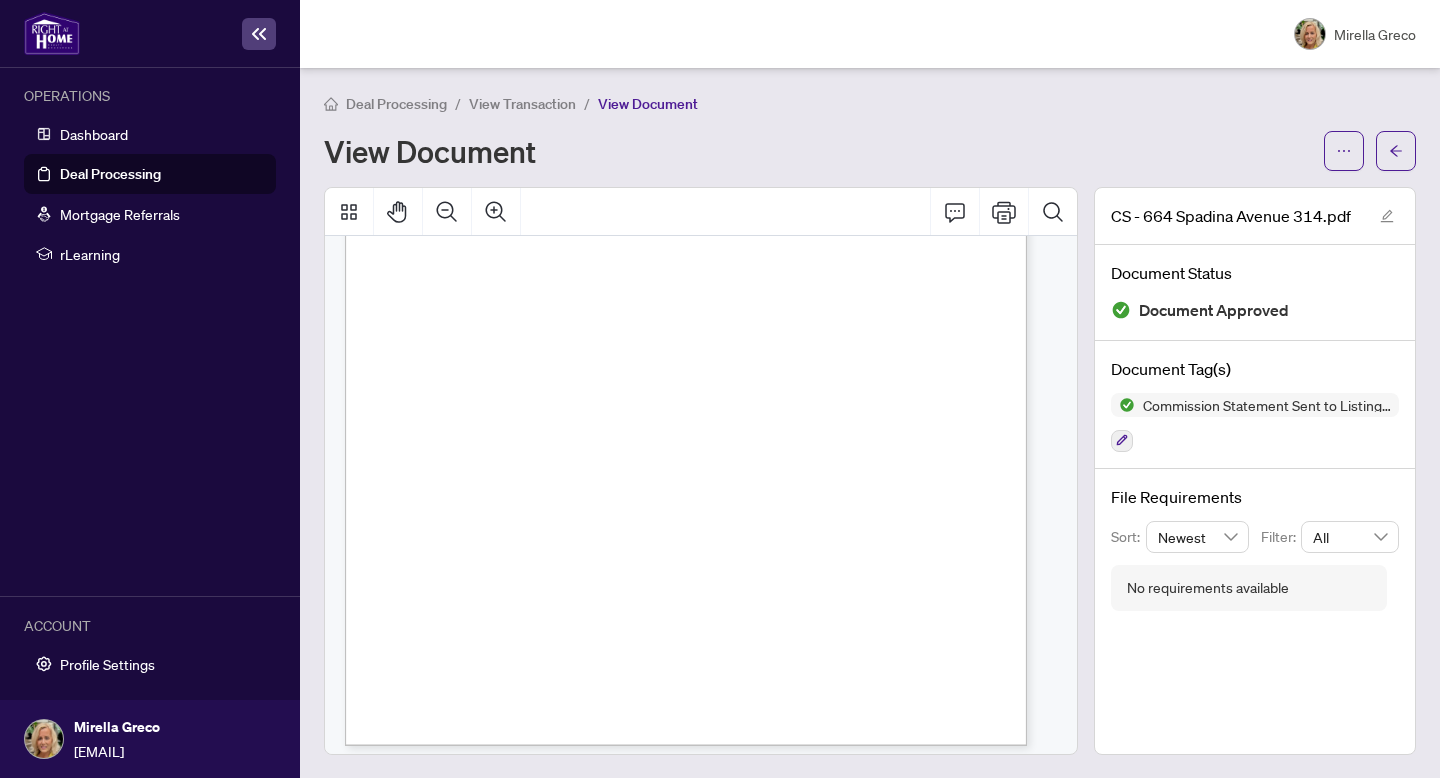 scroll, scrollTop: 405, scrollLeft: 0, axis: vertical 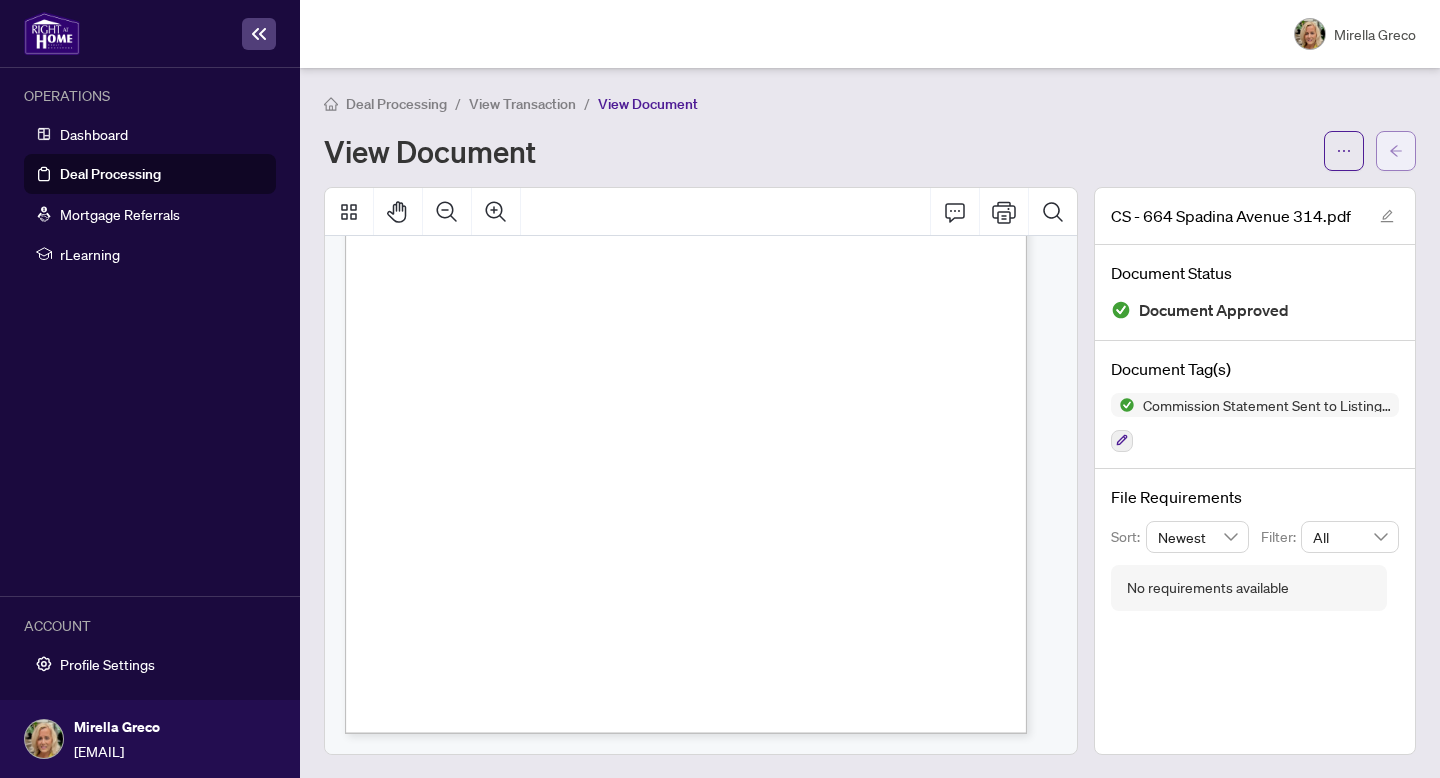 click 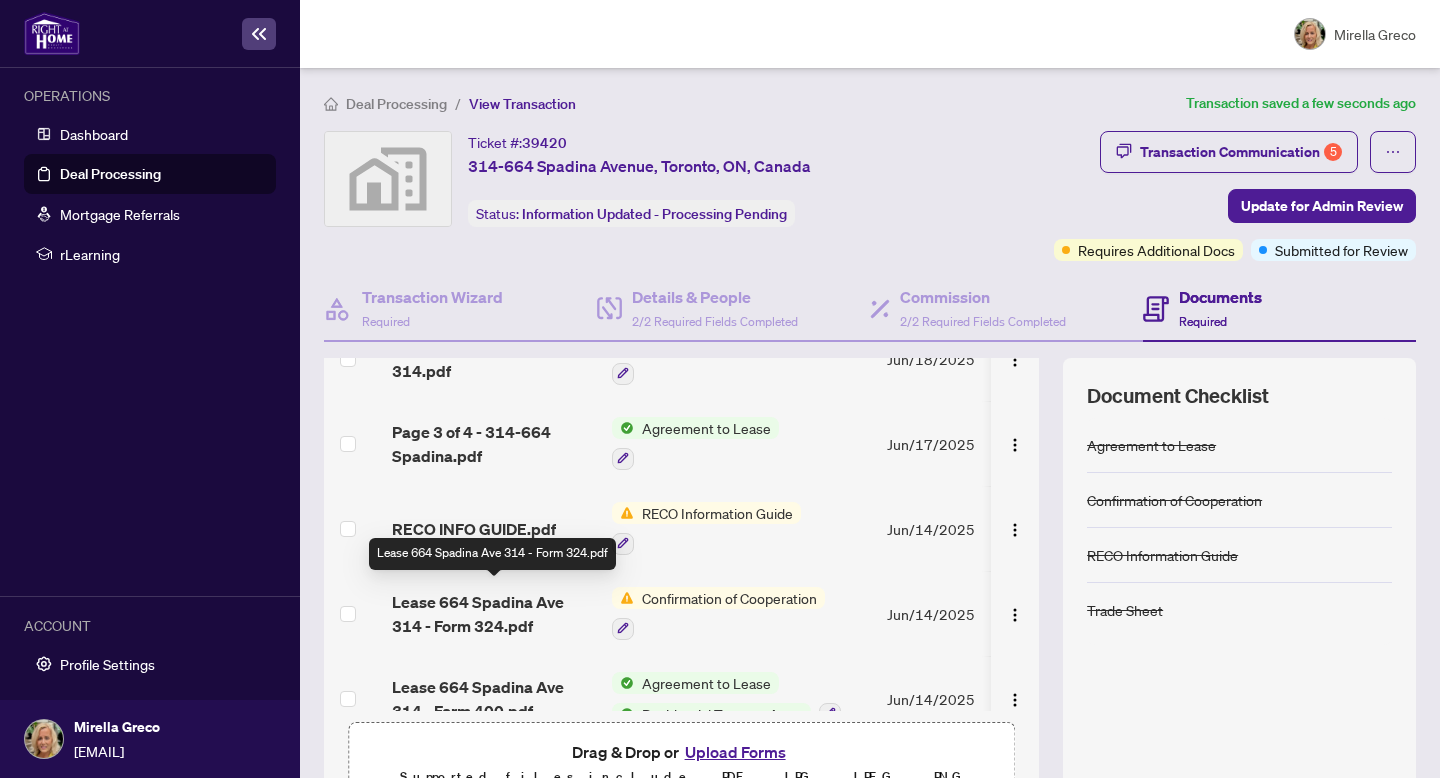 scroll, scrollTop: 329, scrollLeft: 0, axis: vertical 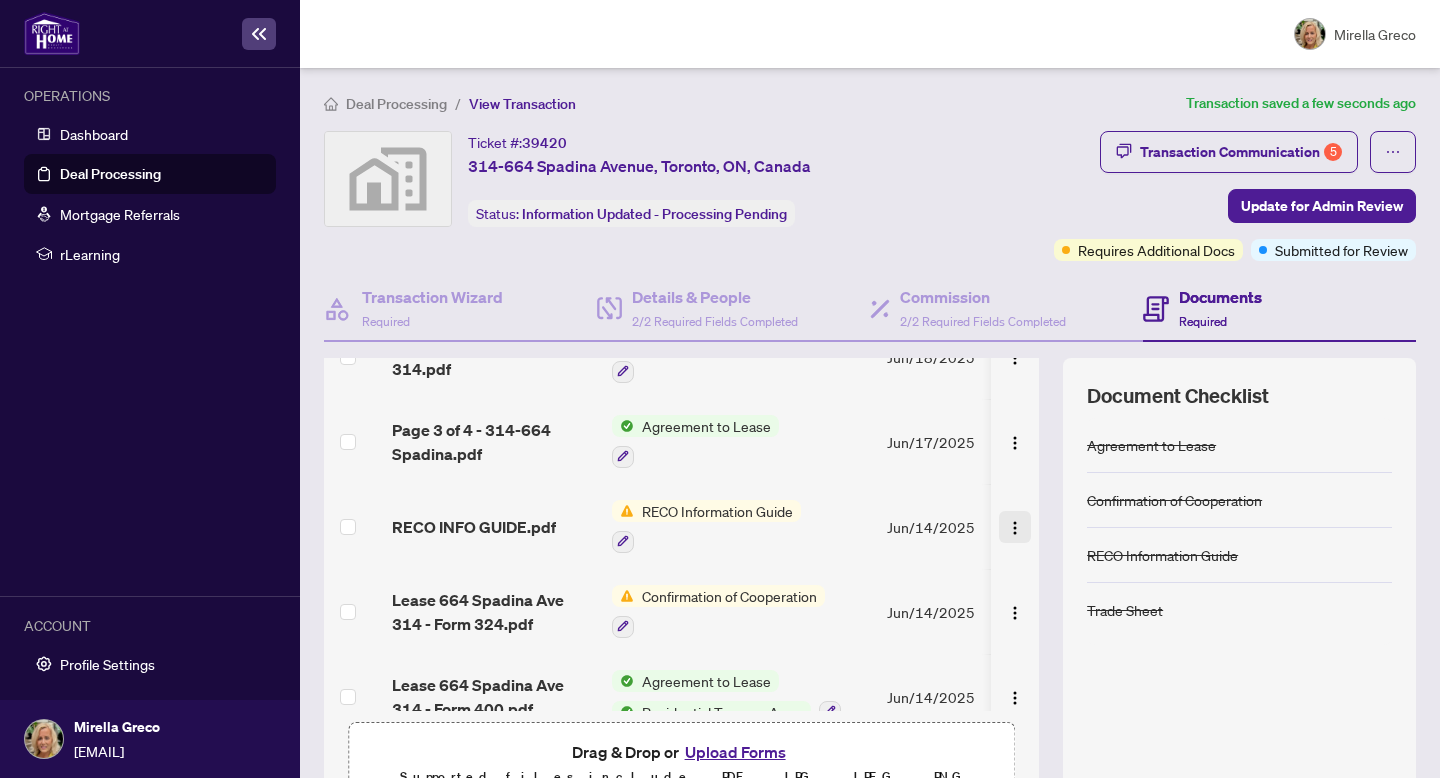 click at bounding box center [1015, 528] 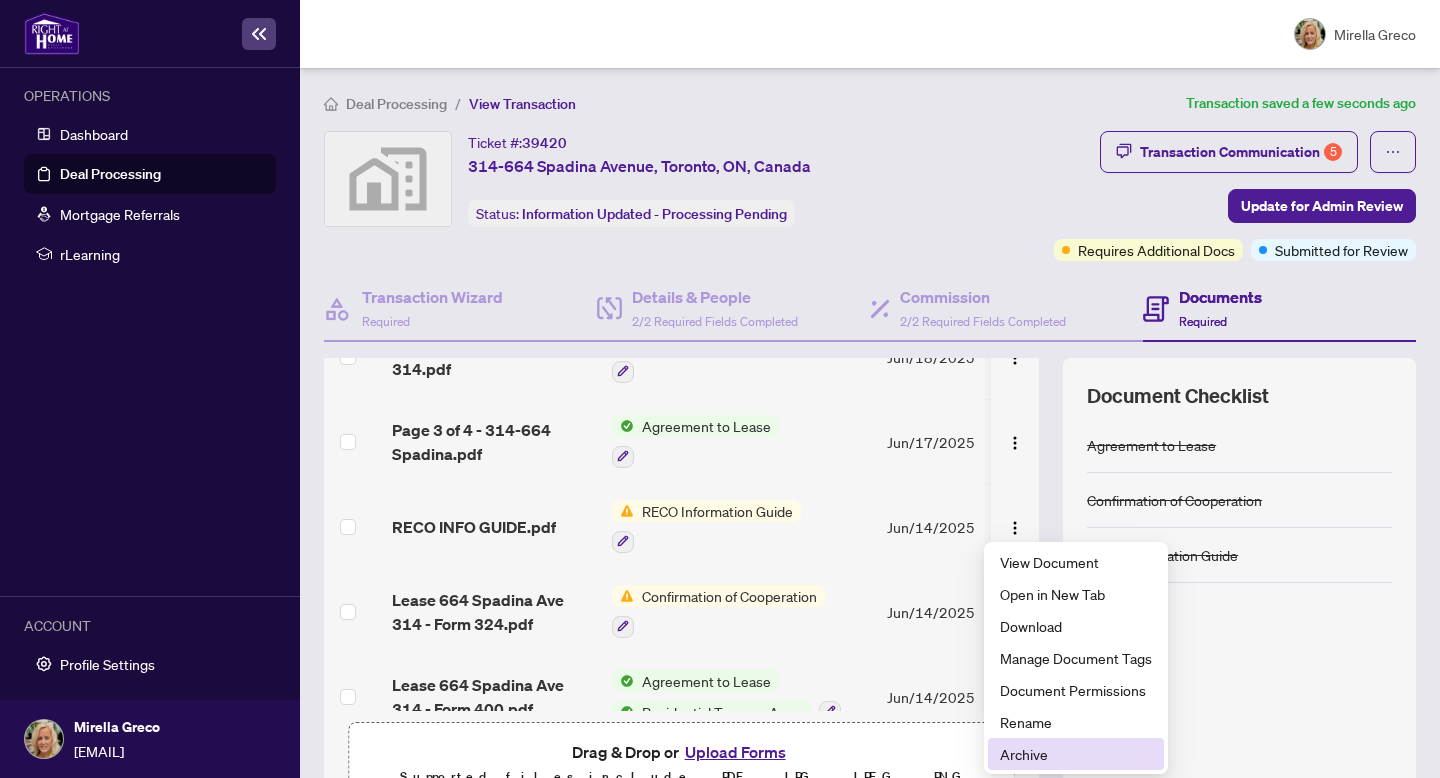 click on "Archive" at bounding box center (1076, 754) 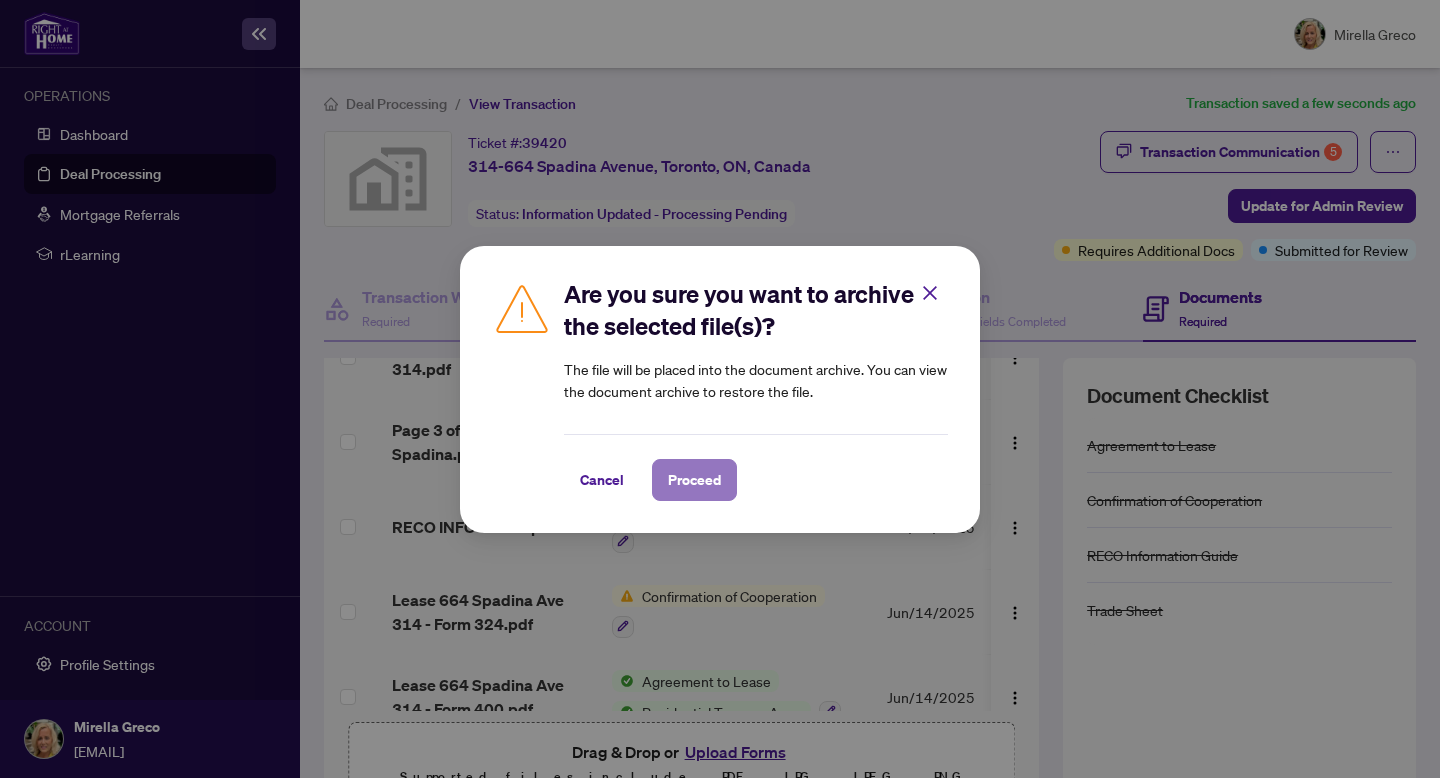 click on "Proceed" at bounding box center (694, 480) 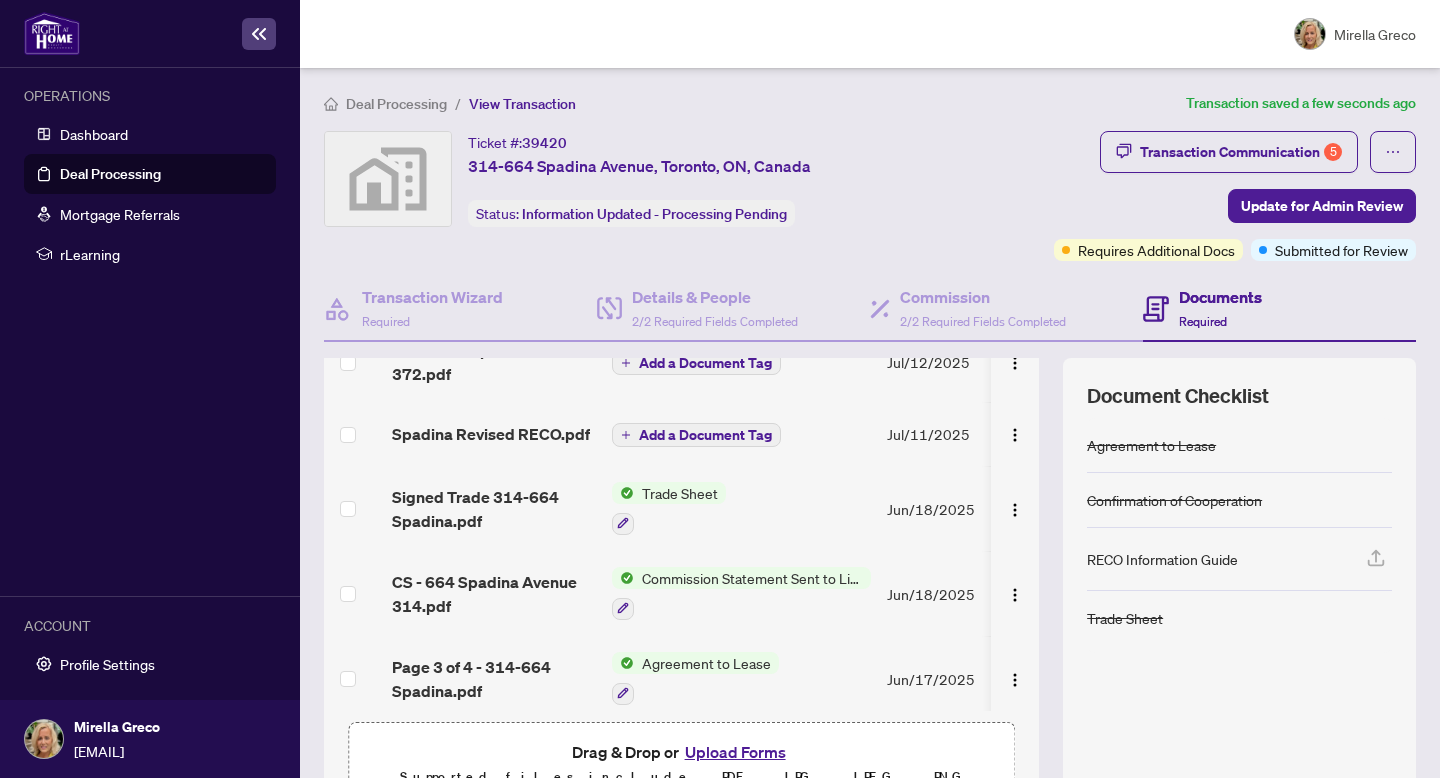 scroll, scrollTop: 0, scrollLeft: 0, axis: both 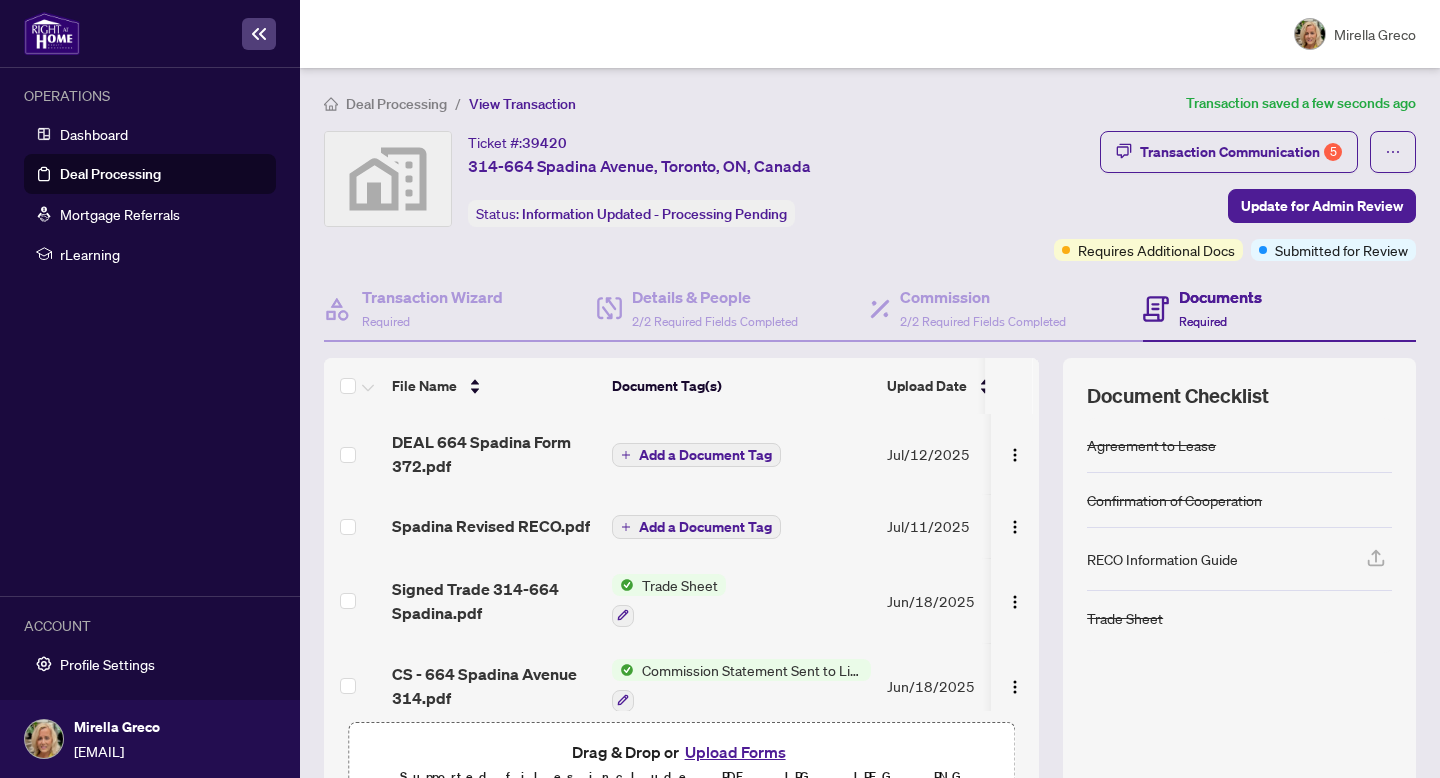 click on "Add a Document Tag" at bounding box center [705, 455] 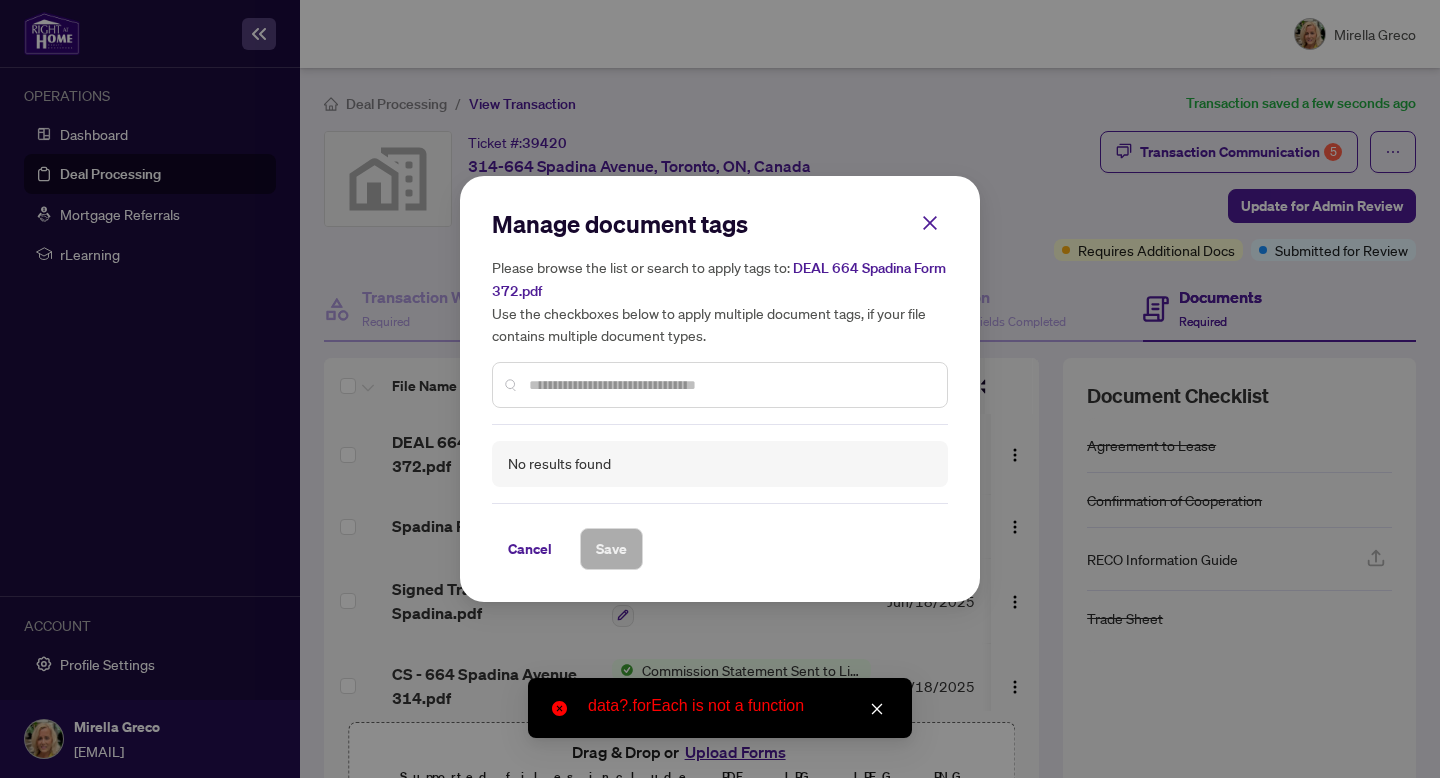 click 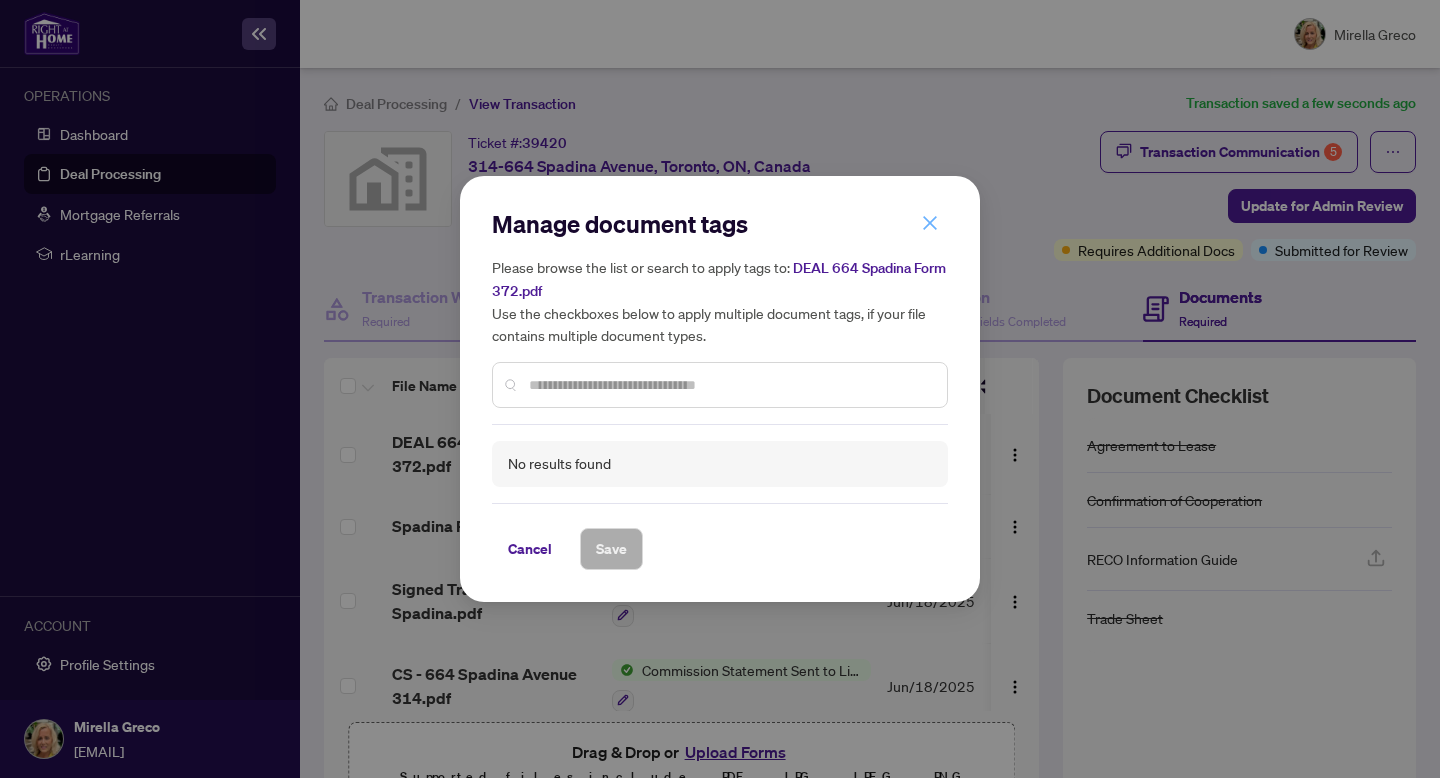 click 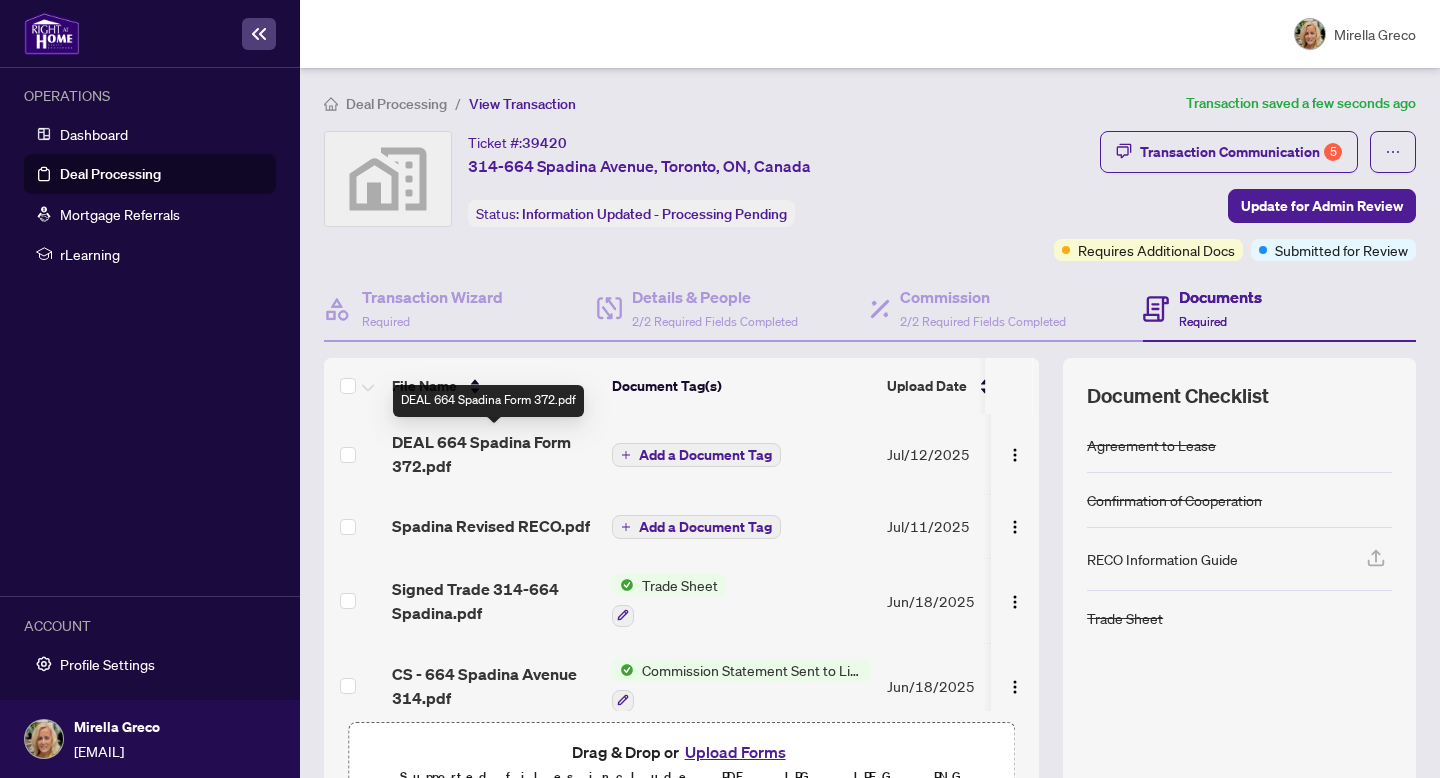 click on "DEAL 664 Spadina Form 372.pdf" at bounding box center (494, 454) 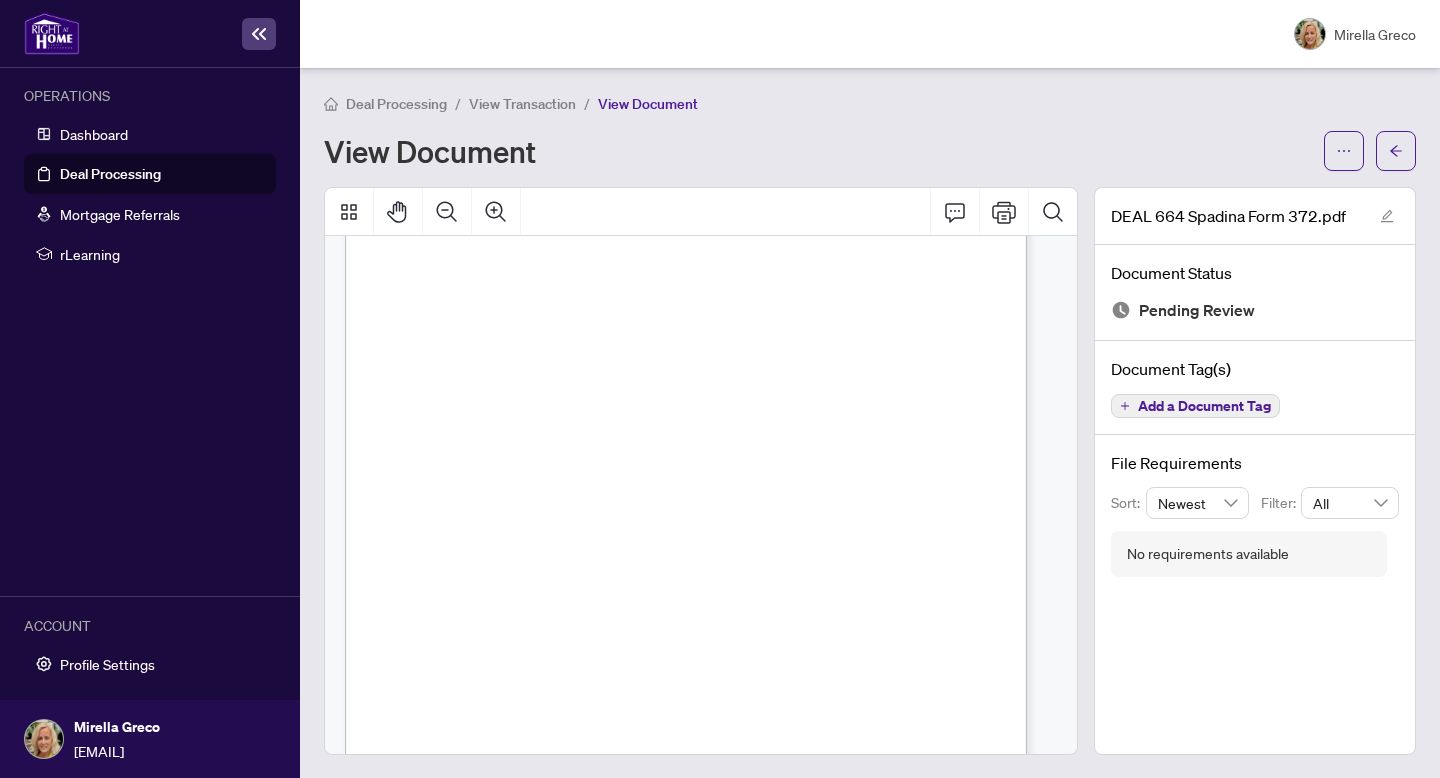 scroll, scrollTop: 0, scrollLeft: 0, axis: both 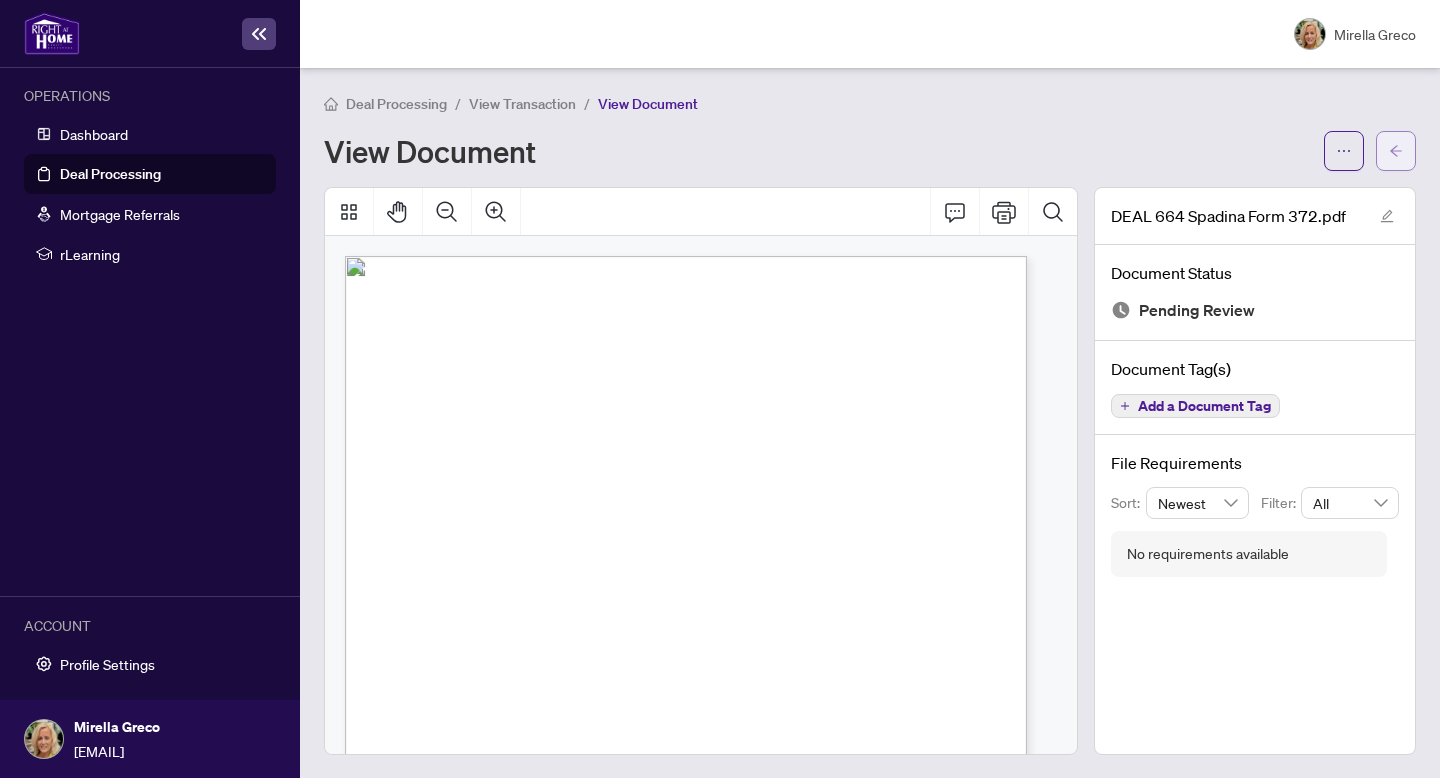 click 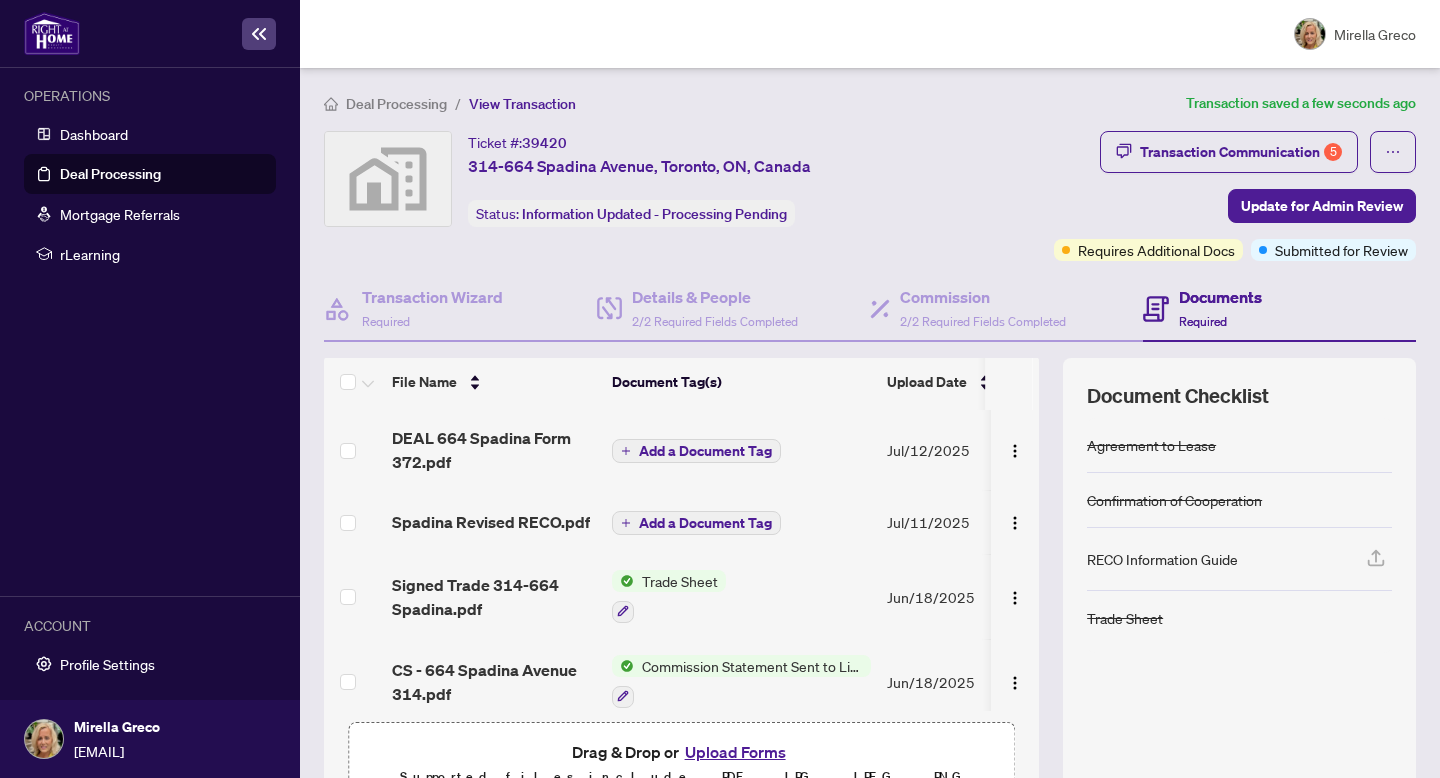 scroll, scrollTop: 0, scrollLeft: 0, axis: both 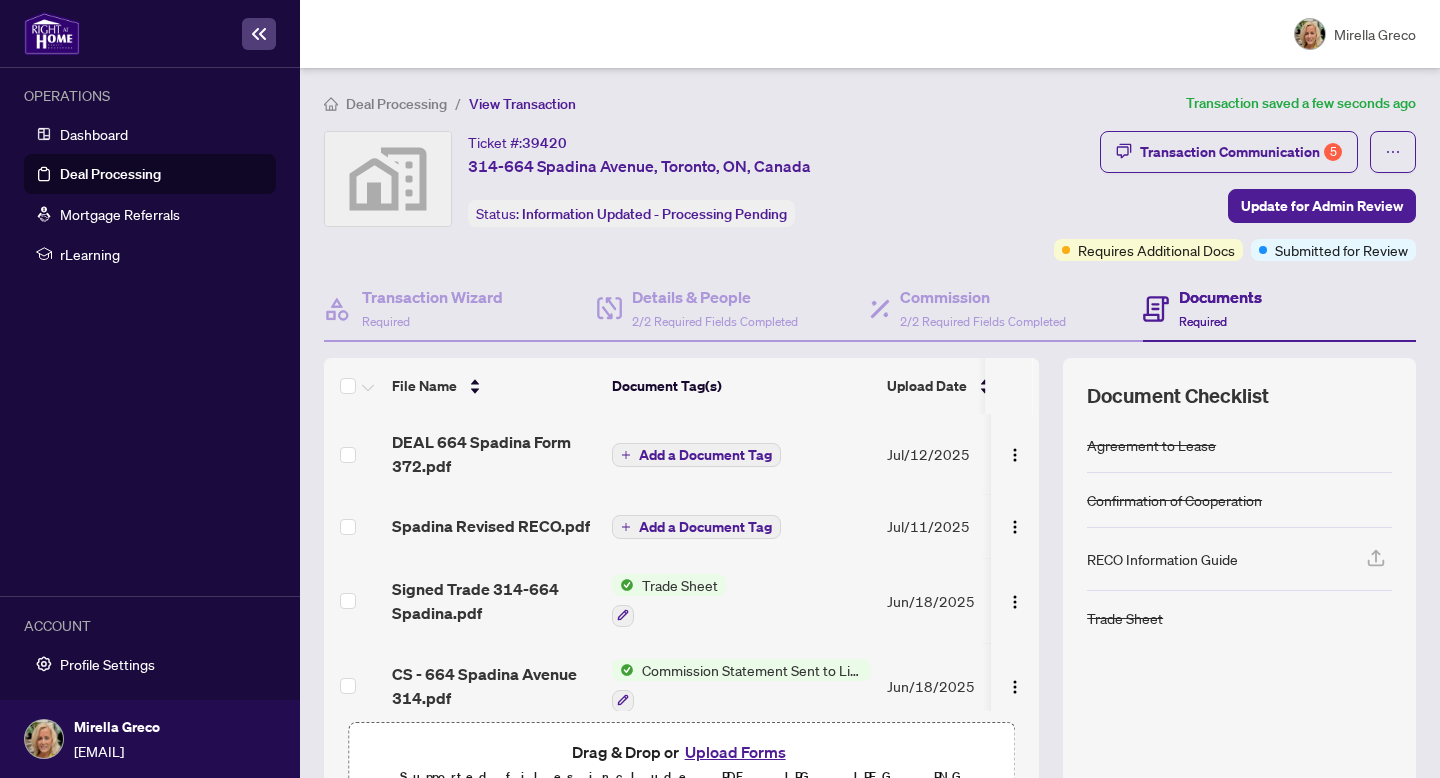 click on "Add a Document Tag" at bounding box center [741, 454] 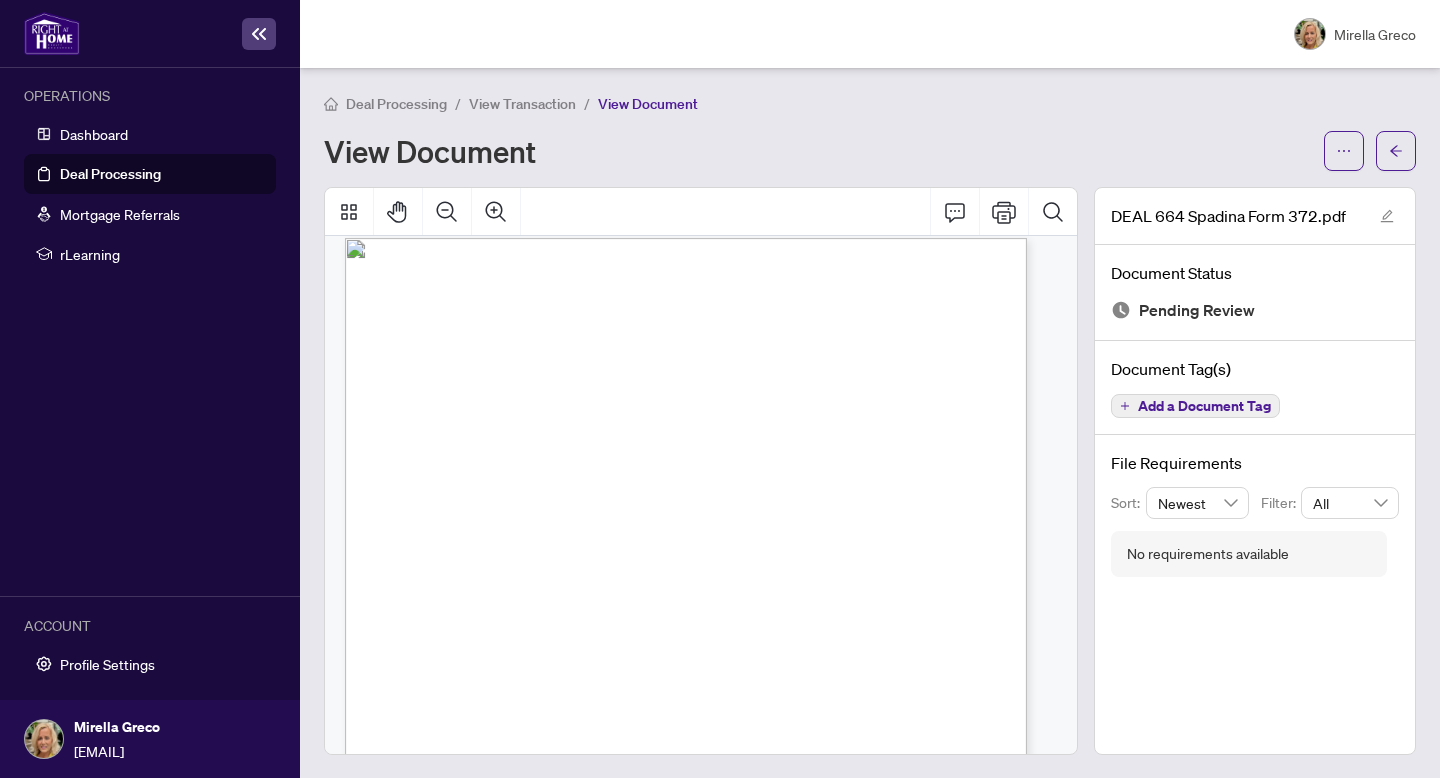 scroll, scrollTop: 13, scrollLeft: 0, axis: vertical 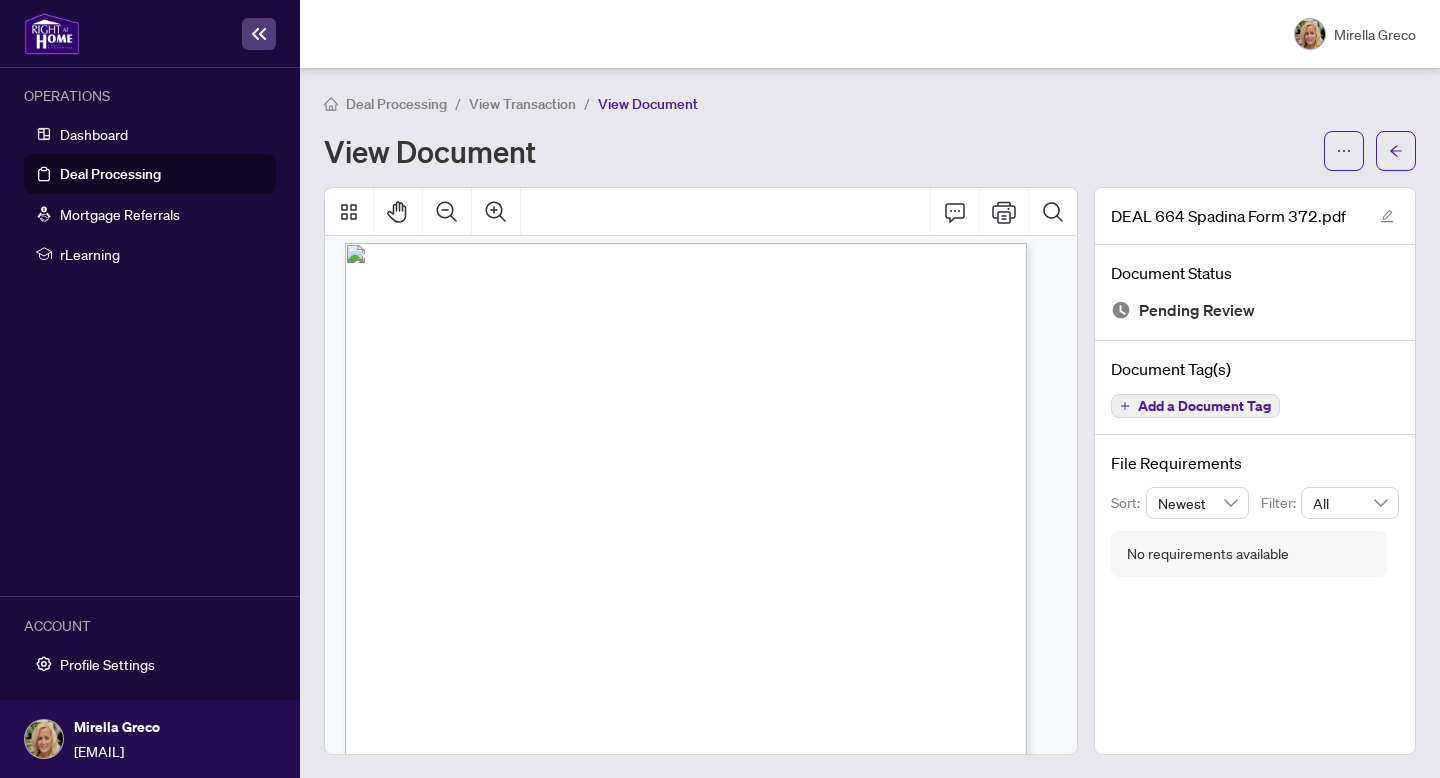 click on "Digisign Verified -1 [ID] ChEA £=:::Jig:I hao Tenant Desighaled Representarioh
i?TTho??2.oForfuo  £#=tym:rnLS® or pureha6e
Thif i. an E]ttlLi.i`ro T®narf lie.ishded Repre.emafioh Agro®m®m, ^IIthority for Lea.e ®r Purclia.e
EIVIENS
BroKERAeE:
^Dousse
RIGrmT AT Hold REELTI
W®eton Road UIII| 6 Vouqhan OW L4t[3G8
[FIRST] [LAST], Luca
(289) 357-3000
8 Cumb®z'land St #4703 Toroz)€o 0» M4W IJl1
REs.a.LARED REPRESENT+JIVE(sp  Miz.®1la Oz-®co, Brok®z-
(Nom. of Sal..per.on/Brobr/Brok.r of R.cord|
(lho .Brokorog®')
(289)  357-3009
'Fox No.'
|tho .T®nont')
The D®Signated R®pr®sonlah.ve will bo providing service. and ropresentotion lo lhe T®nont and lho Brokoroge pro`/id®S services bu. nol r®pres®nlalion.
The Terranr horoby gives the Bioko. `ago lho .nd`ich-and ii"ocdble edliortry to act cls the Tonal`rs ag.nt
connrfu at.„1.?.?P  .„„ on ho..2.3  ..... day of
i-i-I:.,..,.::;:;?i/..;;rri:.jri...?.5........dayof July
May  2o..,2.5,
g2
` ." at bounding box center [725, 735] 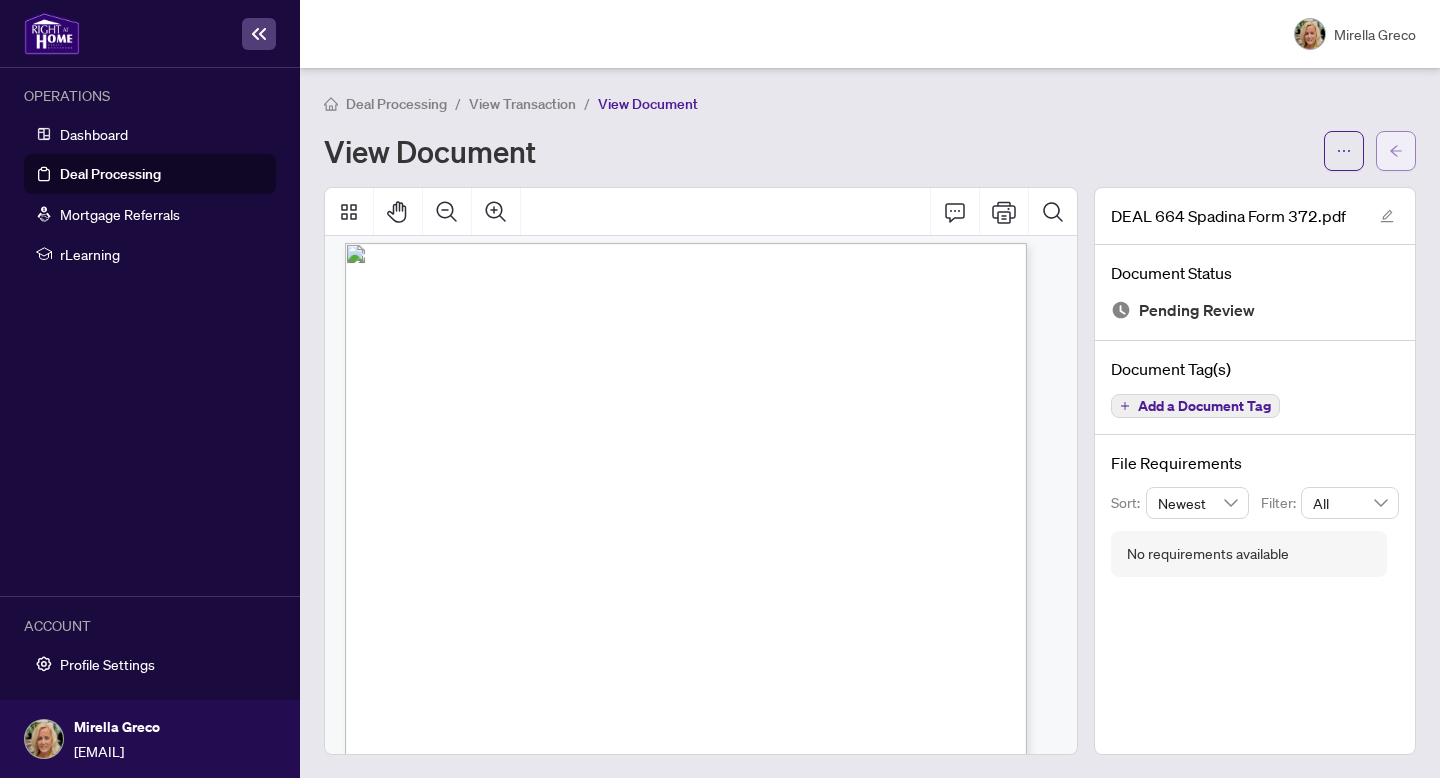 click 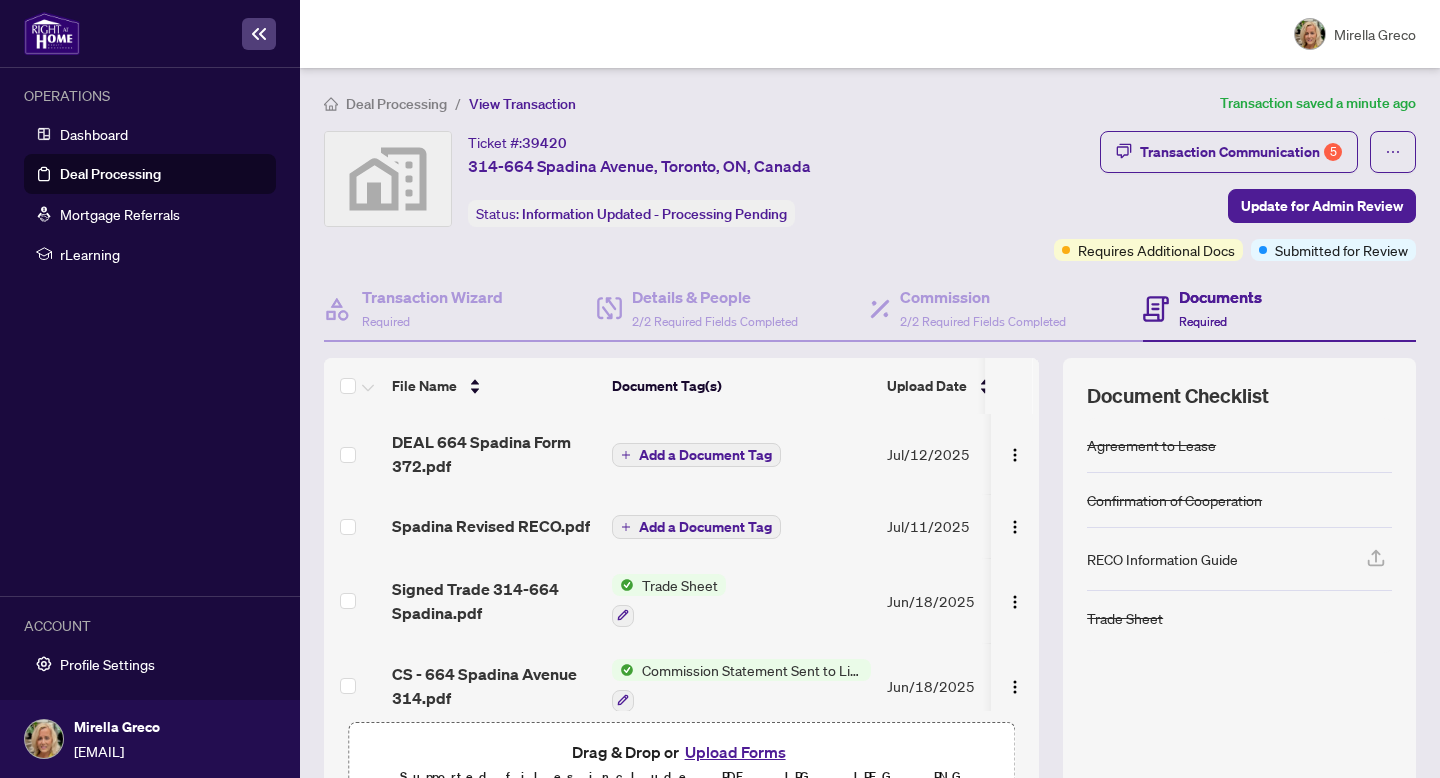 click on "Add a Document Tag" at bounding box center [705, 455] 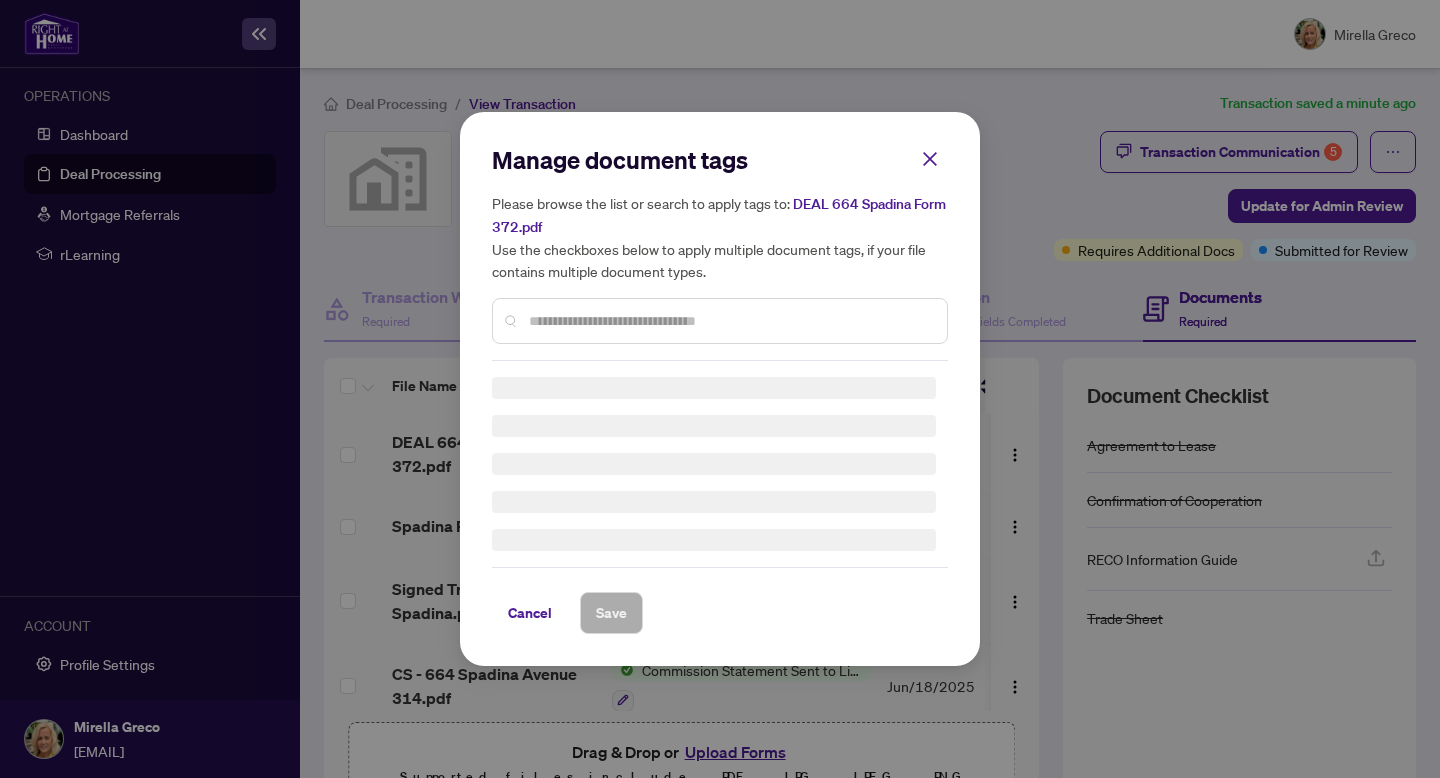 click on "Please browse the list or search to apply tags to:   DEAL 664 Spadina Form 372.pdf   Use the checkboxes below to apply multiple document tags, if your file contains multiple document types." at bounding box center (720, 237) 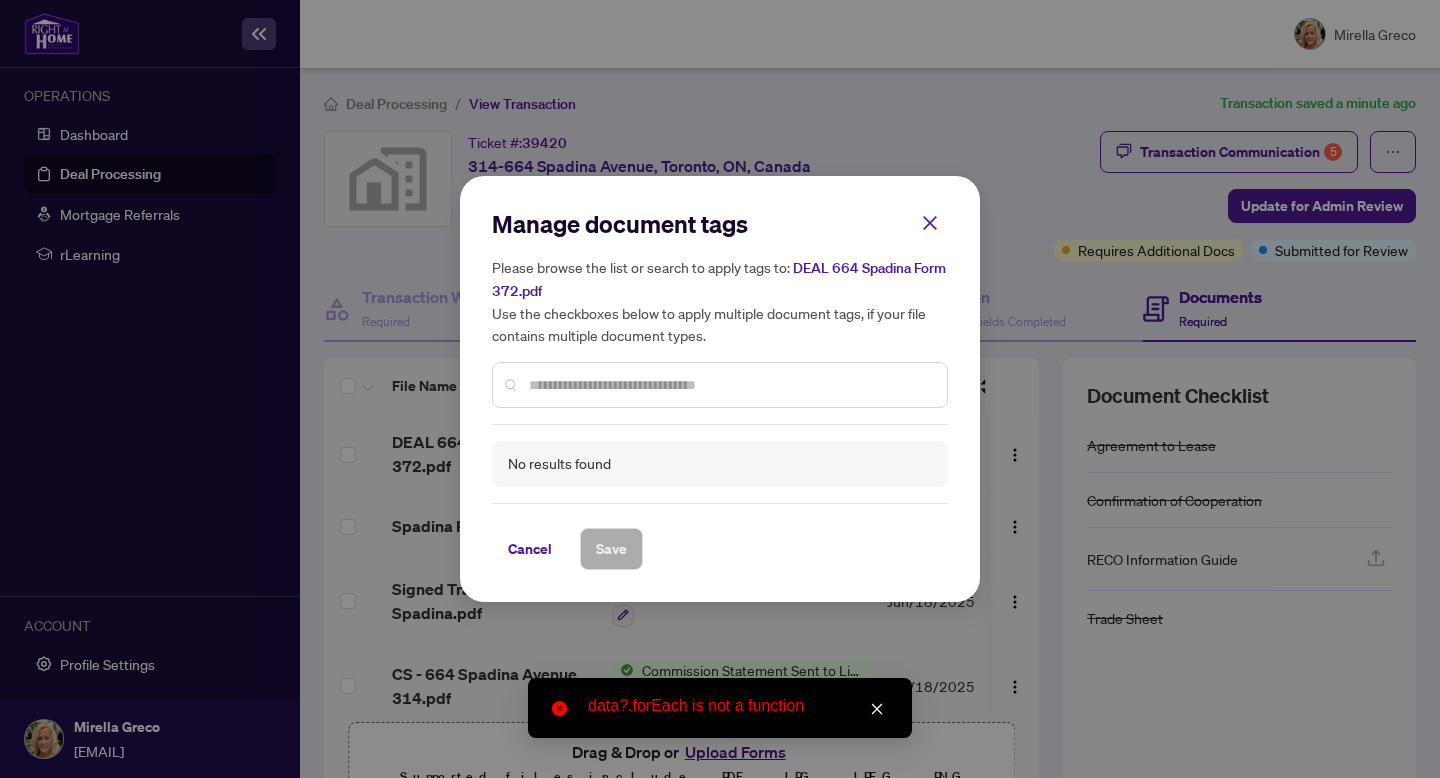 click at bounding box center (720, 385) 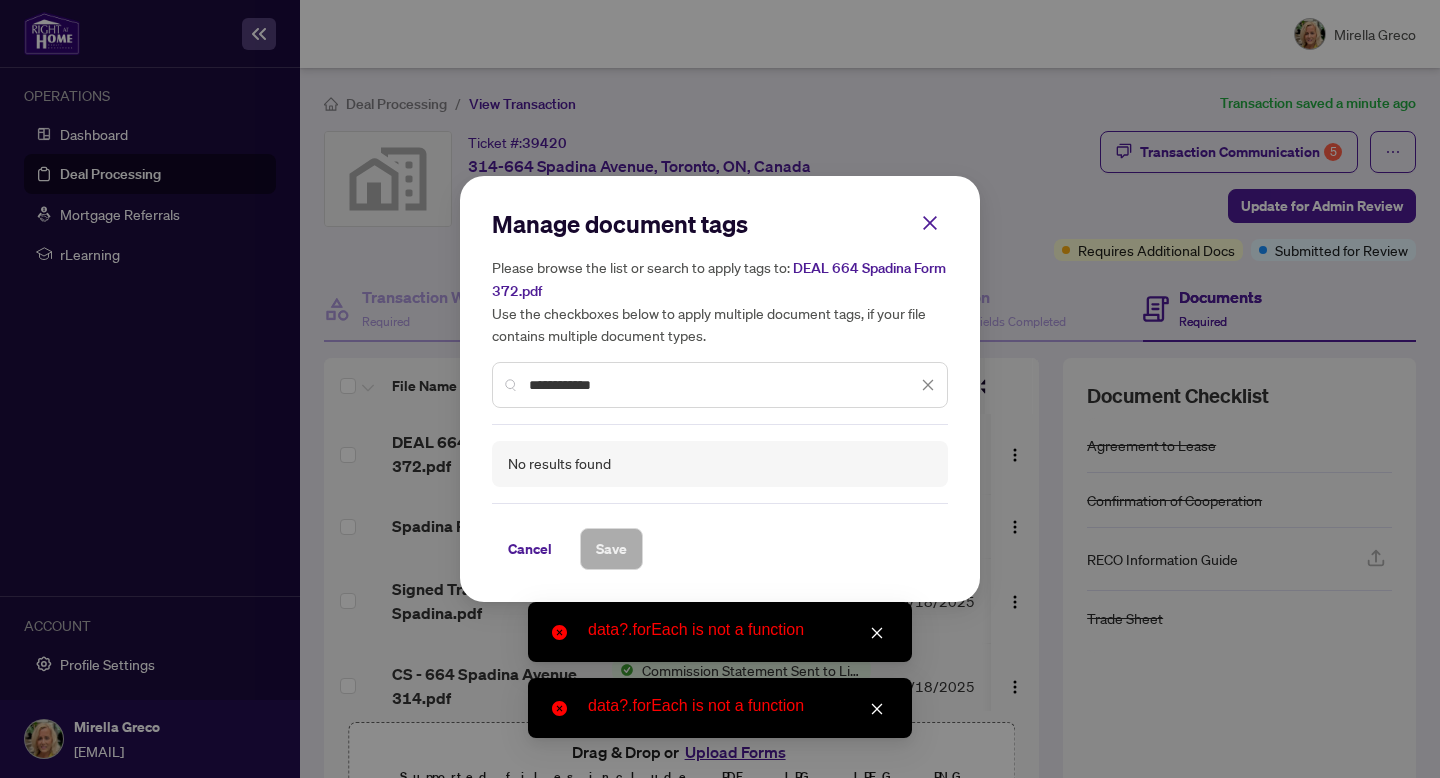 type on "**********" 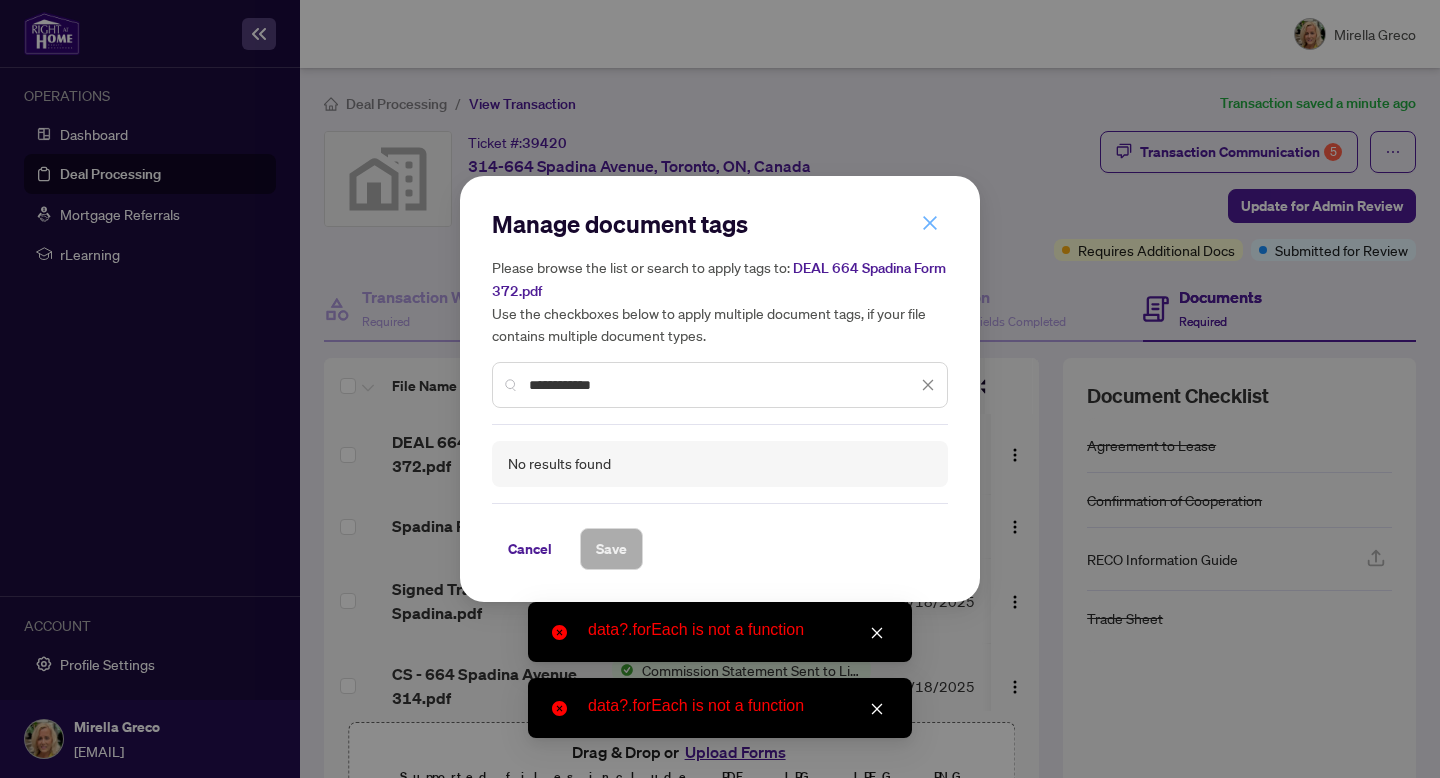 click 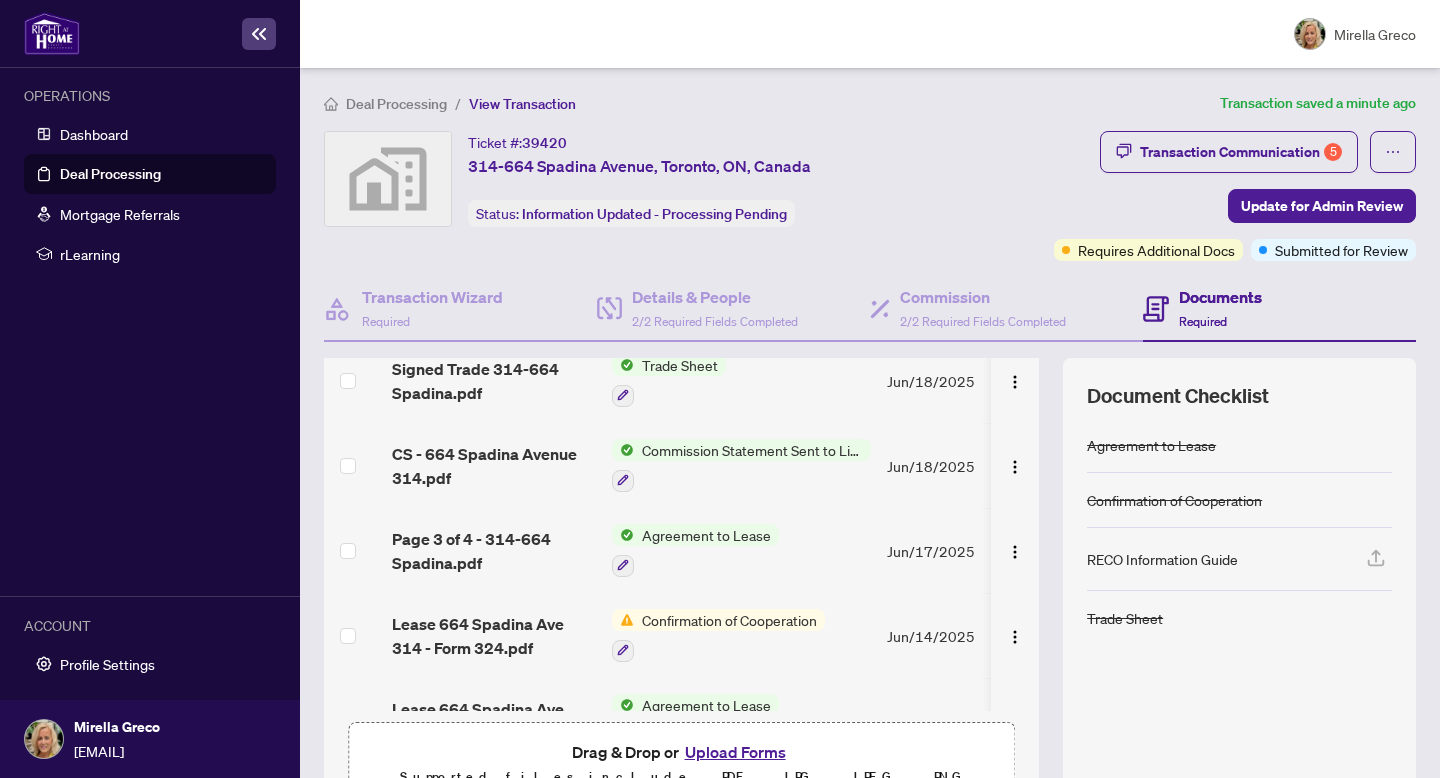 scroll, scrollTop: 222, scrollLeft: 0, axis: vertical 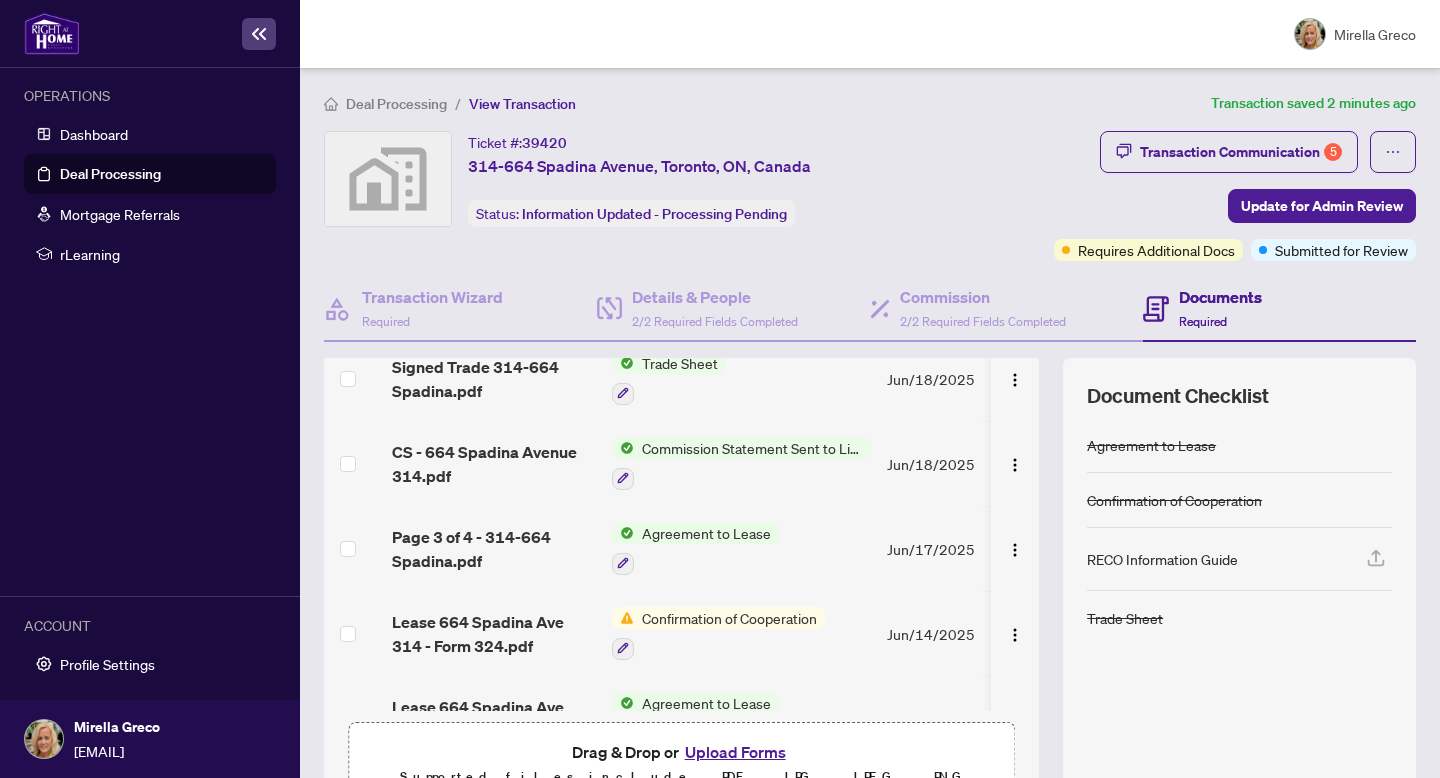 click on "Confirmation of Cooperation" at bounding box center [729, 618] 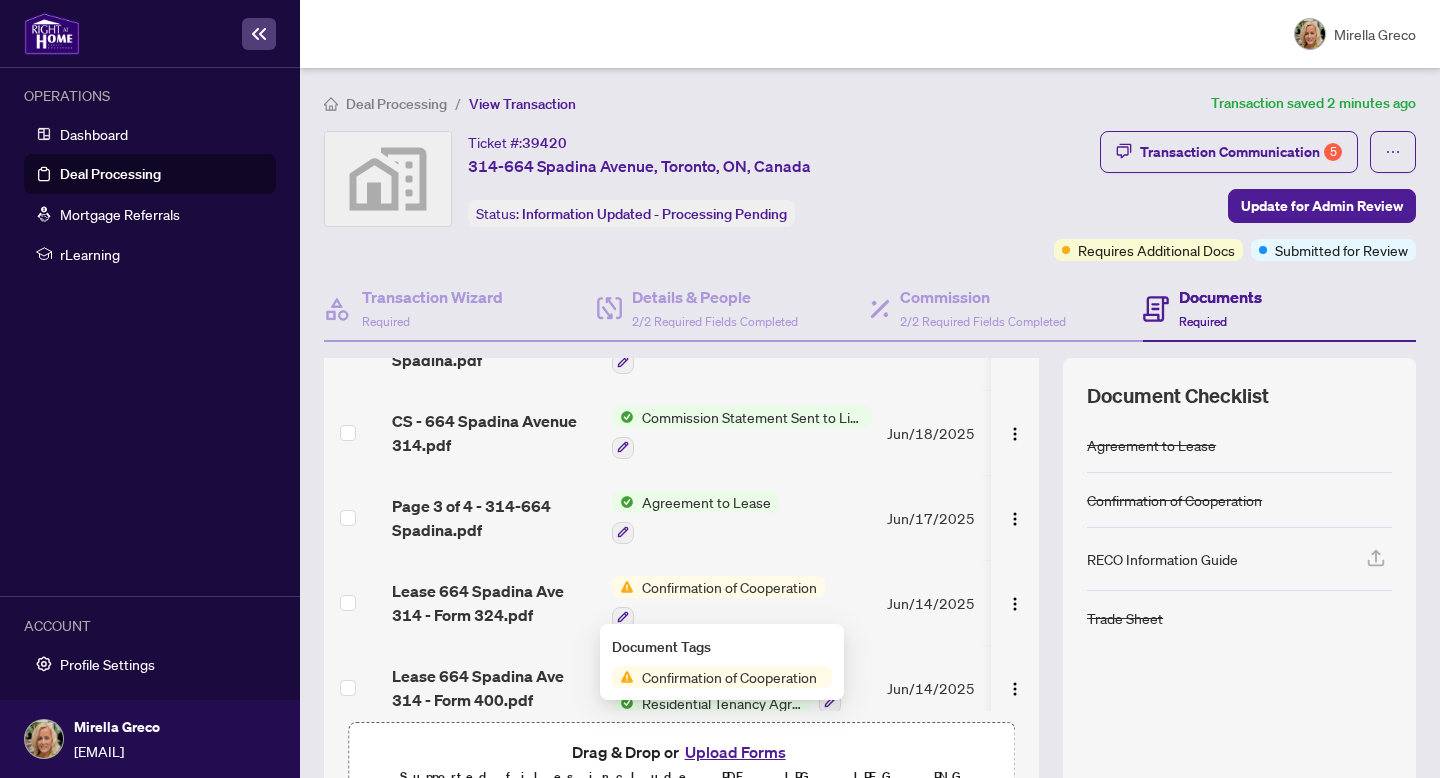 scroll, scrollTop: 273, scrollLeft: 0, axis: vertical 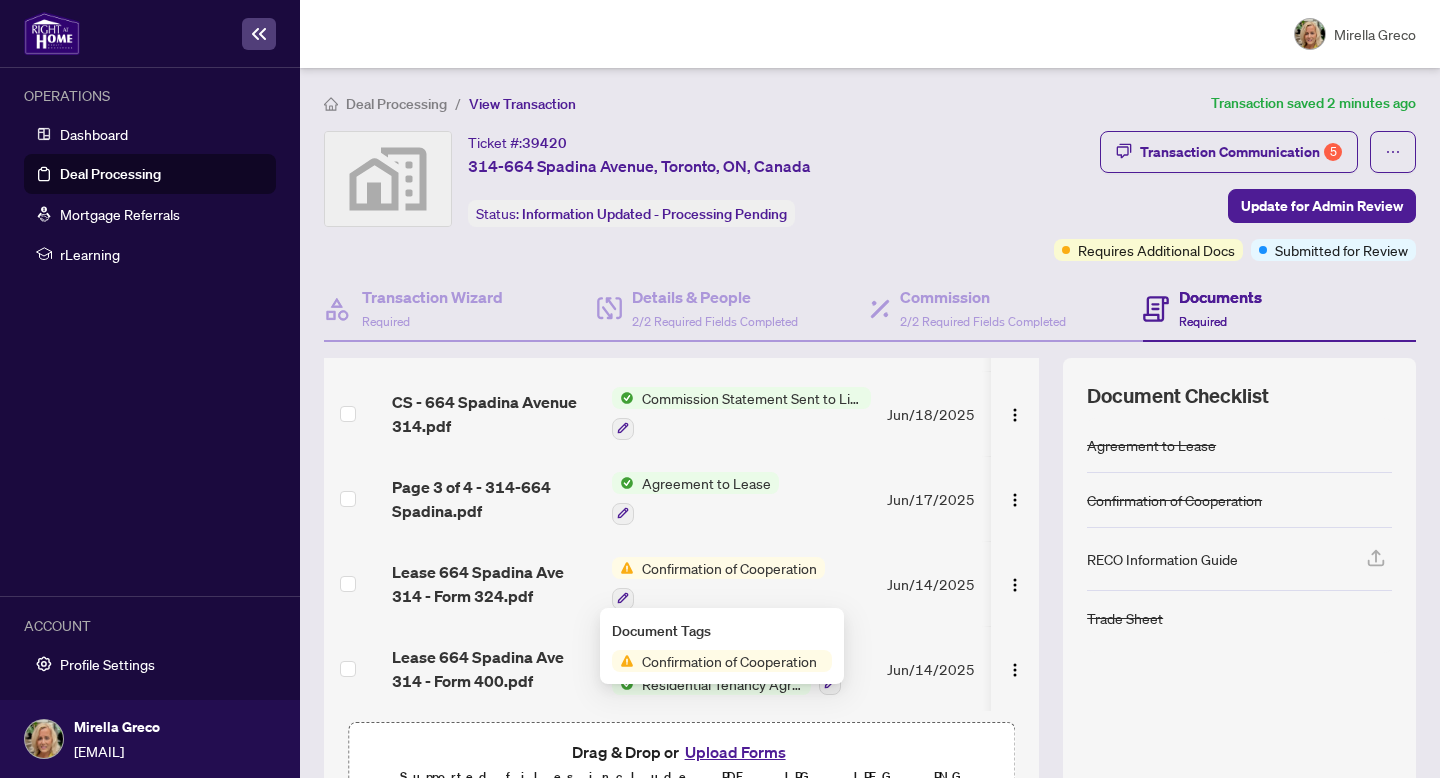 click at bounding box center (1015, 668) 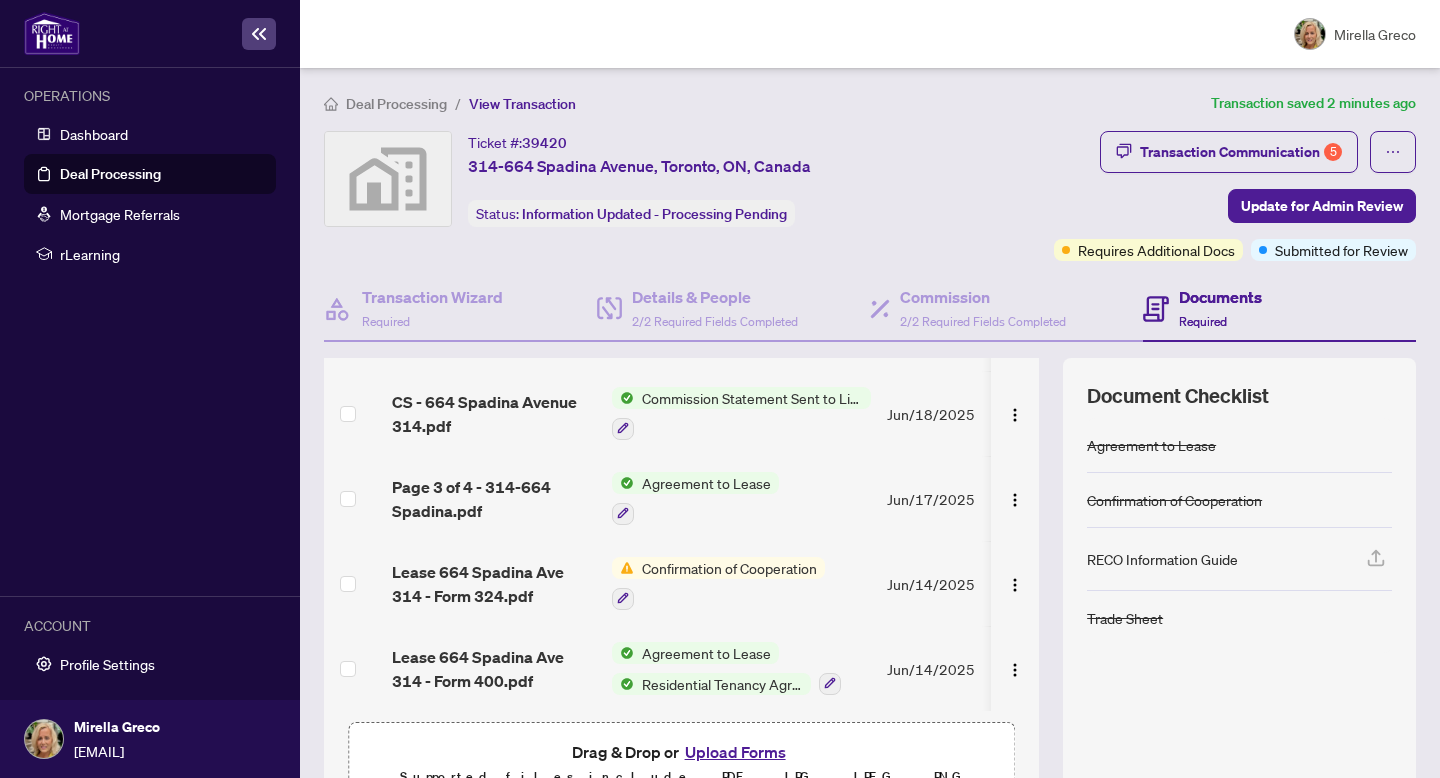 click on "Confirmation of Cooperation" at bounding box center [729, 568] 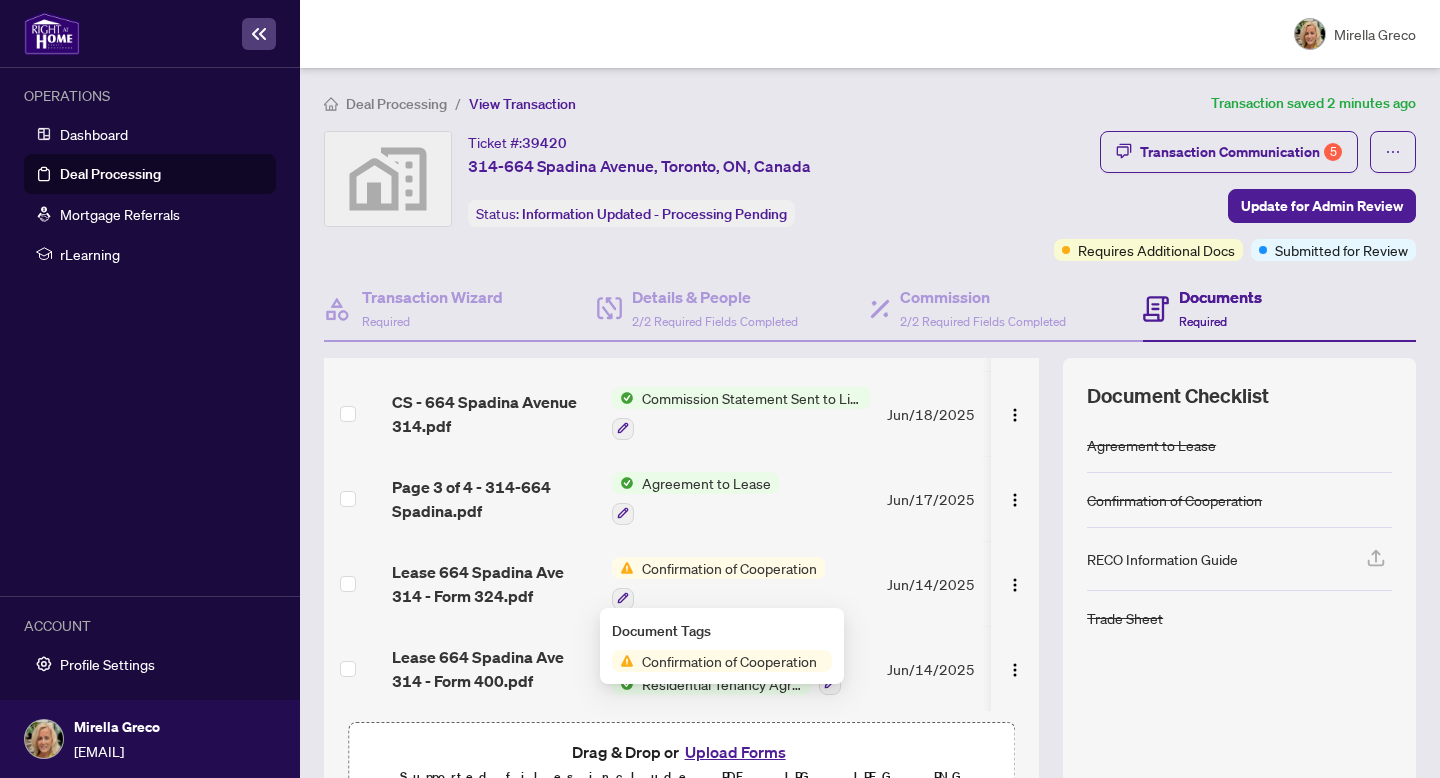 click on "Confirmation of Cooperation" at bounding box center (729, 661) 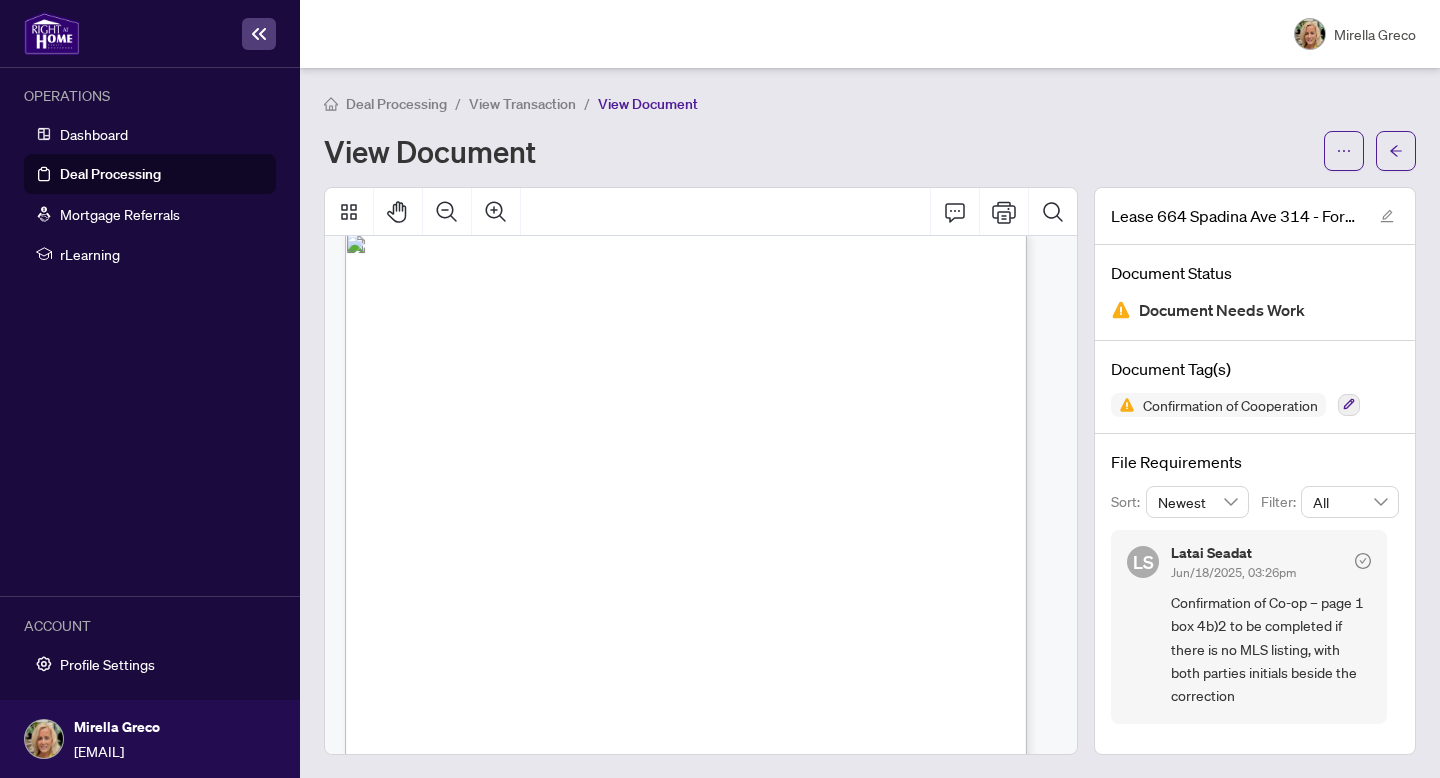 scroll, scrollTop: 22, scrollLeft: 0, axis: vertical 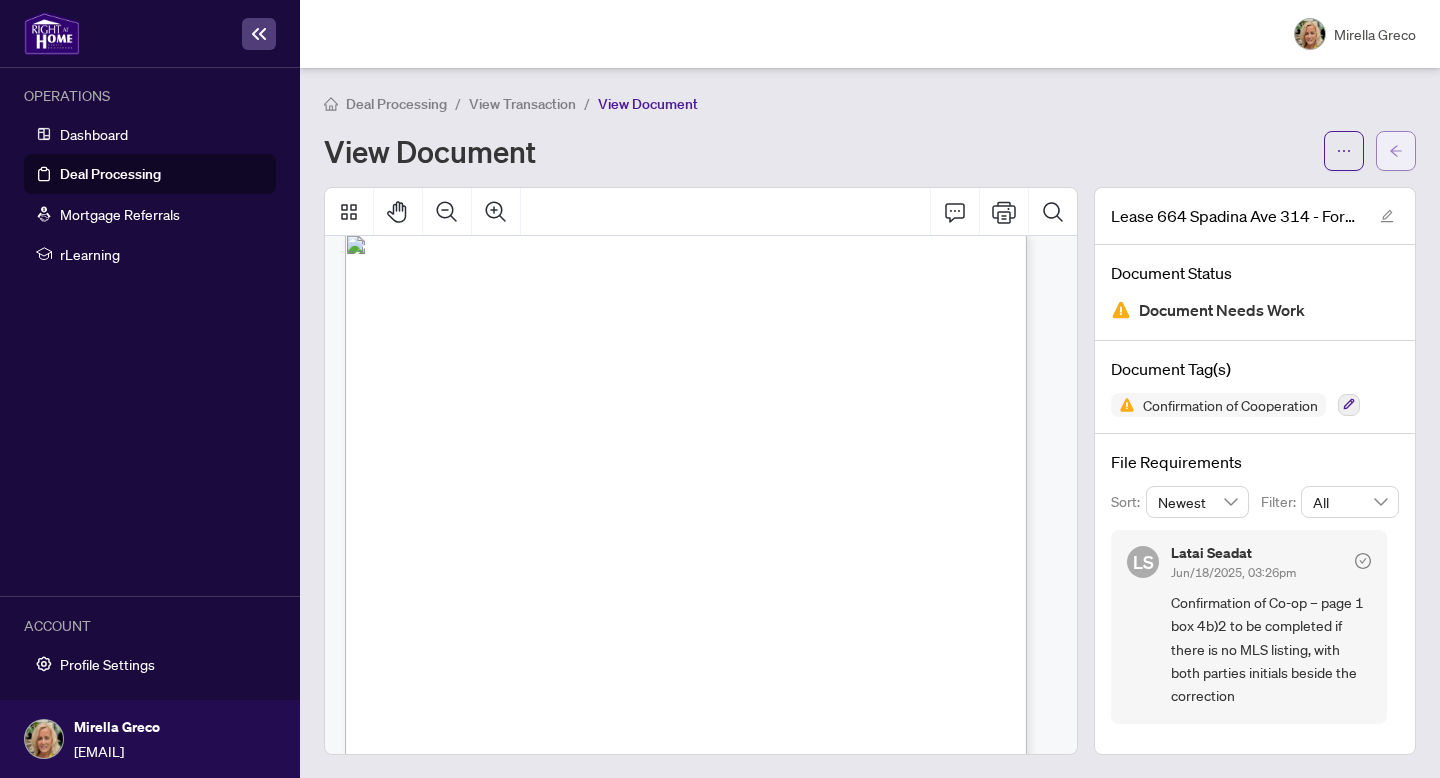 click 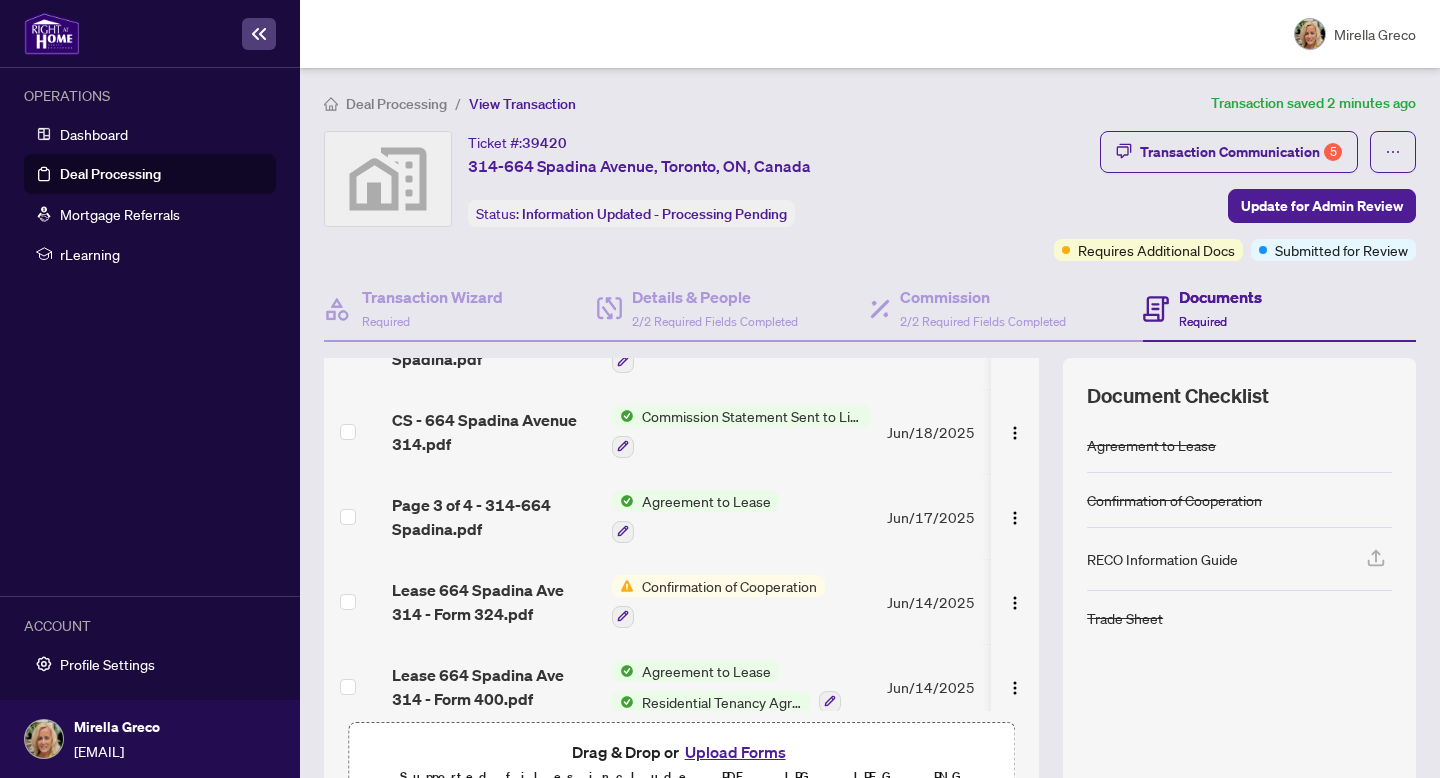 scroll, scrollTop: 273, scrollLeft: 0, axis: vertical 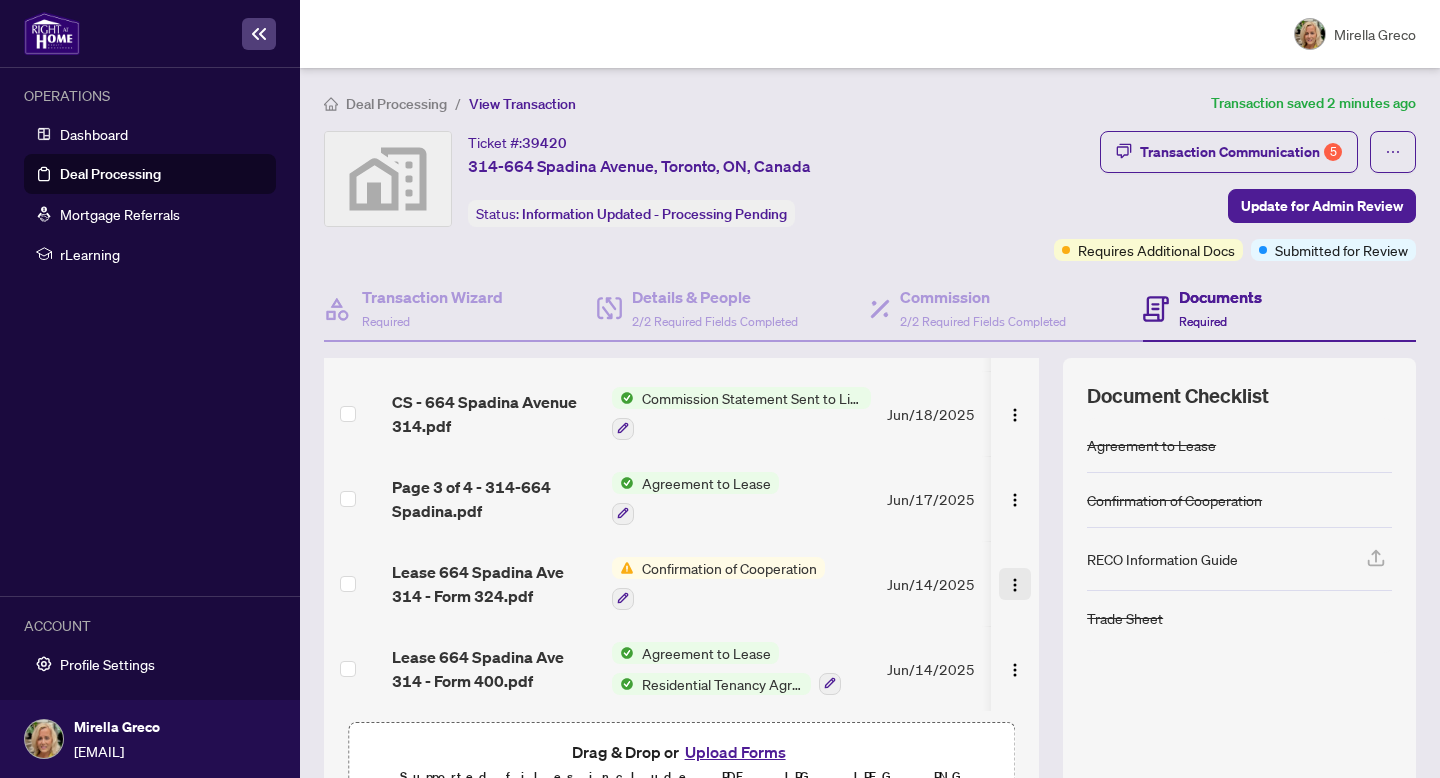 click at bounding box center (1015, 585) 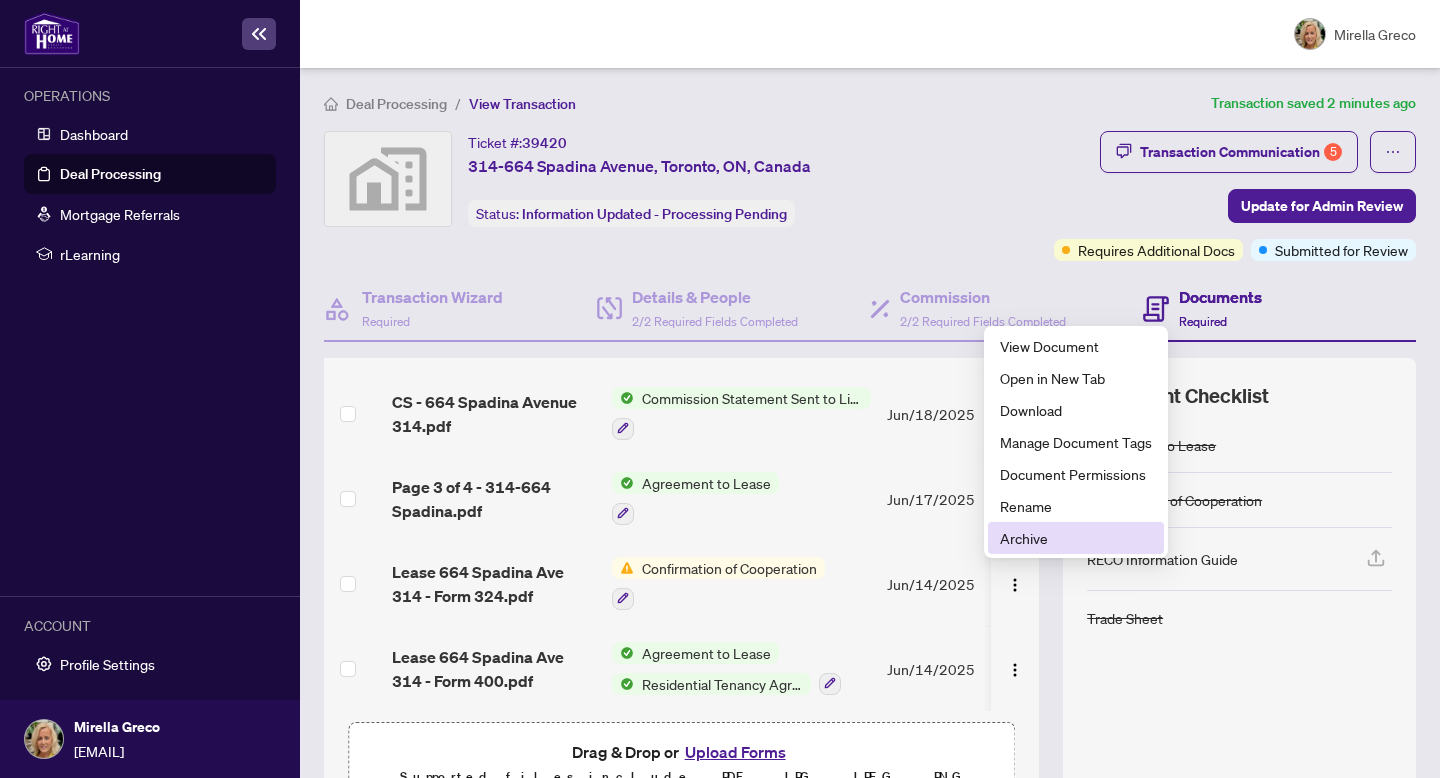 click on "Archive" at bounding box center (1076, 538) 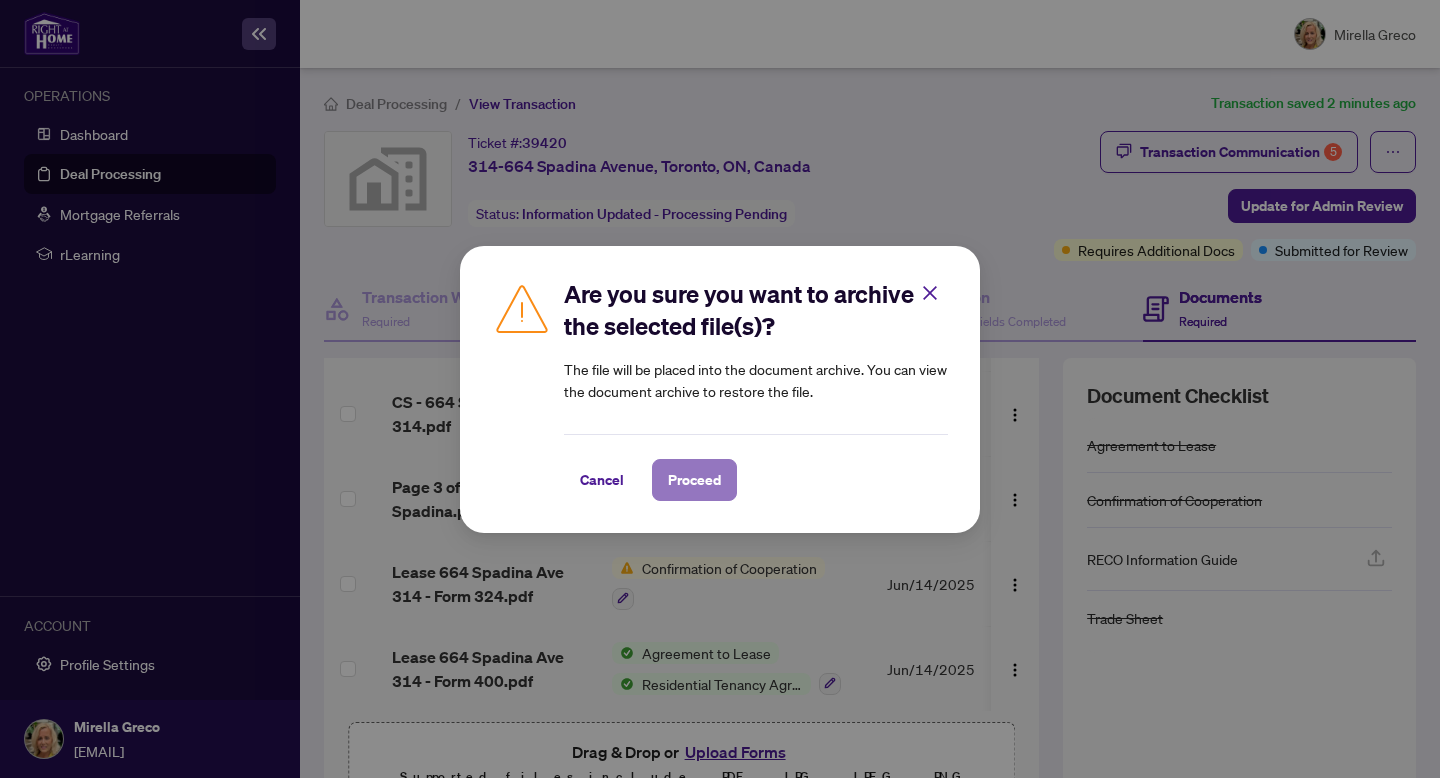 click on "Proceed" at bounding box center (694, 480) 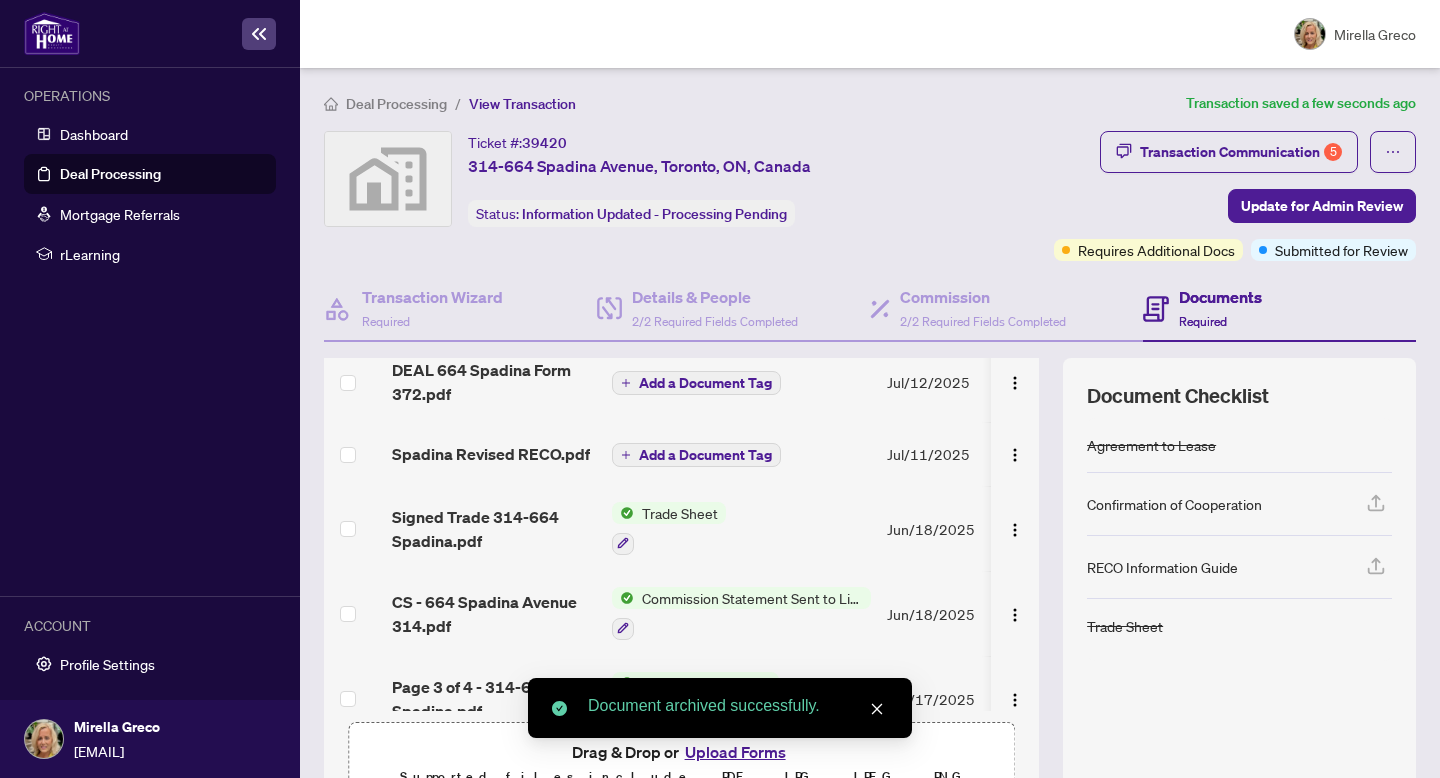 scroll, scrollTop: 0, scrollLeft: 0, axis: both 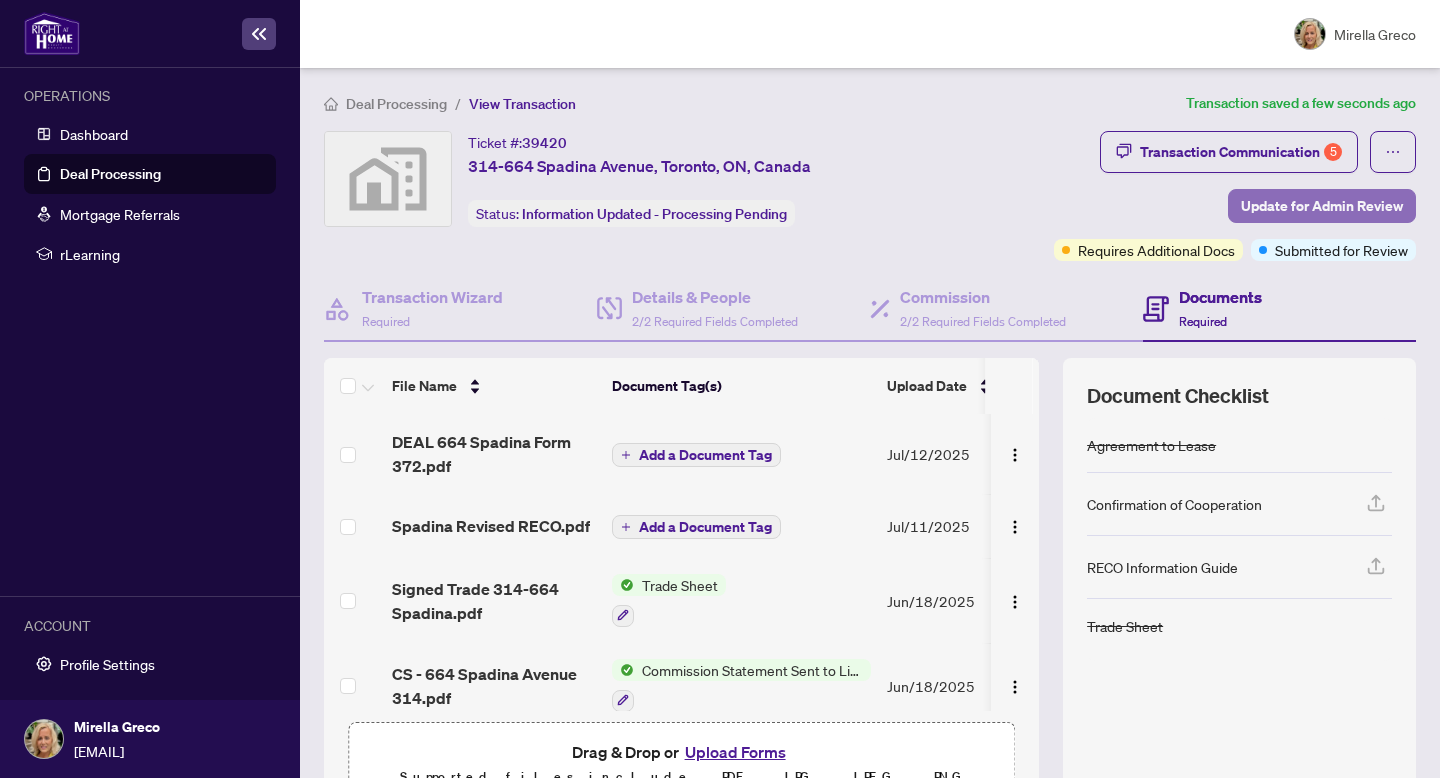 click on "Update for Admin Review" at bounding box center [1322, 206] 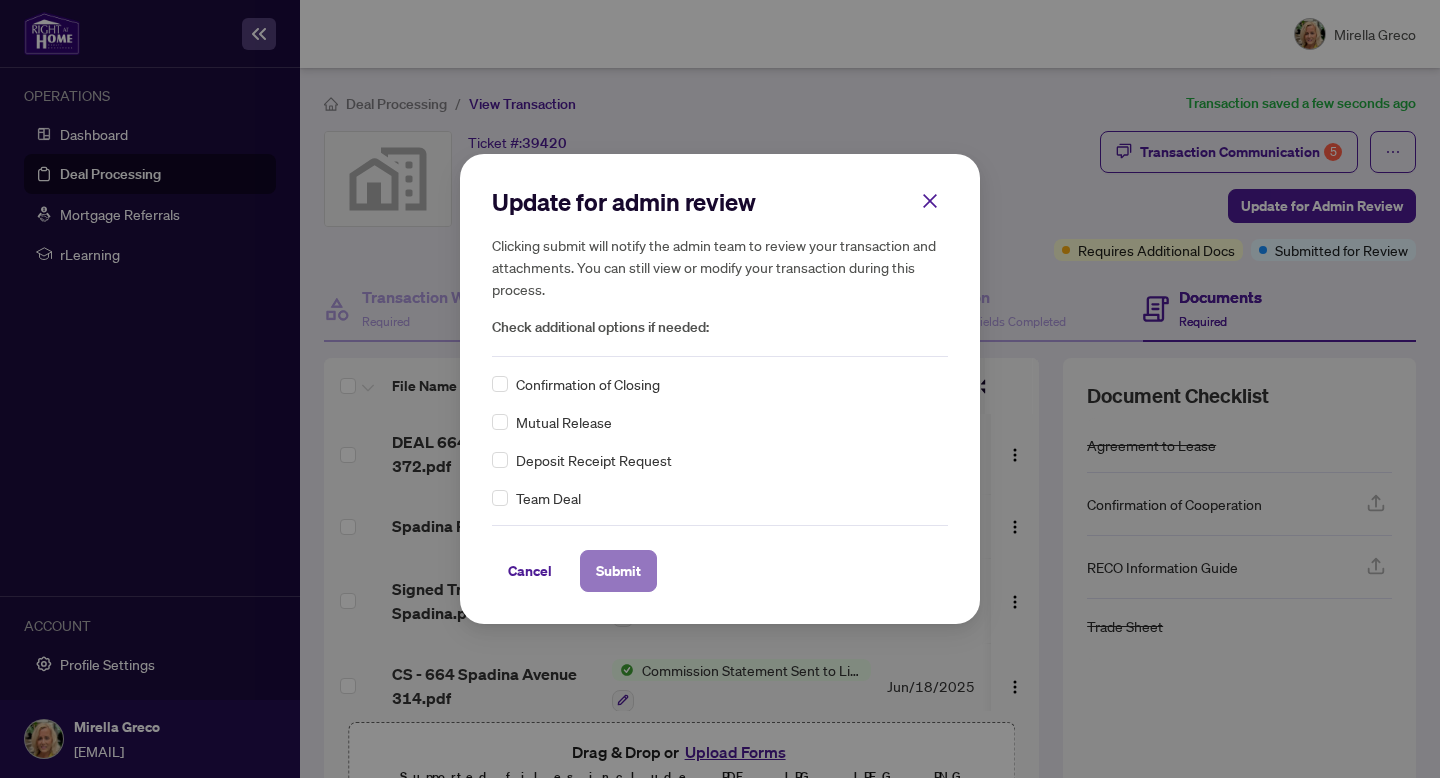 click on "Submit" at bounding box center [618, 571] 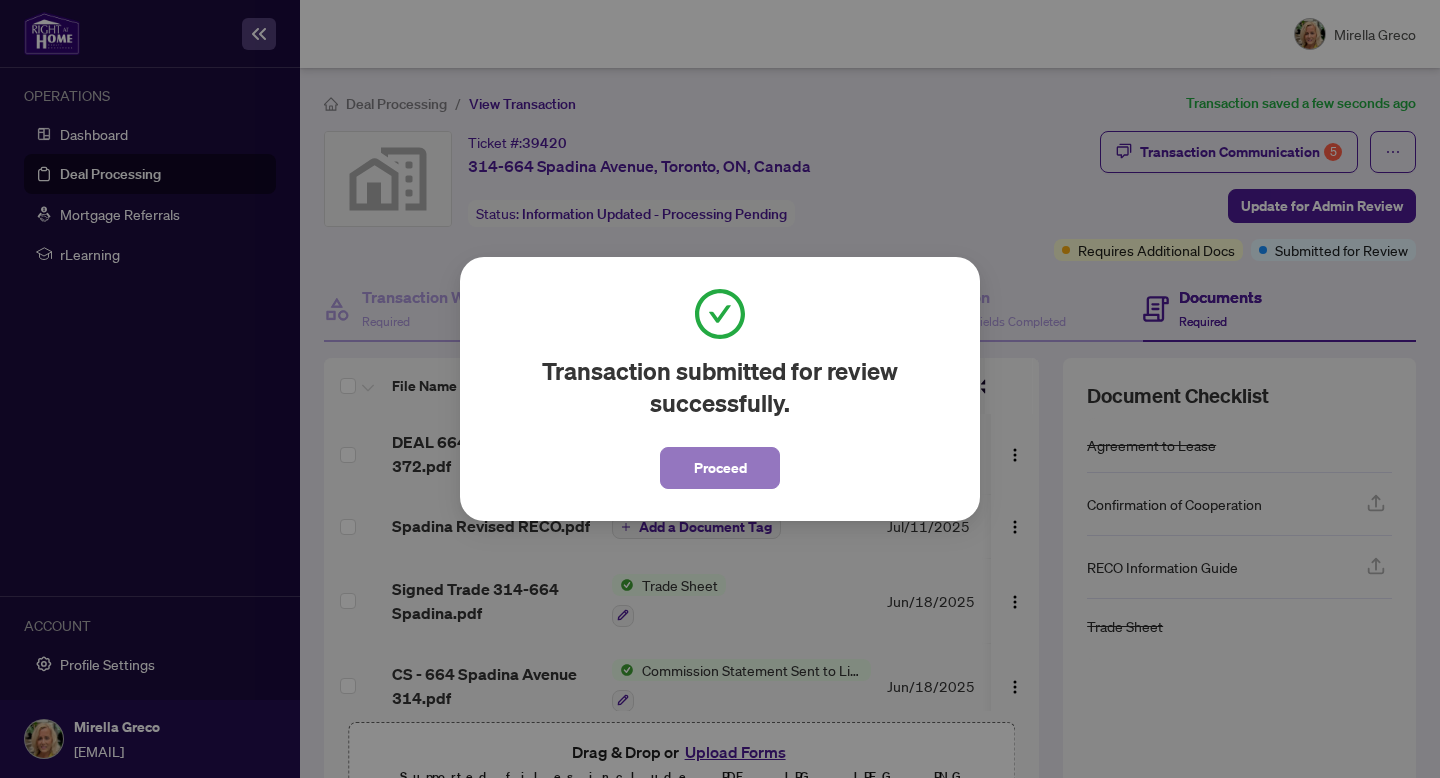 click on "Proceed" at bounding box center (720, 468) 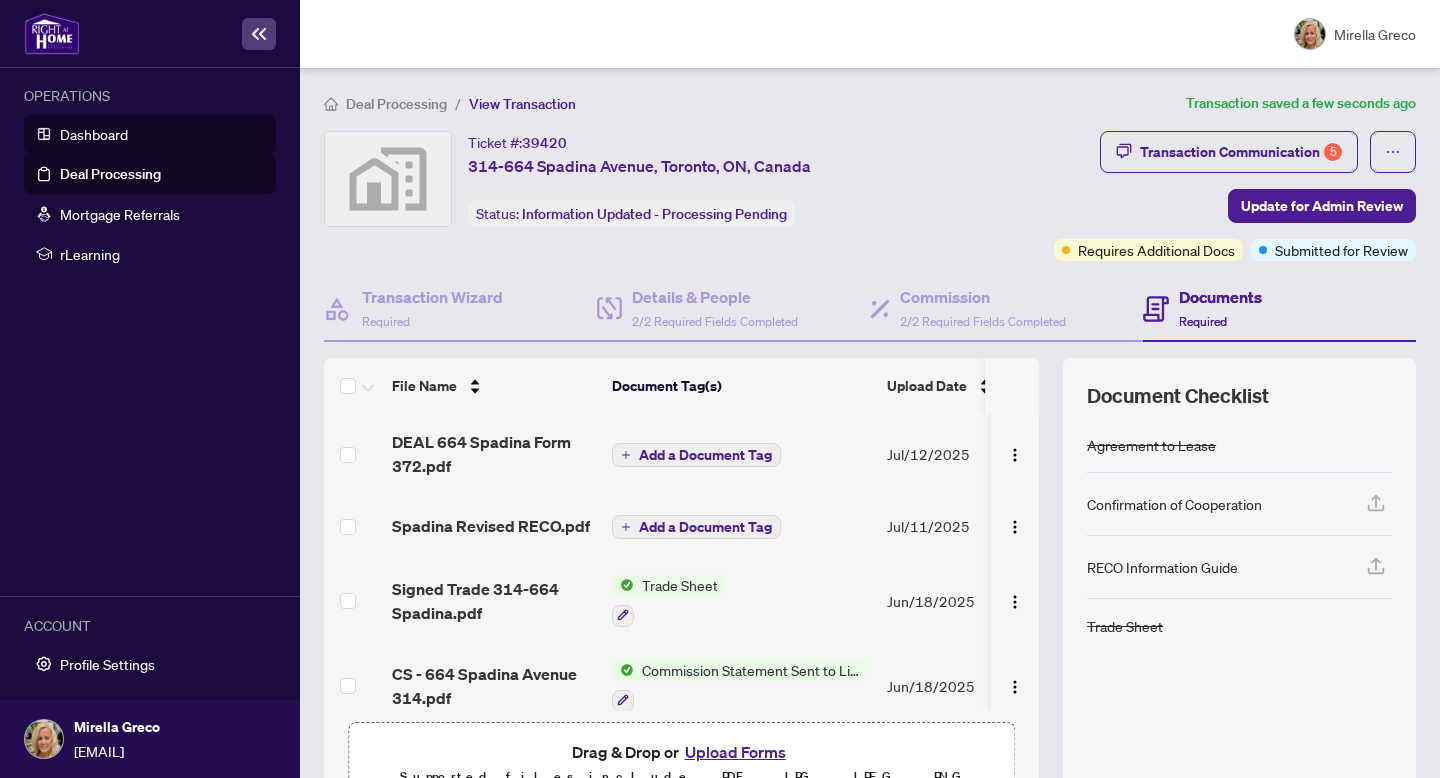click on "Dashboard" at bounding box center (94, 134) 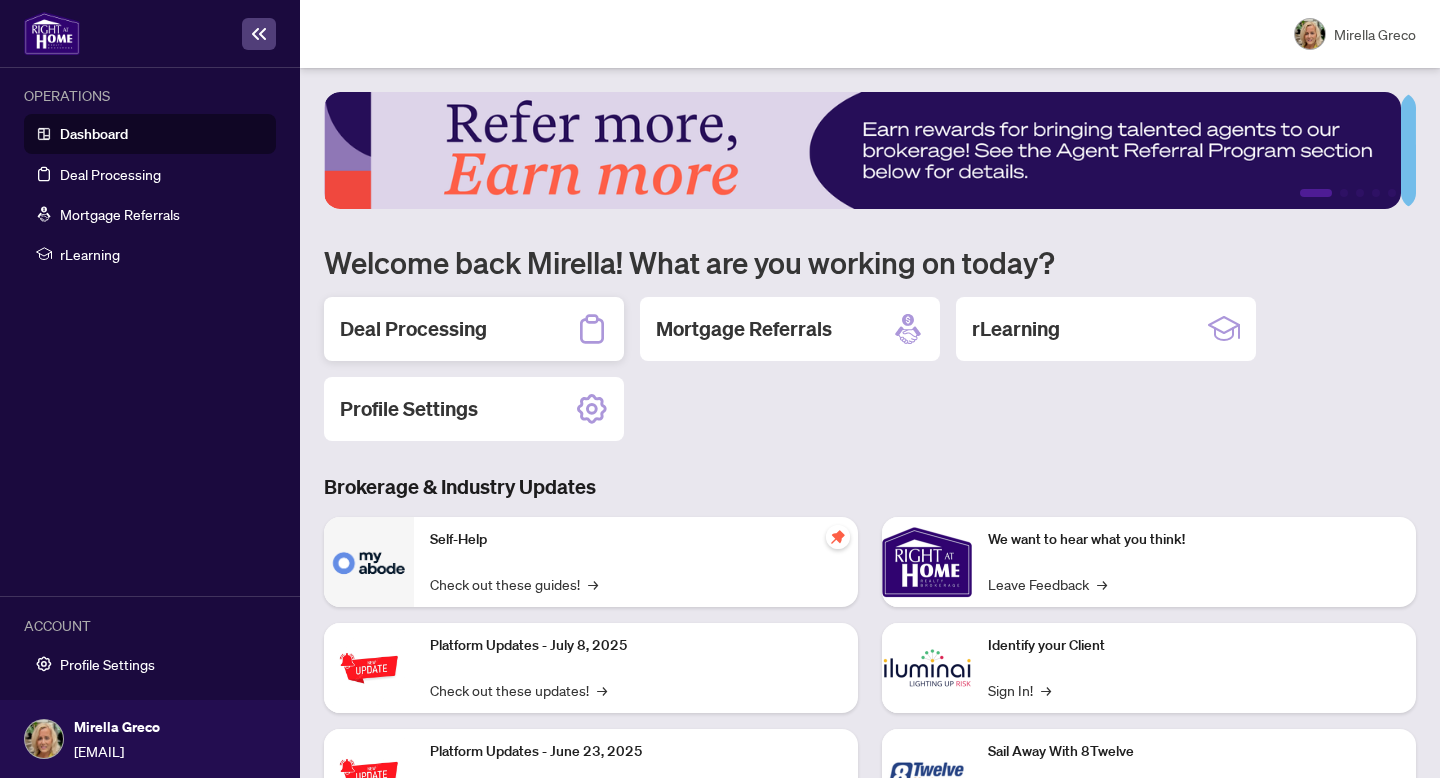 click on "Deal Processing" at bounding box center (413, 329) 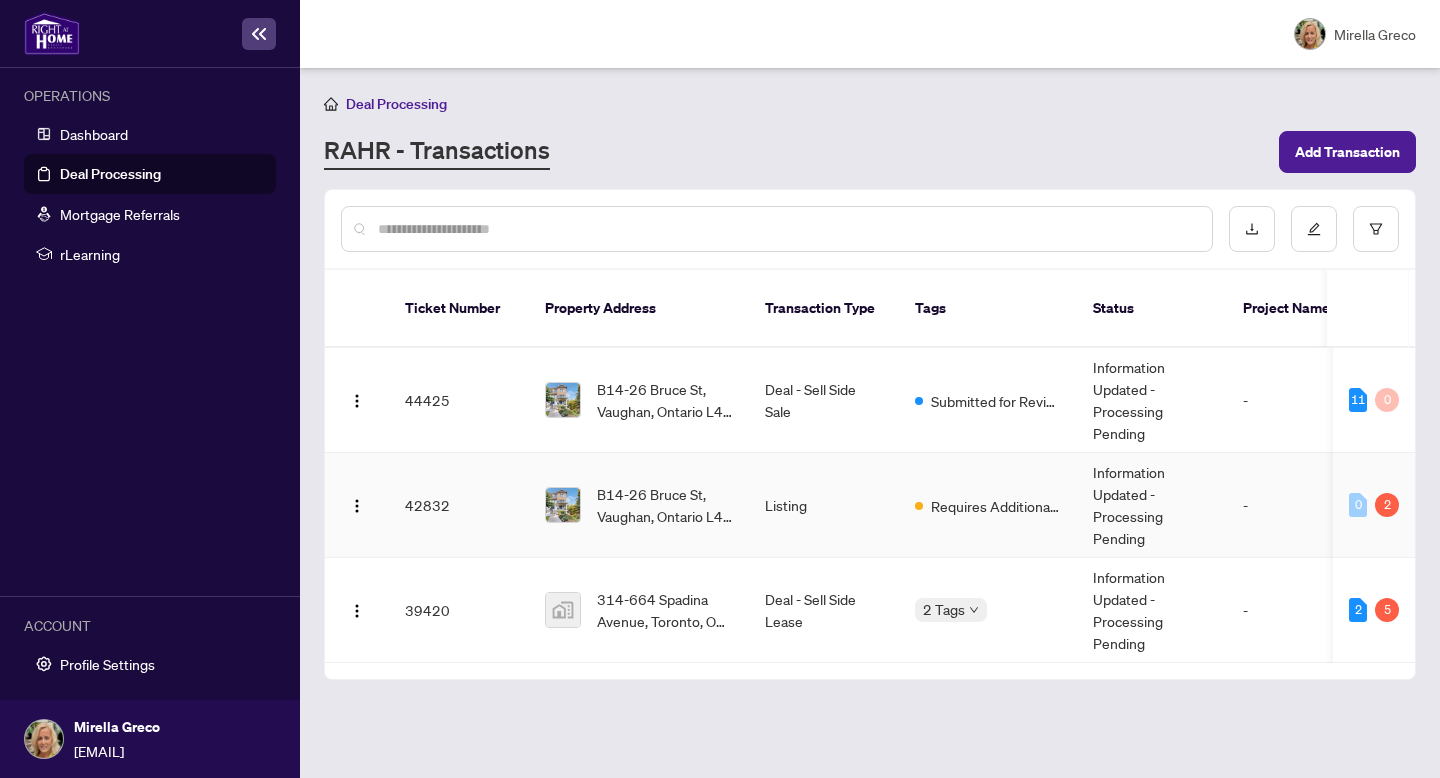 click on "Requires Additional Docs" at bounding box center [988, 505] 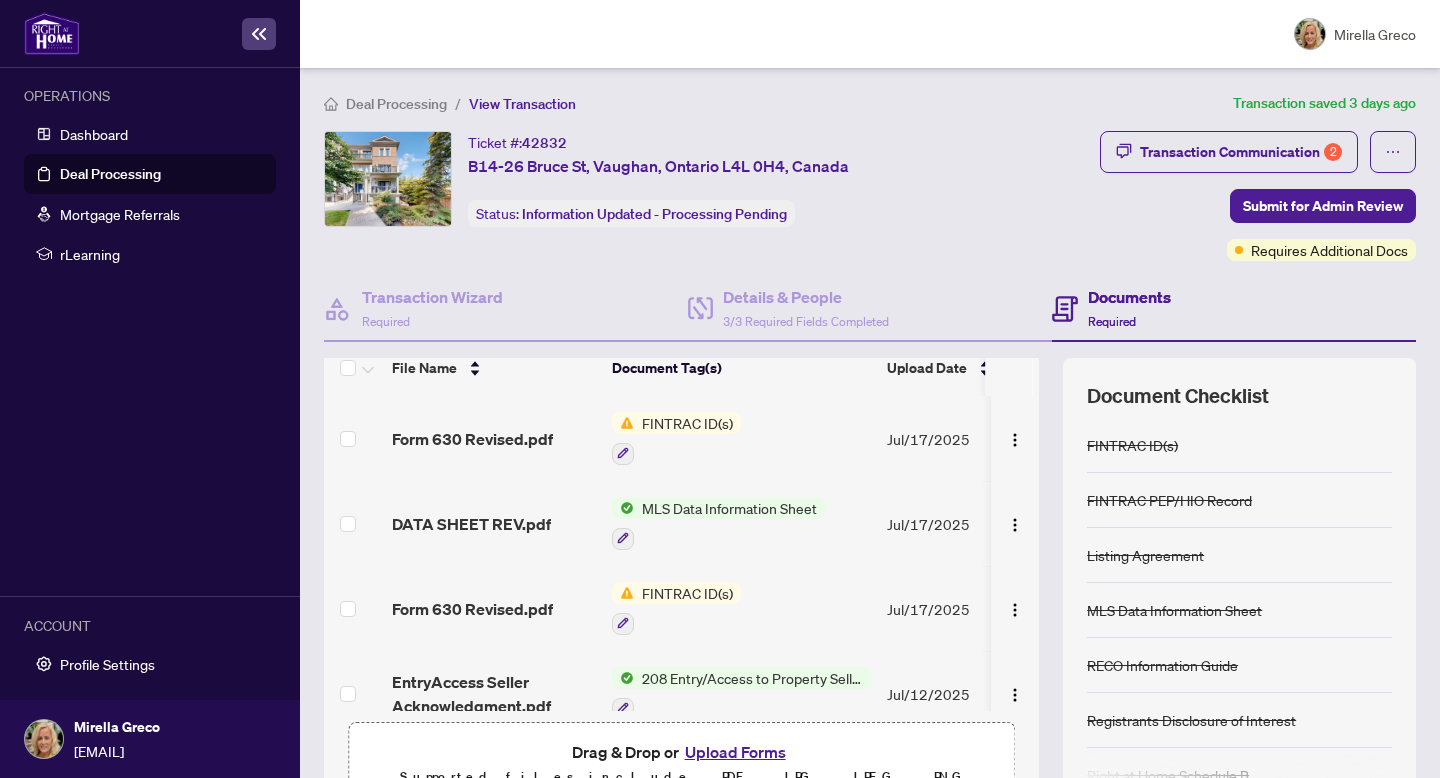 scroll, scrollTop: 21, scrollLeft: 0, axis: vertical 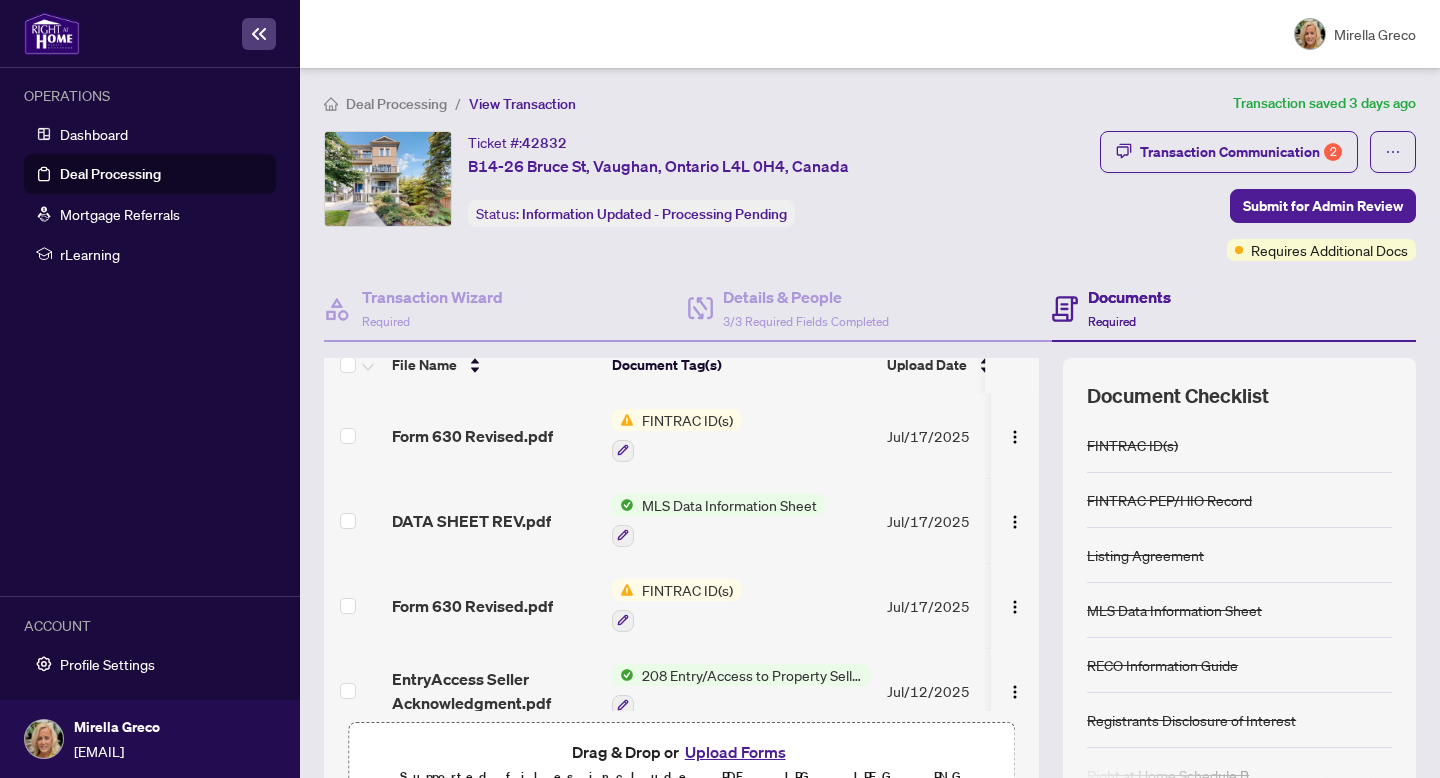 click on "FINTRAC ID(s)" at bounding box center (687, 420) 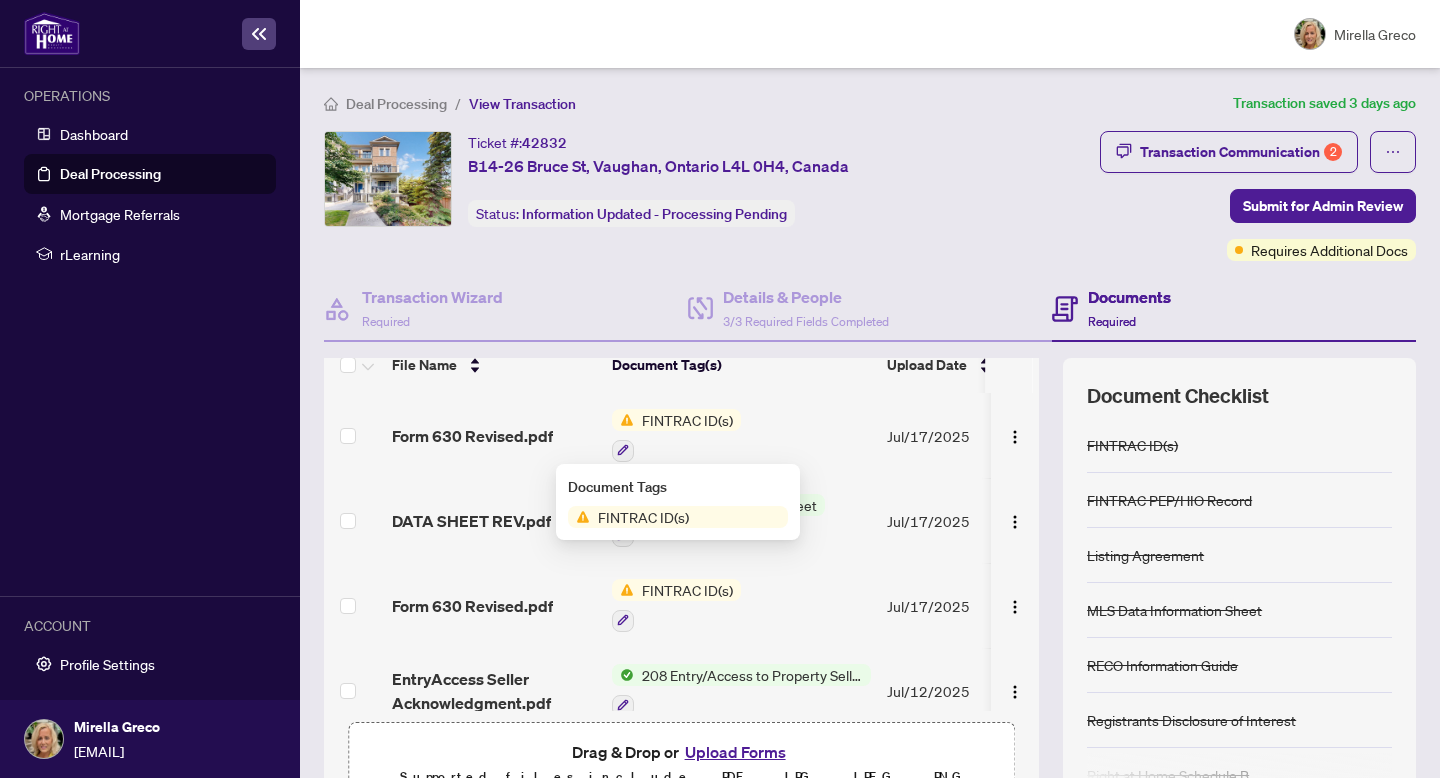 click on "FINTRAC ID(s)" at bounding box center [643, 517] 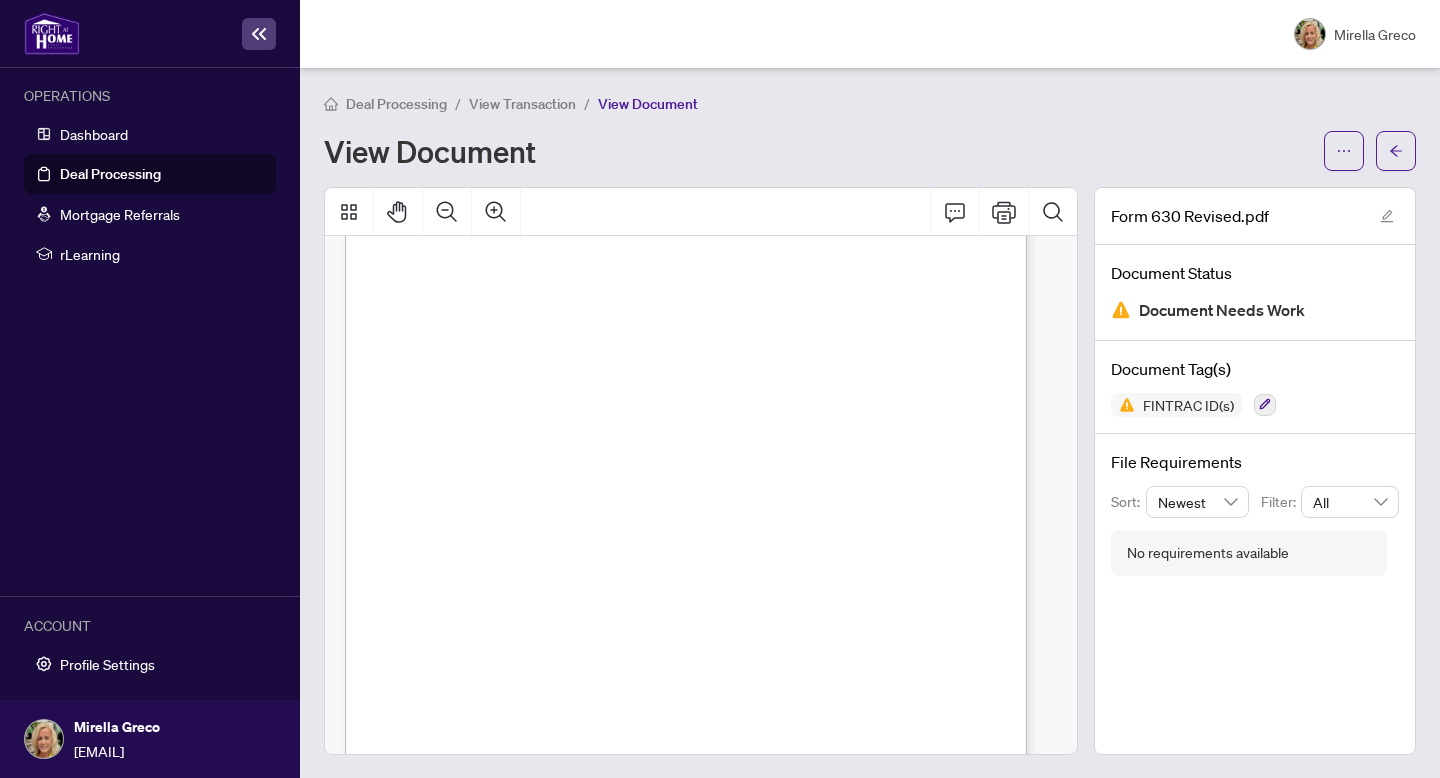 scroll, scrollTop: 405, scrollLeft: 0, axis: vertical 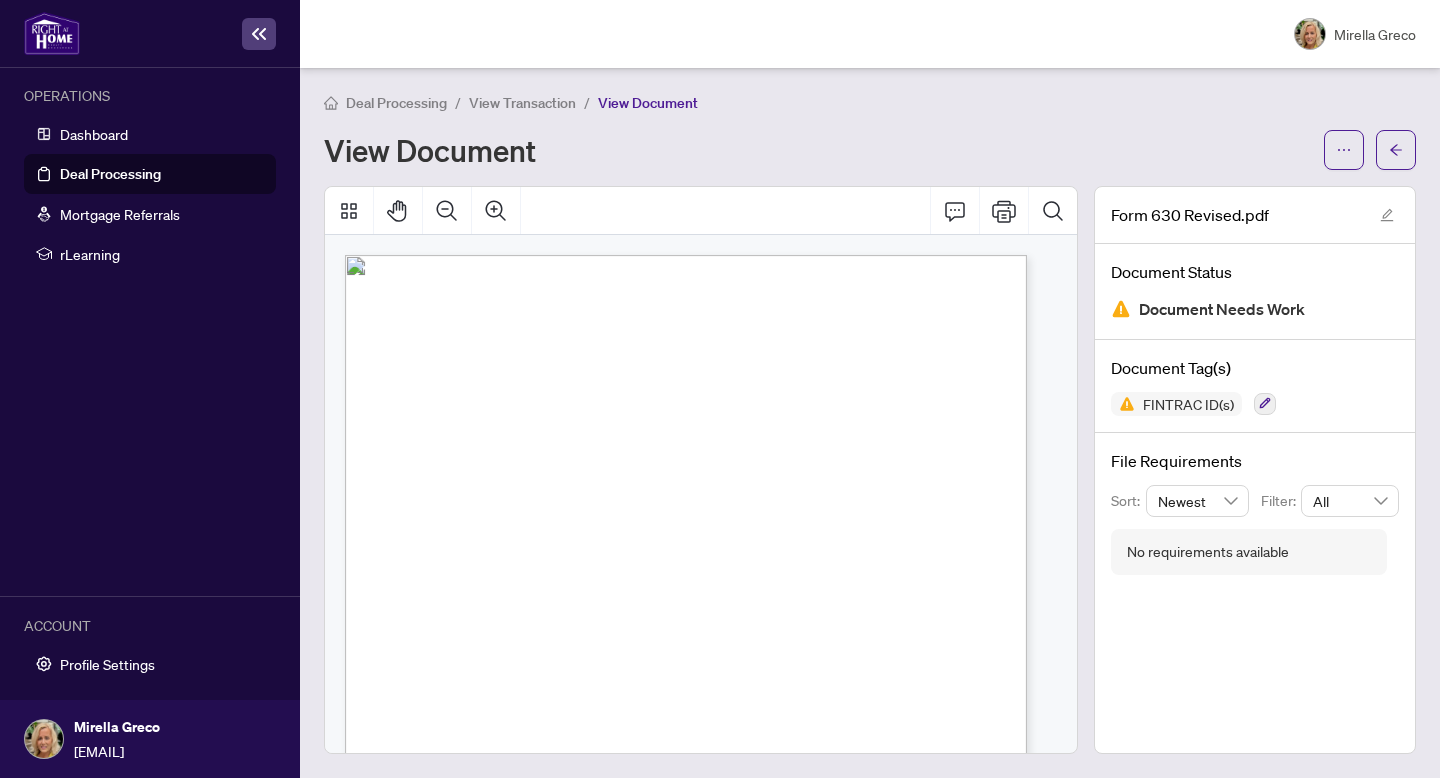 click on "No requirements available" at bounding box center (1208, 552) 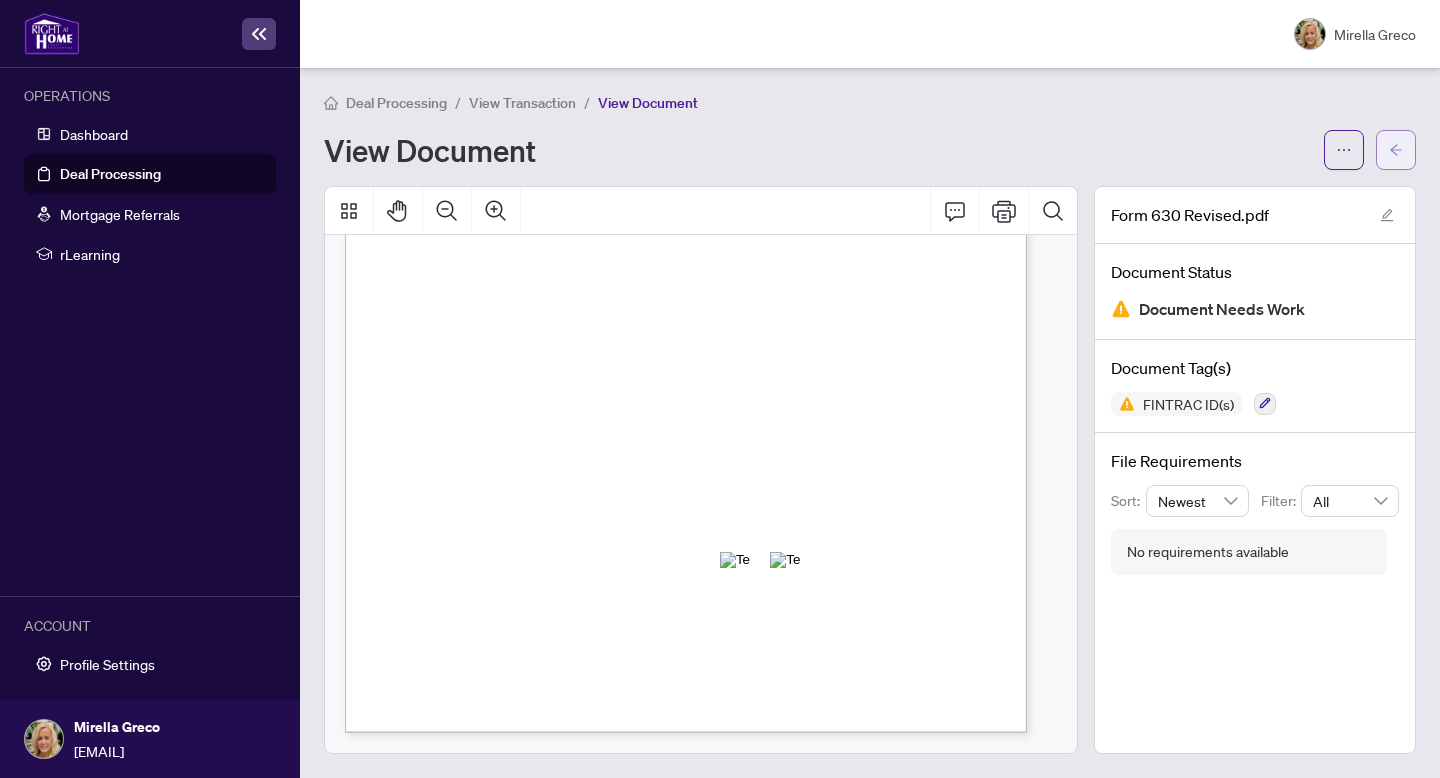 click 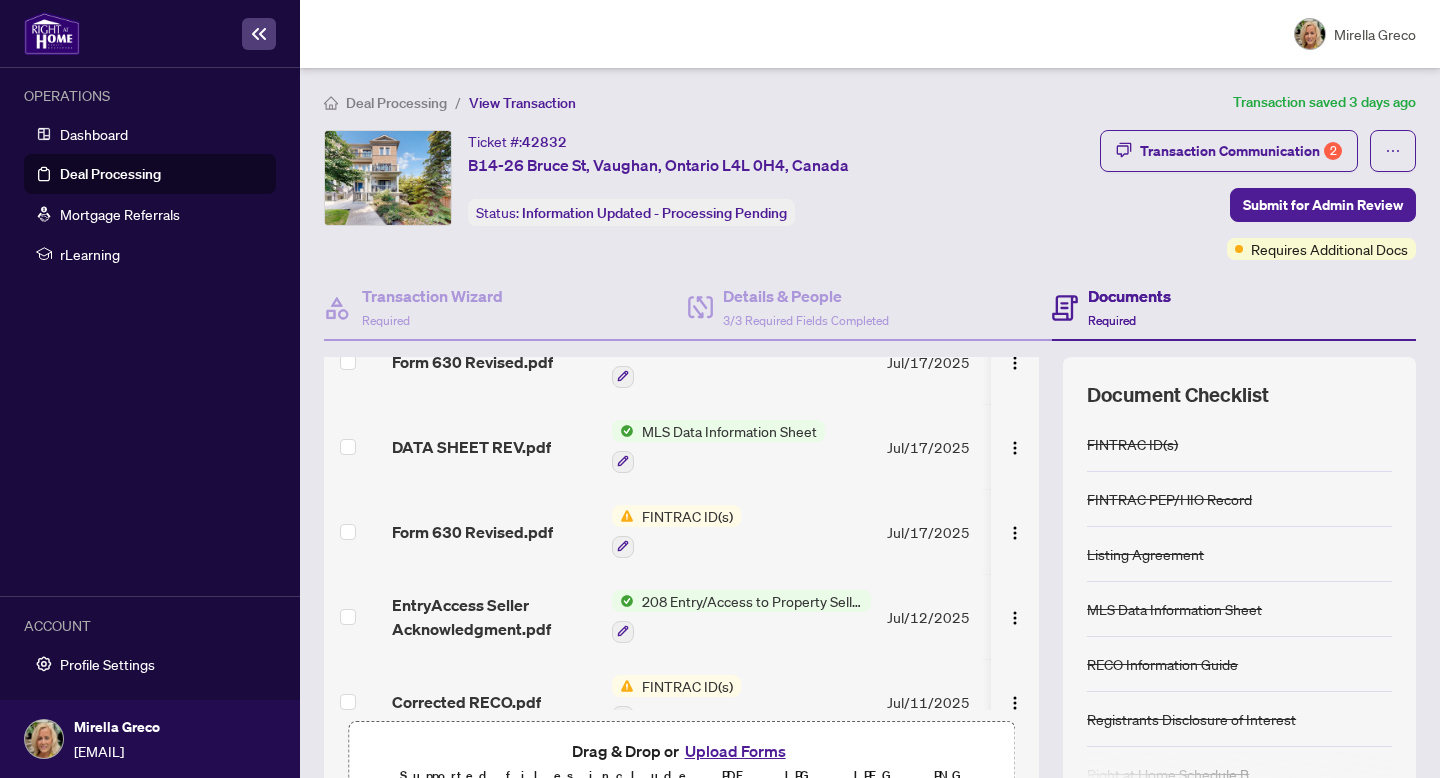 scroll, scrollTop: 102, scrollLeft: 0, axis: vertical 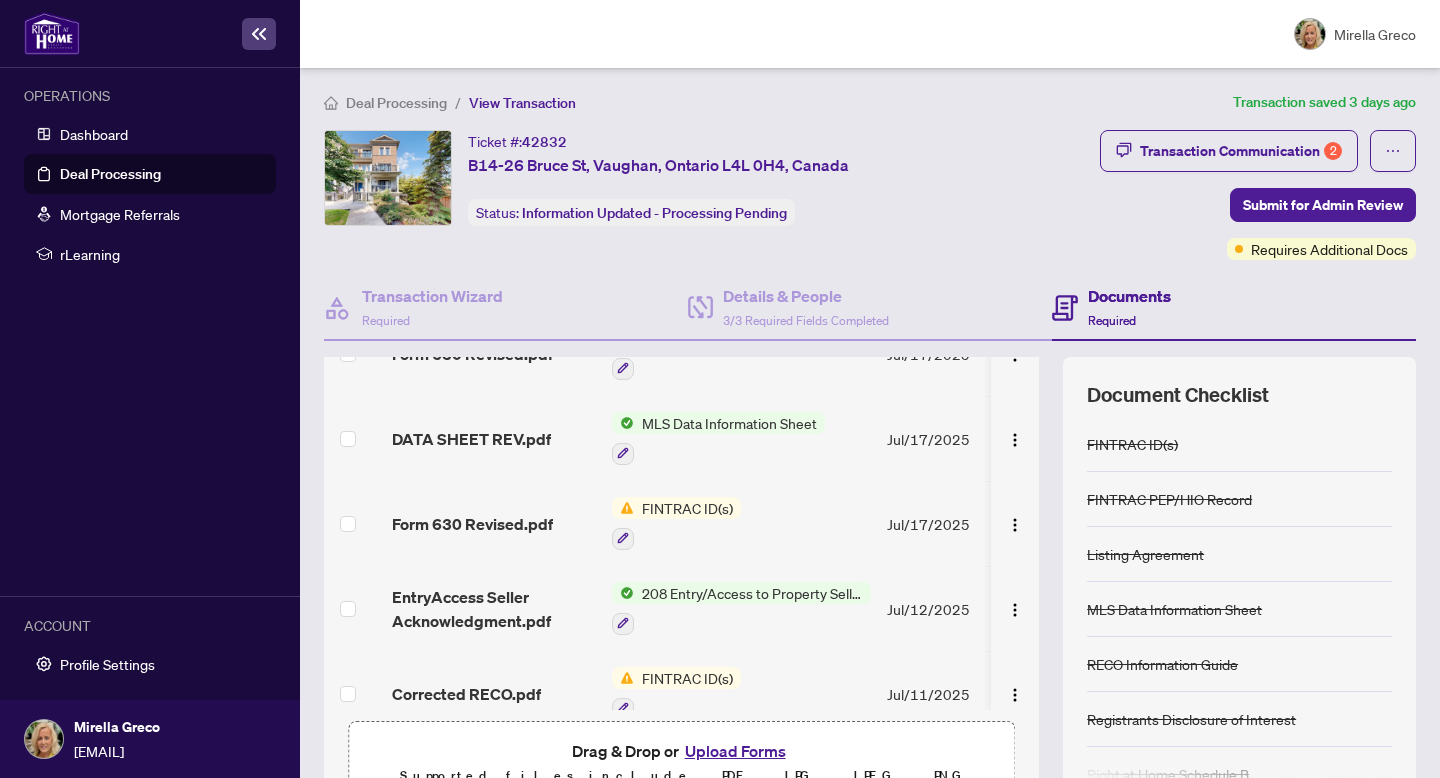 click on "FINTRAC ID(s)" at bounding box center [687, 508] 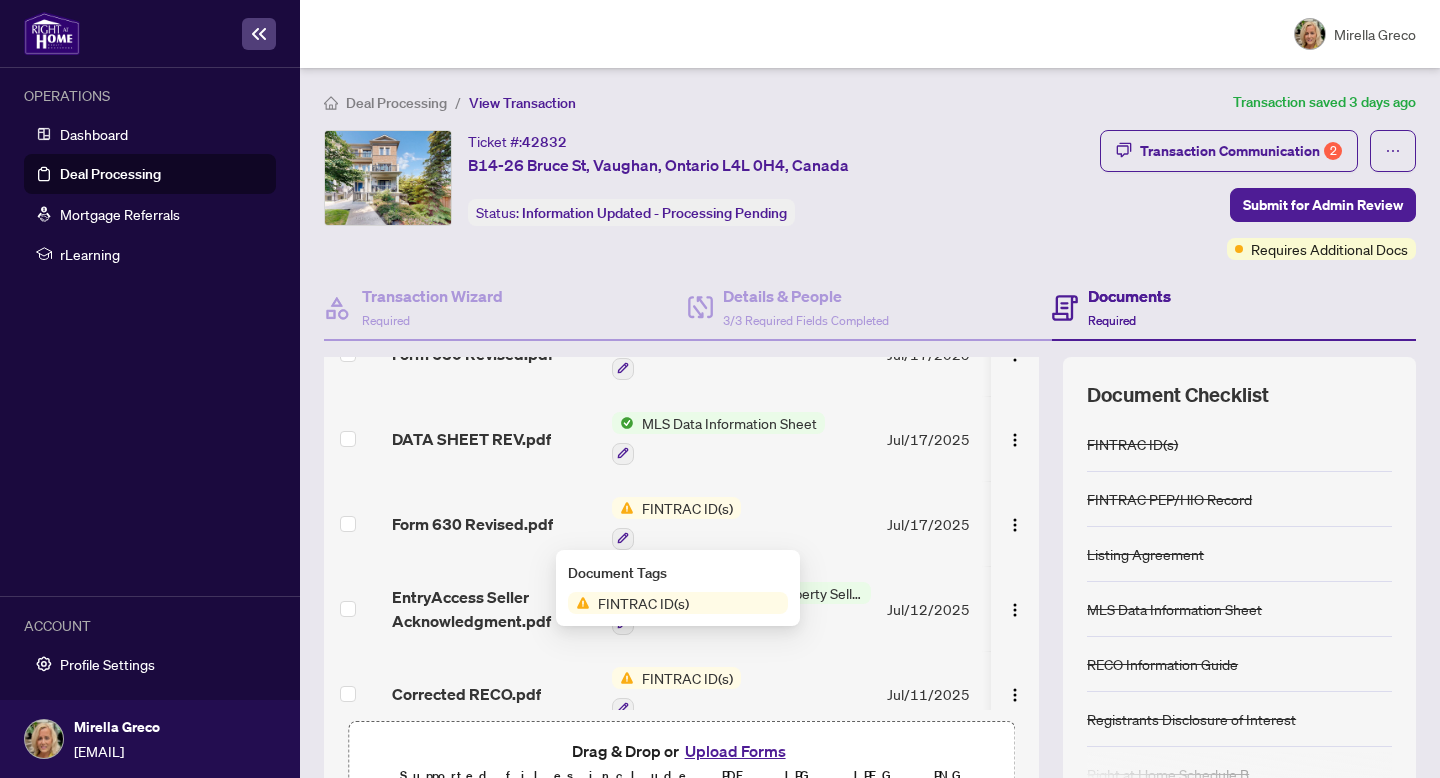 click on "FINTRAC ID(s)" at bounding box center [678, 603] 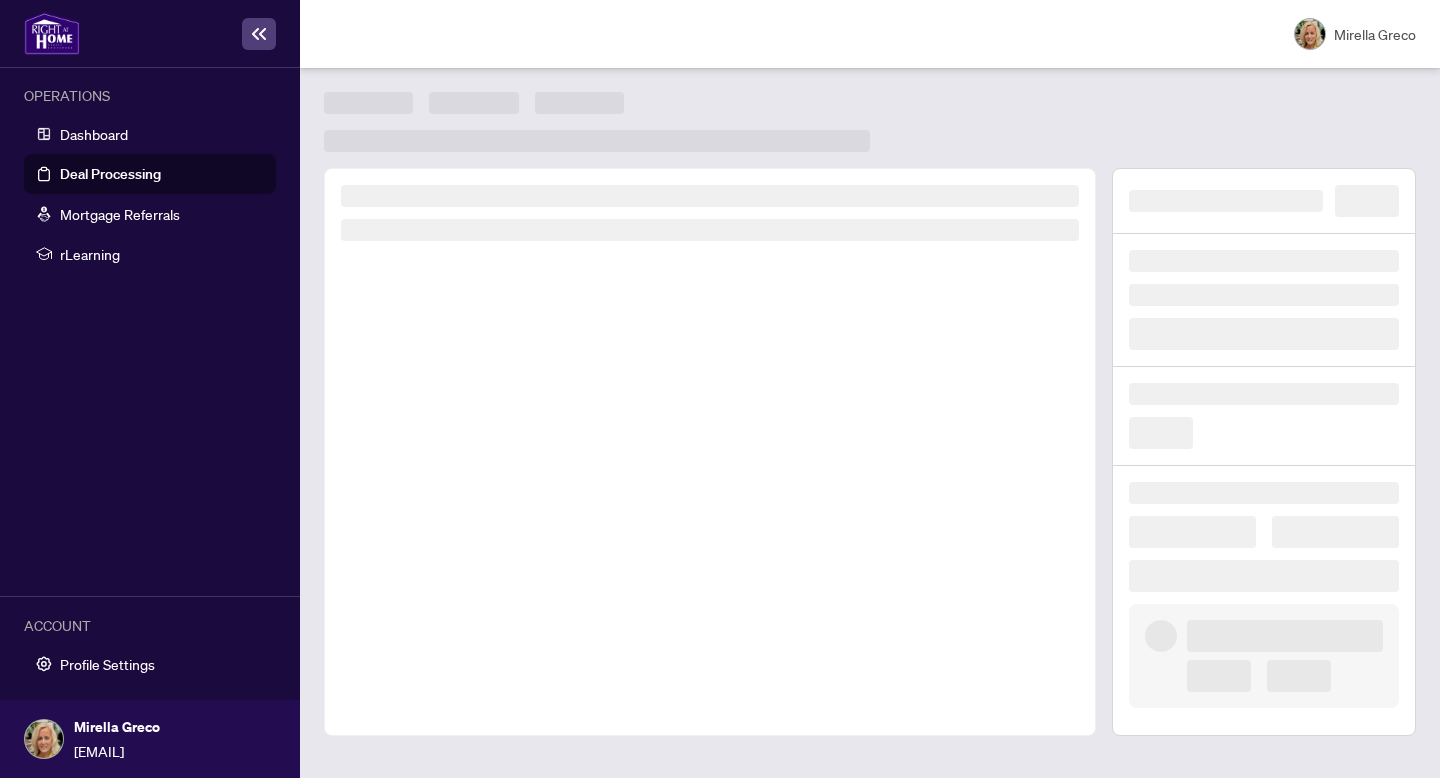 scroll, scrollTop: 0, scrollLeft: 0, axis: both 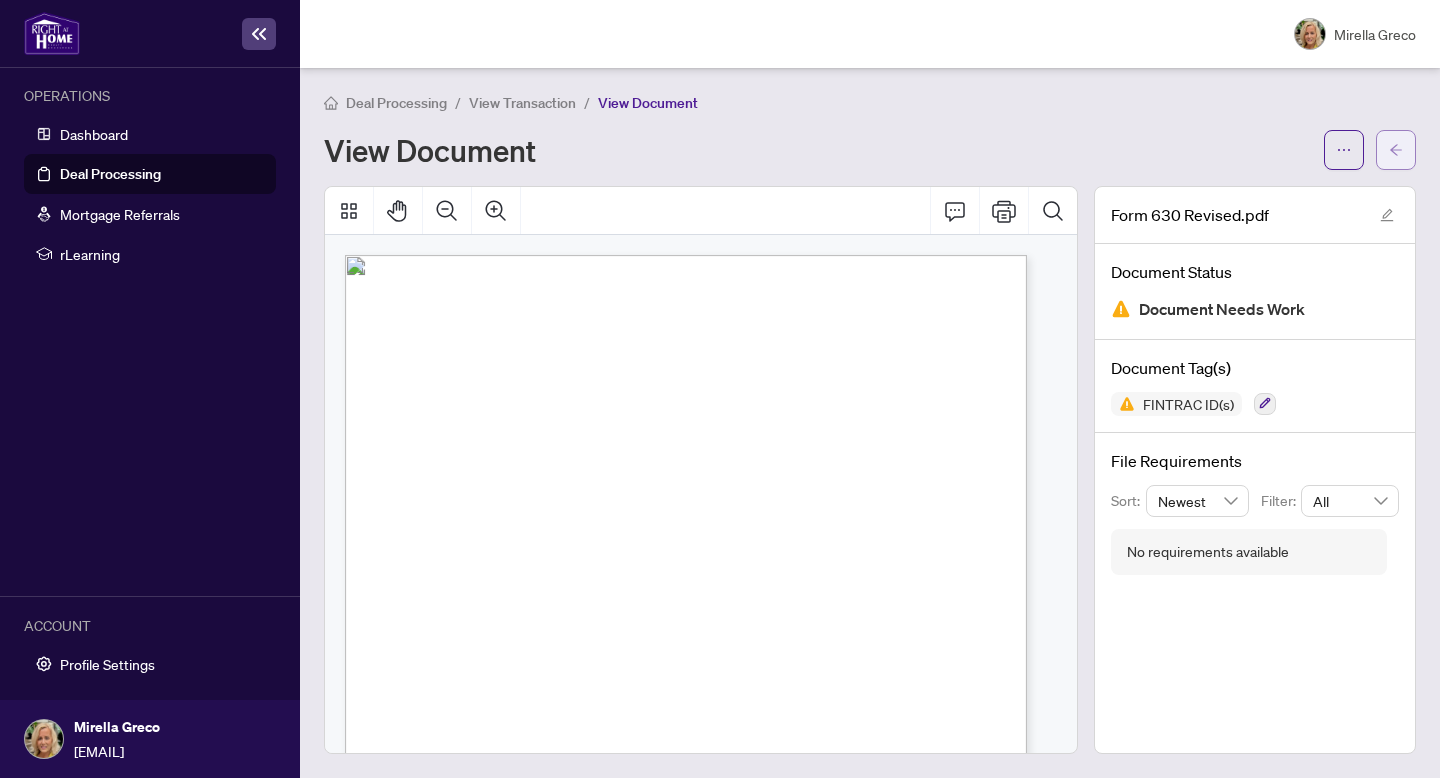 click at bounding box center [1396, 150] 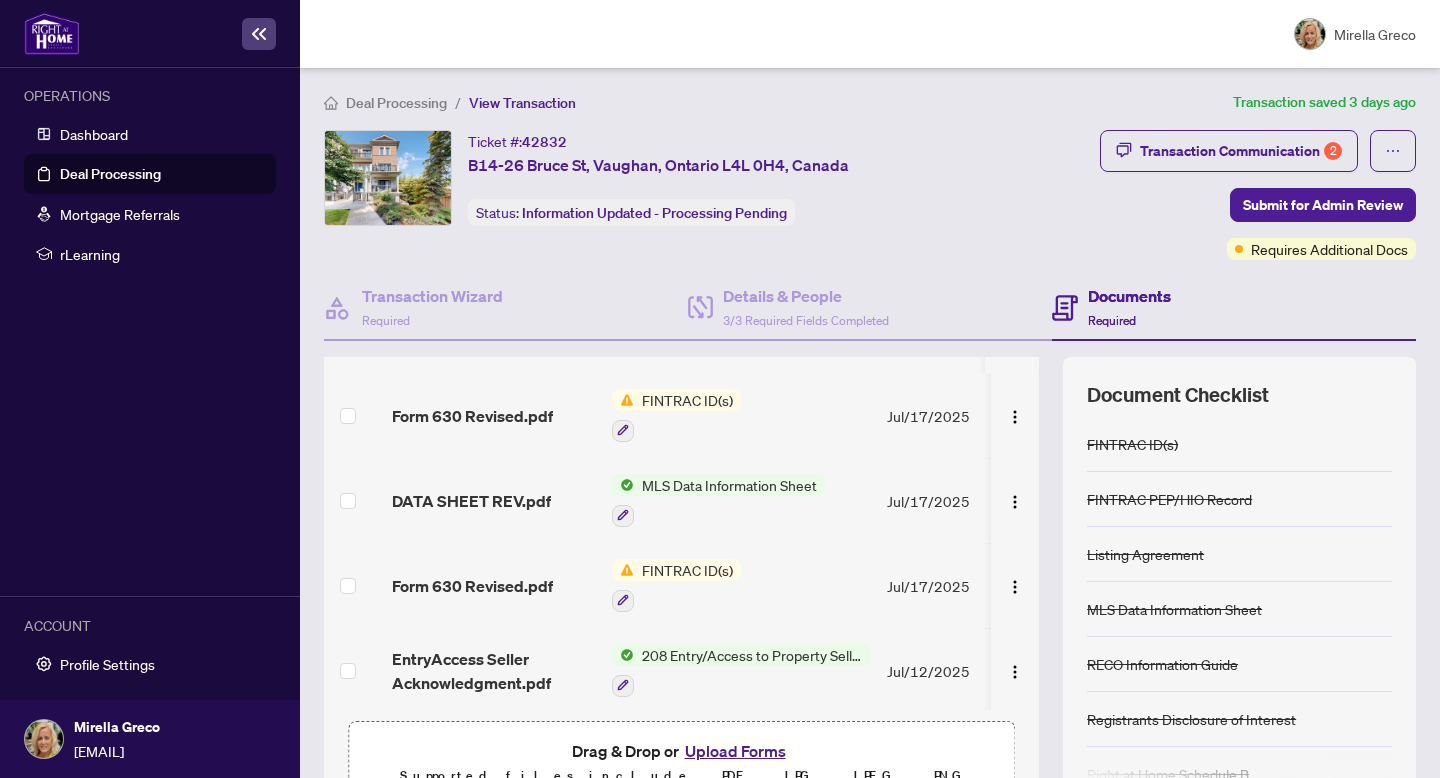scroll, scrollTop: 42, scrollLeft: 0, axis: vertical 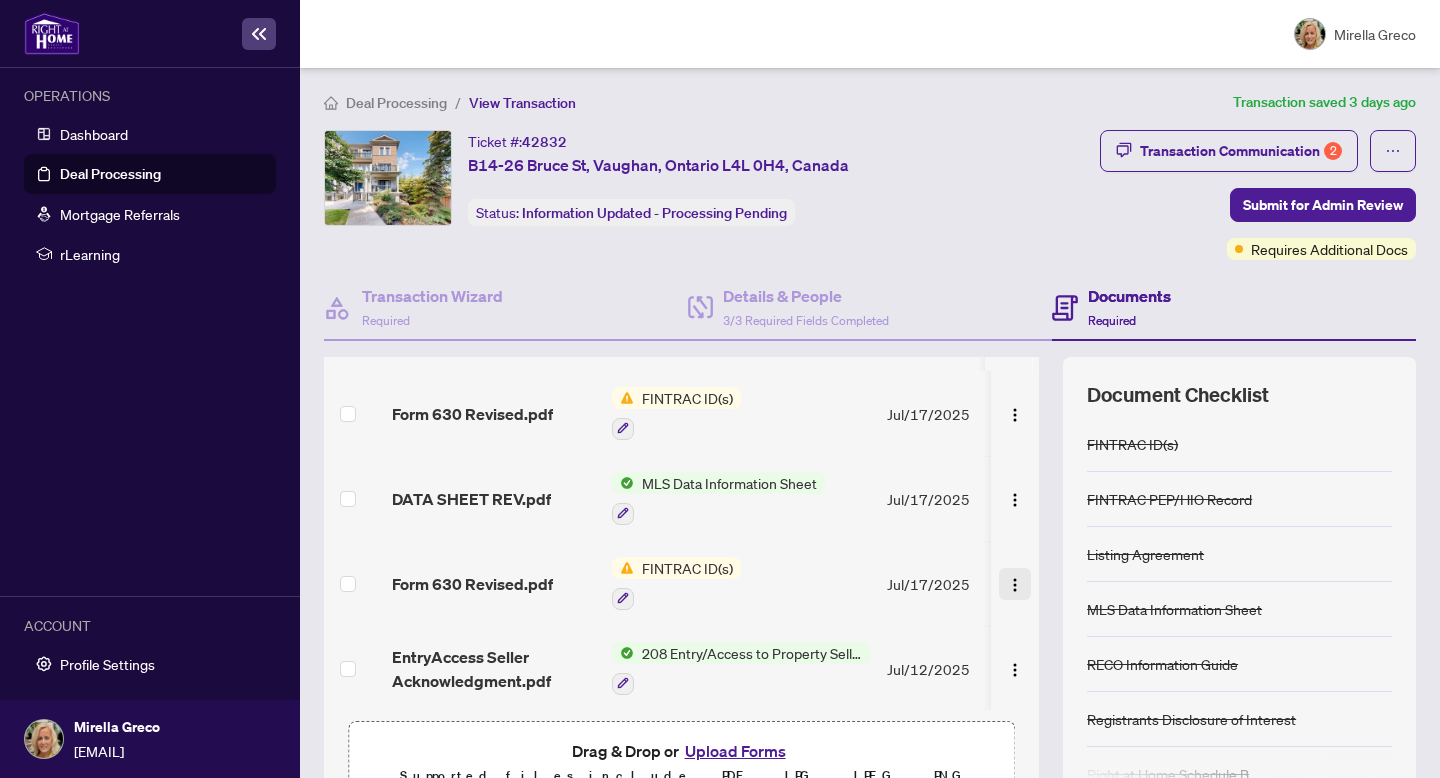 click at bounding box center [1015, 585] 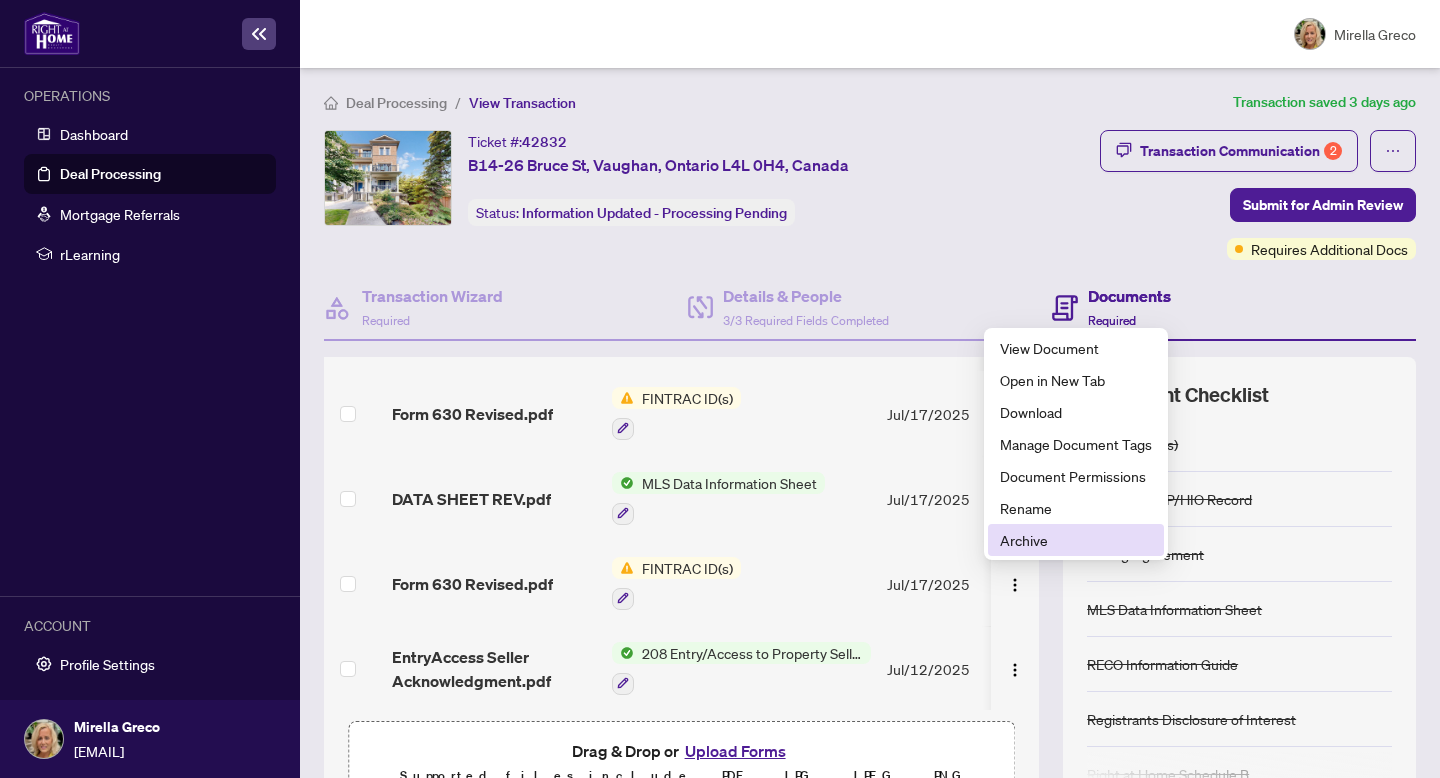click on "Archive" at bounding box center [1076, 540] 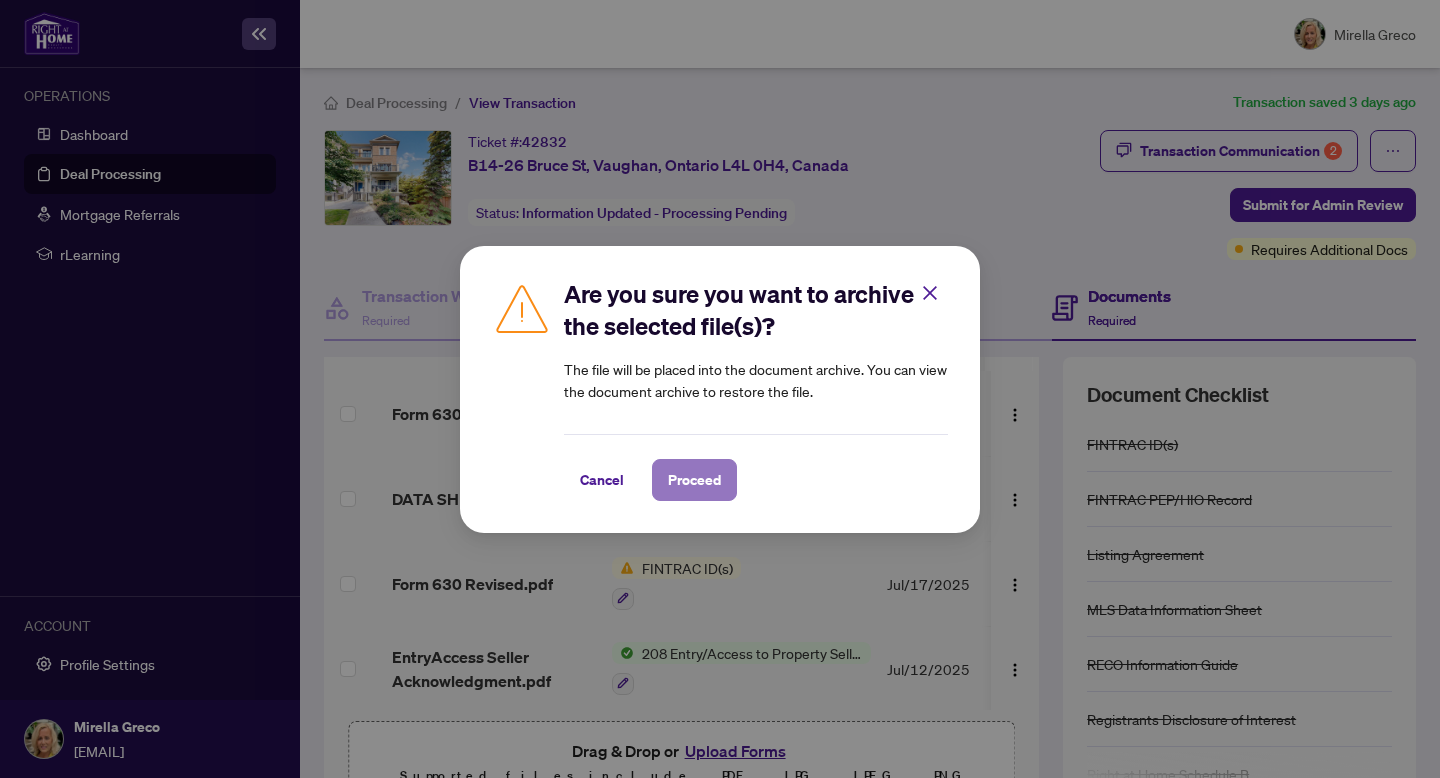 click on "Proceed" at bounding box center (694, 480) 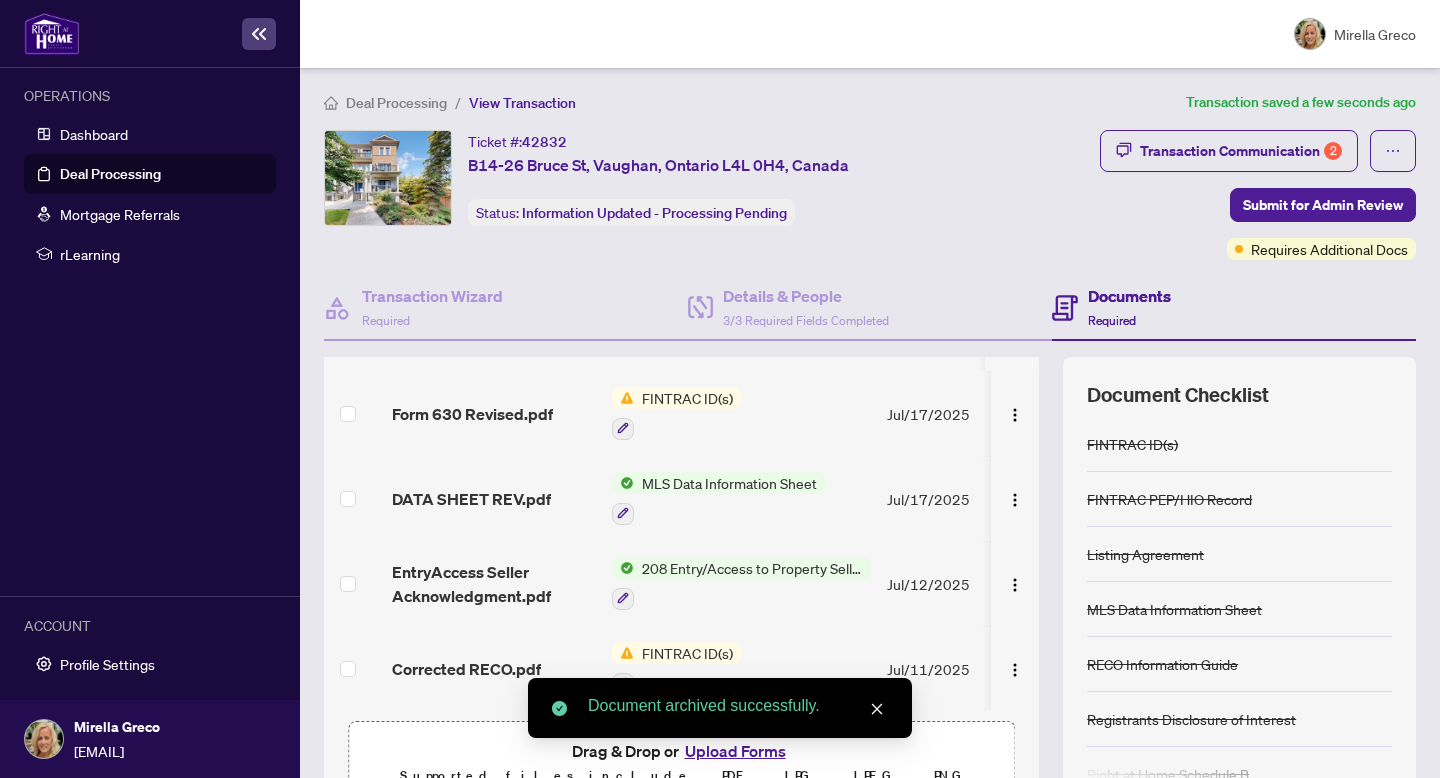 scroll, scrollTop: 56, scrollLeft: 0, axis: vertical 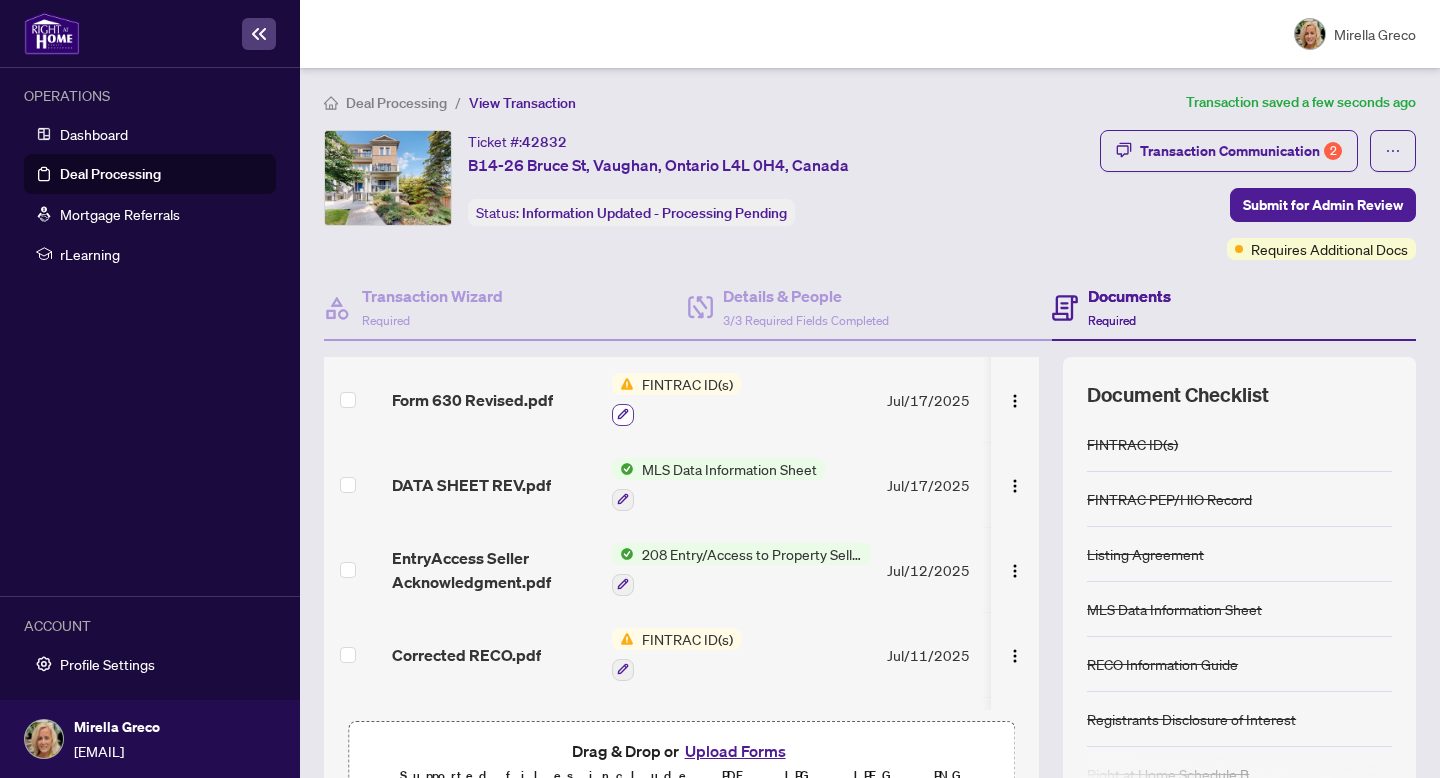 click 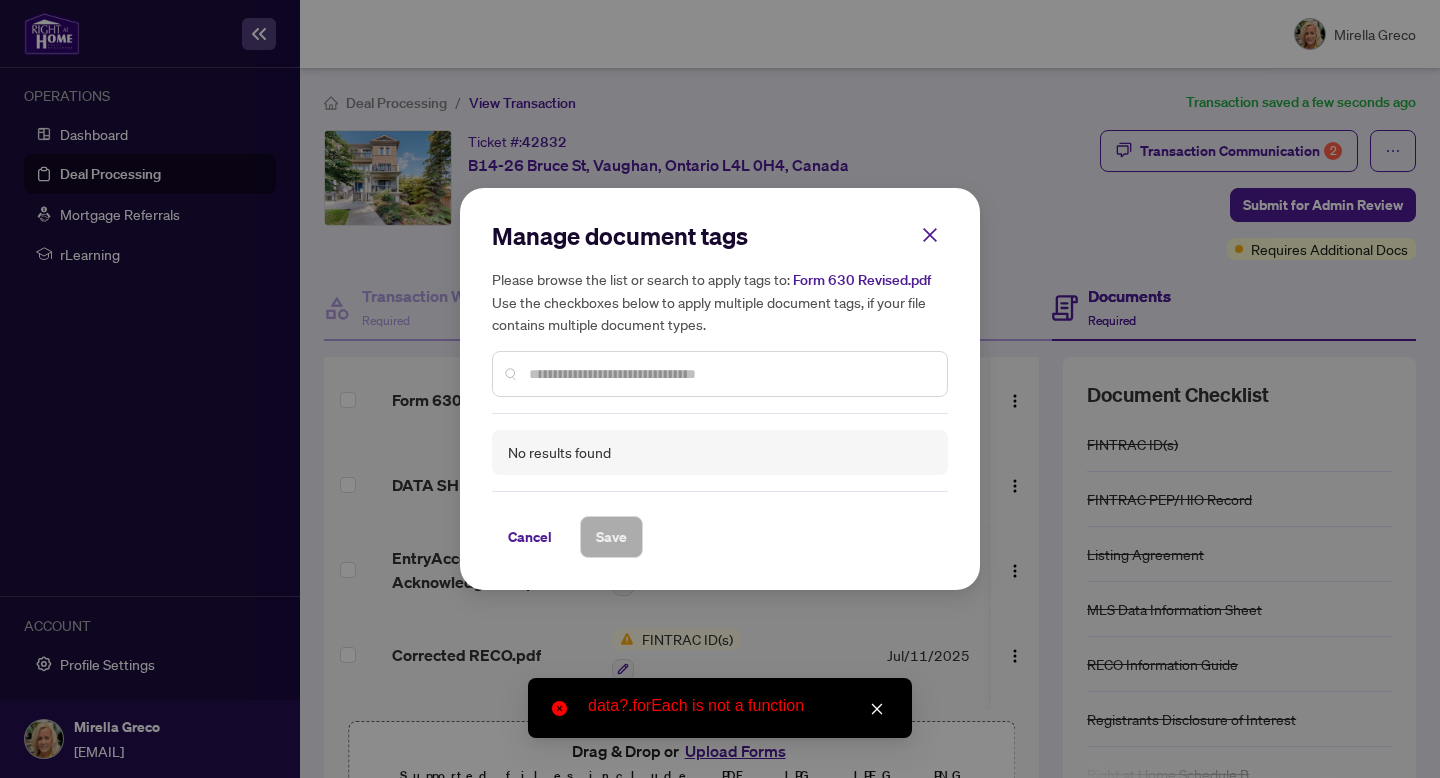 click on "Please browse the list or search to apply tags to:   Form 630 Revised.pdf   Use the checkboxes below to apply multiple document tags, if your file contains multiple document types." at bounding box center [720, 301] 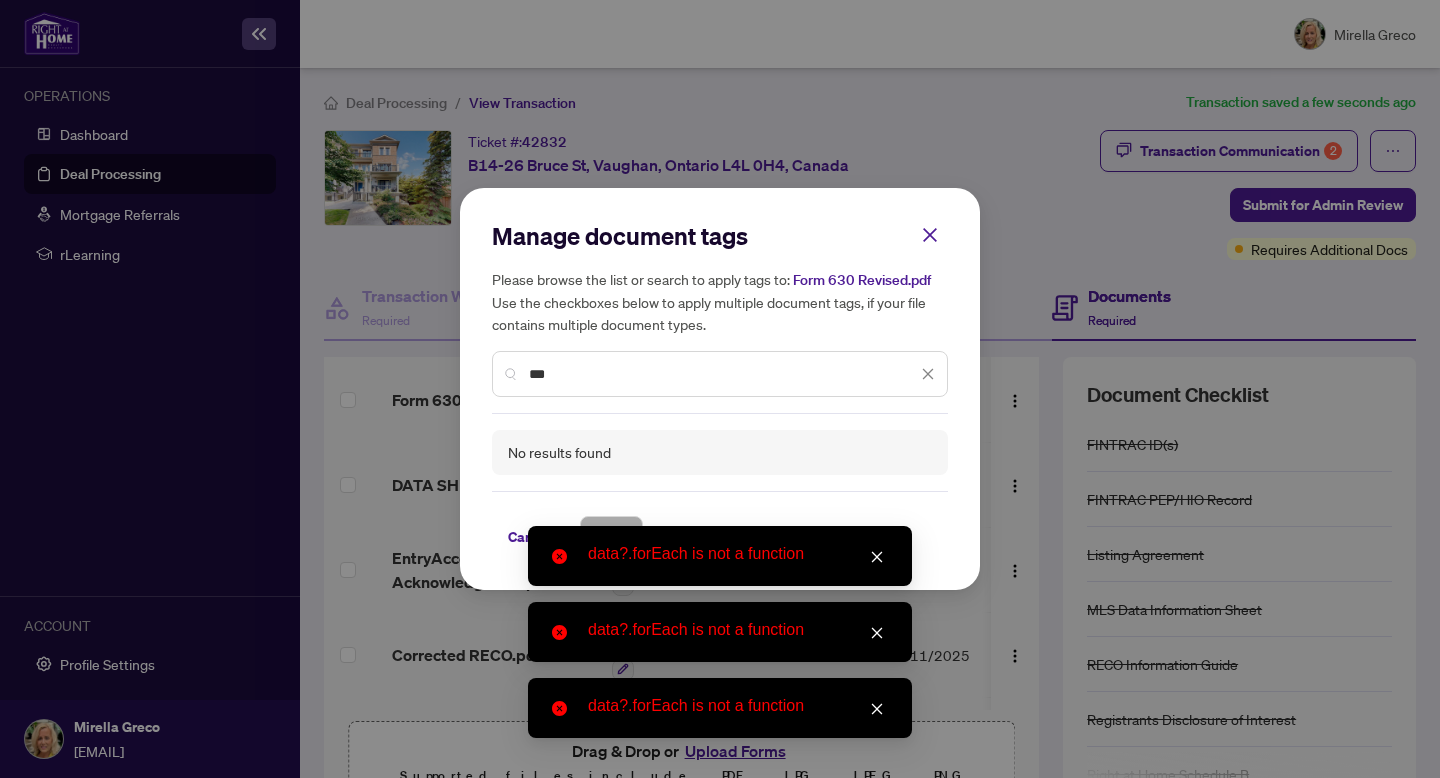 type on "***" 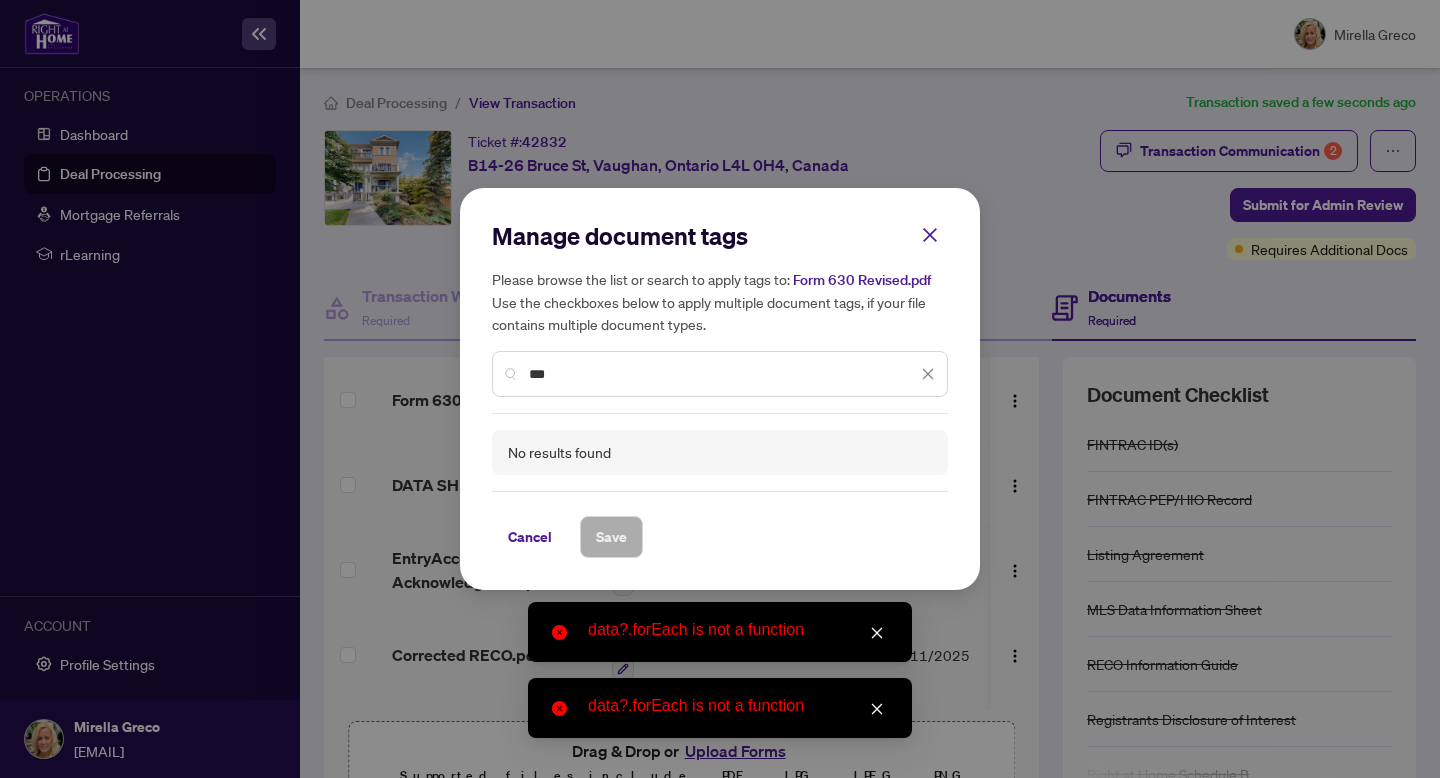 click 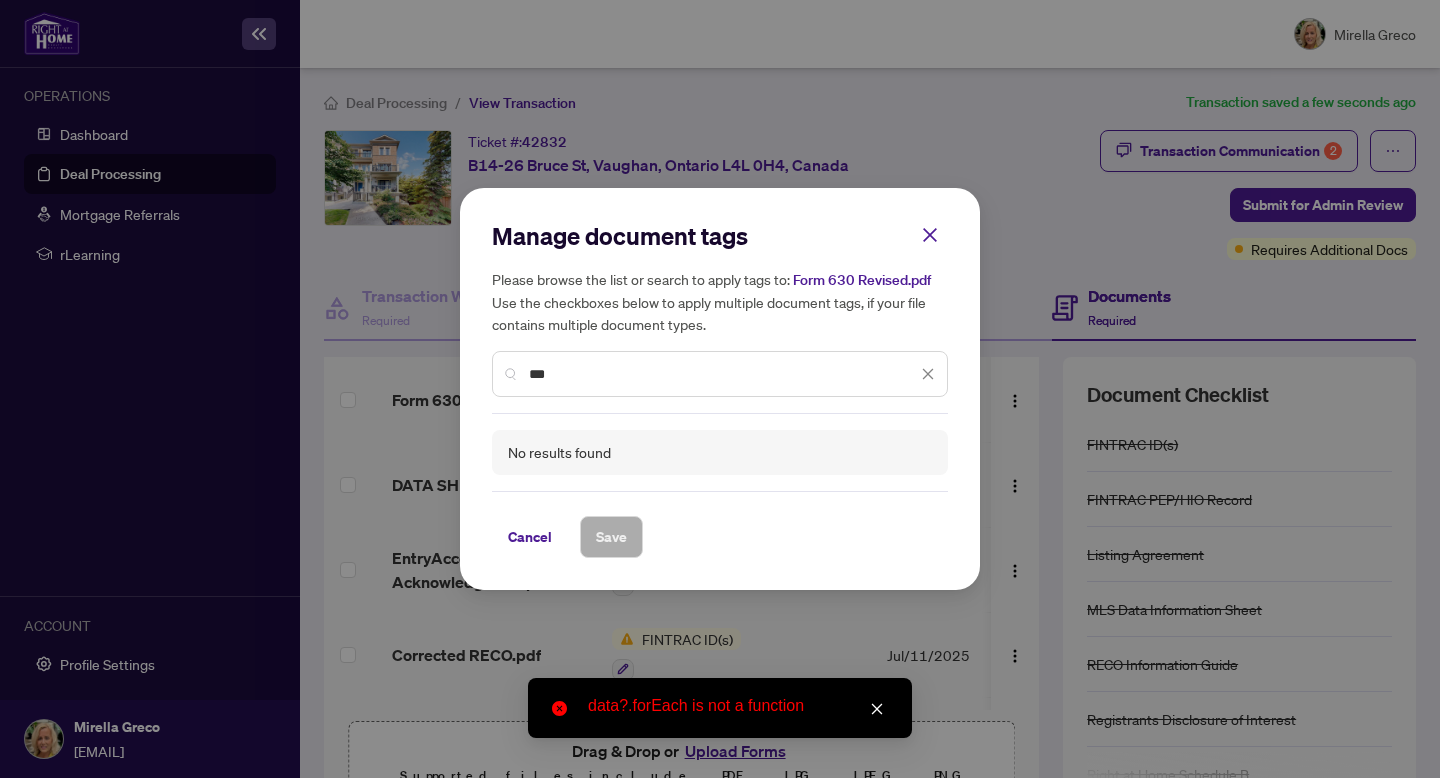 click 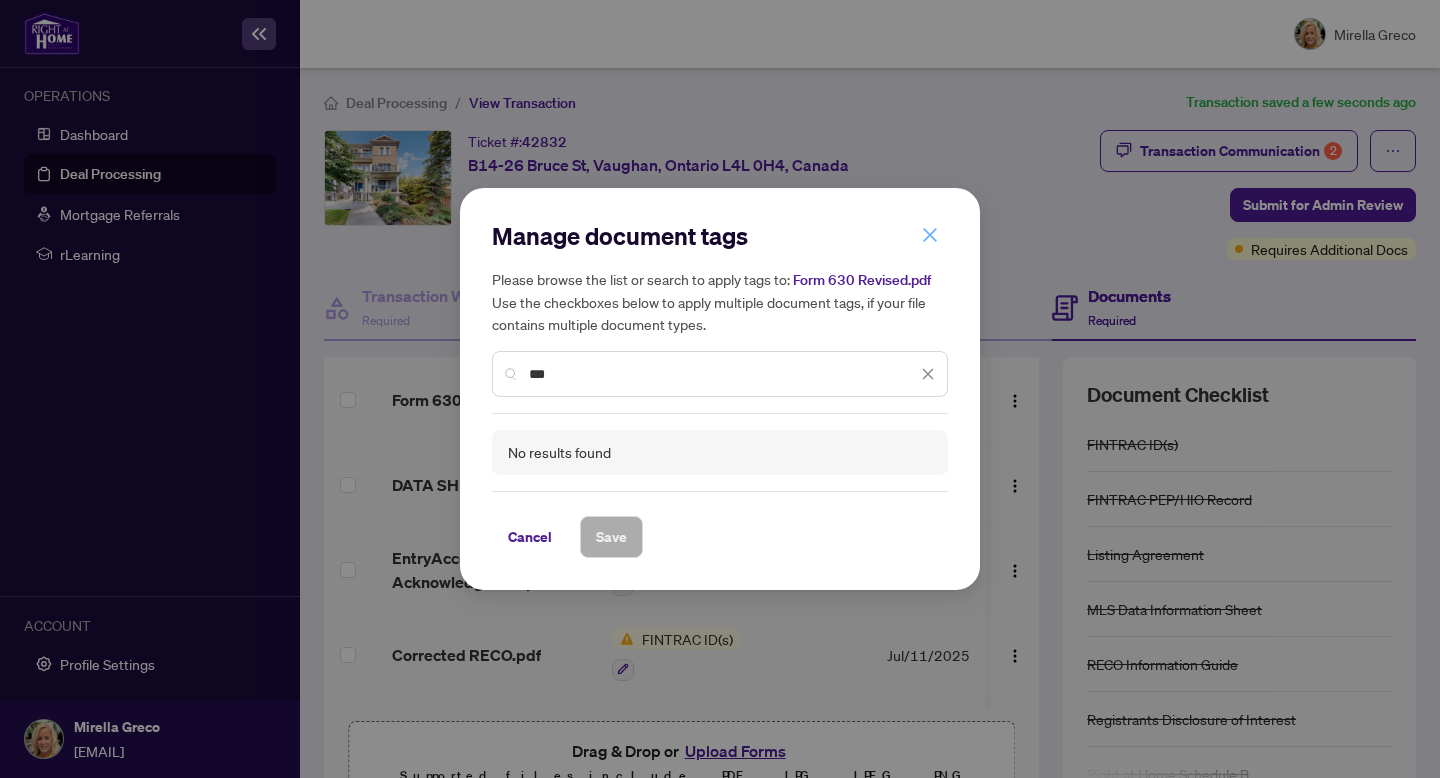 click 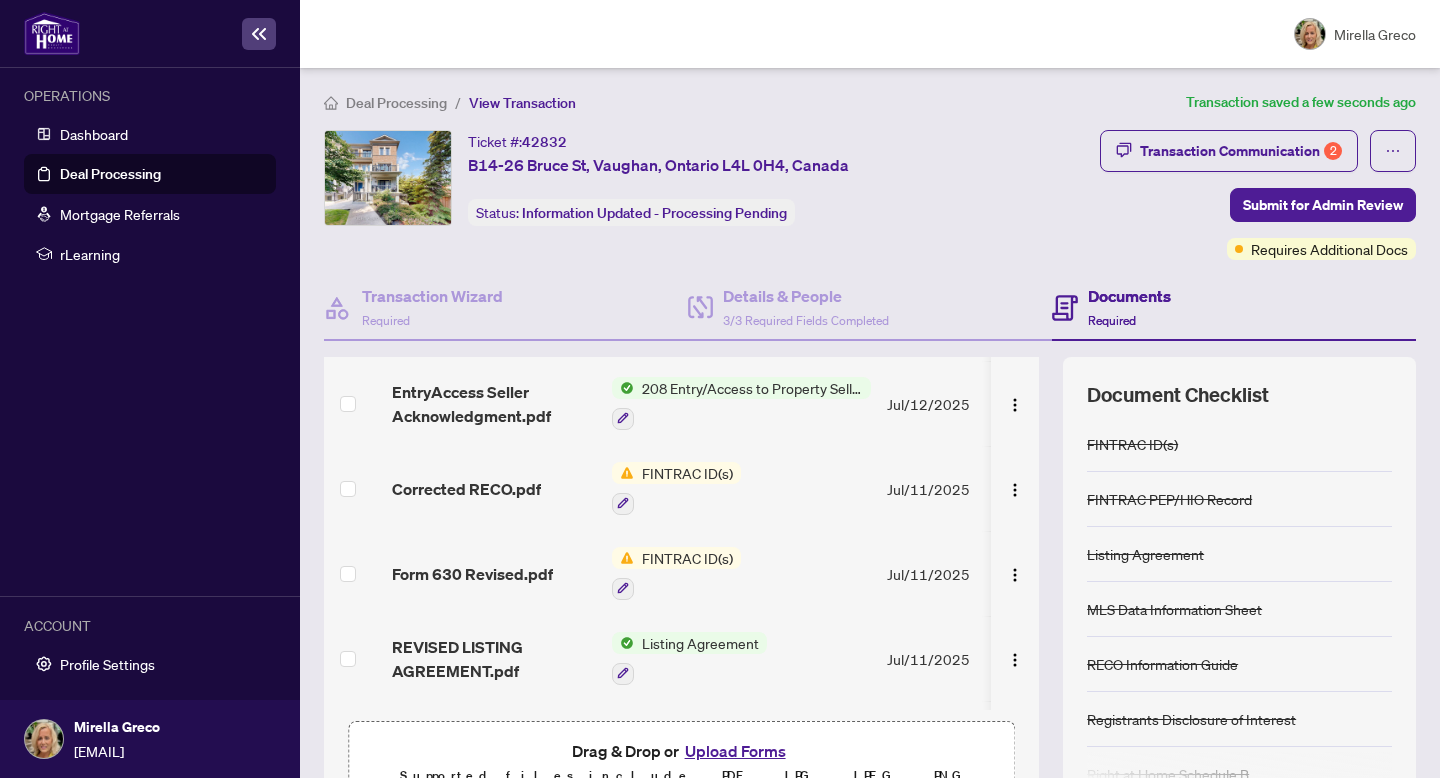 scroll, scrollTop: 225, scrollLeft: 0, axis: vertical 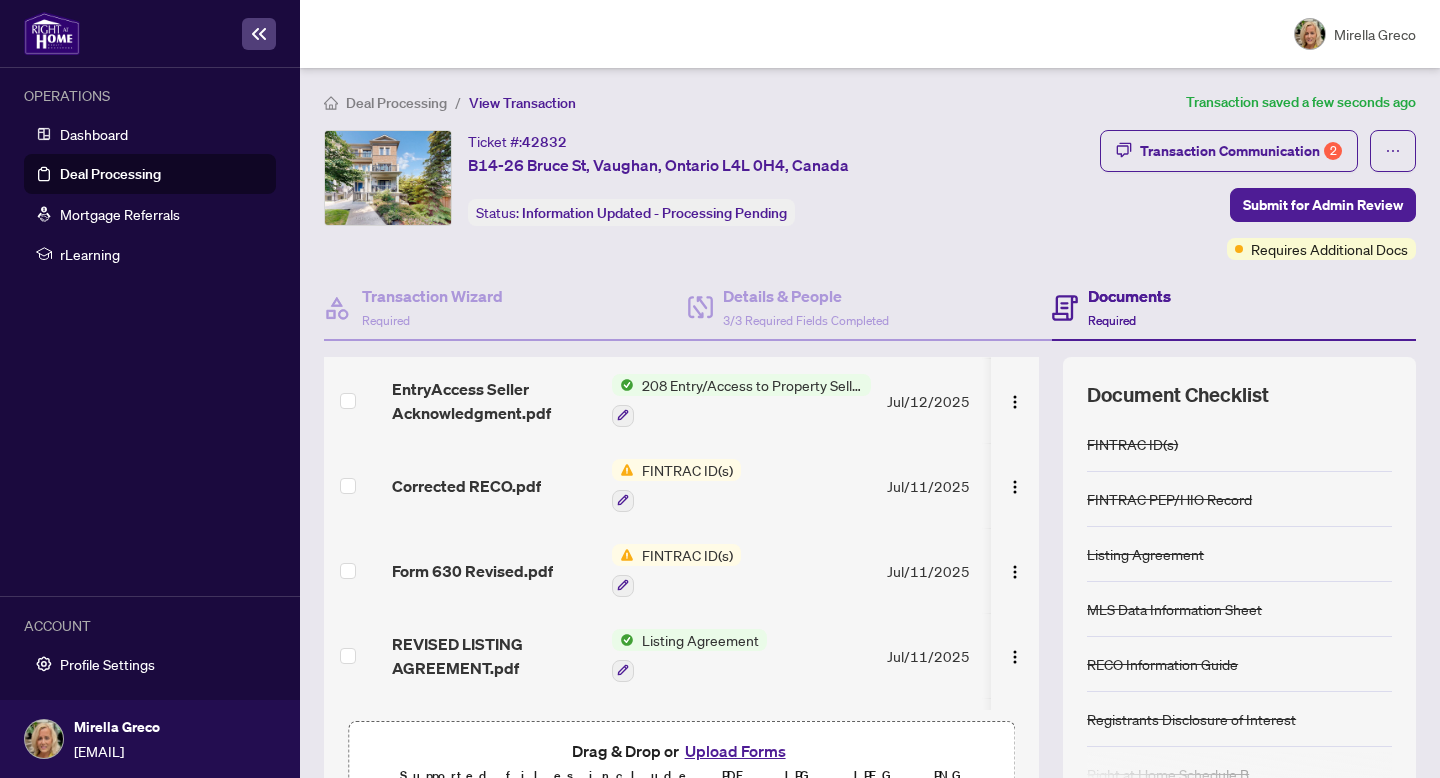 click on "FINTRAC ID(s)" at bounding box center [687, 555] 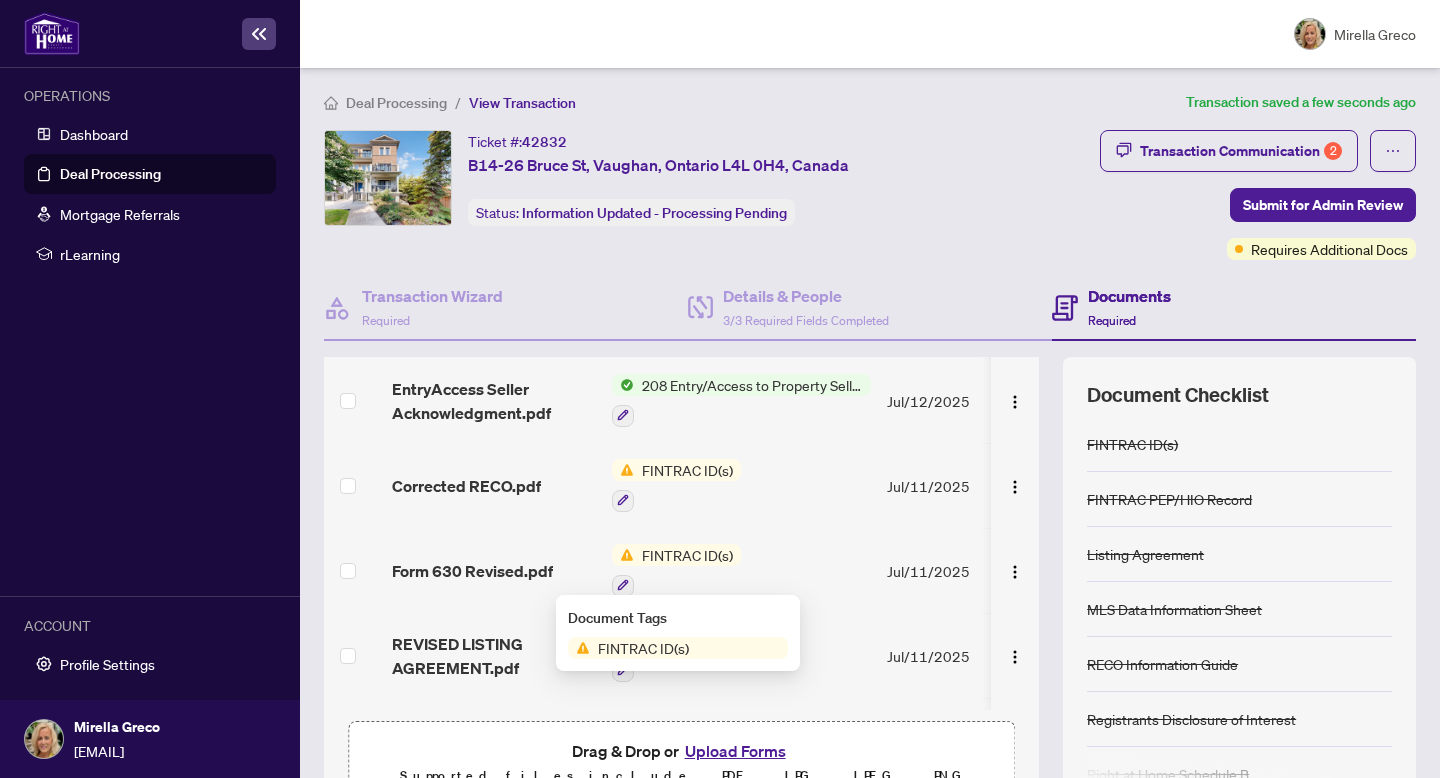 click on "FINTRAC ID(s)" at bounding box center (643, 648) 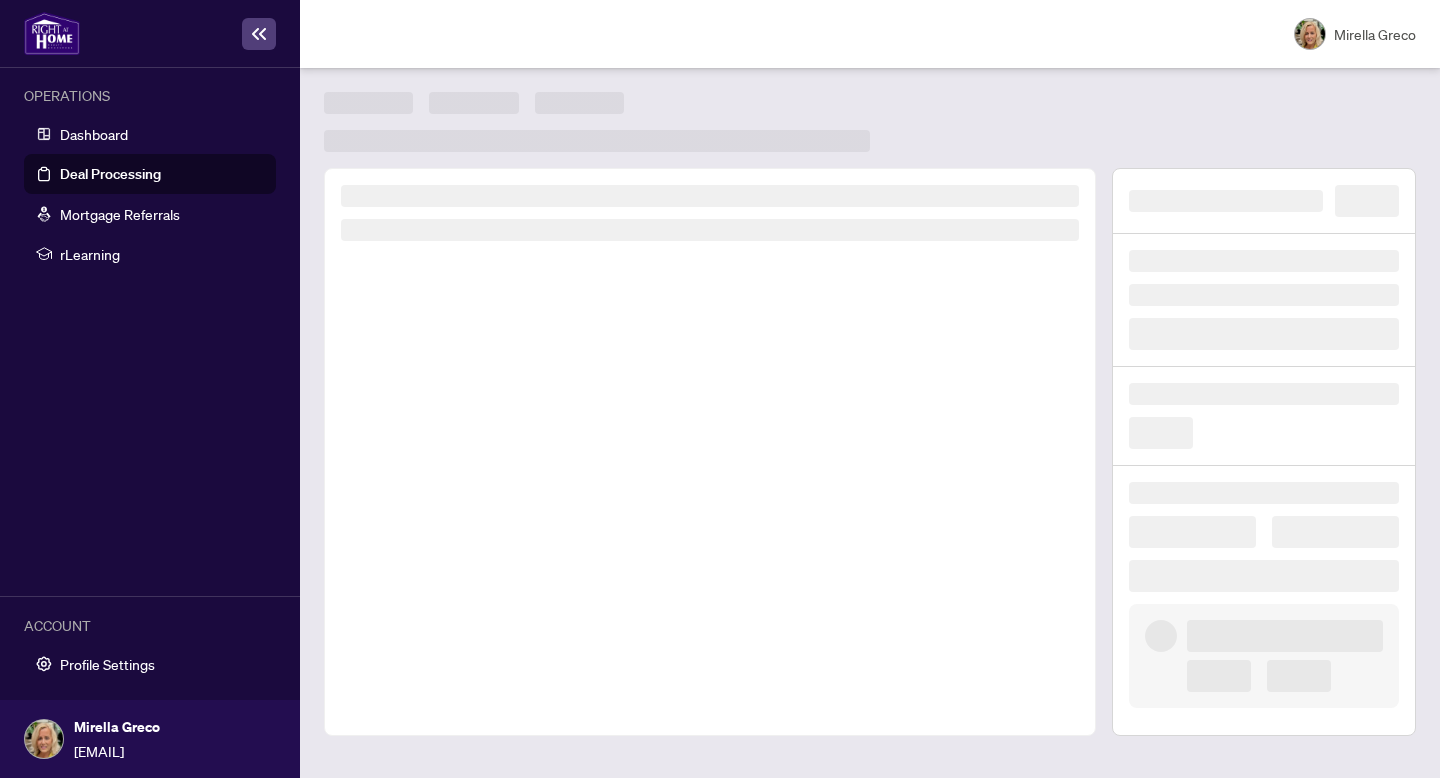 scroll, scrollTop: 0, scrollLeft: 0, axis: both 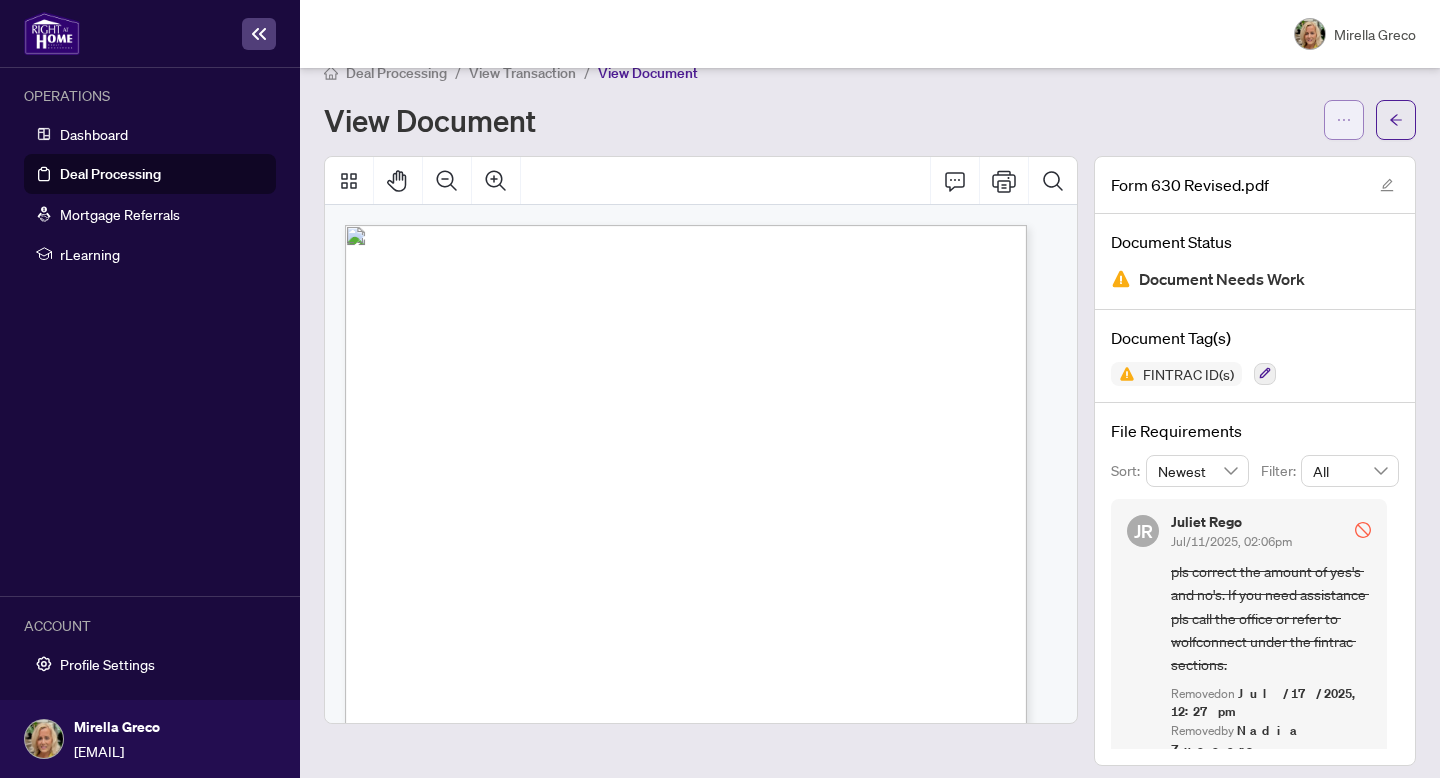 click at bounding box center (1344, 120) 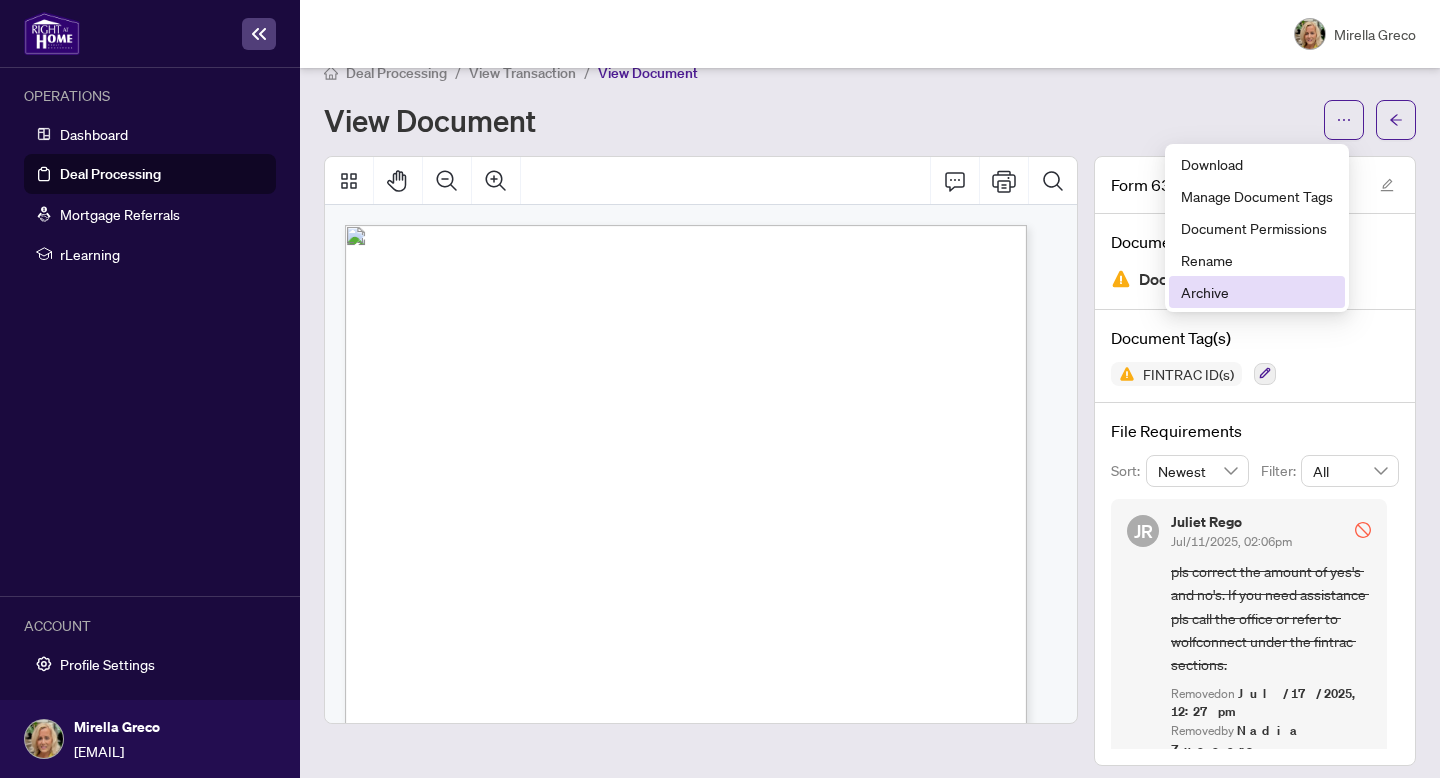 click on "Archive" at bounding box center [1257, 292] 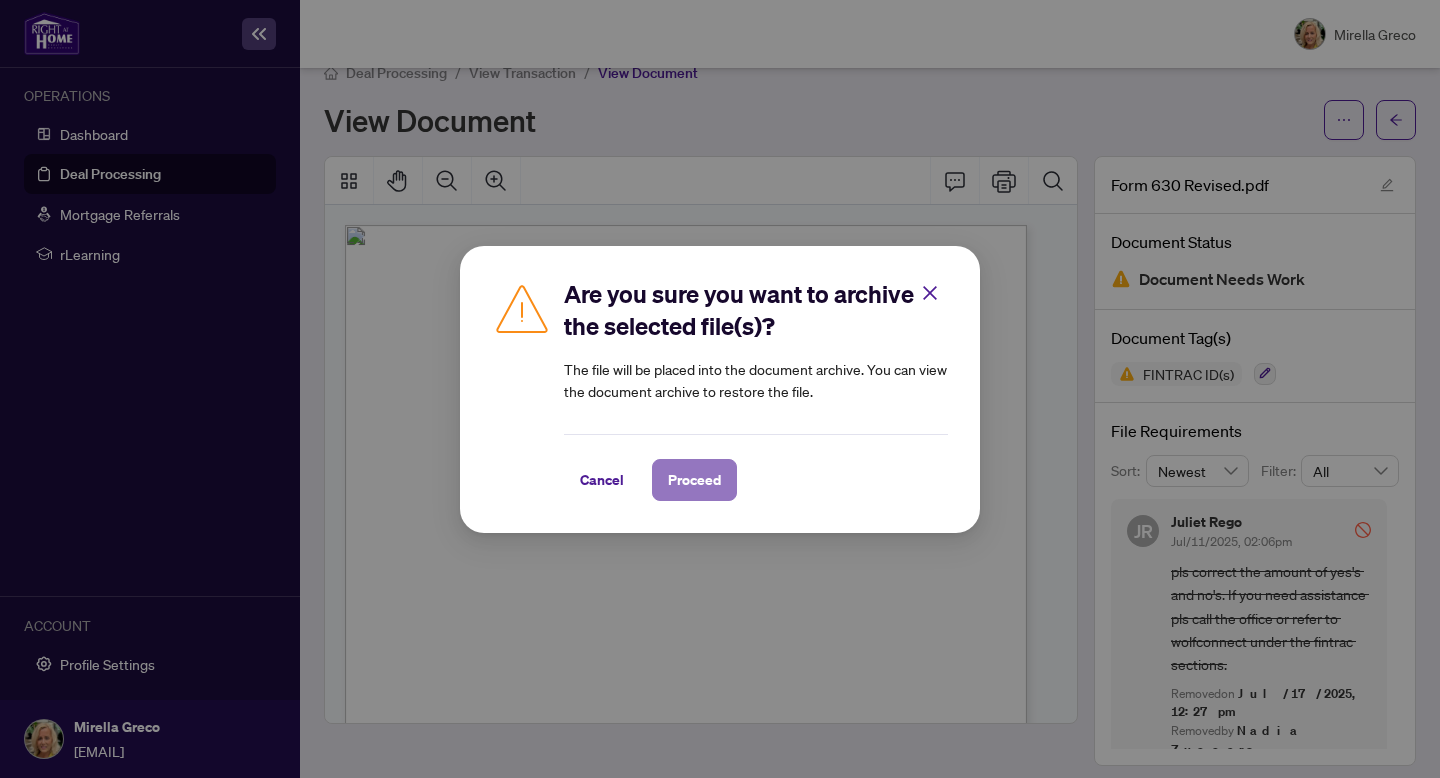 click on "Proceed" at bounding box center [694, 480] 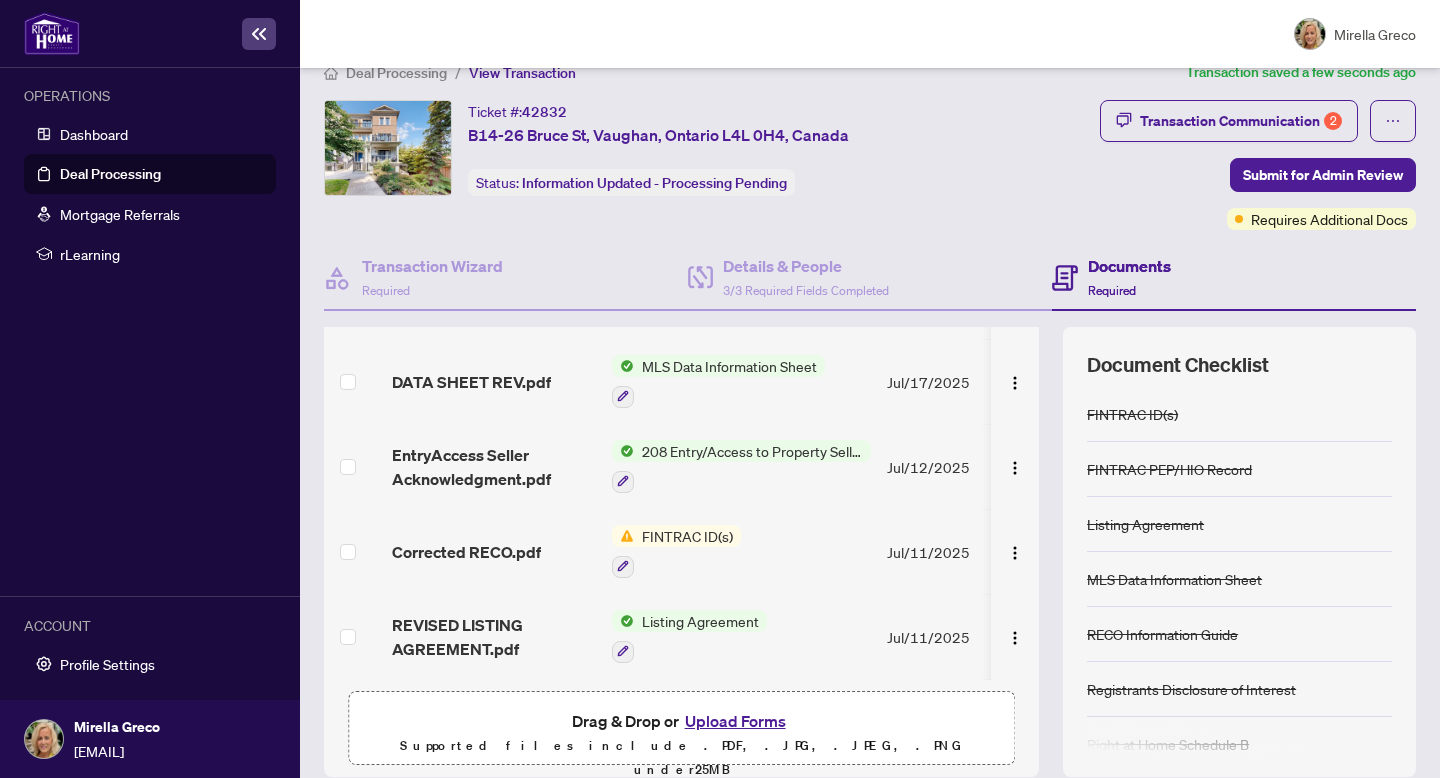 scroll, scrollTop: 157, scrollLeft: 0, axis: vertical 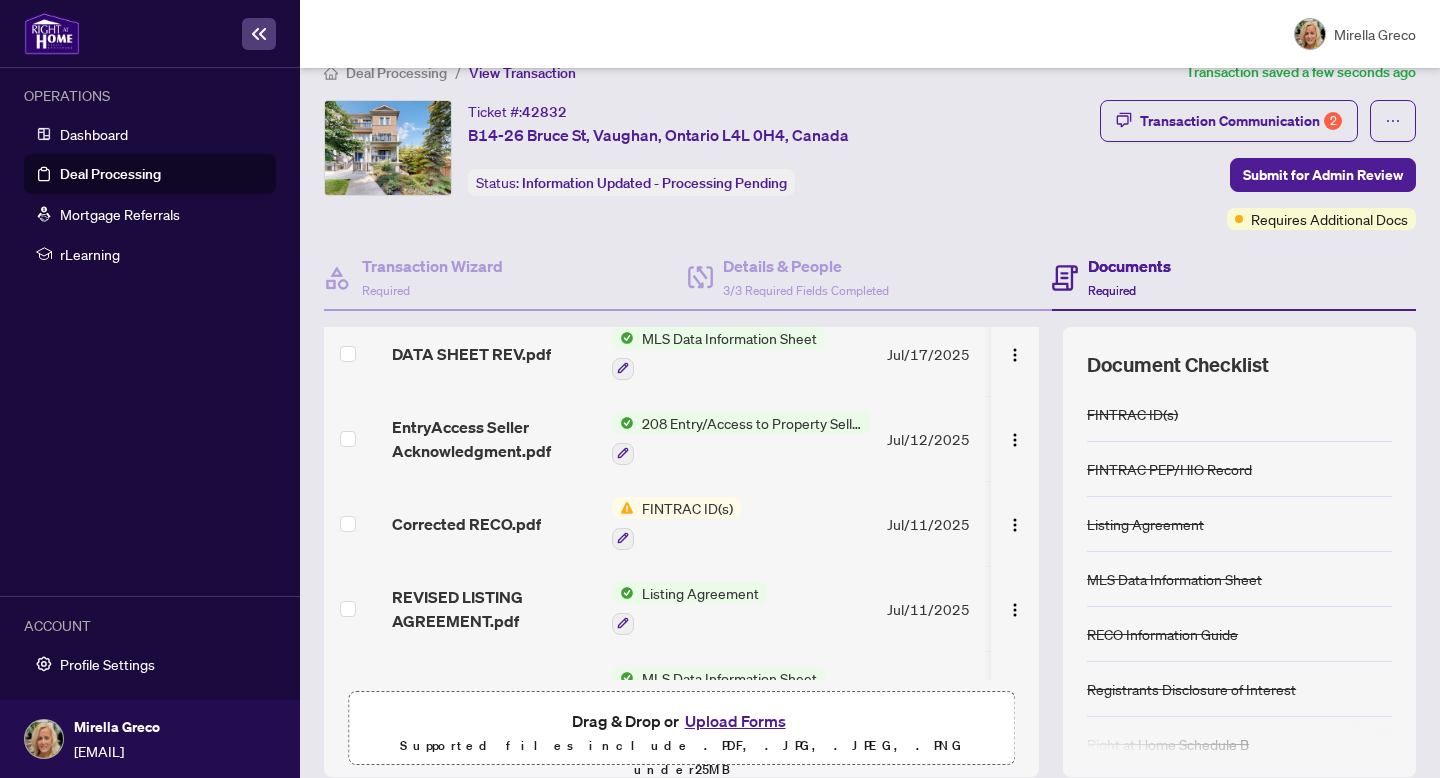 click on "FINTRAC ID(s)" at bounding box center (687, 508) 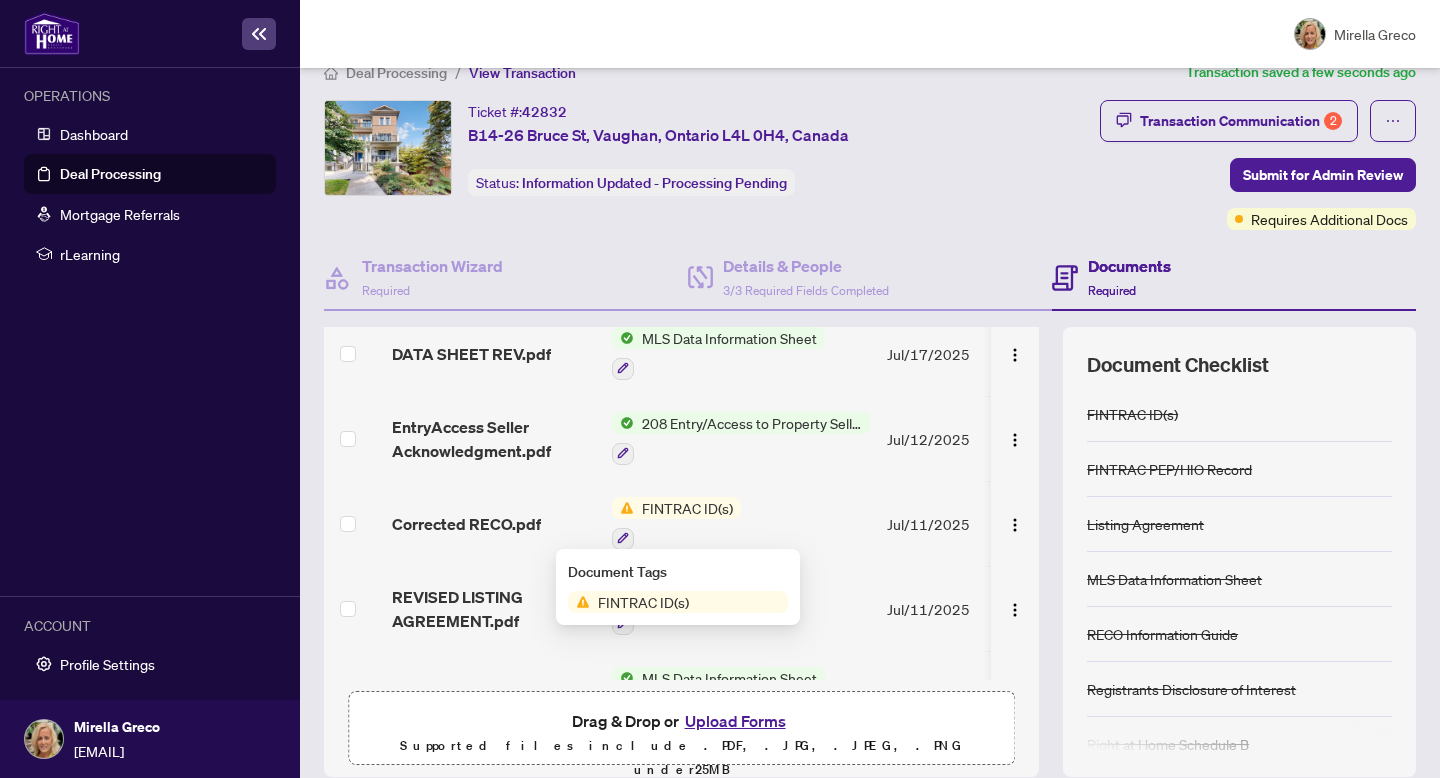 click on "FINTRAC ID(s)" at bounding box center [643, 602] 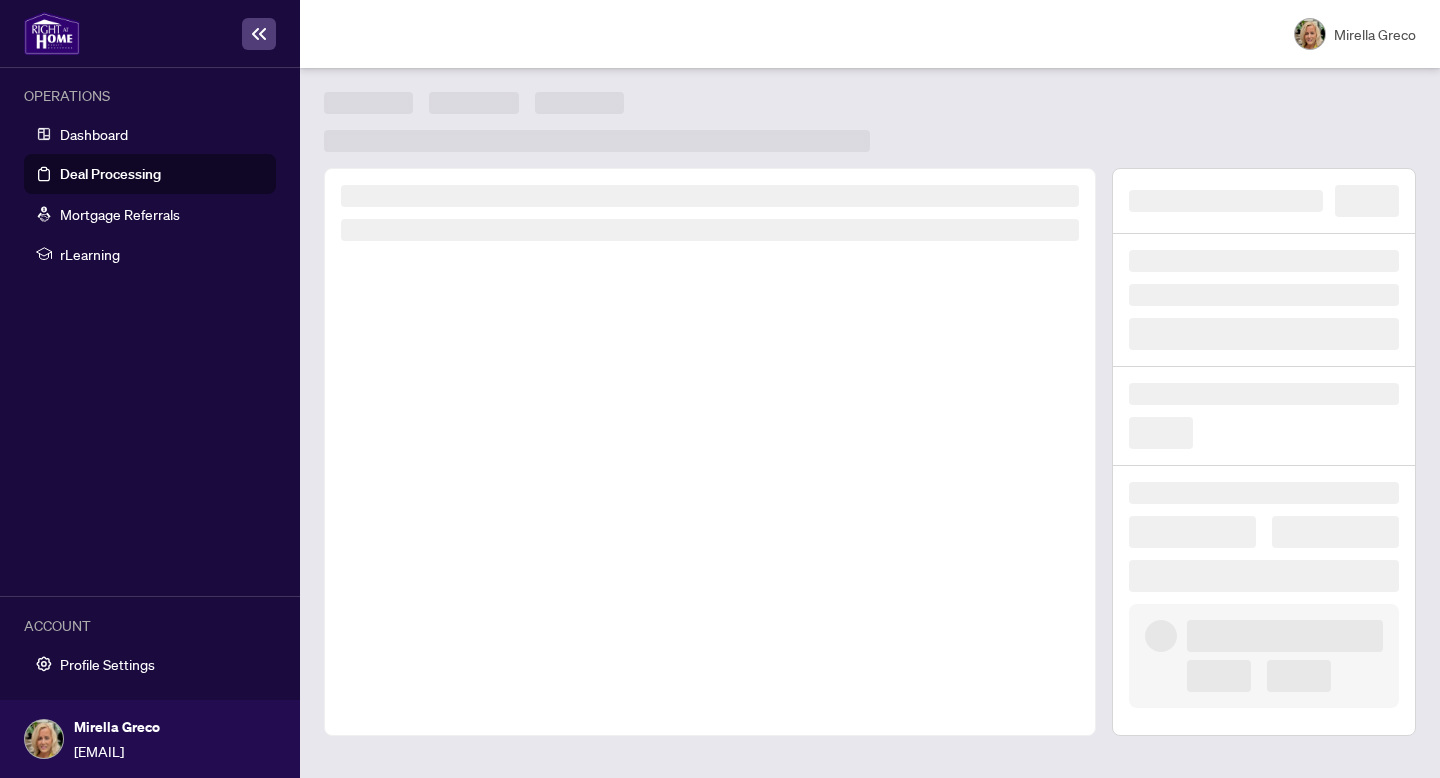 scroll, scrollTop: 0, scrollLeft: 0, axis: both 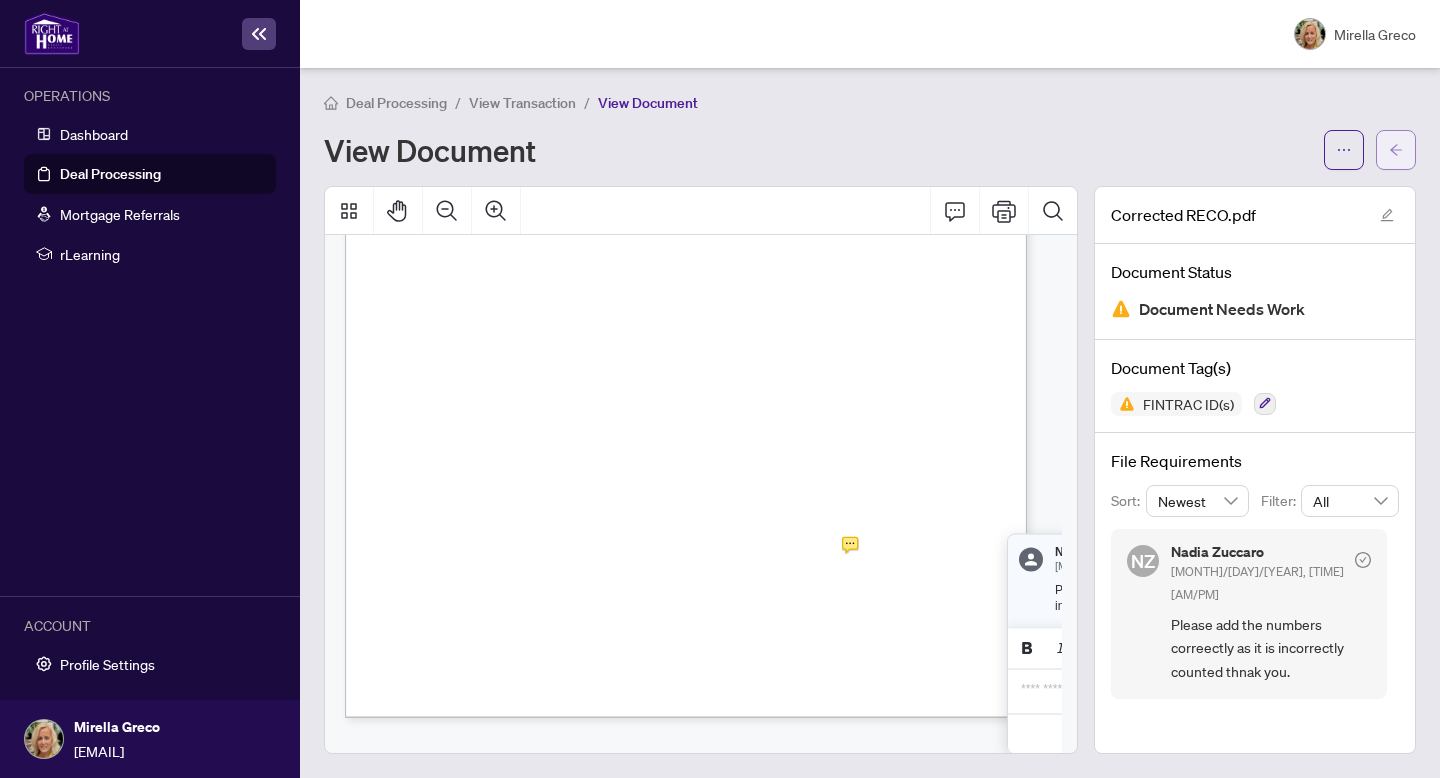 click at bounding box center [1396, 150] 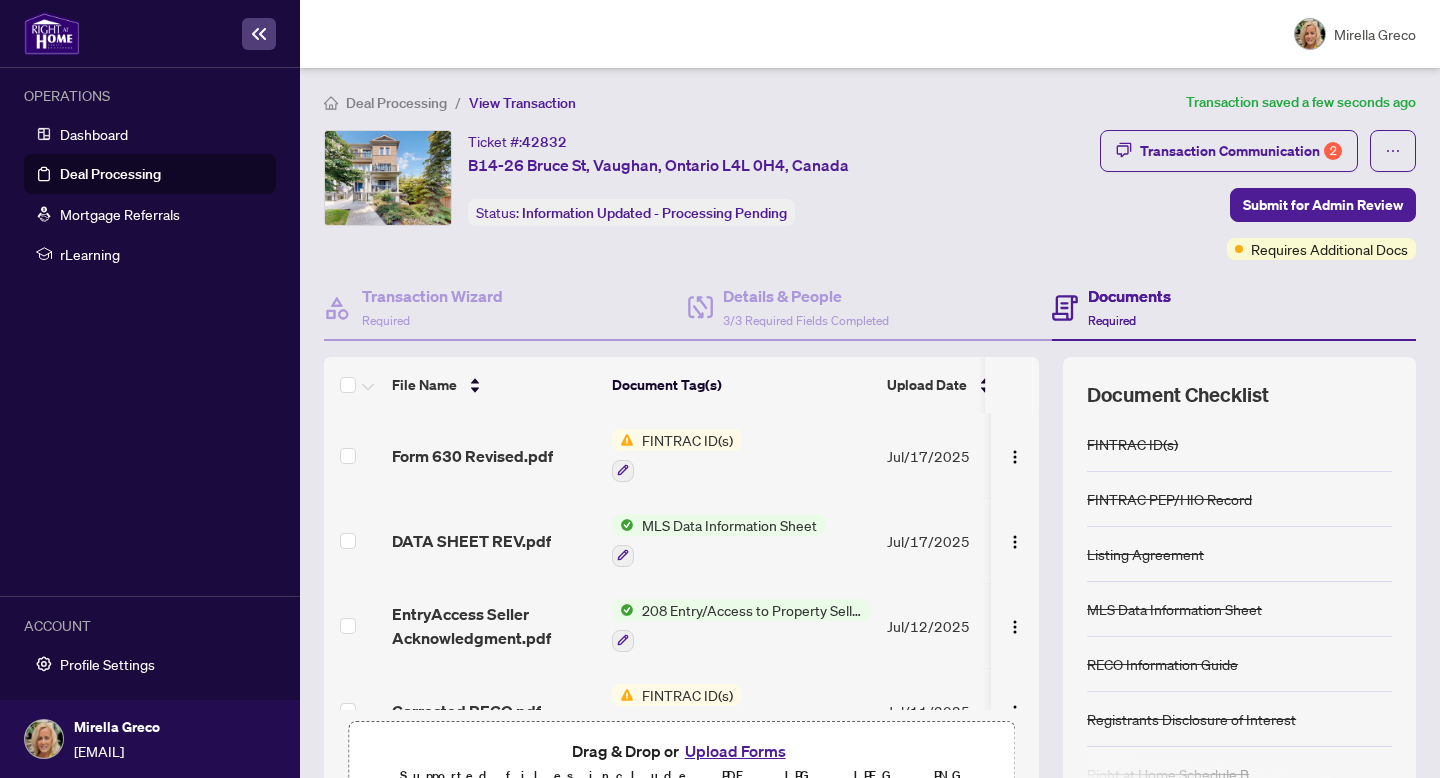 click on "FINTRAC ID(s)" at bounding box center (687, 440) 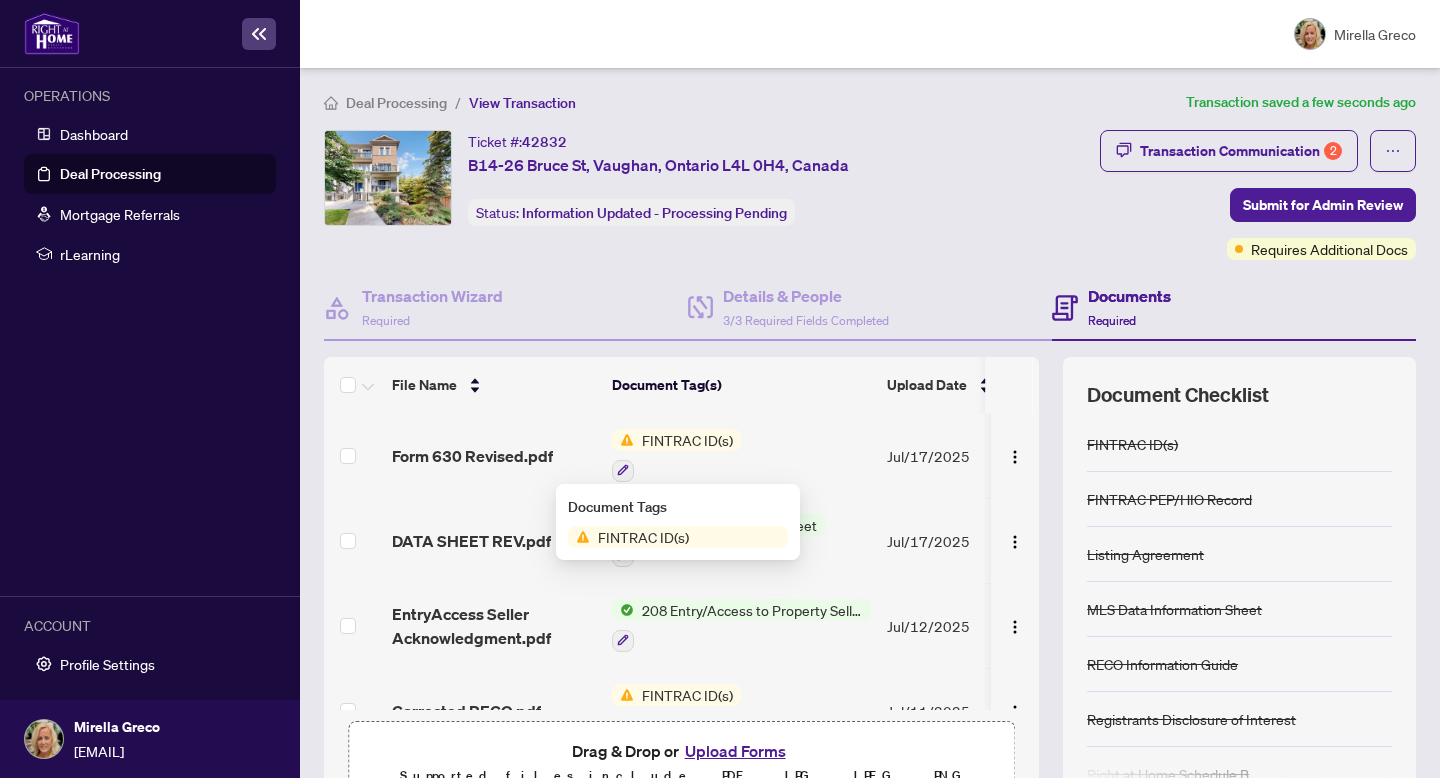 click on "FINTRAC ID(s)" at bounding box center (643, 537) 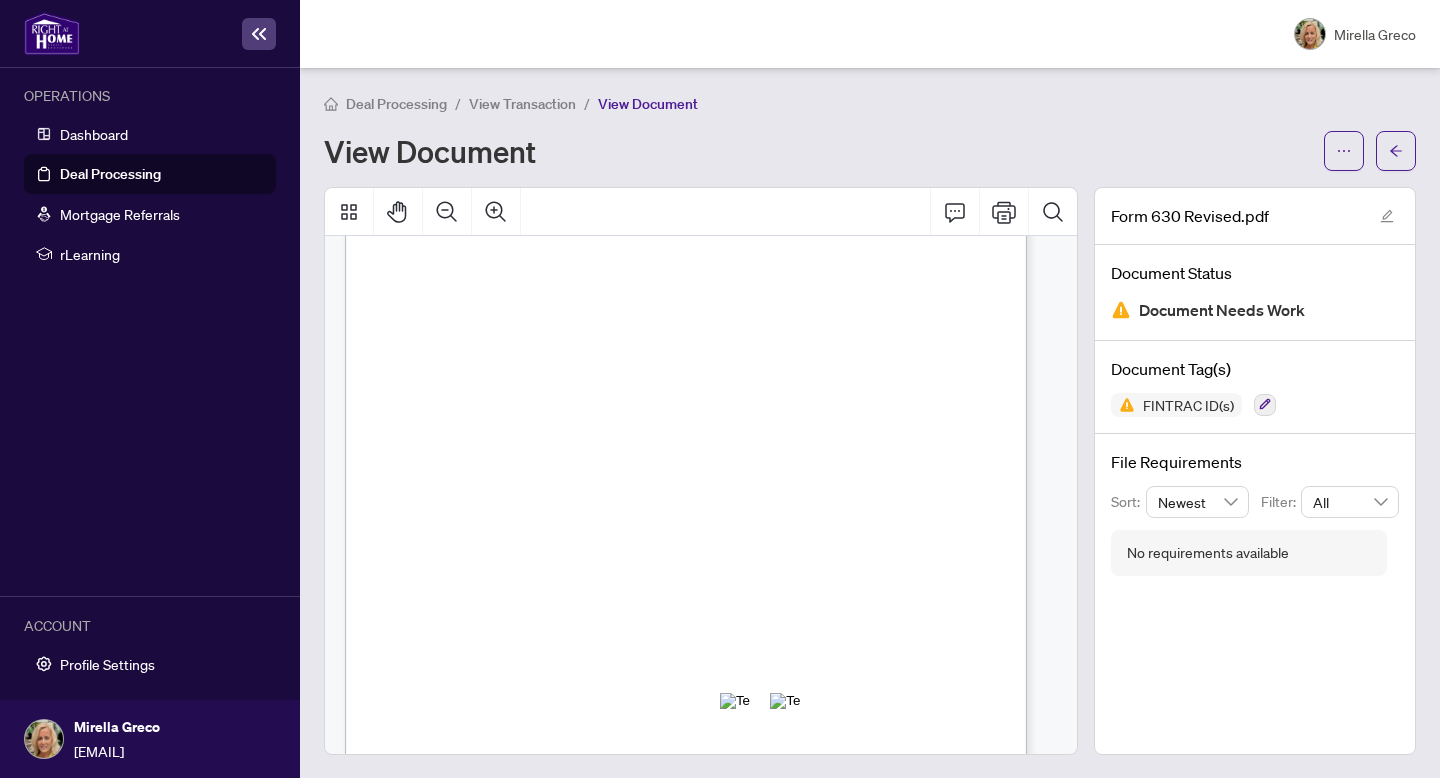 scroll, scrollTop: 0, scrollLeft: 0, axis: both 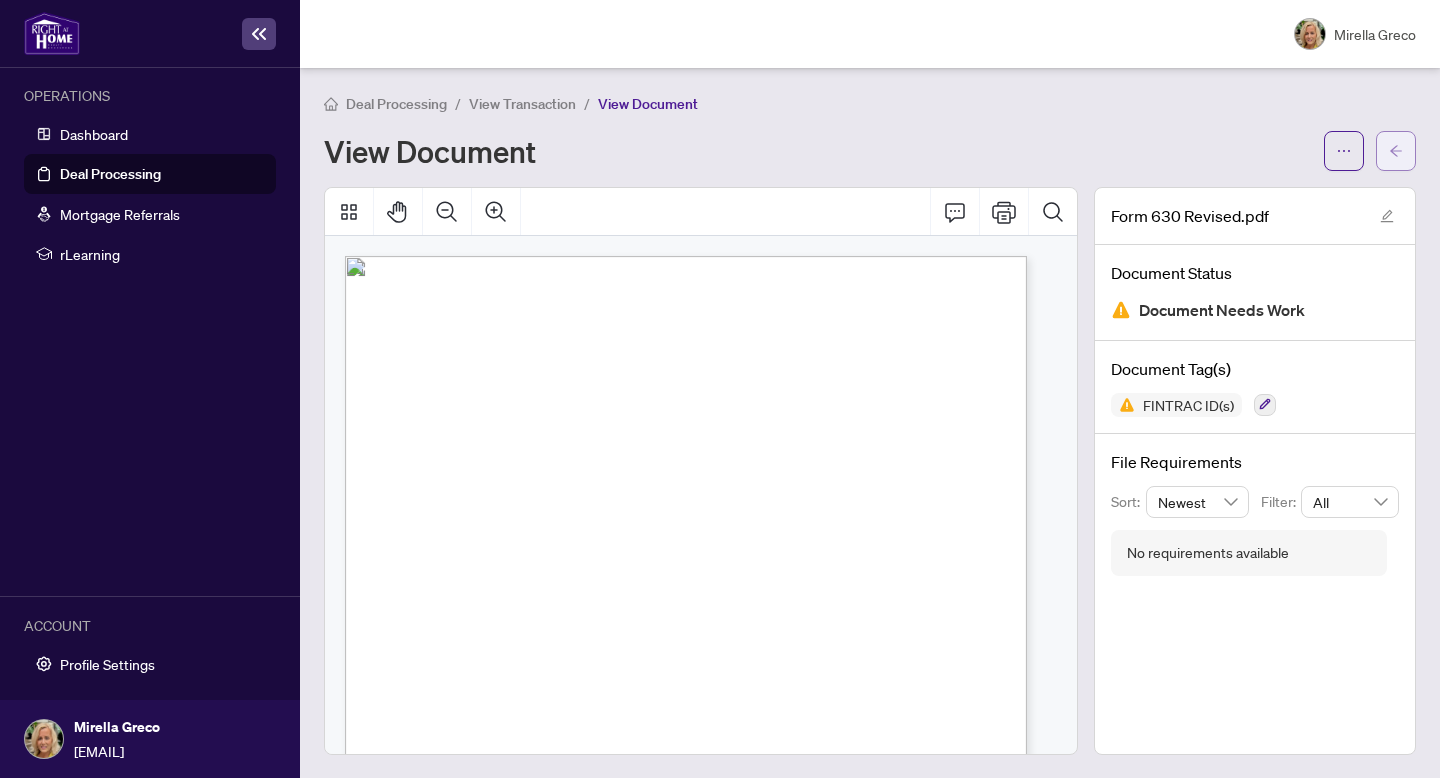 click at bounding box center (1396, 151) 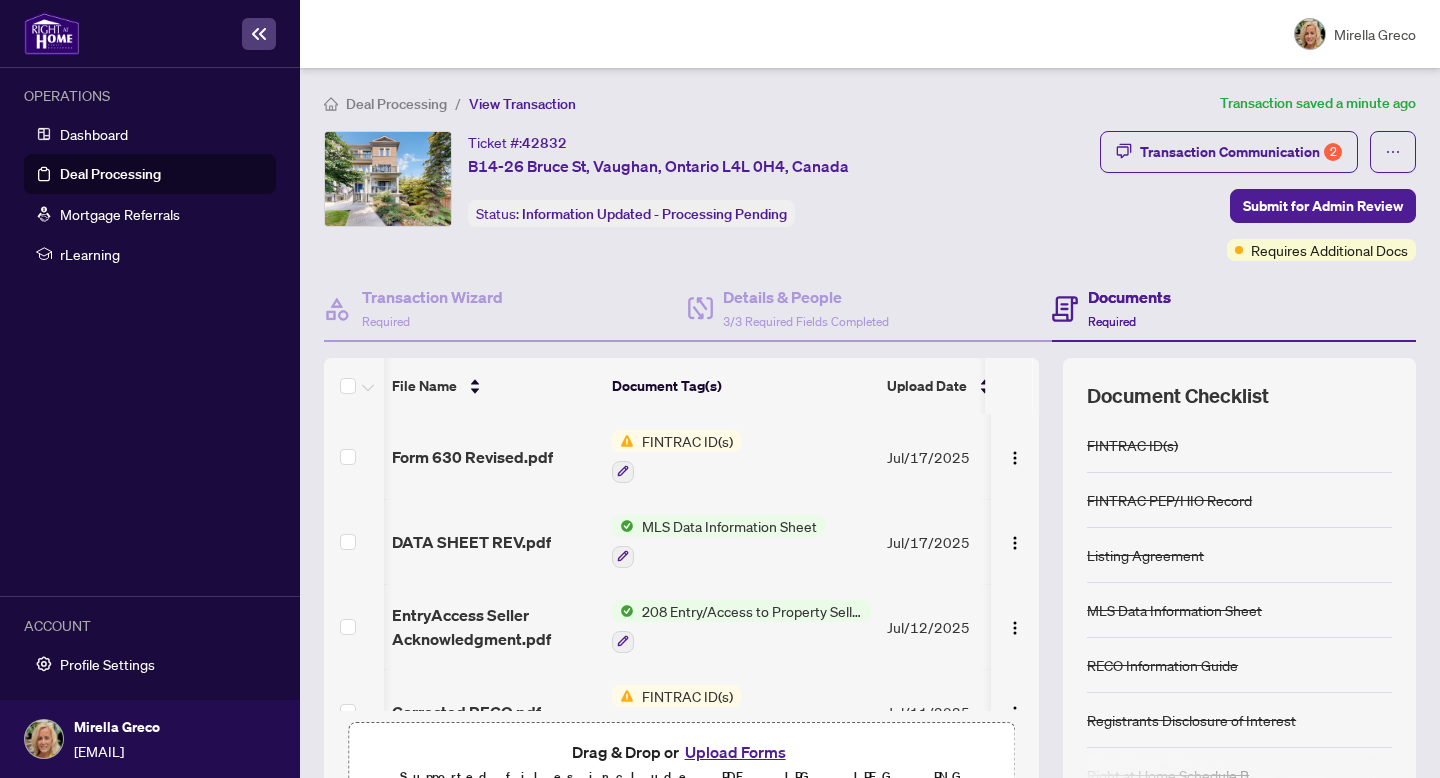scroll, scrollTop: 135, scrollLeft: 0, axis: vertical 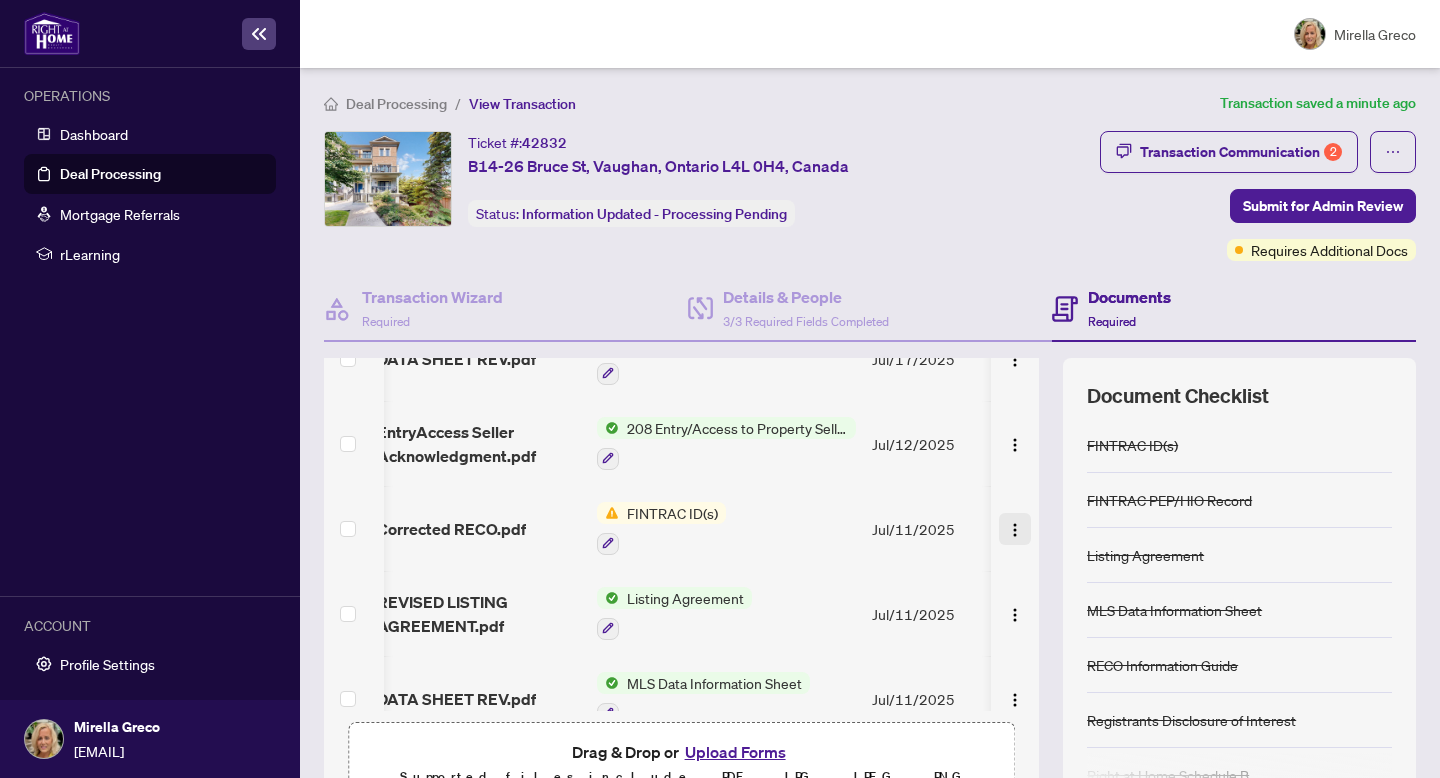 click at bounding box center [1015, 530] 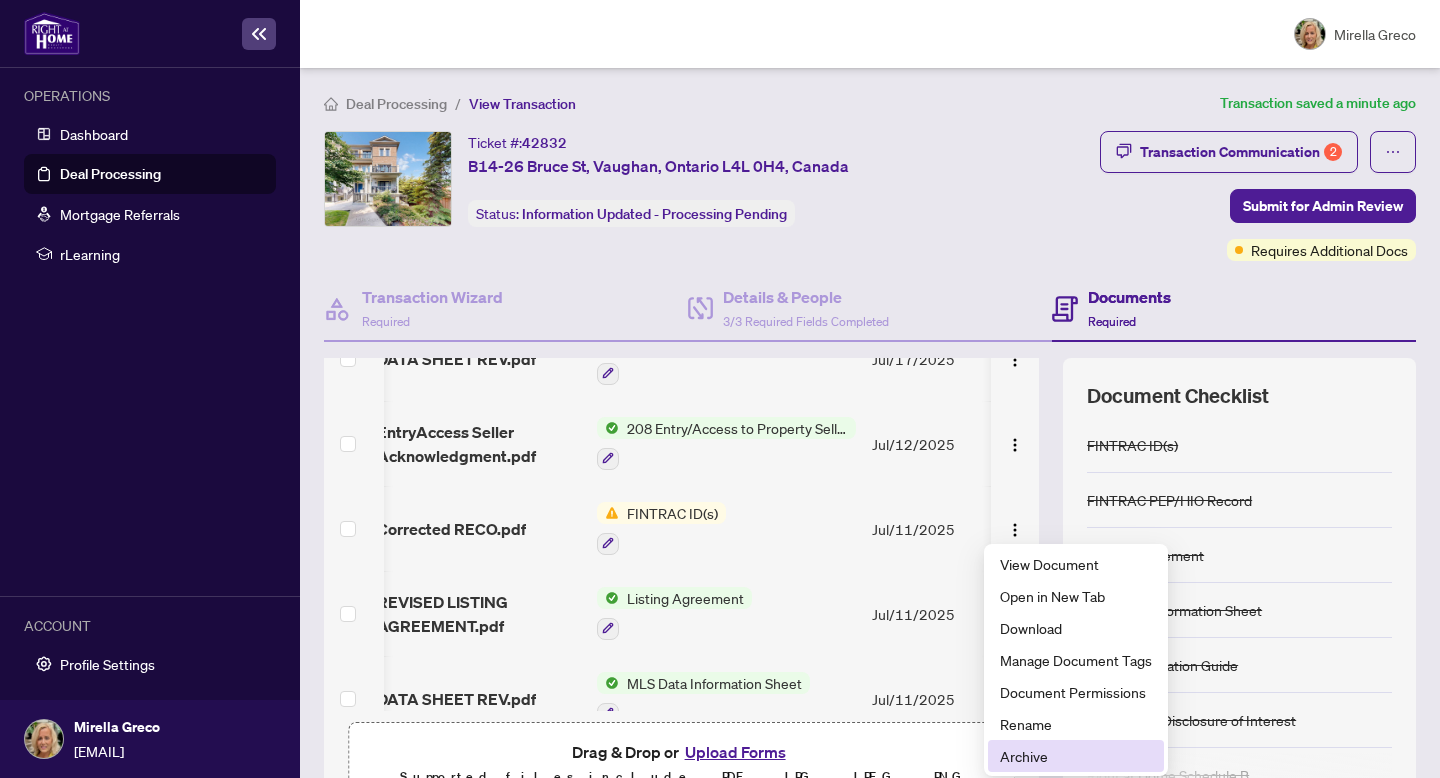 click on "Archive" at bounding box center [1076, 756] 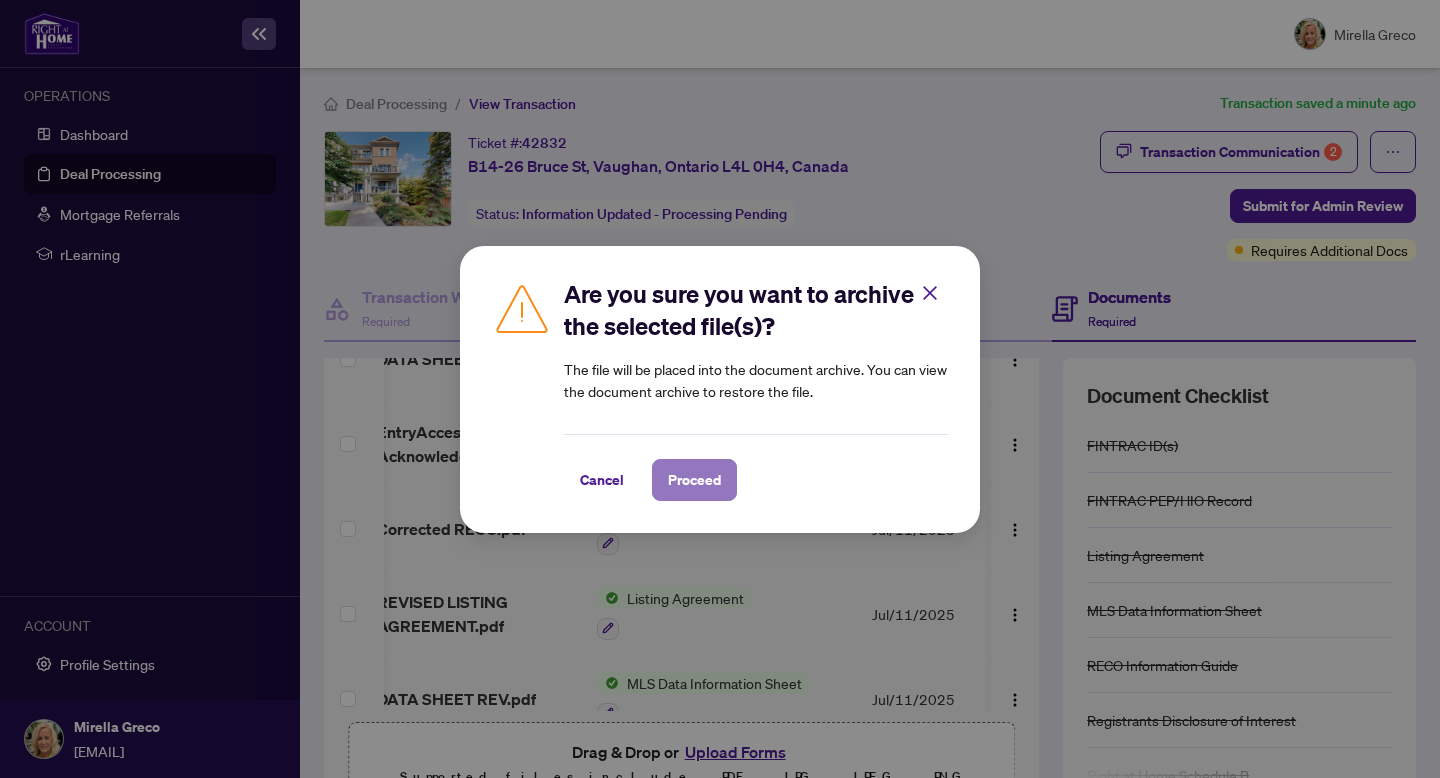 click on "Proceed" at bounding box center (694, 480) 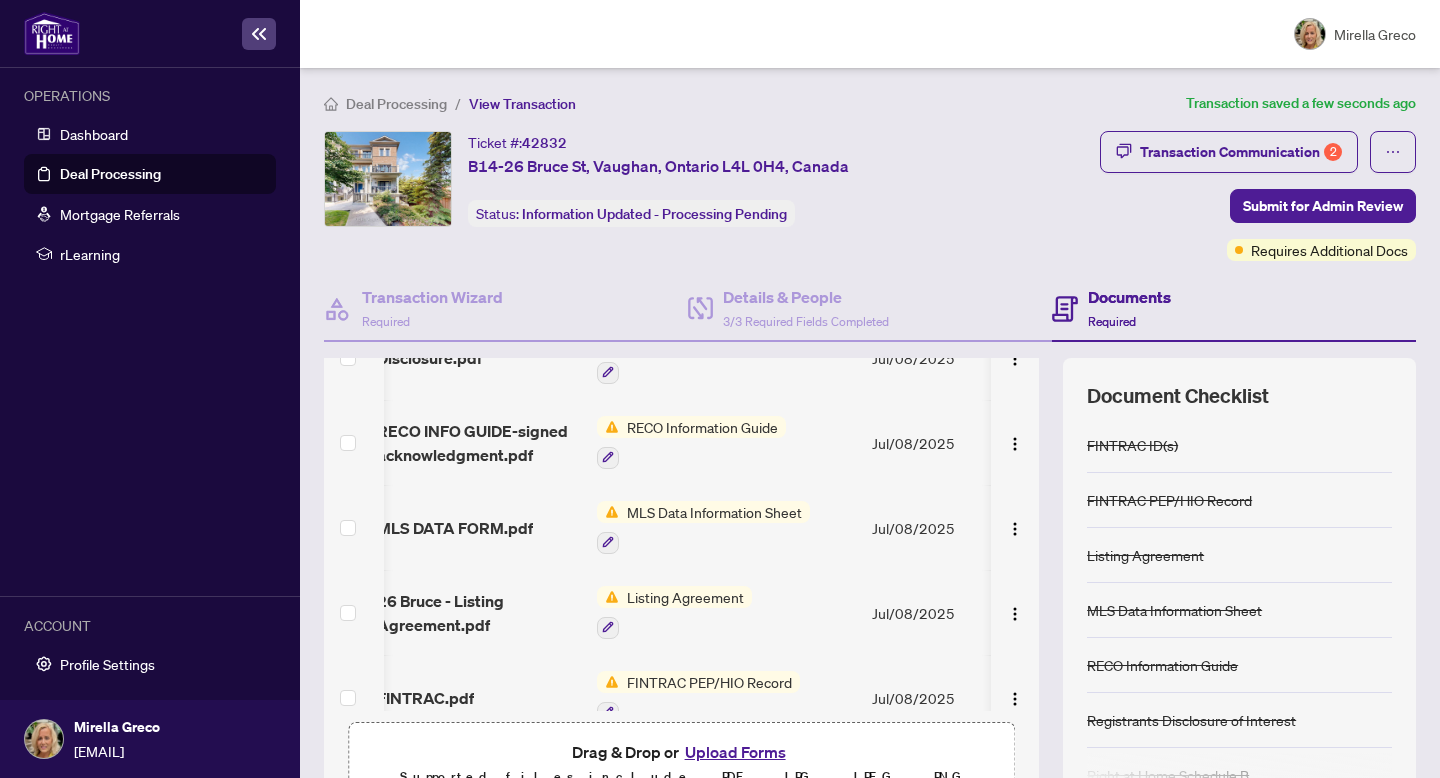 scroll, scrollTop: 941, scrollLeft: 0, axis: vertical 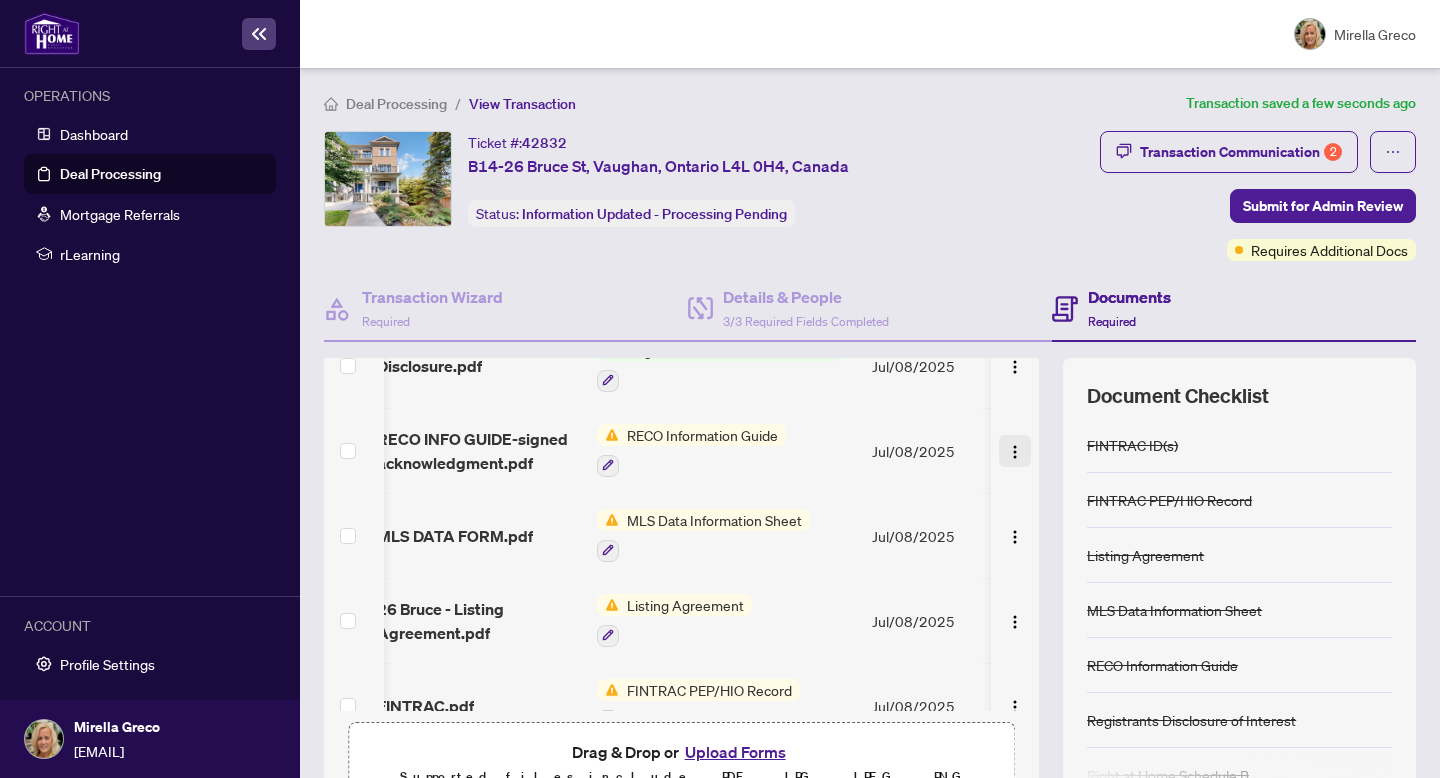 click at bounding box center [1015, 452] 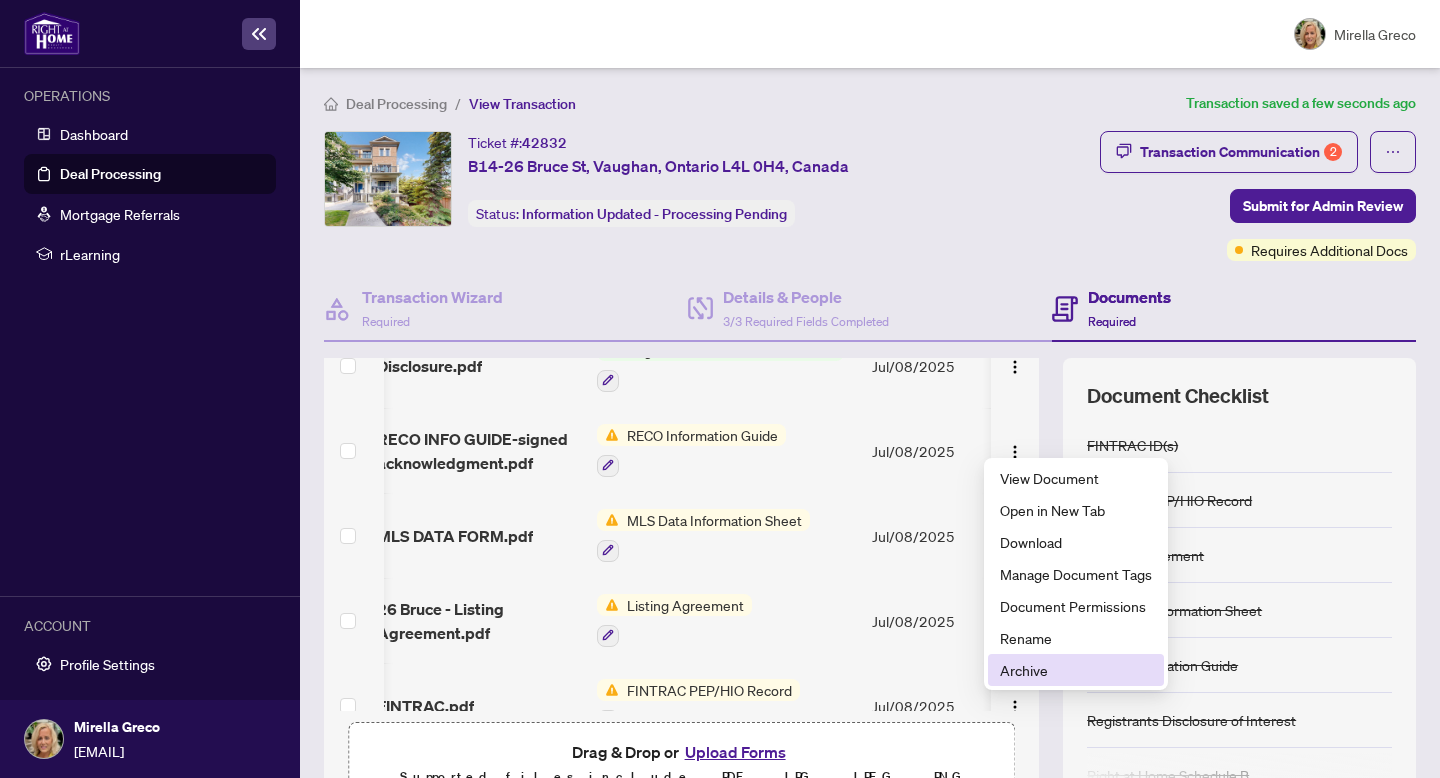 click on "Archive" at bounding box center [1076, 670] 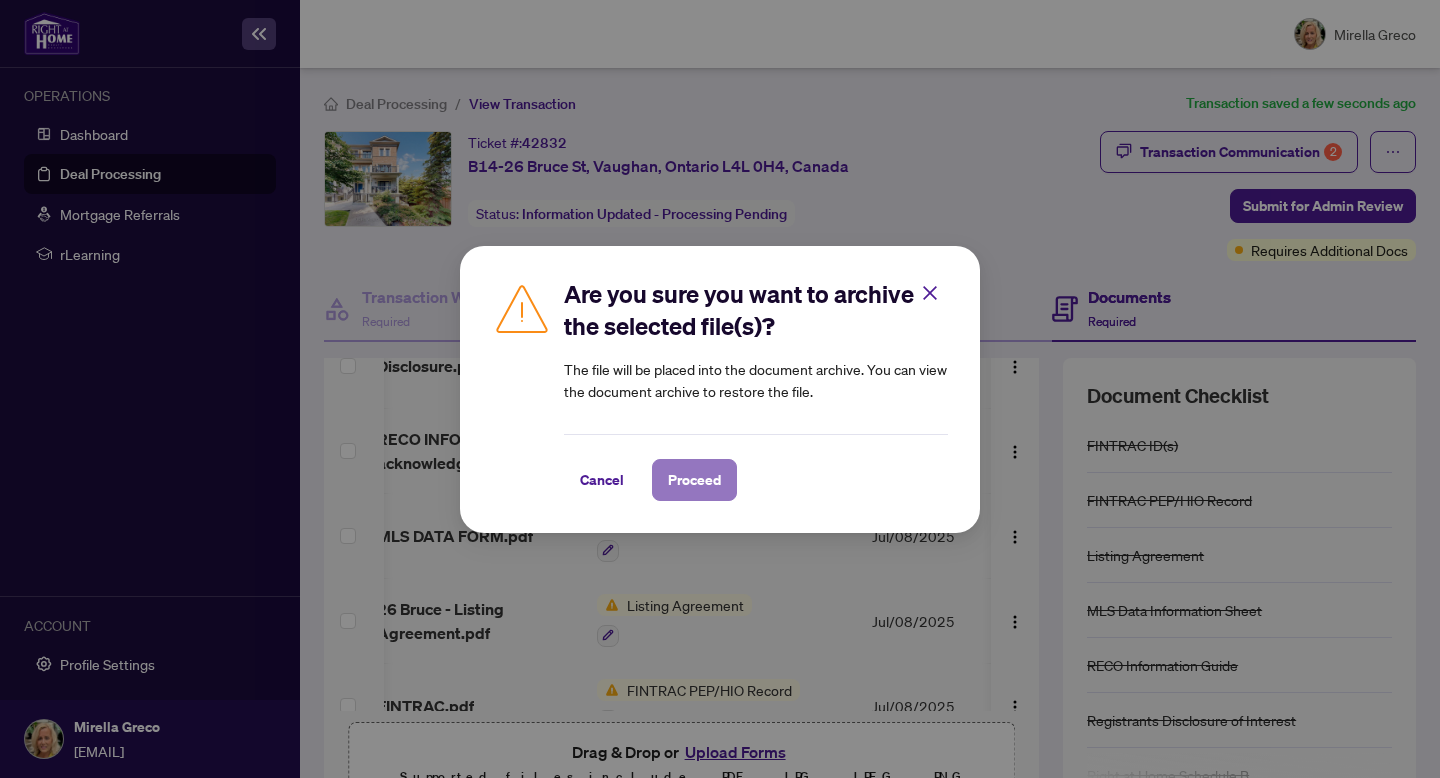 click on "Proceed" at bounding box center [694, 480] 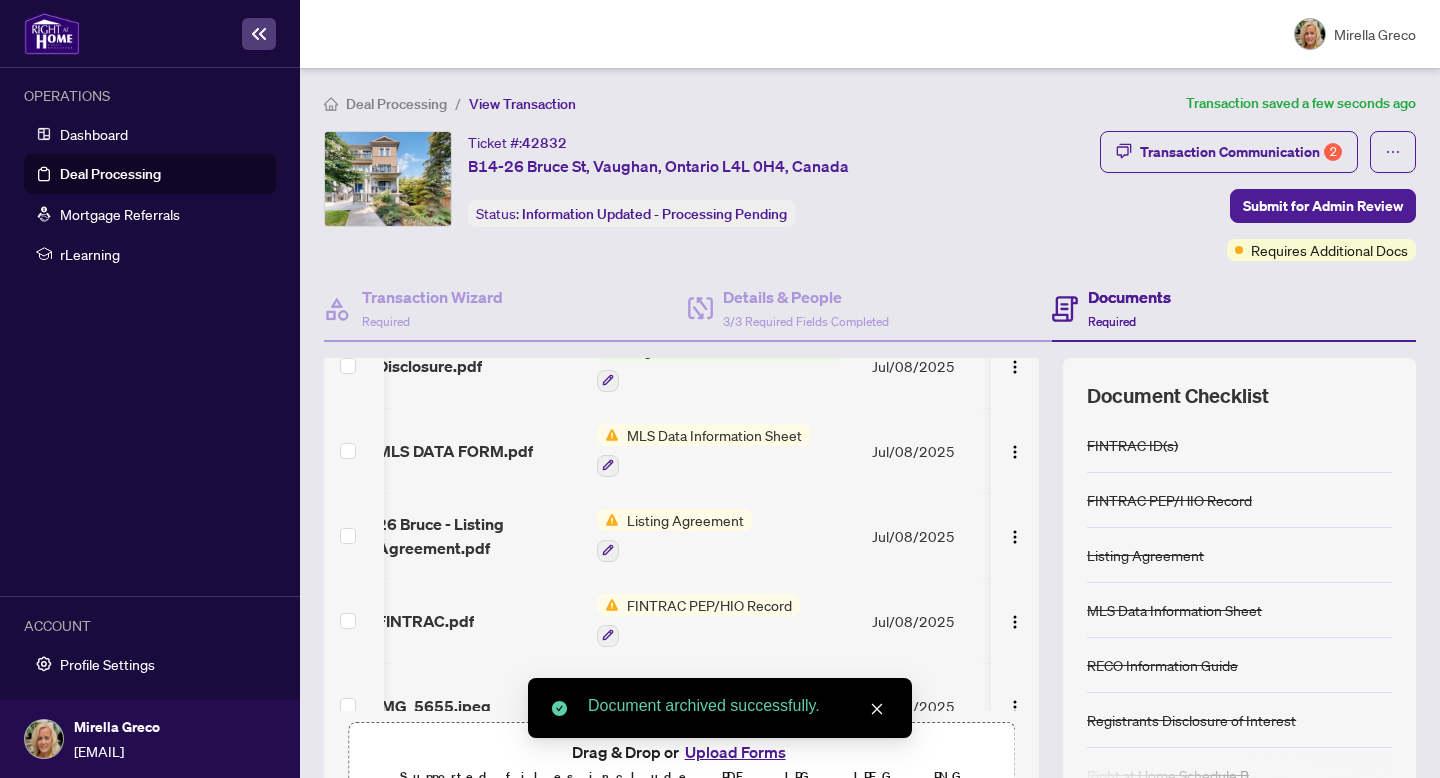 click on "Listing Agreement" at bounding box center [685, 520] 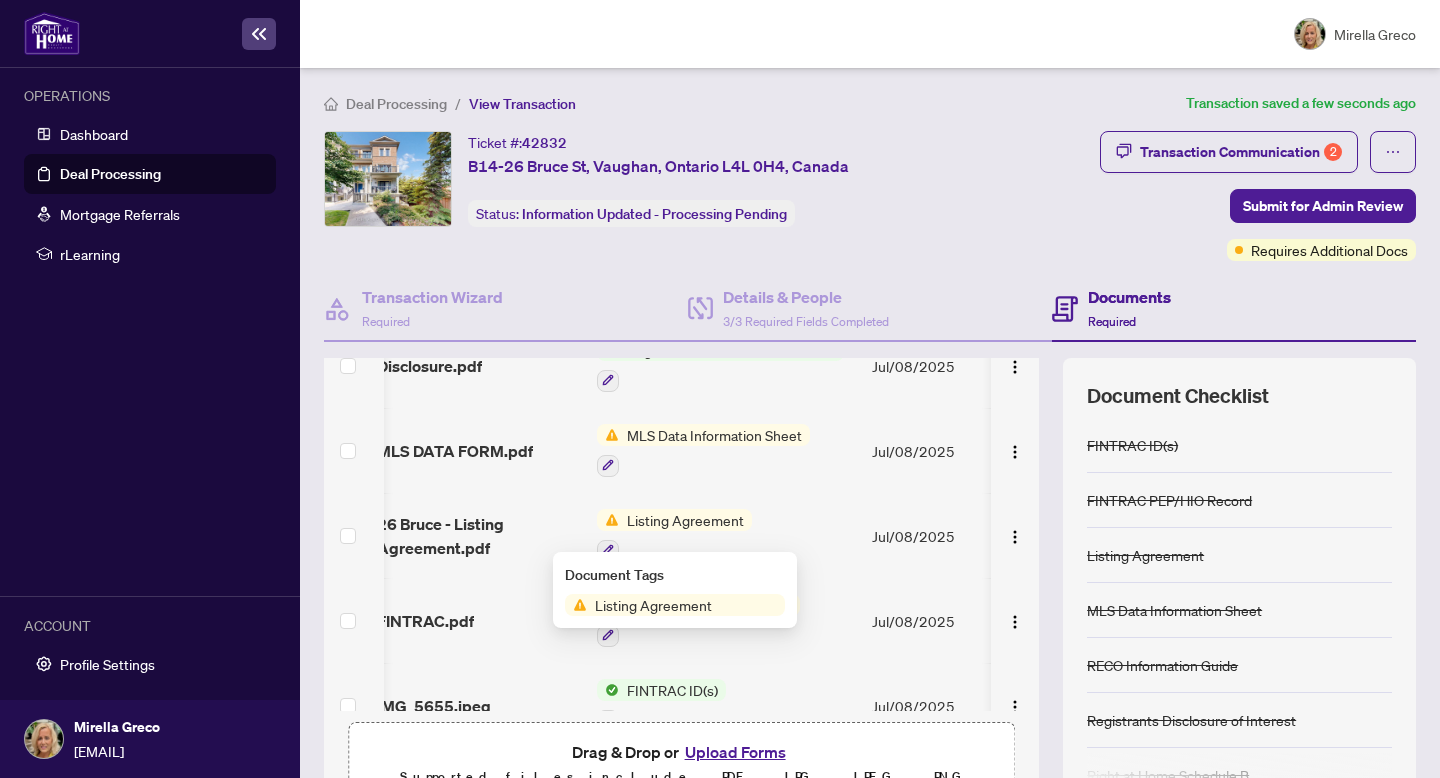 click on "Listing Agreement" at bounding box center (653, 605) 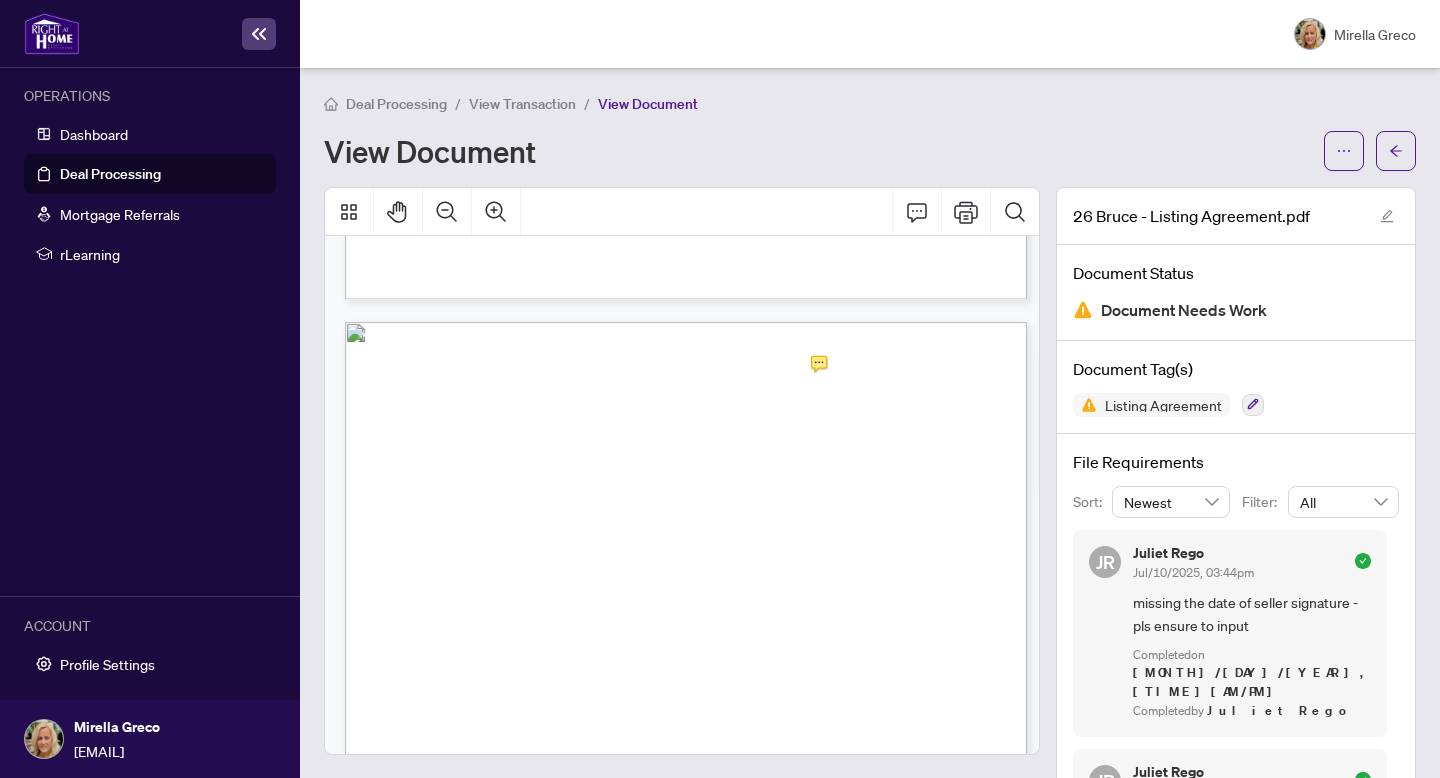 scroll, scrollTop: 627, scrollLeft: 0, axis: vertical 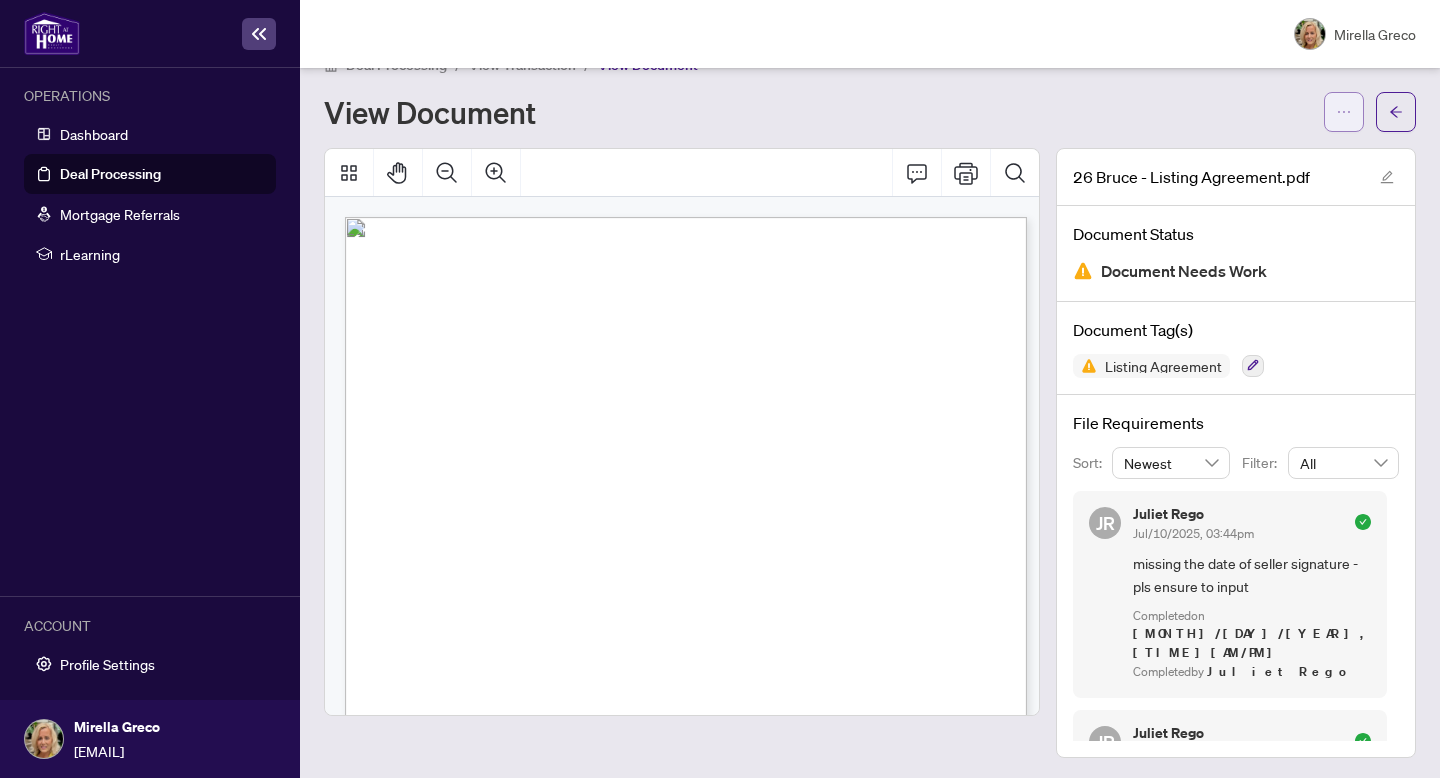 click 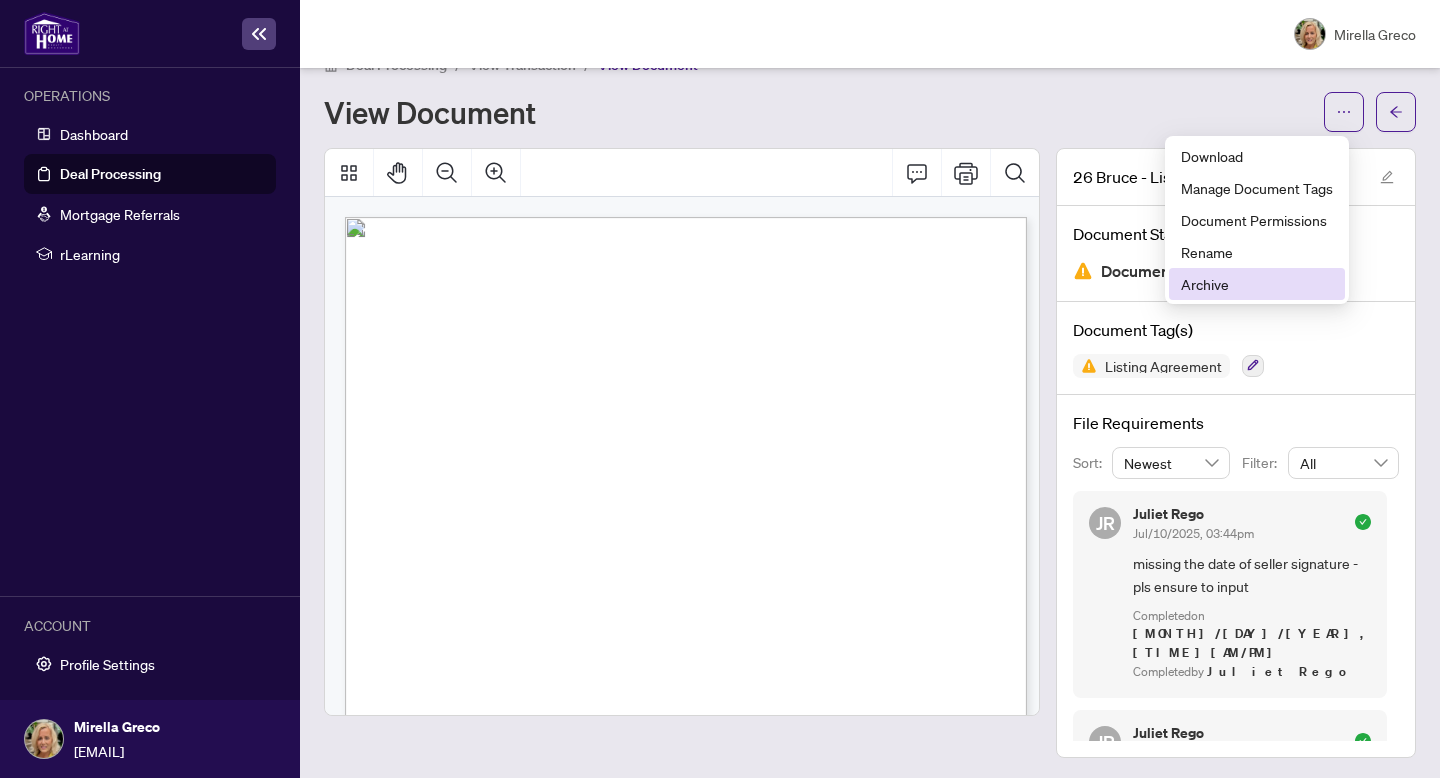 click on "Archive" at bounding box center (1257, 284) 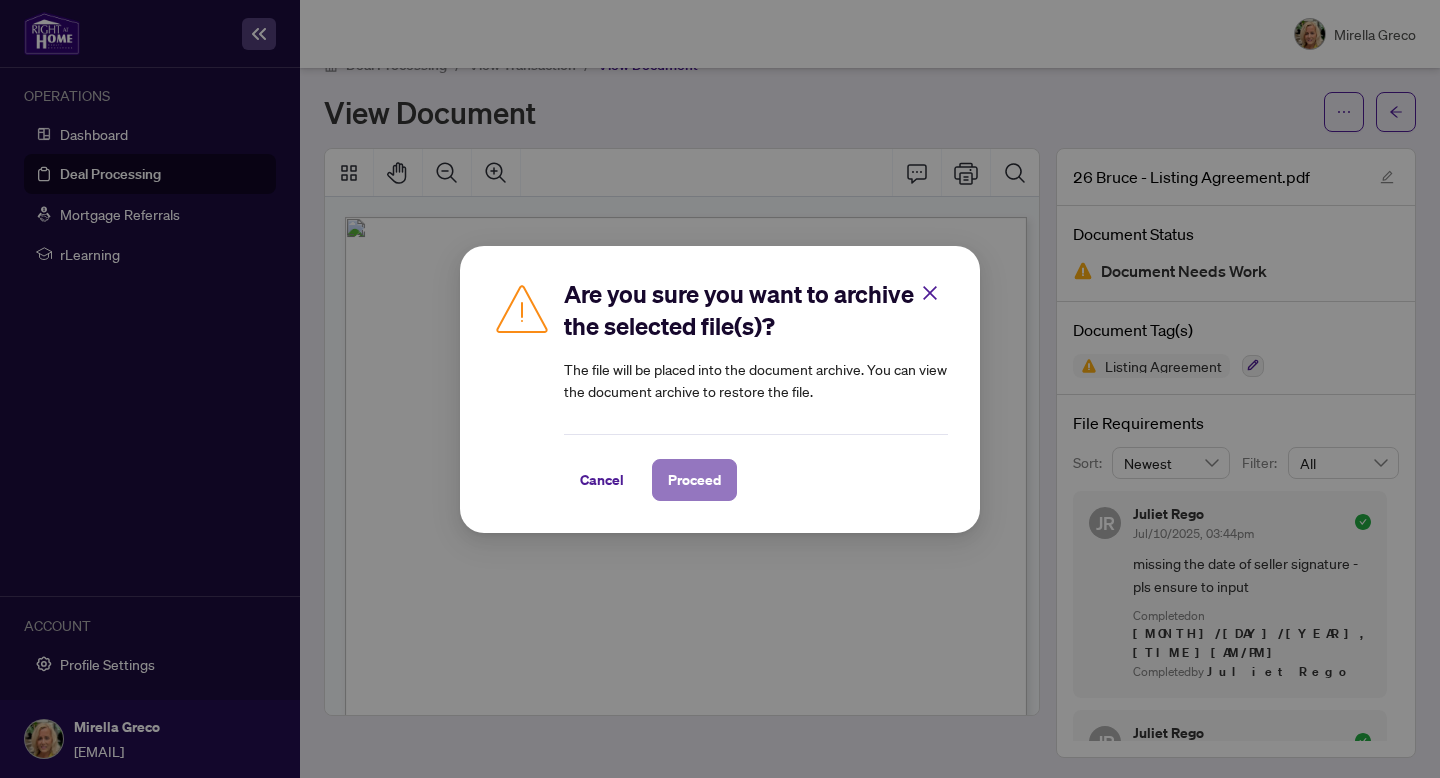 click on "Proceed" at bounding box center (694, 480) 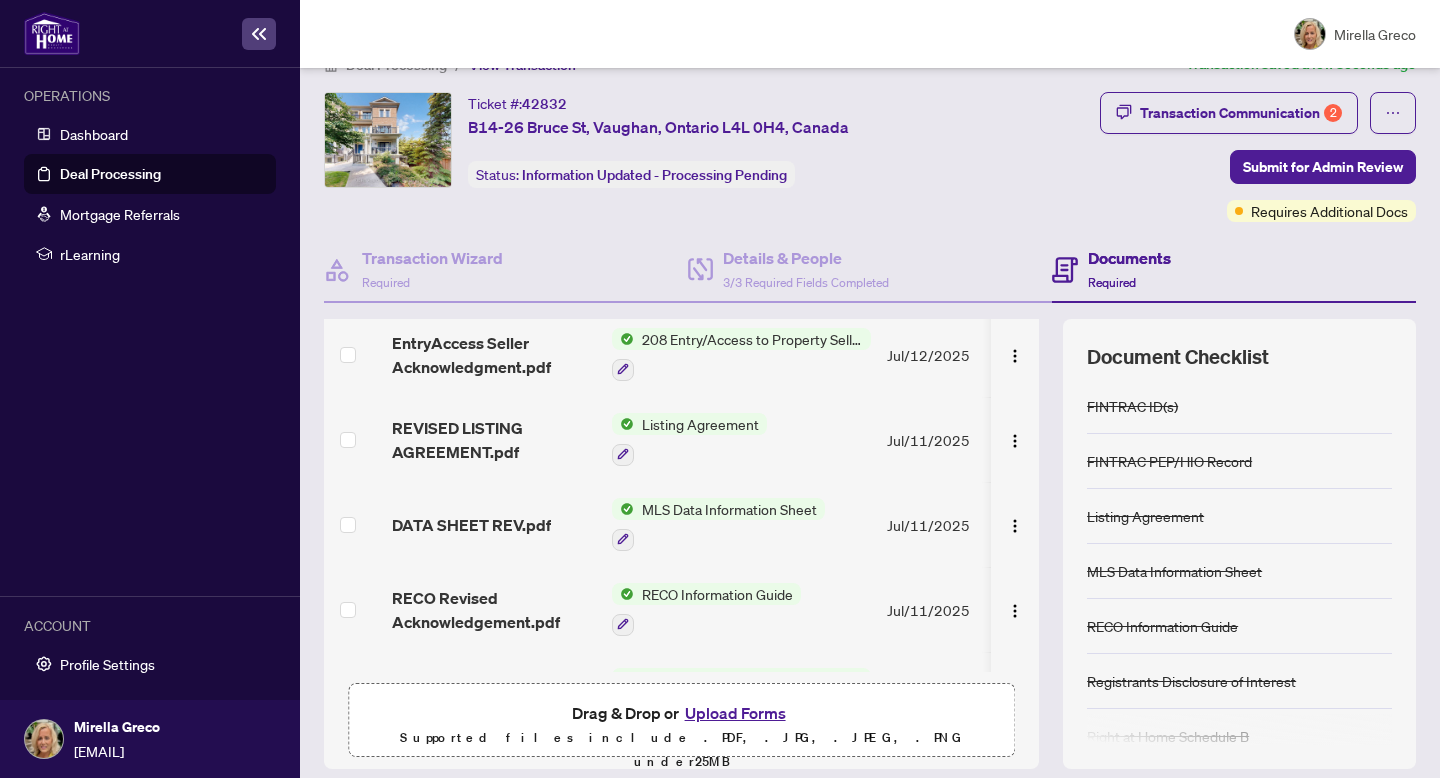 scroll, scrollTop: 248, scrollLeft: 0, axis: vertical 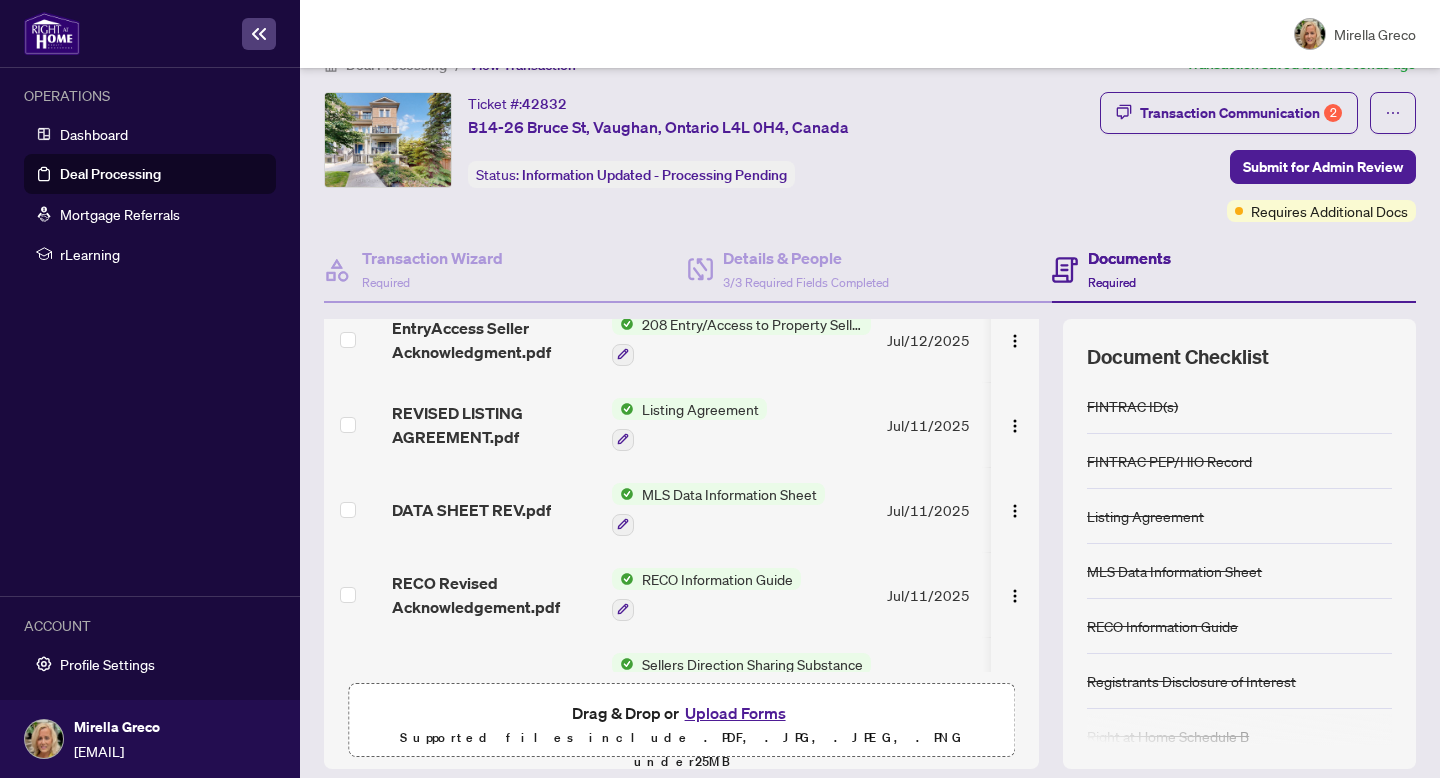 click on "Listing Agreement" at bounding box center [700, 409] 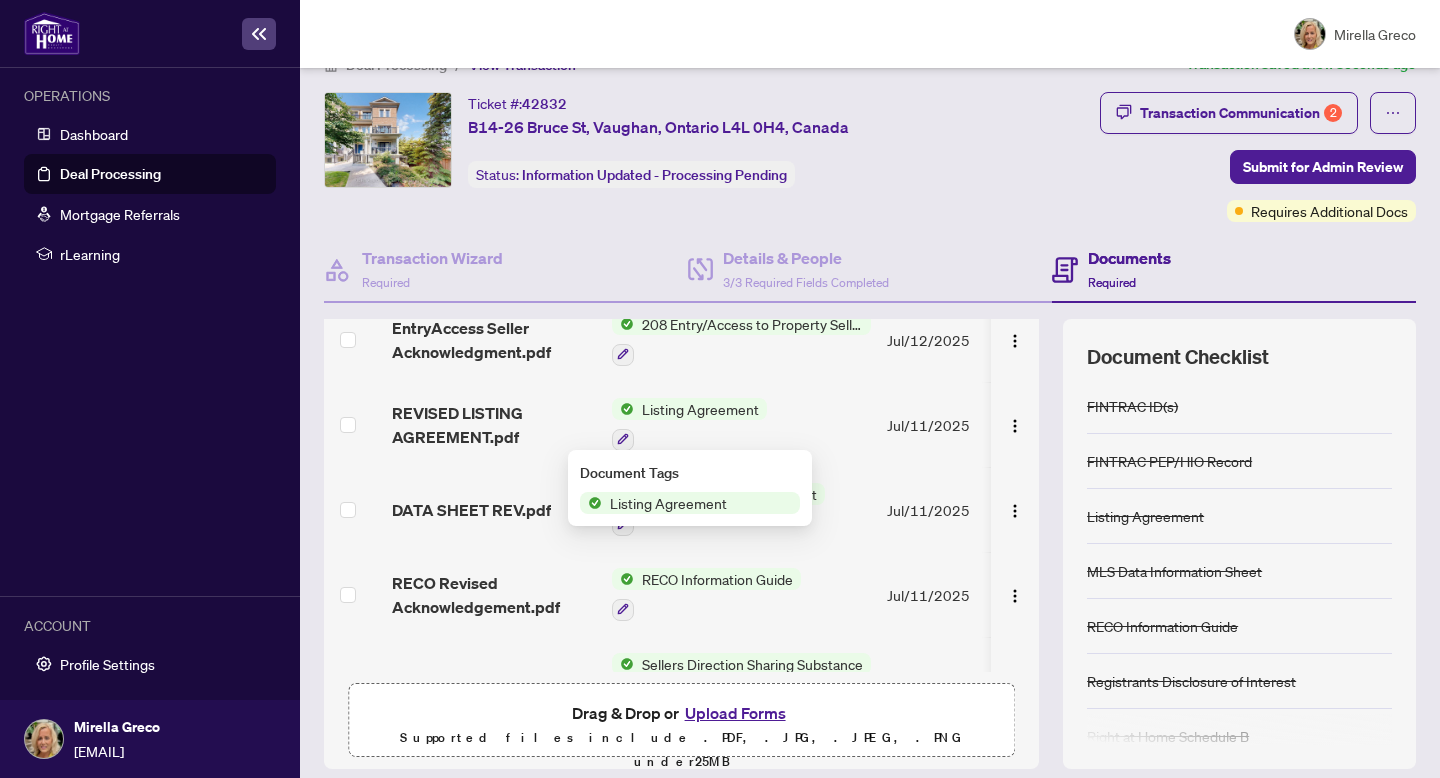 click on "Listing Agreement" at bounding box center [690, 503] 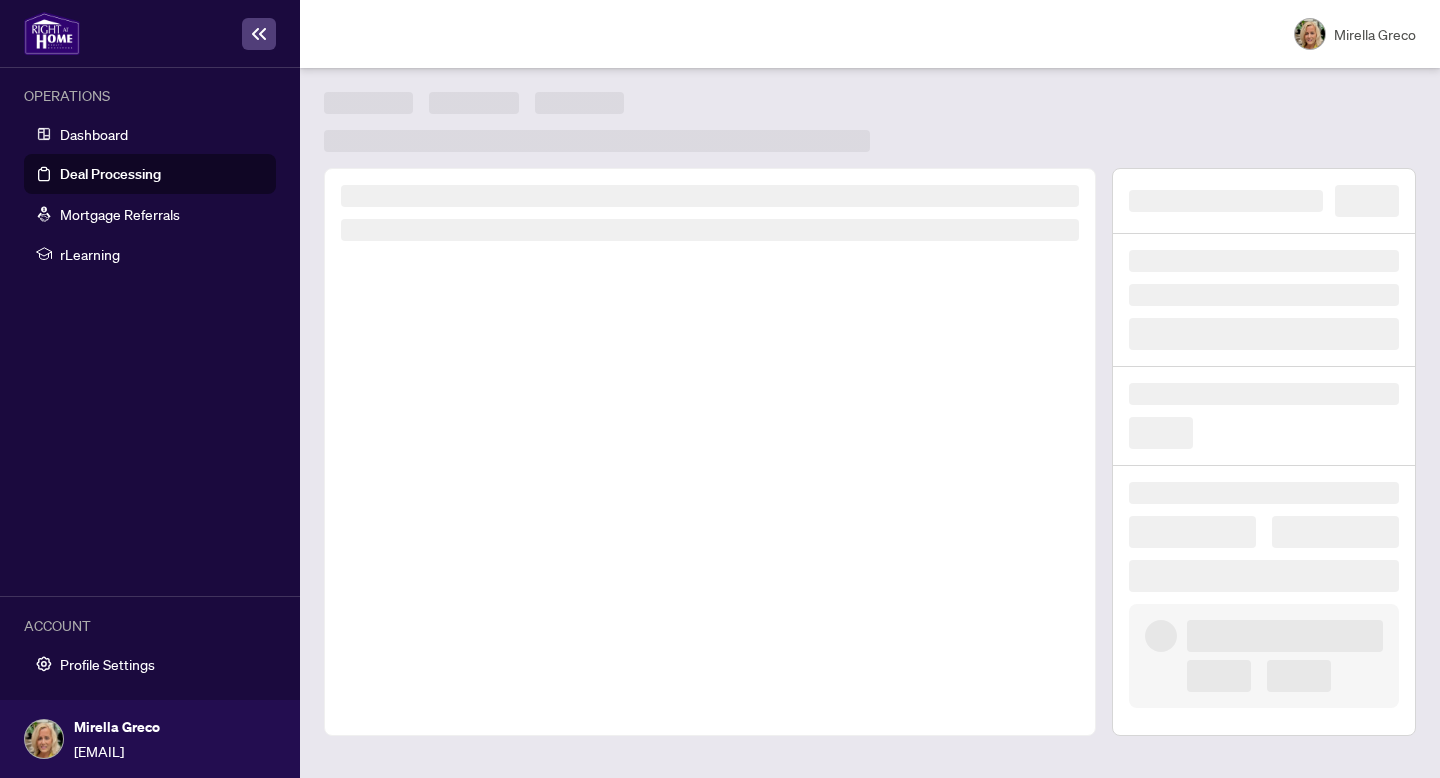 scroll, scrollTop: 0, scrollLeft: 0, axis: both 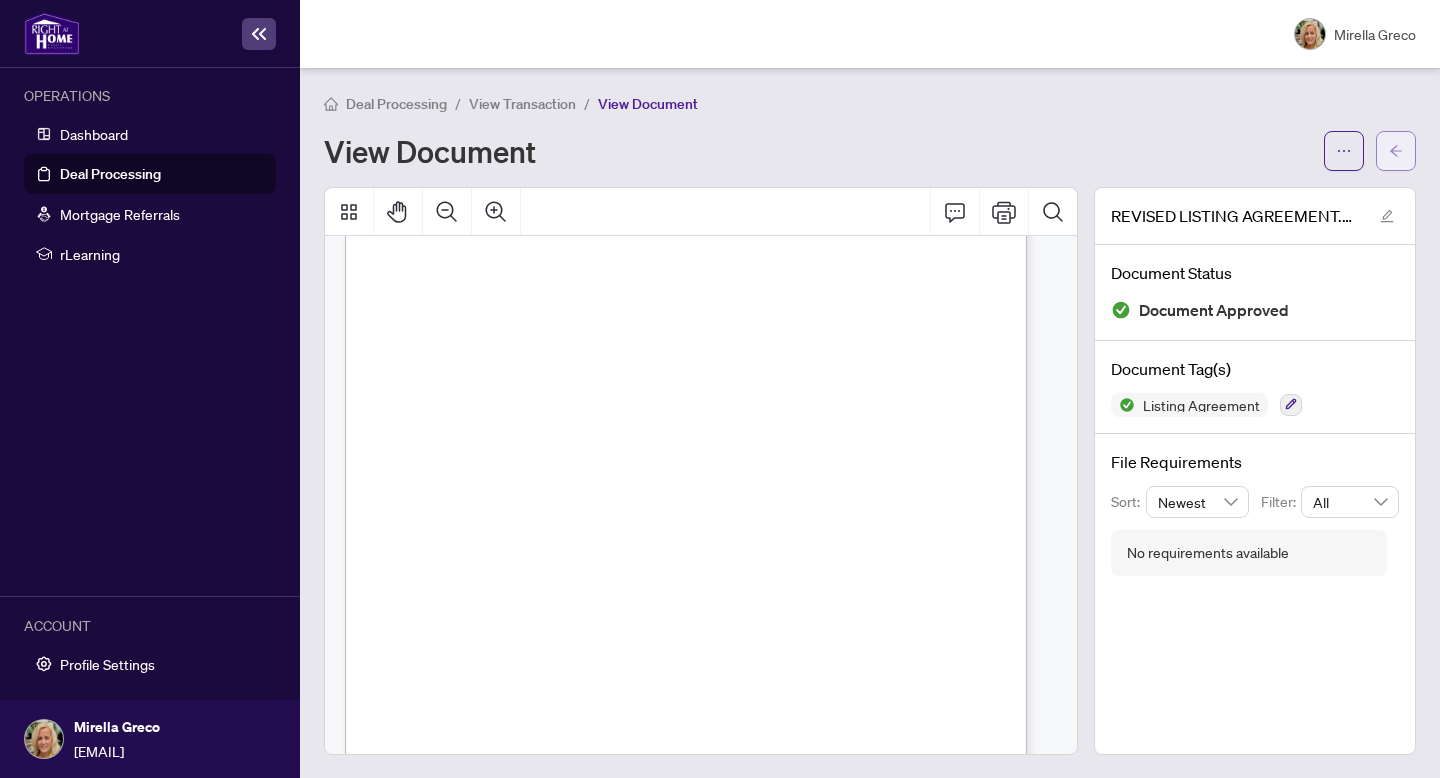 click 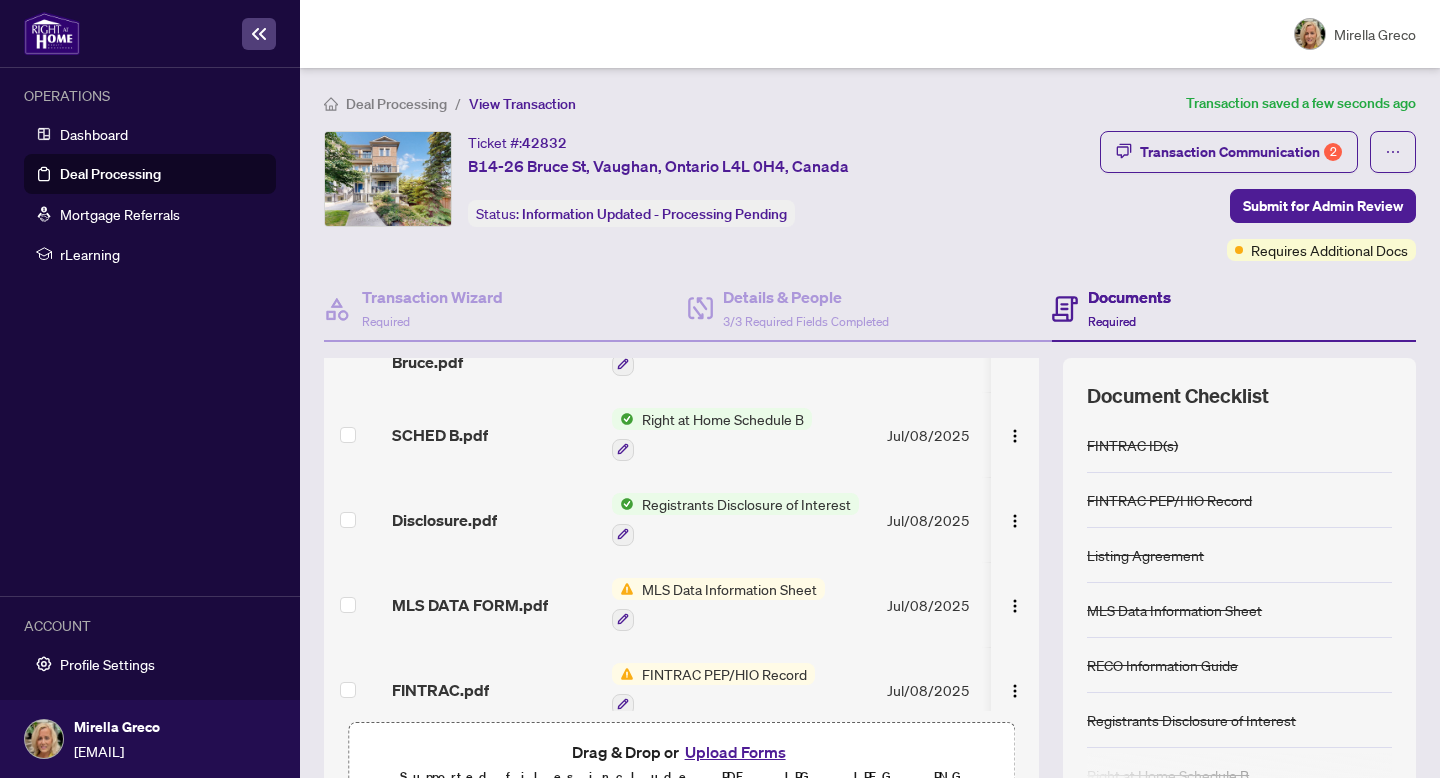 scroll, scrollTop: 885, scrollLeft: 0, axis: vertical 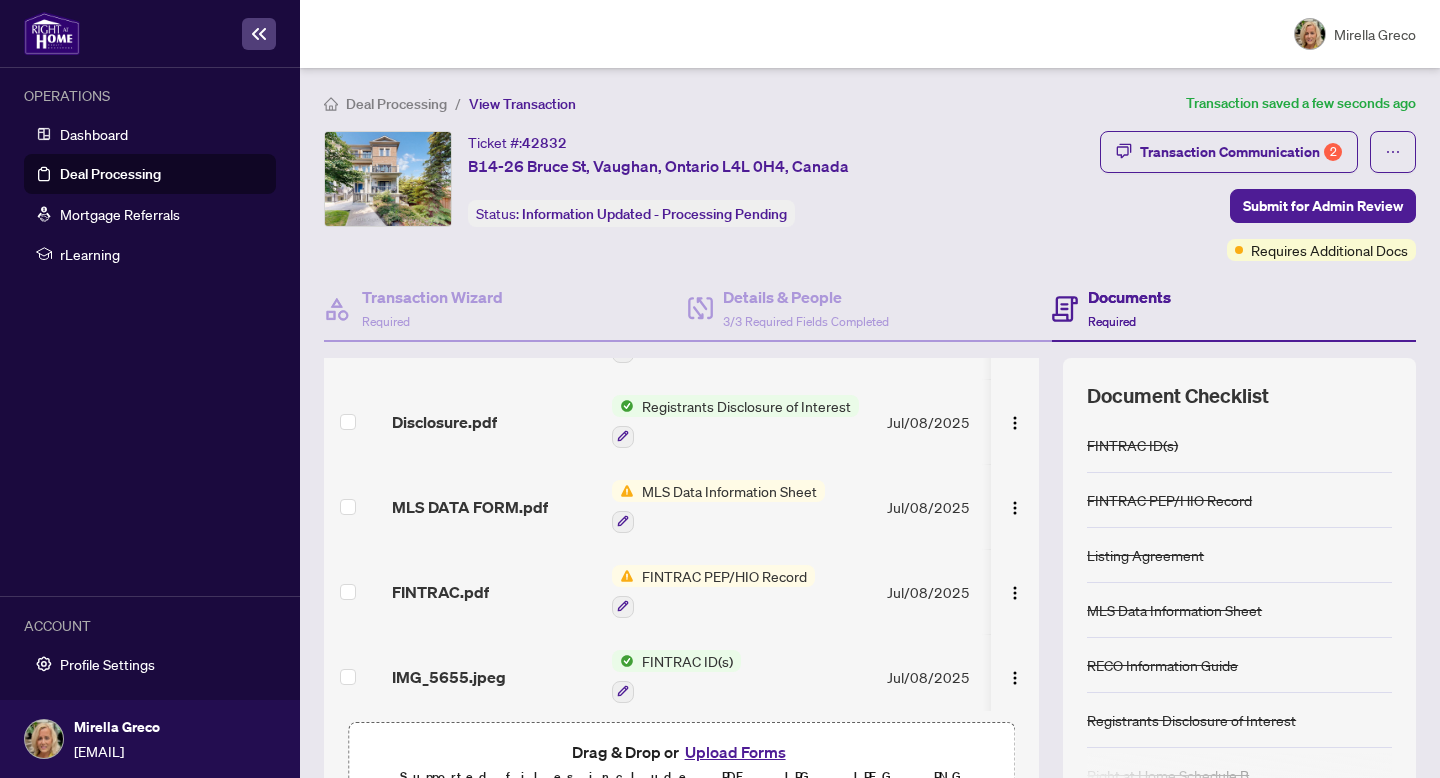 click on "FINTRAC PEP/HIO Record" at bounding box center [724, 576] 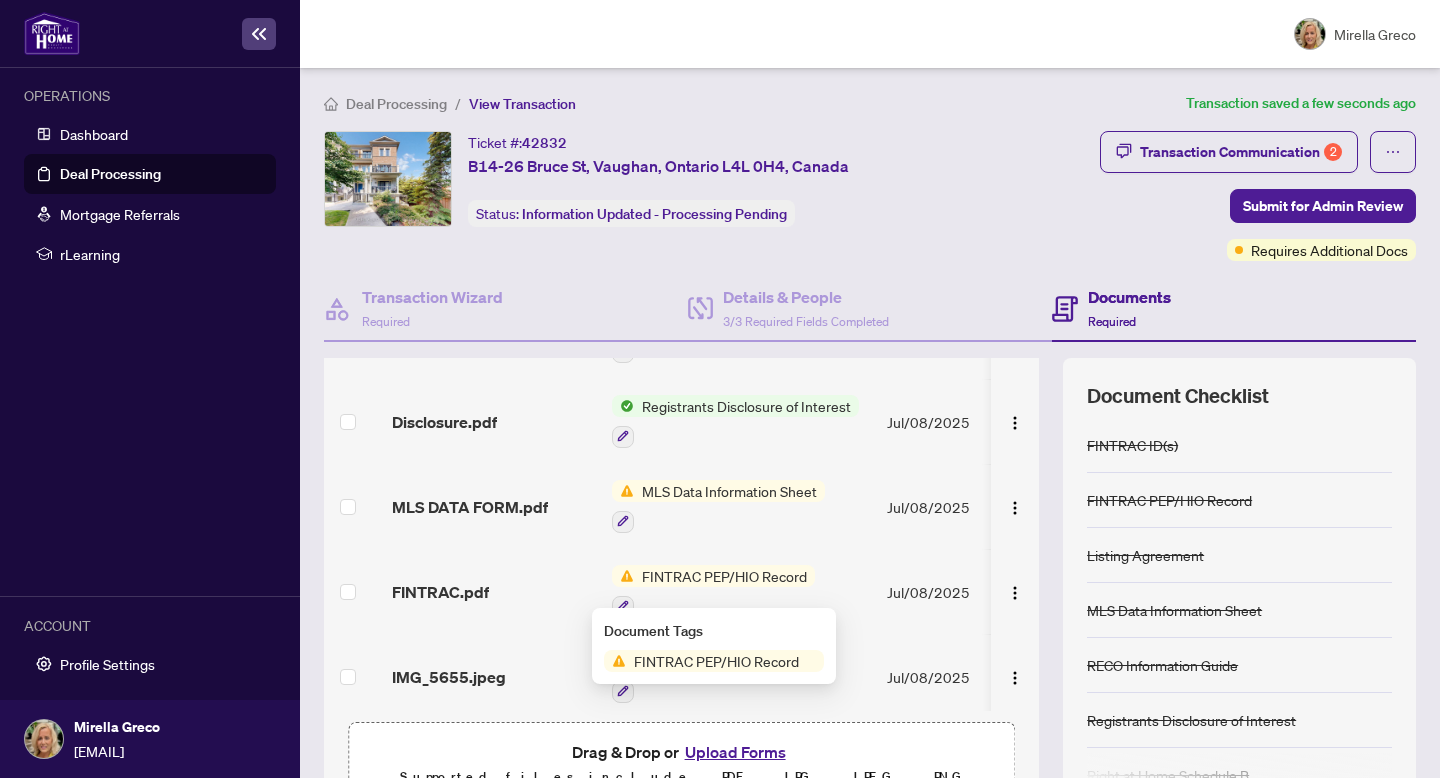 click on "FINTRAC PEP/HIO Record" at bounding box center [716, 661] 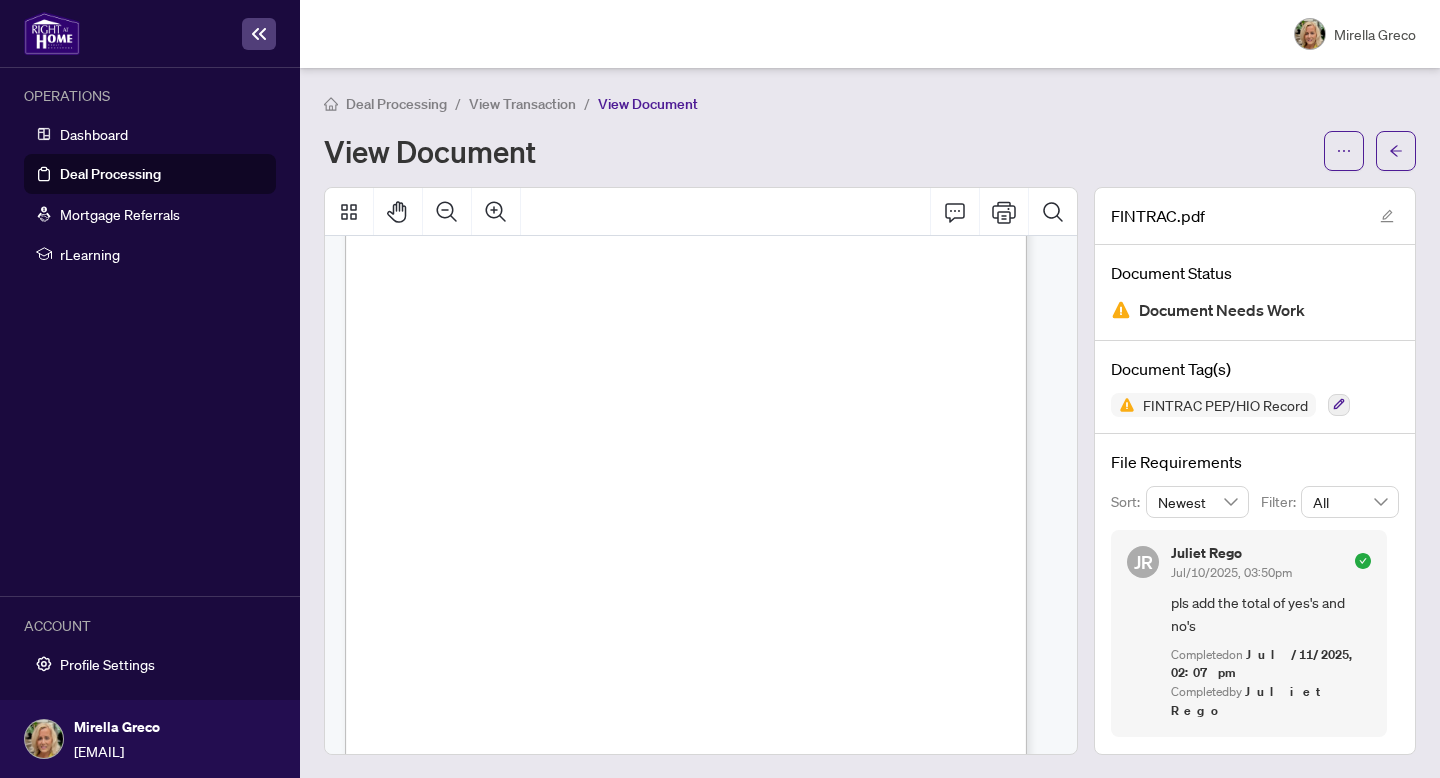 scroll, scrollTop: 65, scrollLeft: 0, axis: vertical 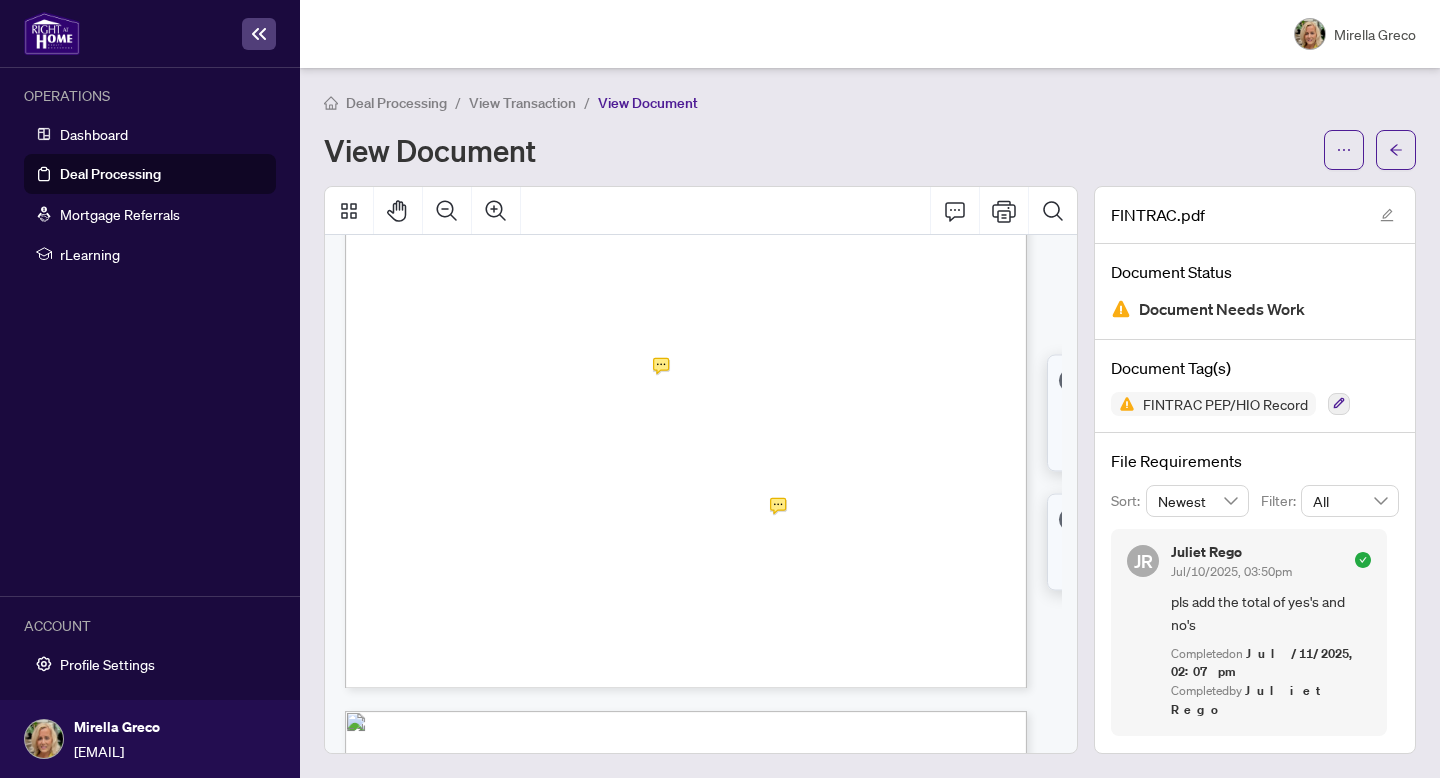 click on "Total" at bounding box center [698, 512] 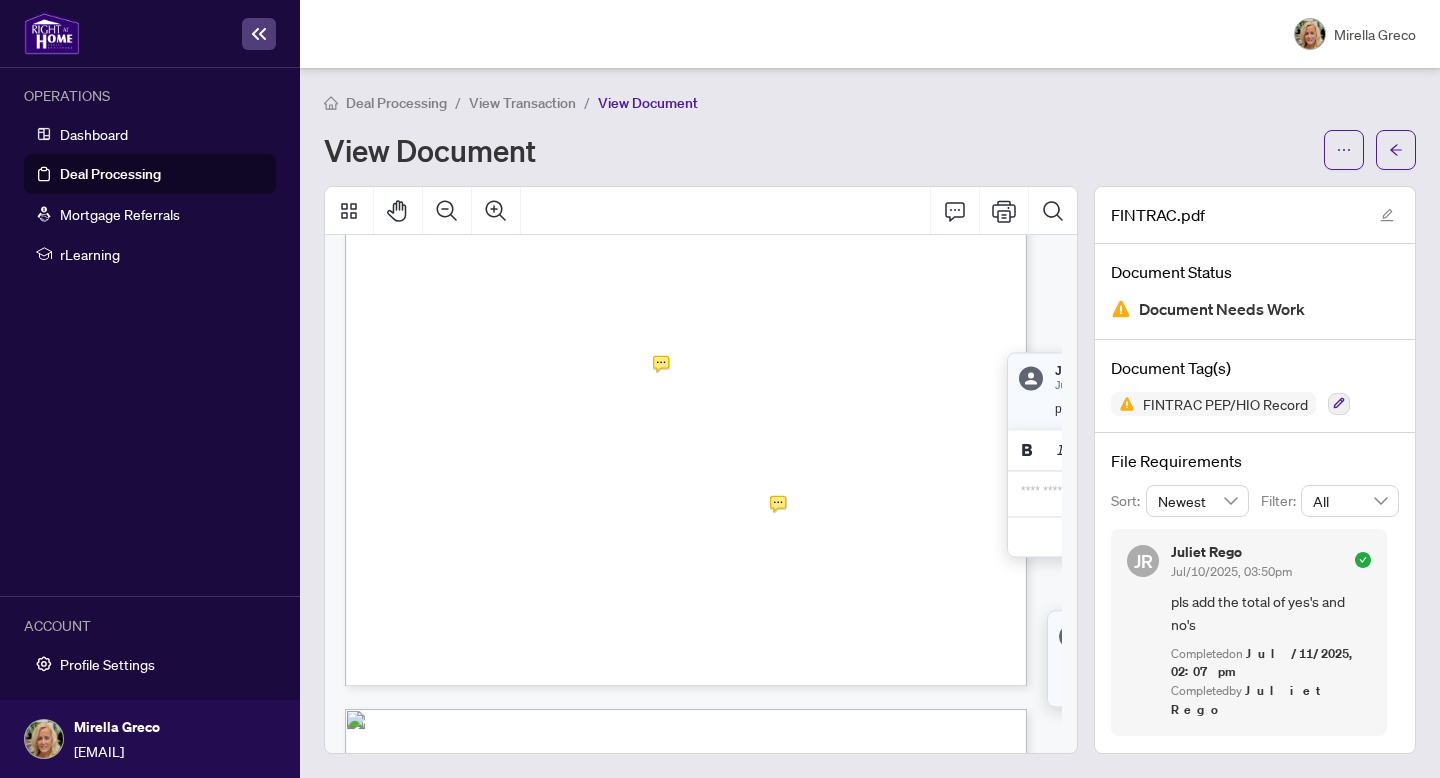 scroll, scrollTop: 2261, scrollLeft: 10, axis: both 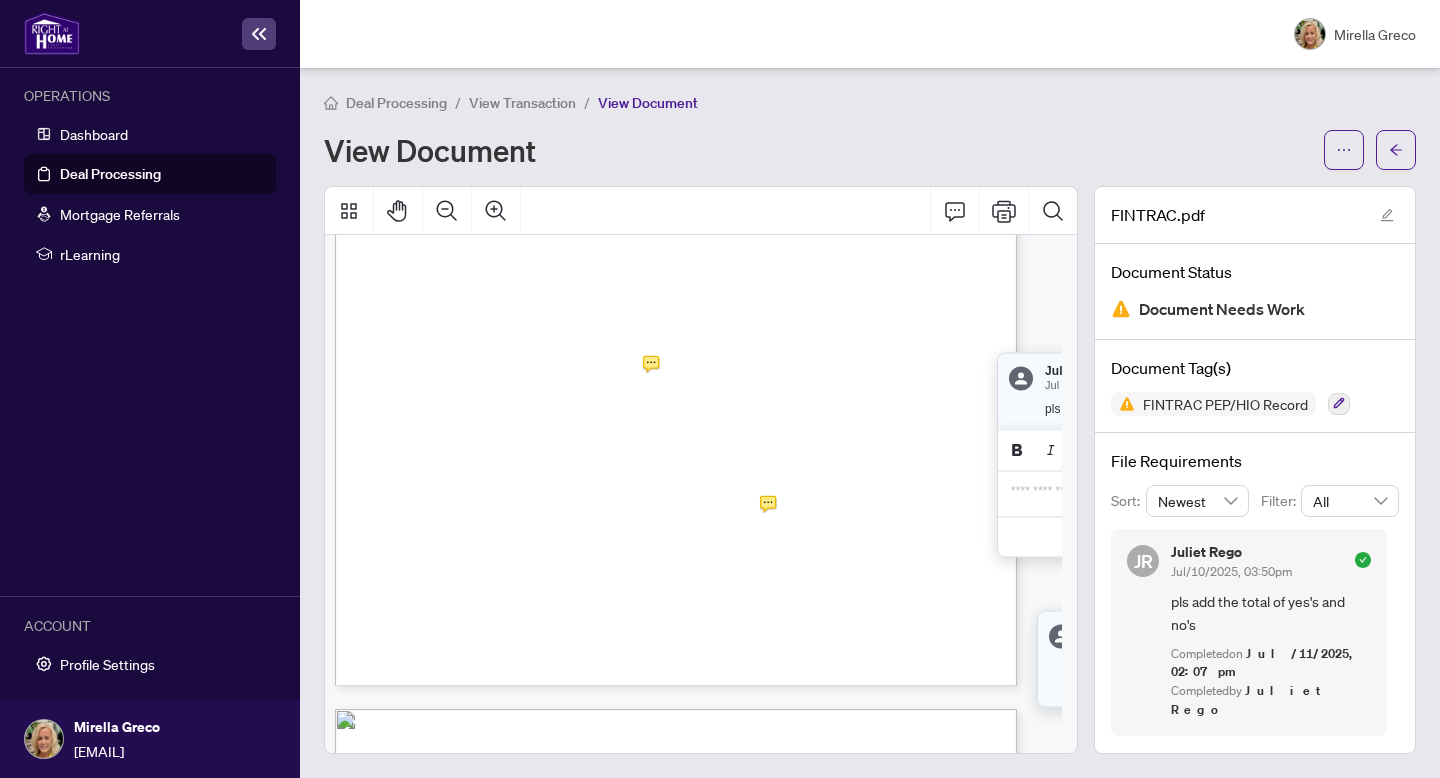 click on "Digisign Verified -a5cb8210-bc6f-4fcl -9112-a6cd3fl d9da6
ChEA g=:## hub lhd.widual ldenrificaTioh lhformaTioh Record Form 600
ha uco in lho P.o`rinc. oF 0rfun.a
C. Client Risk
T.art 1: Answer the tollowlng questlons Dy circling tne answer inal applies; thf"
# Question
1 Prlor to this transaction, did you previoiisly work wlth ttiis cl[ent or have a personal relatlonsnip with them? Elyes No
2 To your knowledge, does ttie cllBm have a criminal history in regards to illegal drug tratficking . bribery, fraud, forgery, Yes ENo POsslbly
murder, robbery, counterfeit money, stock manipulatlon, tax evasion or copyrl8r\t infringement?
3 To your knowledge. is tlit!re a concern al)oiit money laimdering or terrorist financing in the geooraphic locatlon of the Yes |No Passibly
property or yoiir brokerage location?
4 Does the cllent live witmn 10 kin of an intemational border or 5 kin of an International alrport? Yo§ EaNo
5 ls the clieiit a Canadian citizen or permaneiit resident? lIYes" at bounding box center [676, 245] 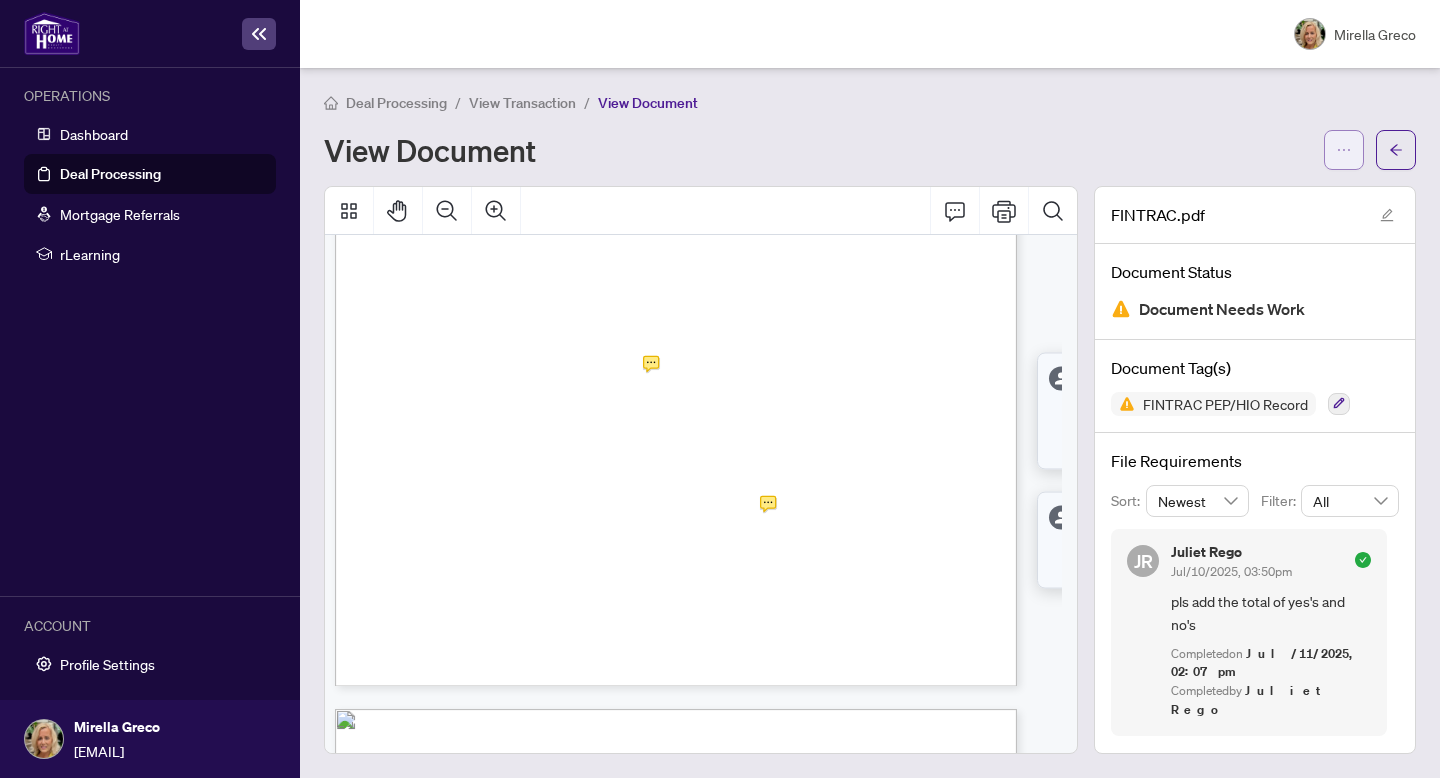 click 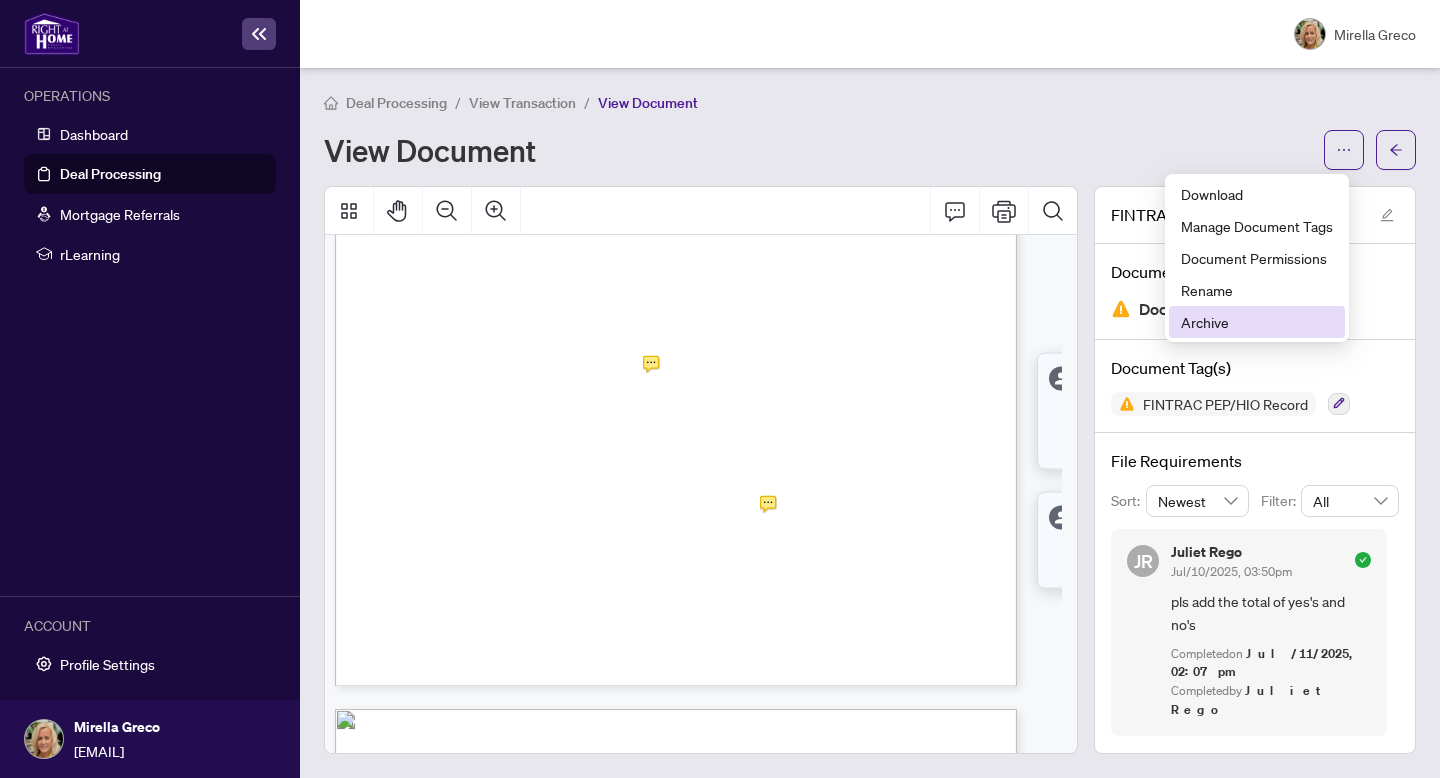 click on "Archive" at bounding box center (1257, 322) 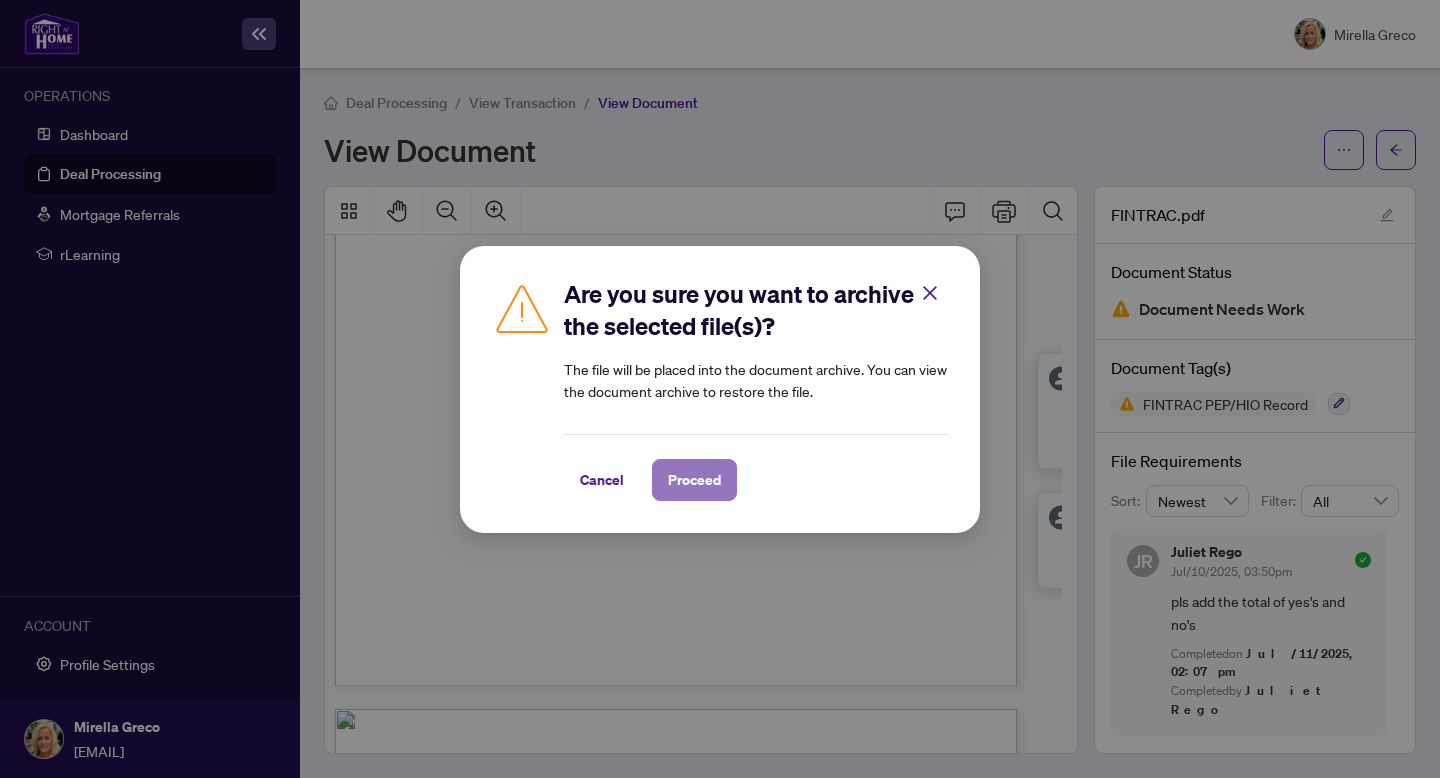 click on "Proceed" at bounding box center [694, 480] 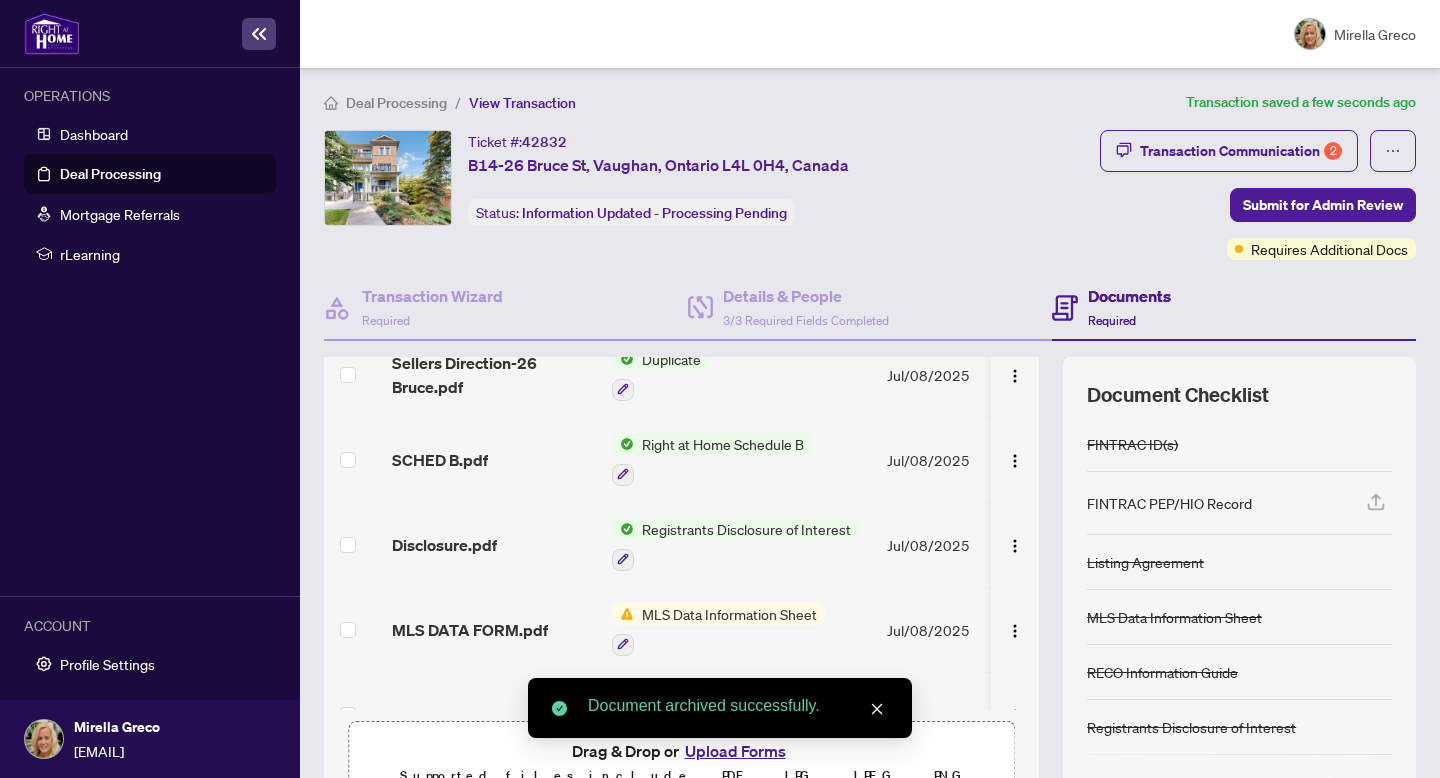 scroll, scrollTop: 801, scrollLeft: 0, axis: vertical 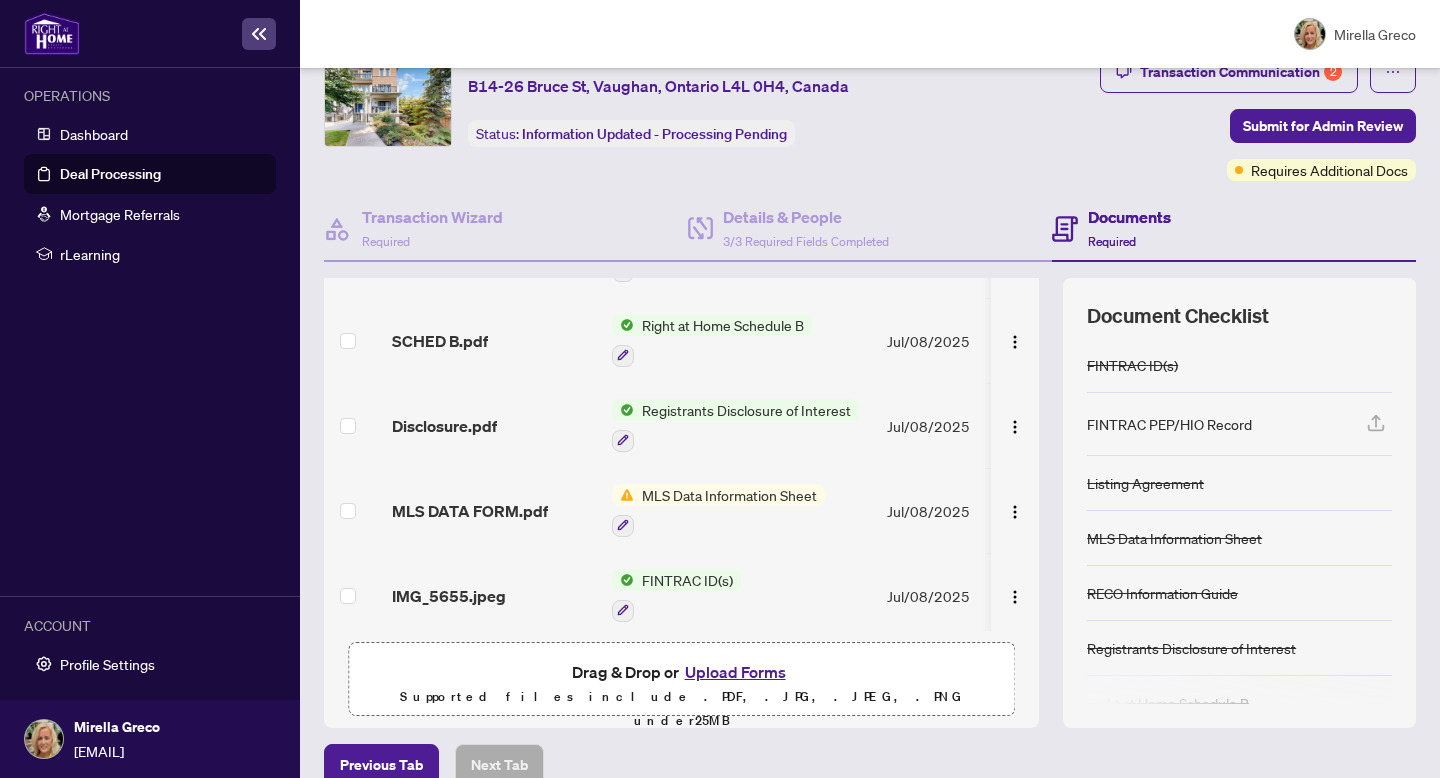 click on "MLS Data Information Sheet" at bounding box center (729, 495) 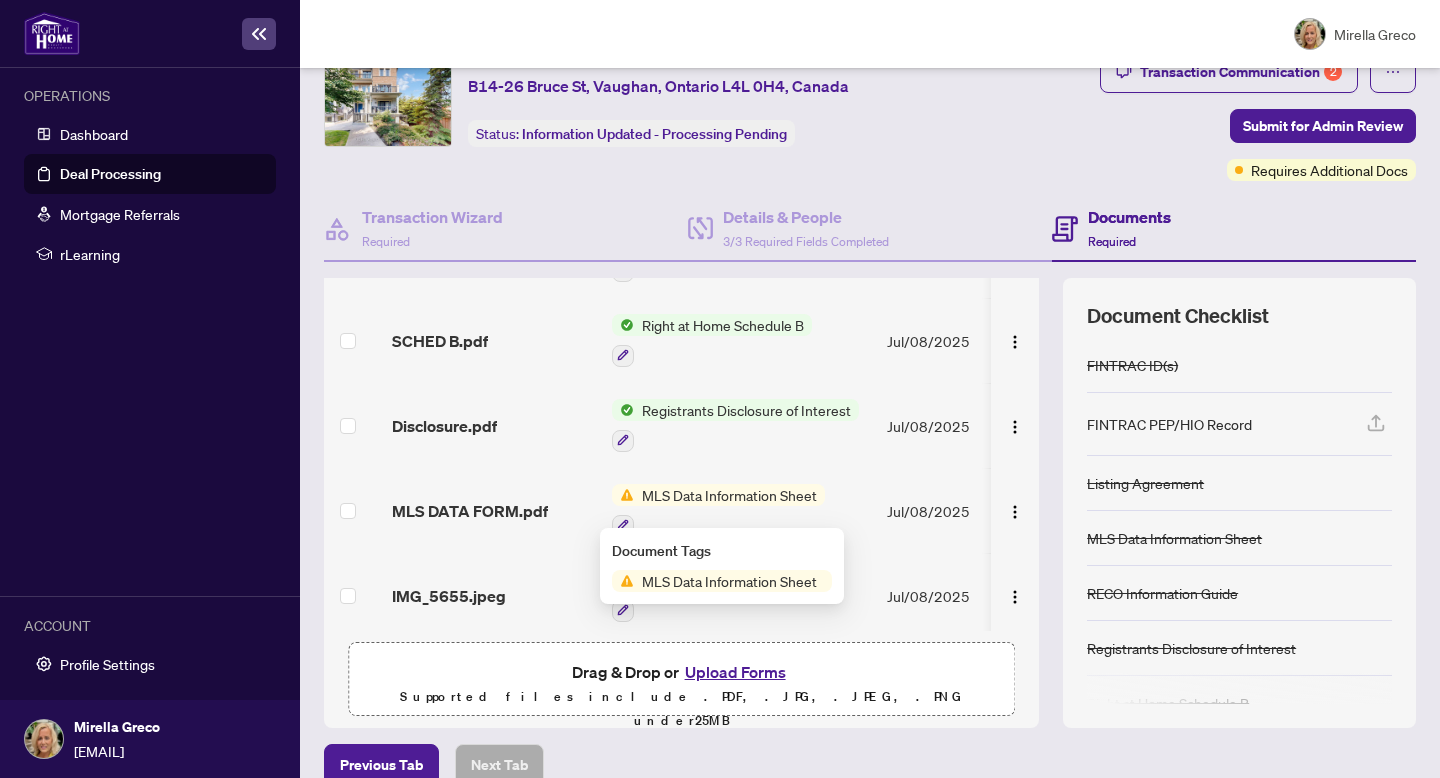 click on "MLS Data Information Sheet" at bounding box center (729, 581) 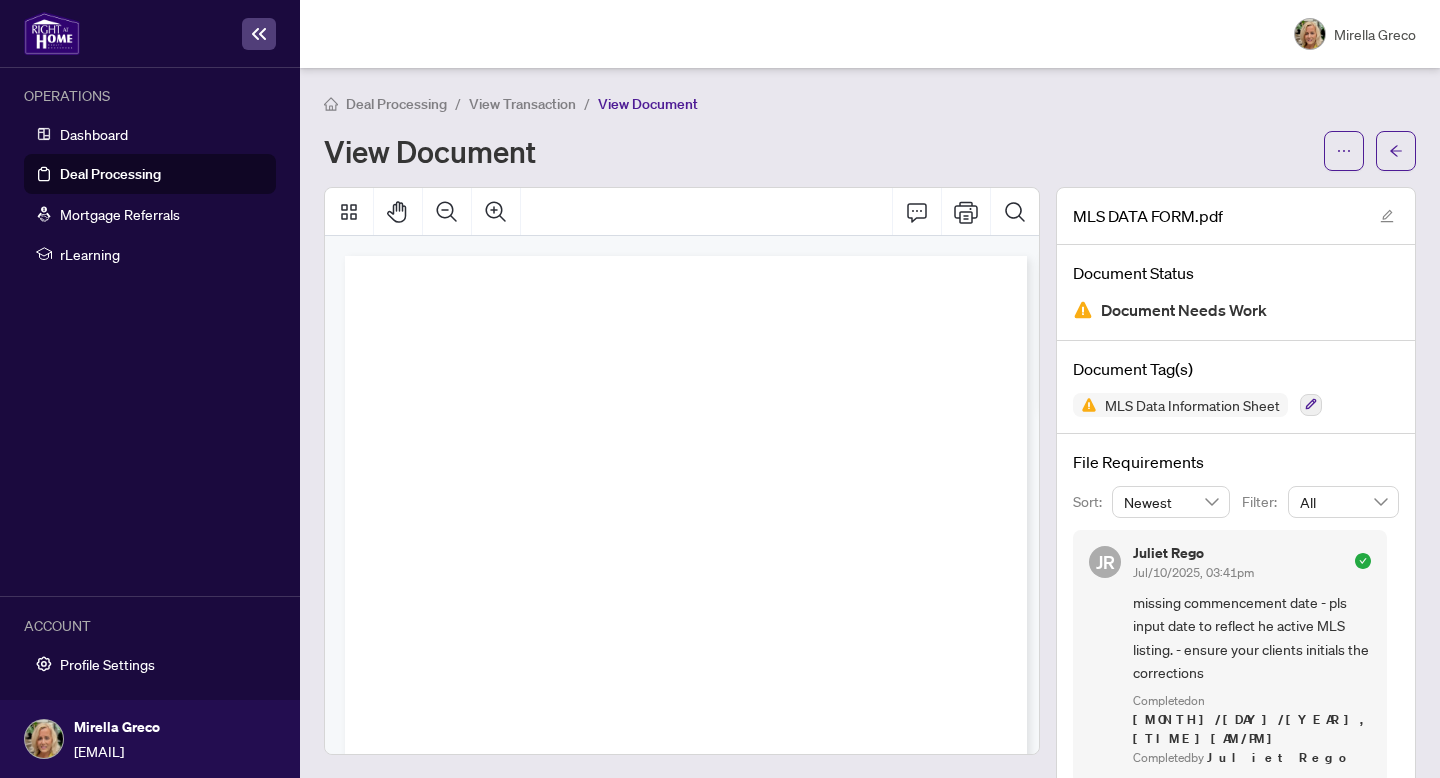 scroll, scrollTop: 43, scrollLeft: 0, axis: vertical 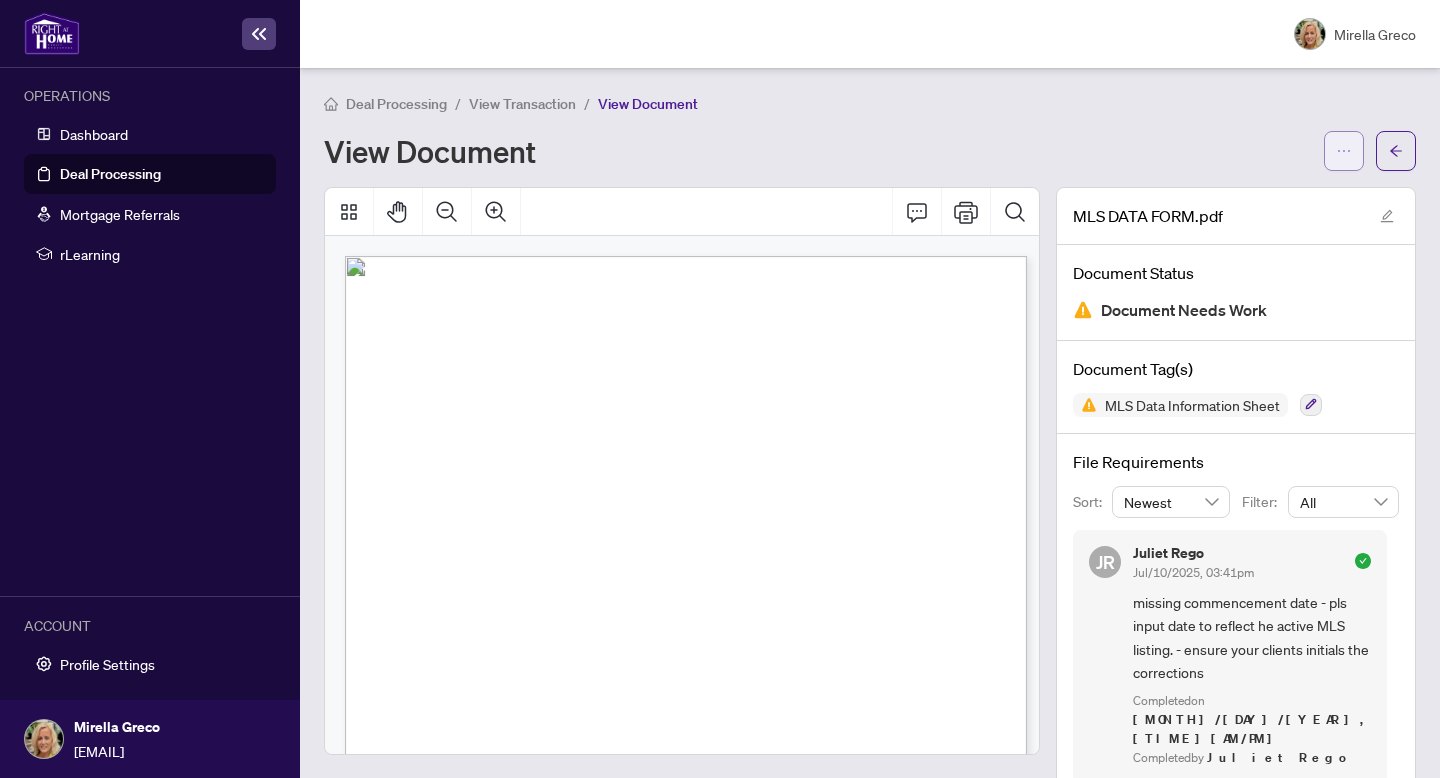click at bounding box center (1344, 151) 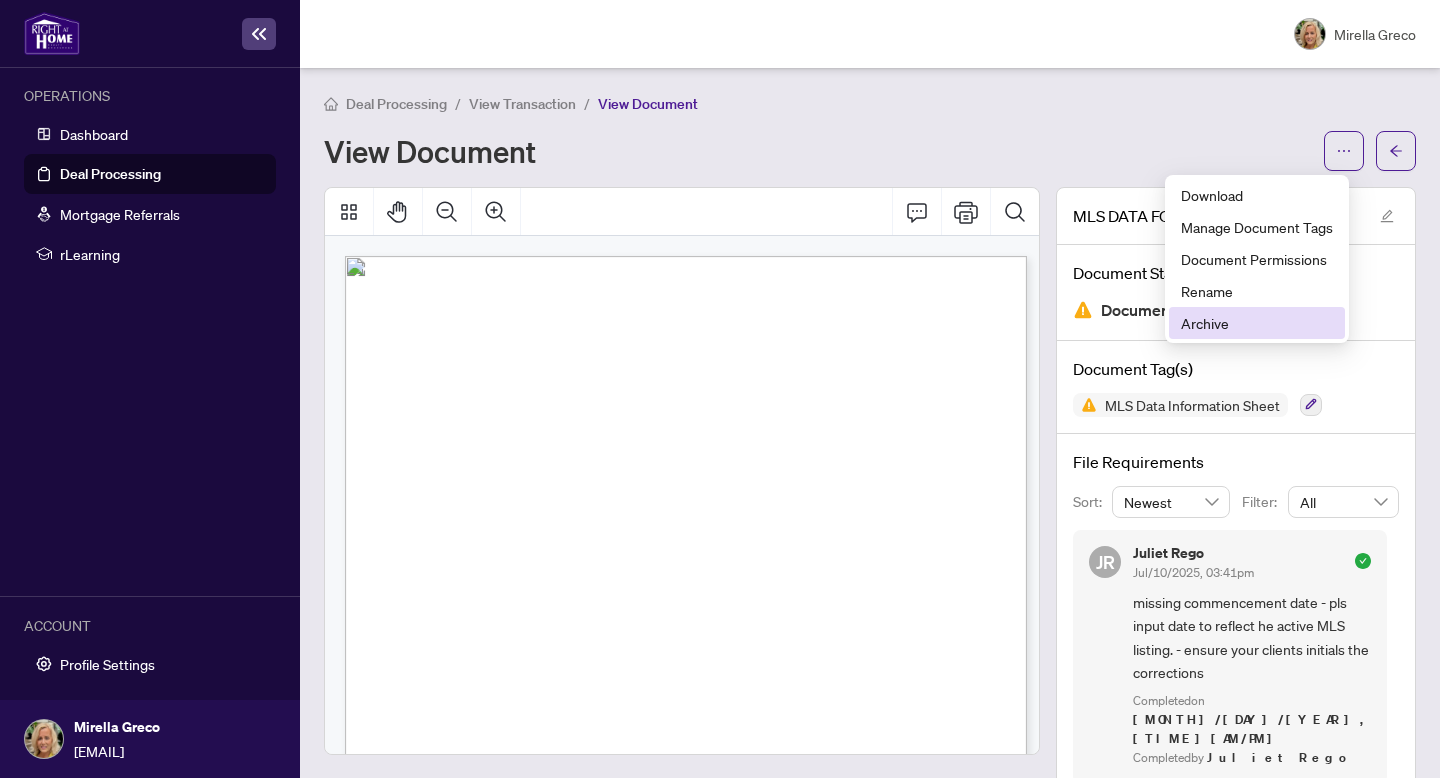 click on "Archive" at bounding box center [1257, 323] 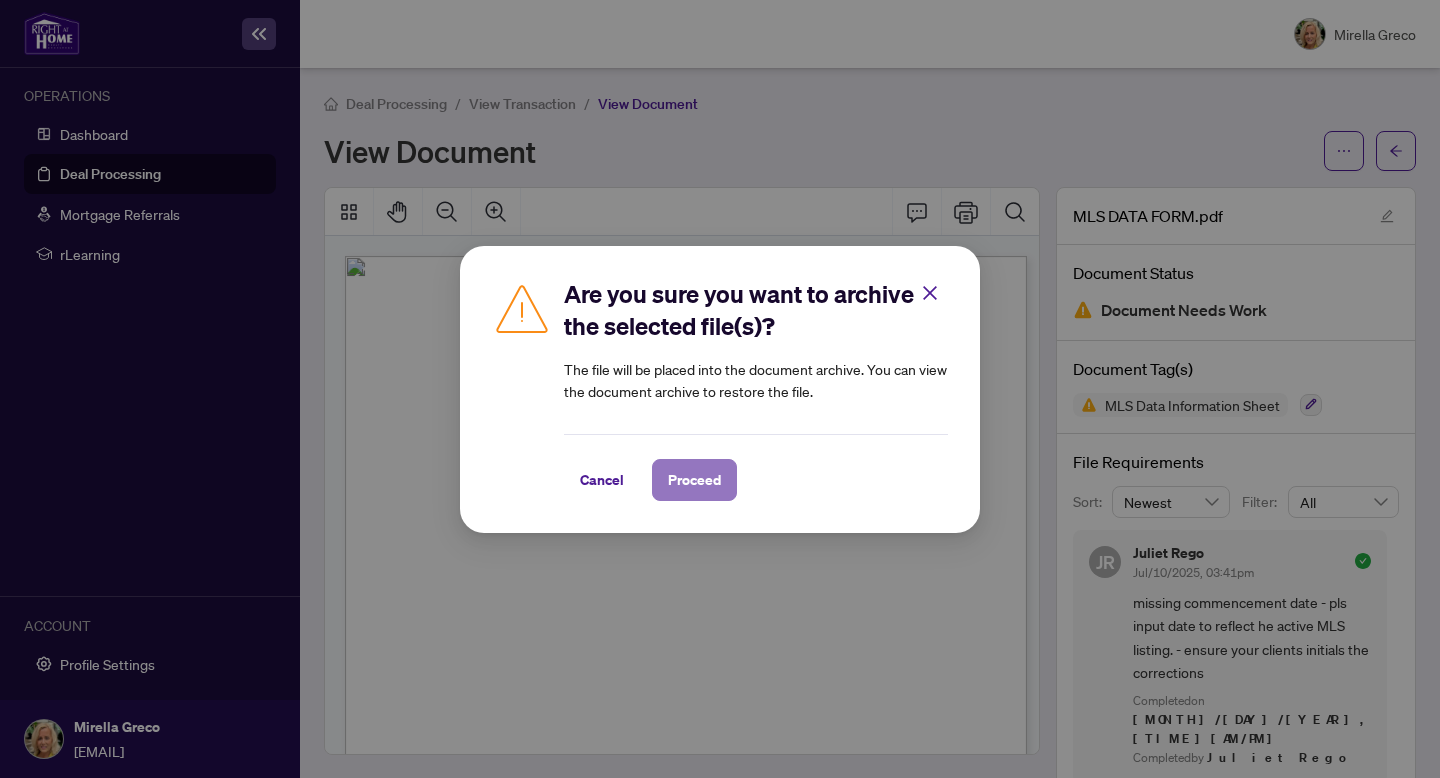 click on "Proceed" at bounding box center (694, 480) 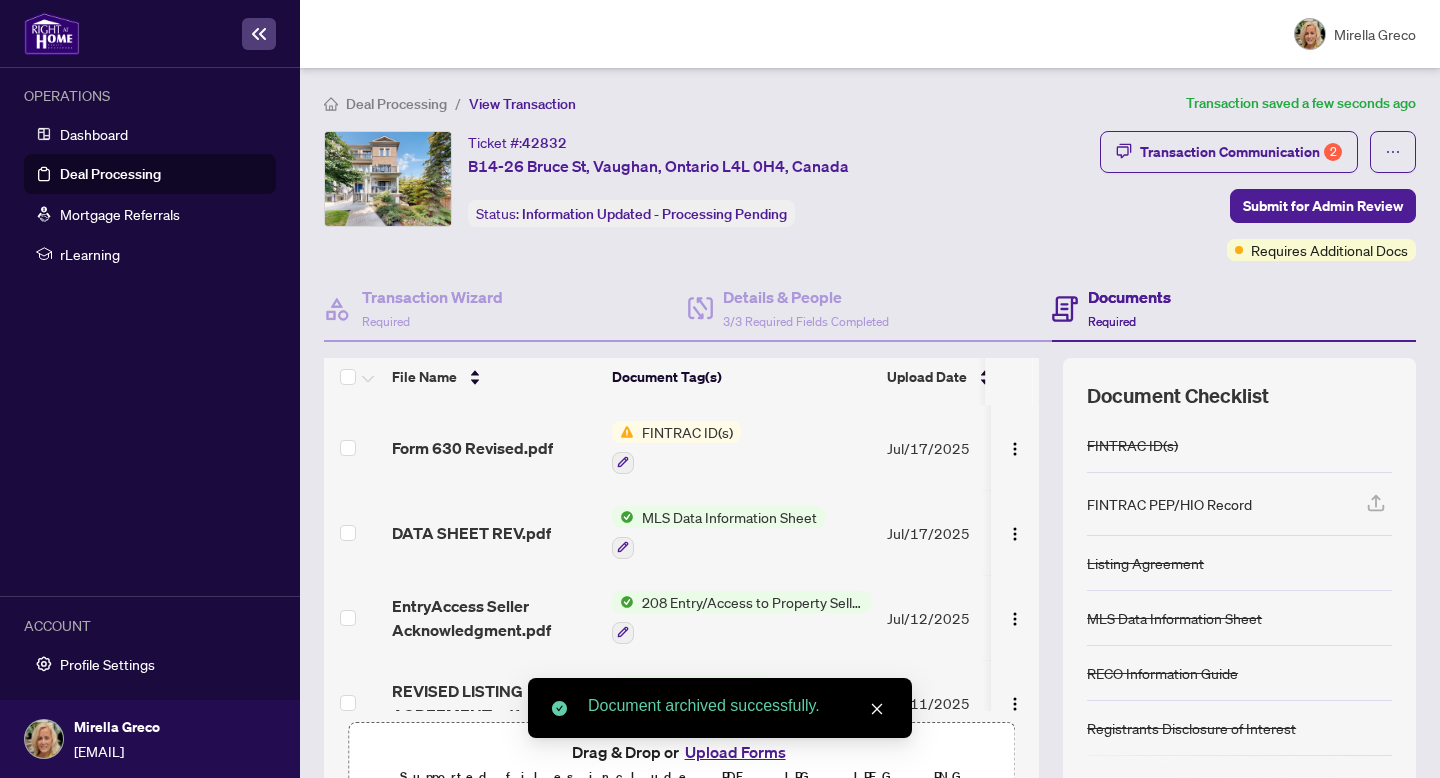 scroll, scrollTop: 8, scrollLeft: 0, axis: vertical 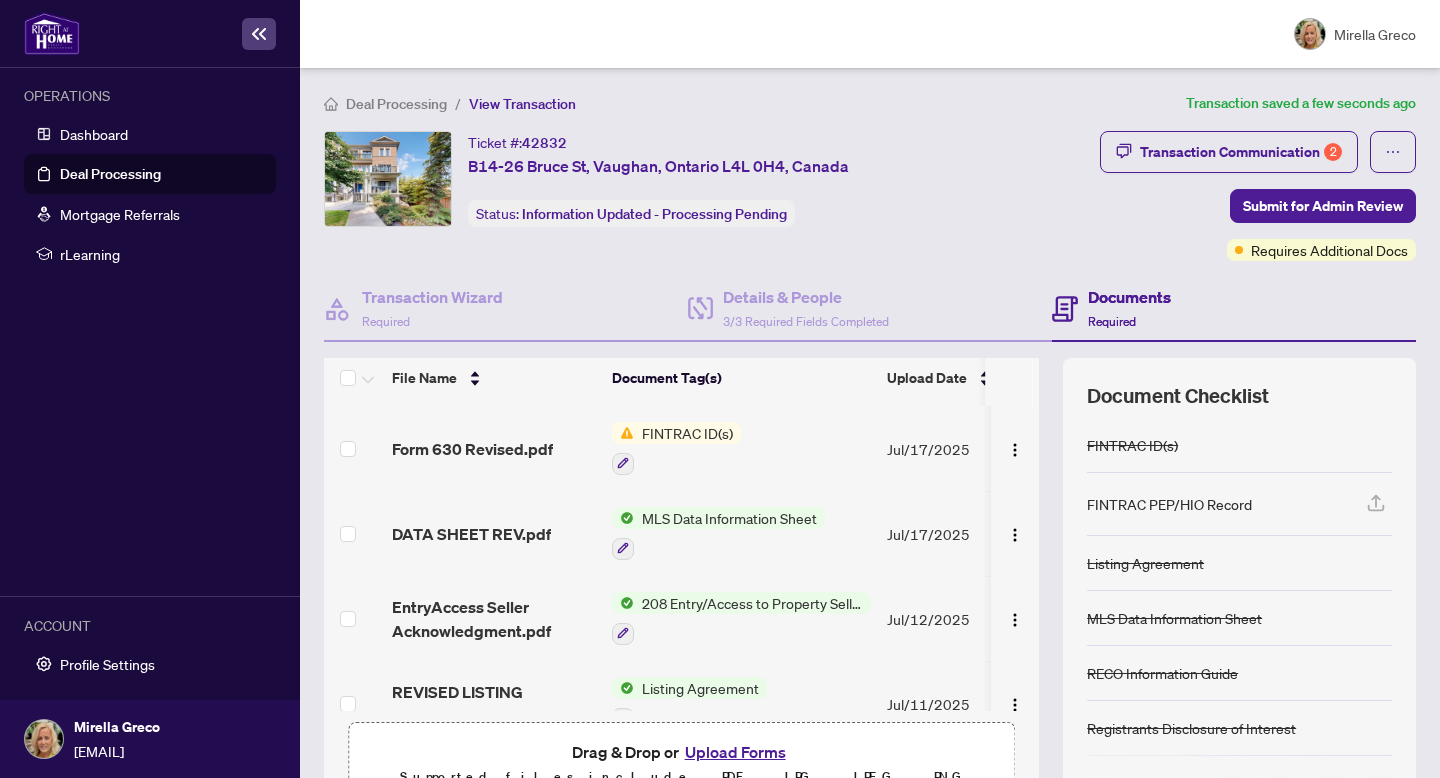 click on "FINTRAC ID(s)" at bounding box center (687, 433) 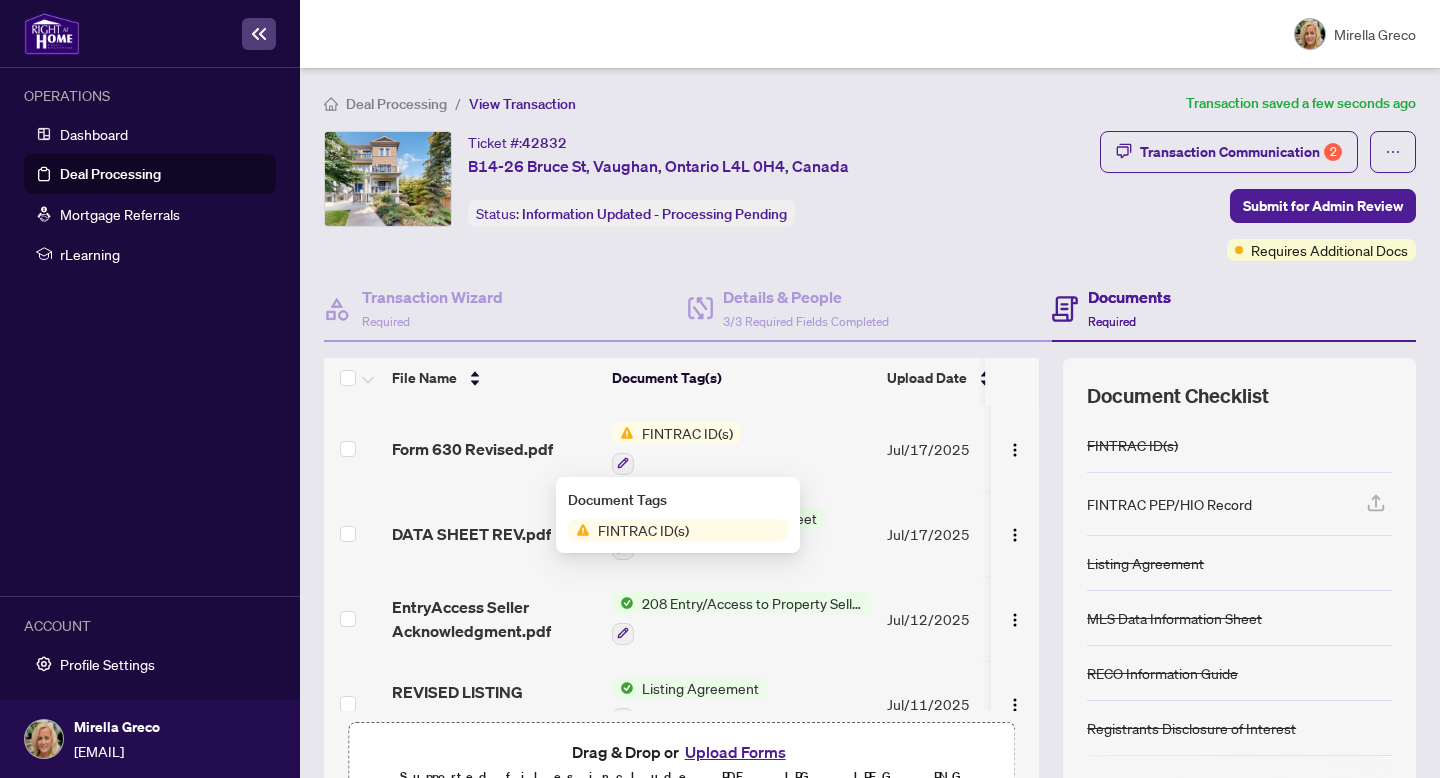 click on "FINTRAC ID(s)" at bounding box center [643, 530] 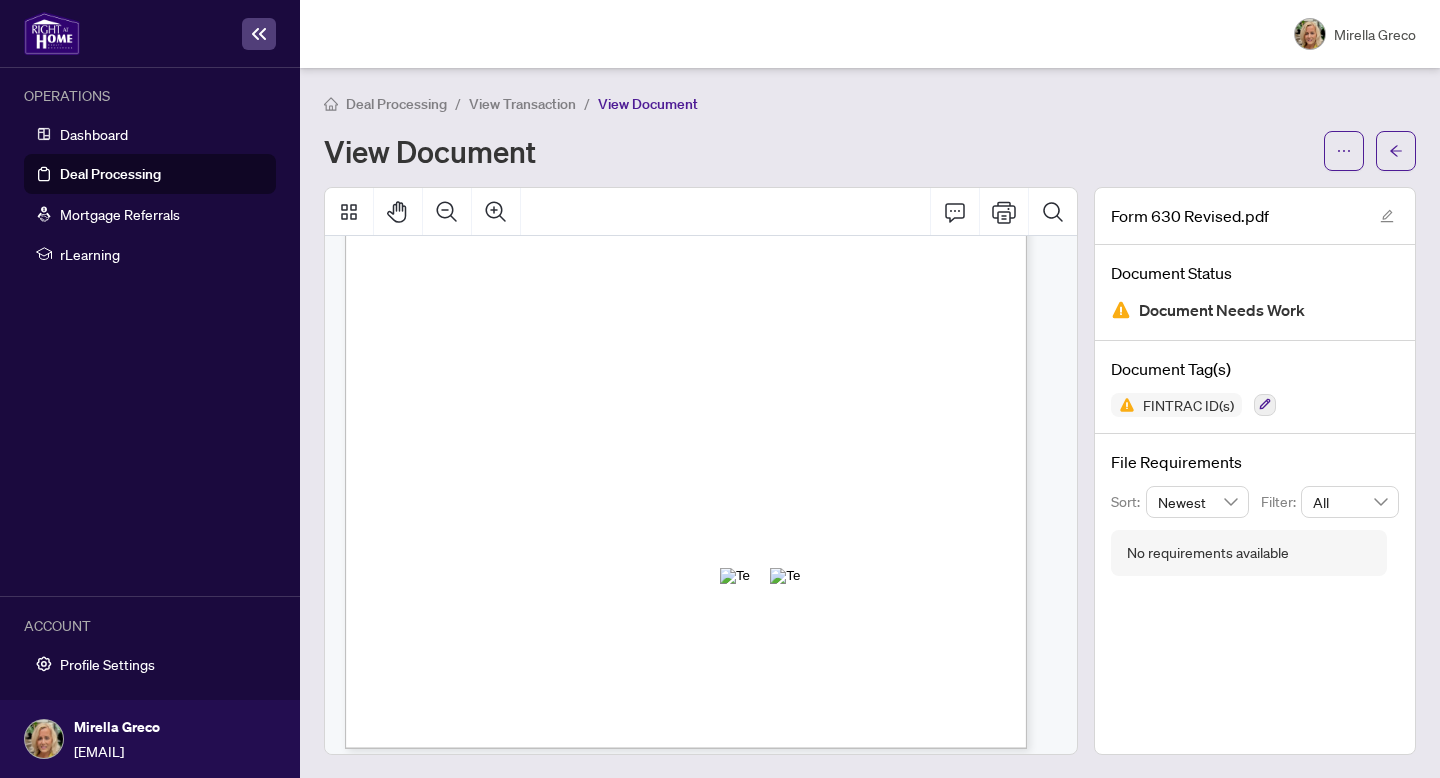 scroll, scrollTop: 405, scrollLeft: 0, axis: vertical 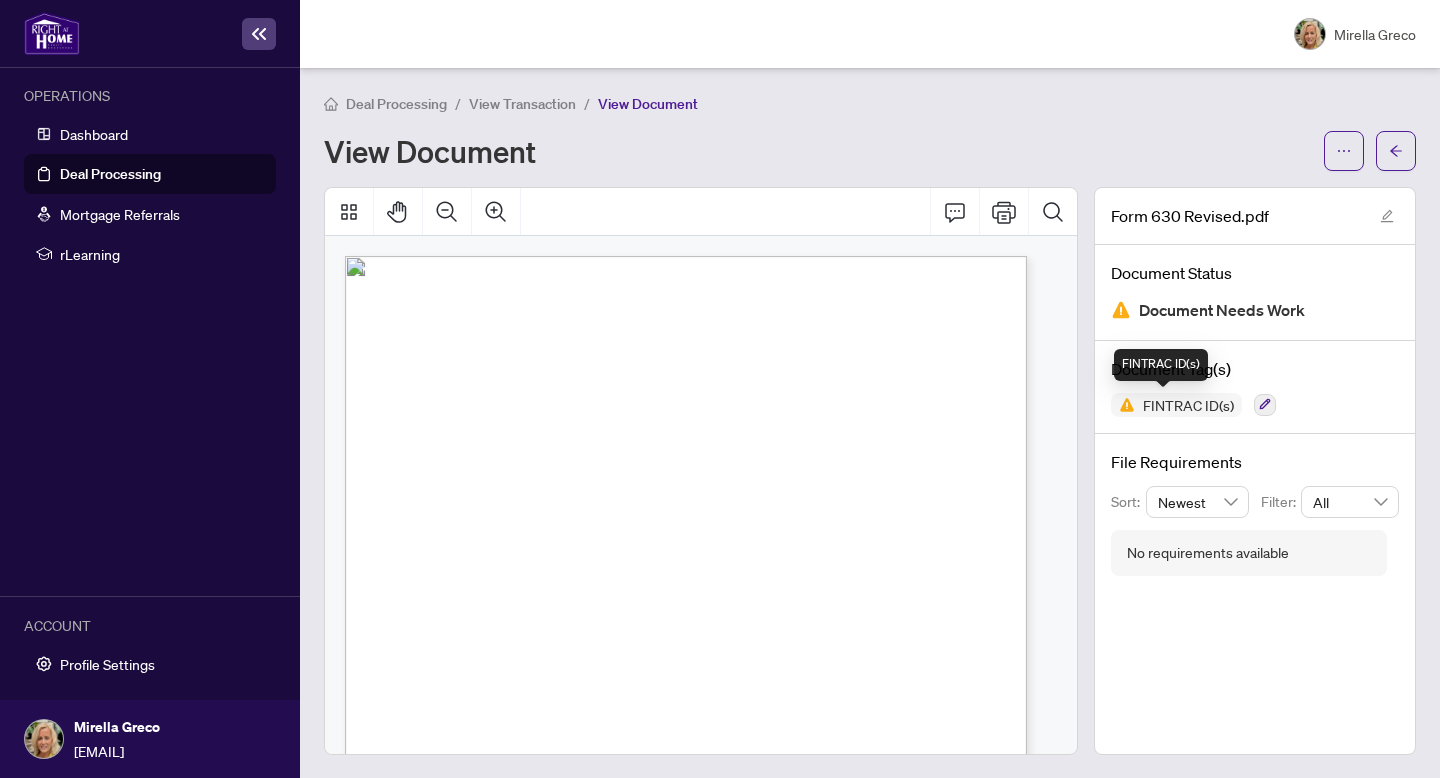 click on "FINTRAC ID(s)" at bounding box center (1188, 405) 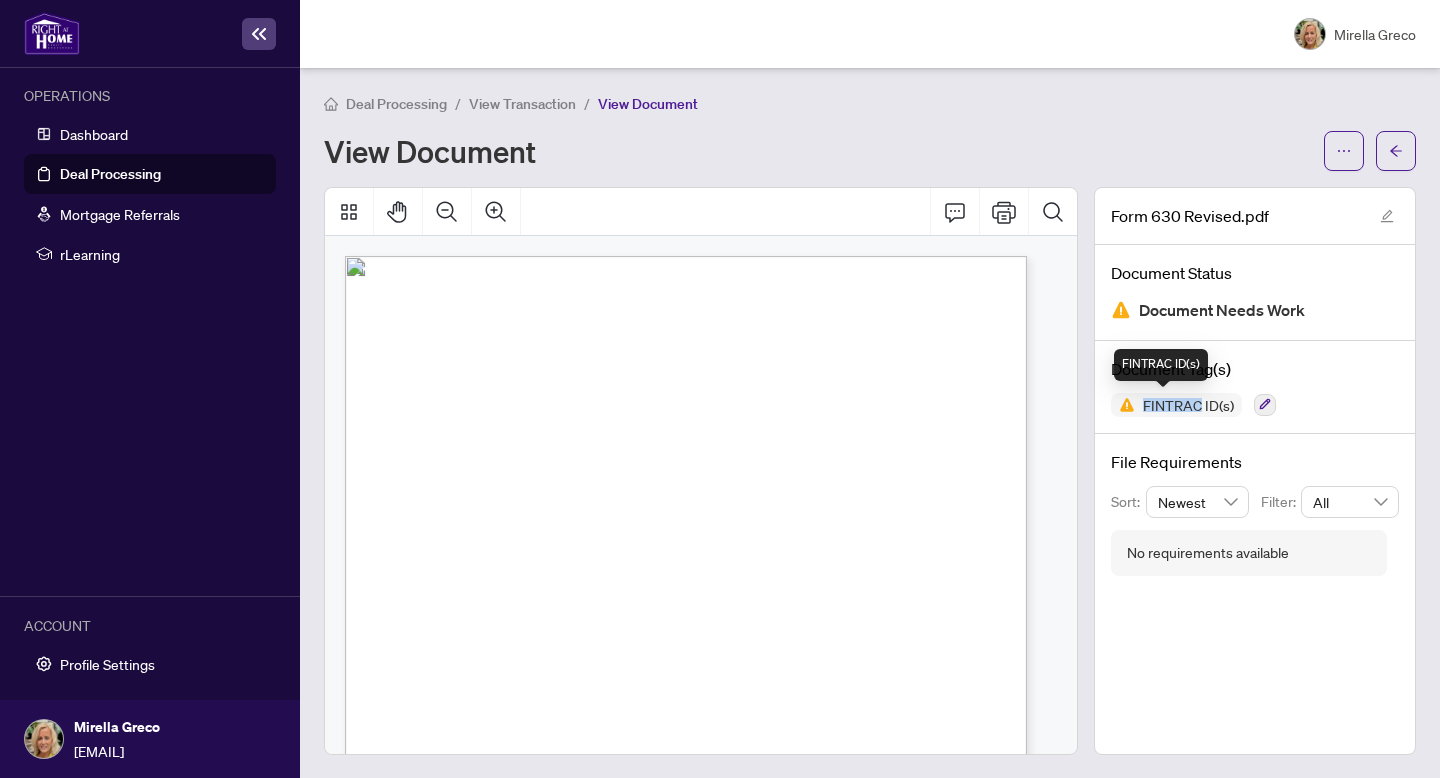 click on "FINTRAC ID(s)" at bounding box center [1188, 405] 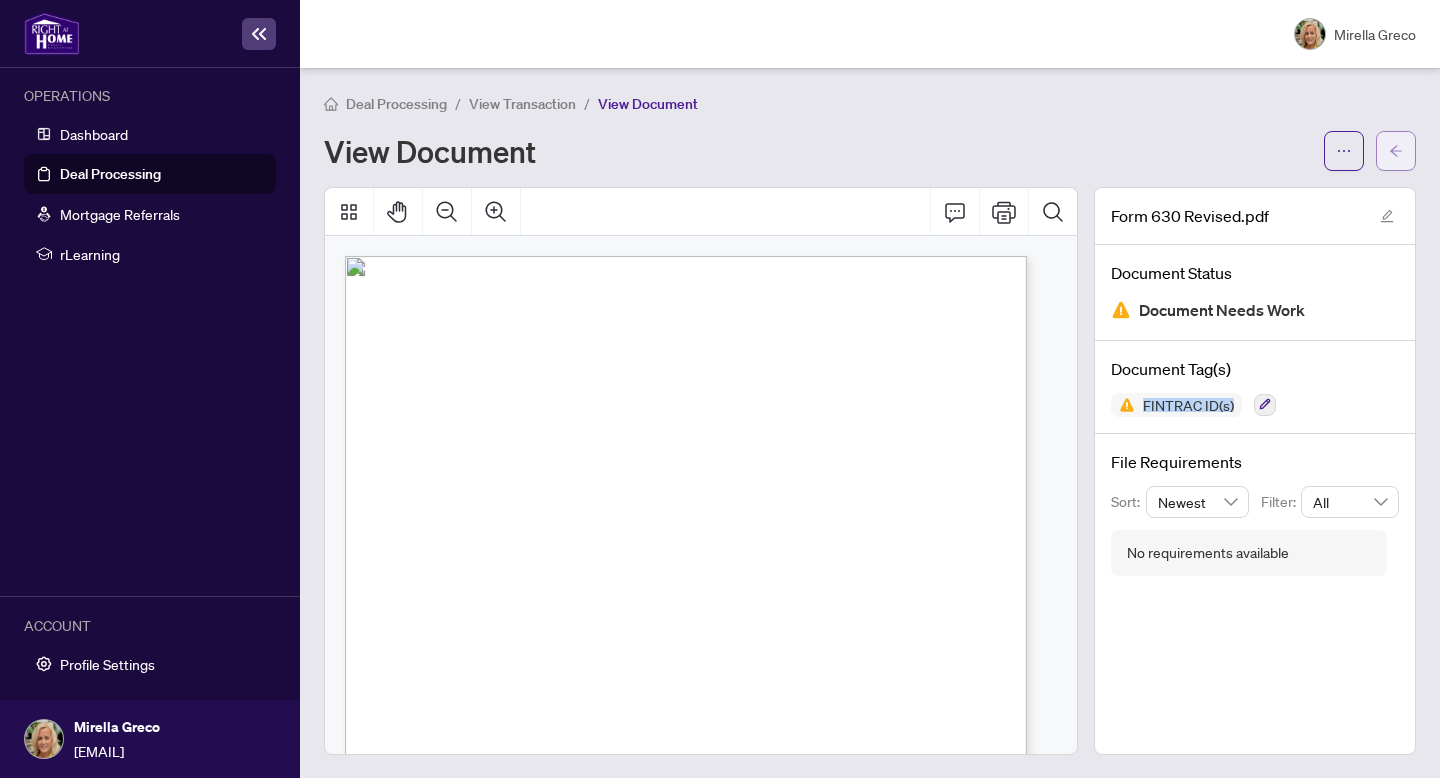 click at bounding box center (1396, 151) 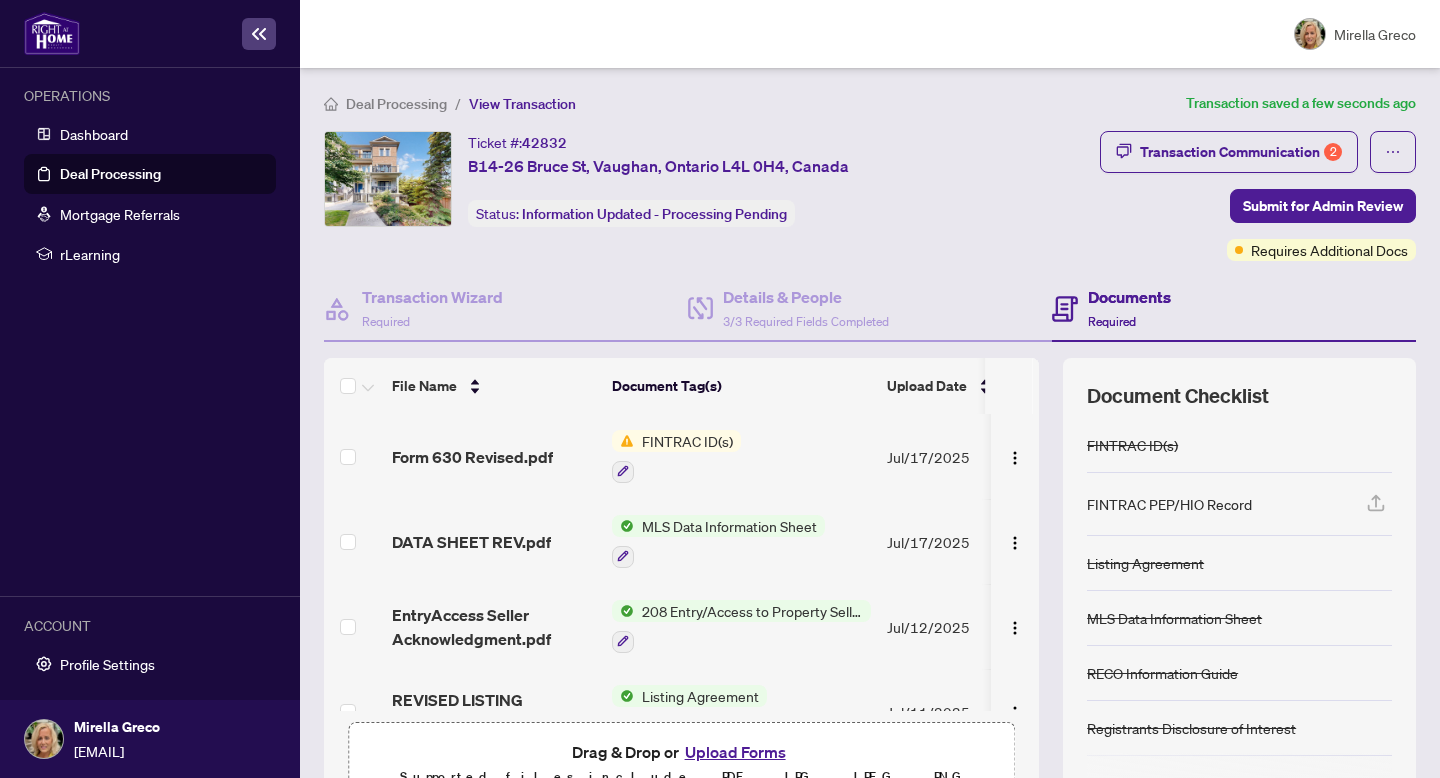 scroll, scrollTop: 35, scrollLeft: 0, axis: vertical 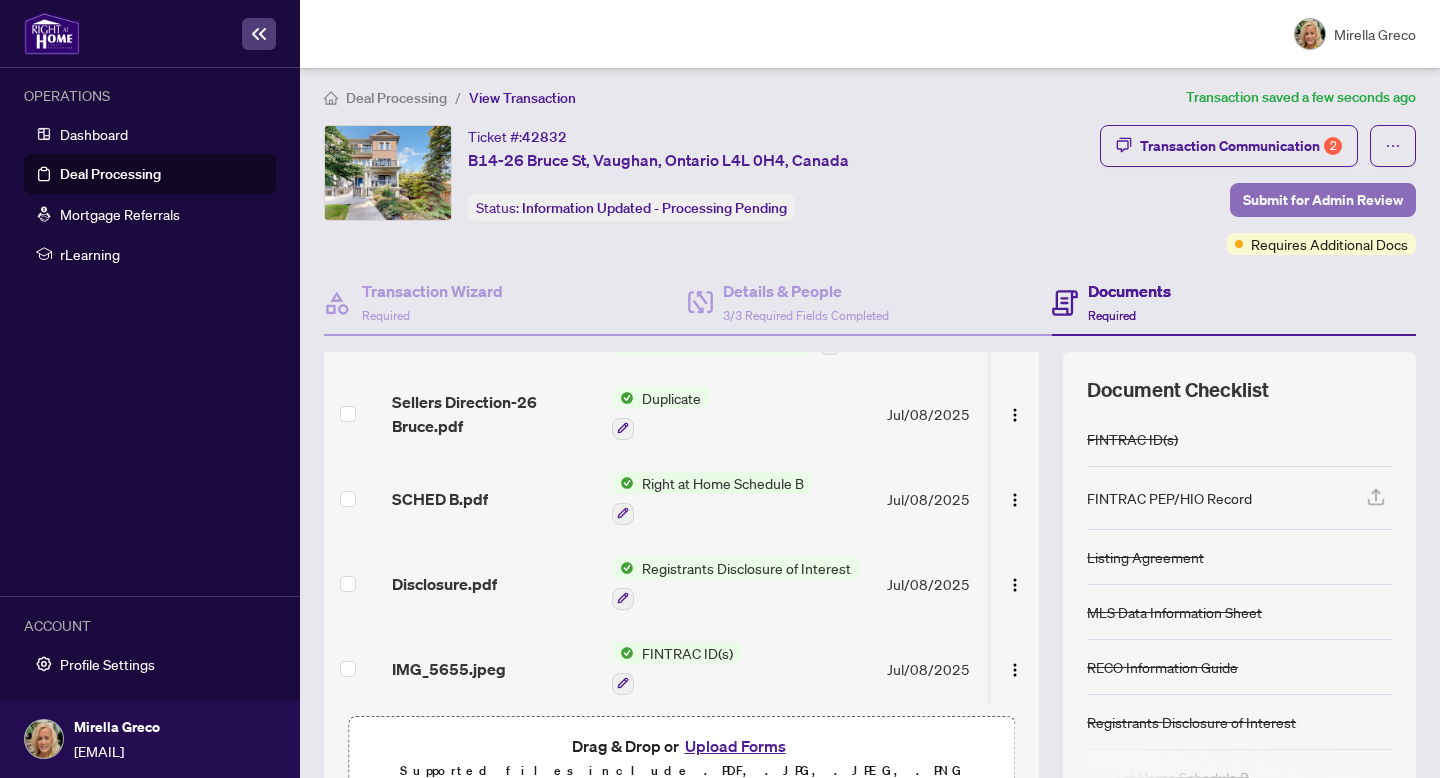 click on "Submit for Admin Review" at bounding box center (1323, 200) 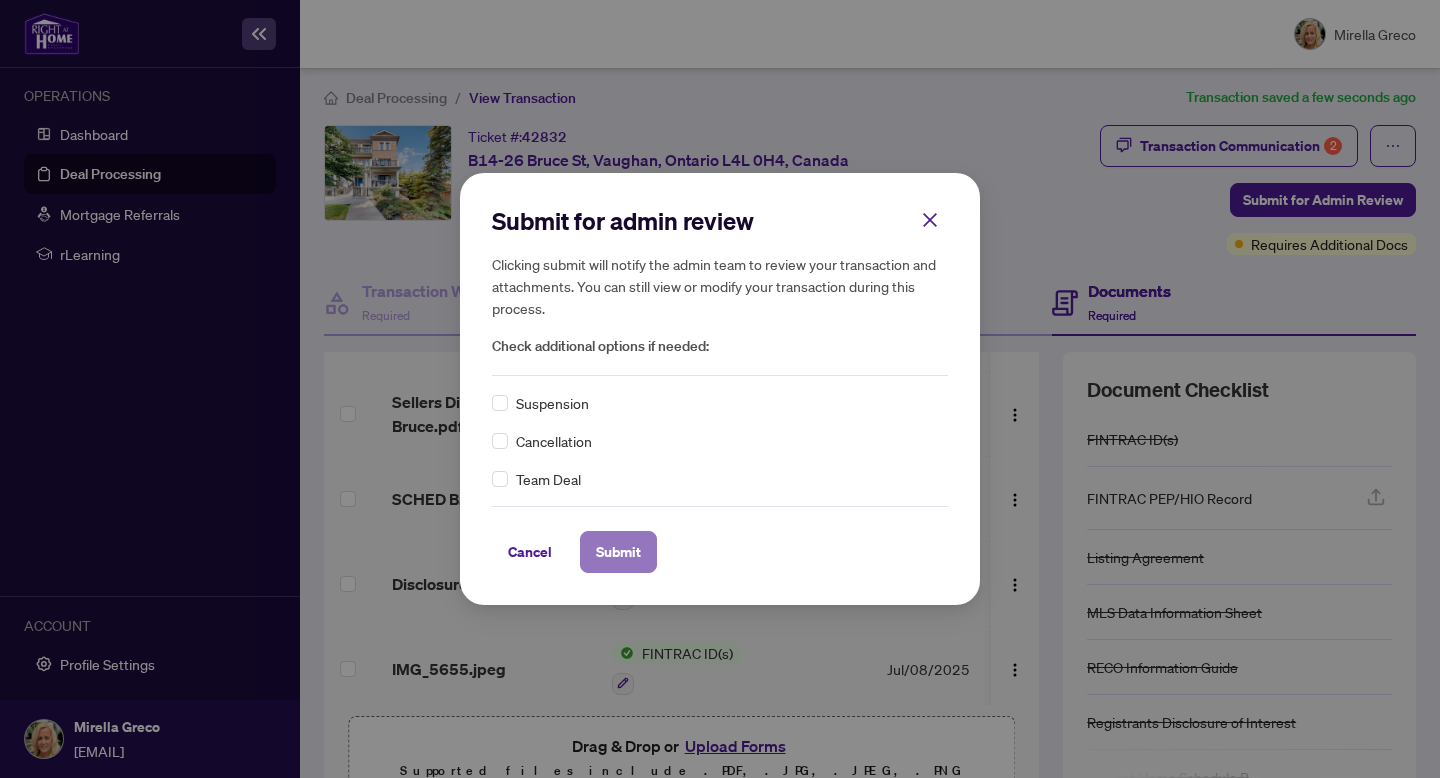click on "Submit" at bounding box center [618, 552] 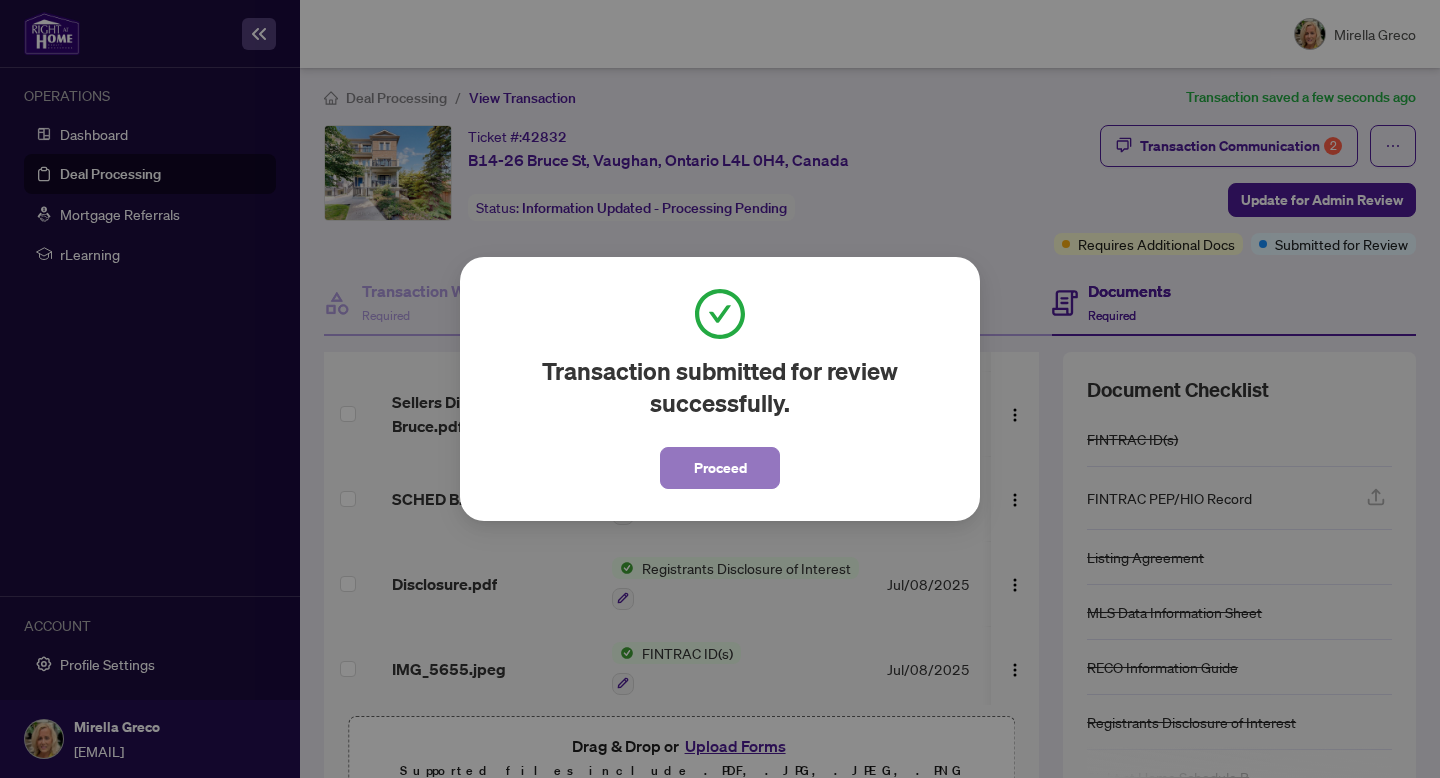 click on "Proceed" at bounding box center (720, 468) 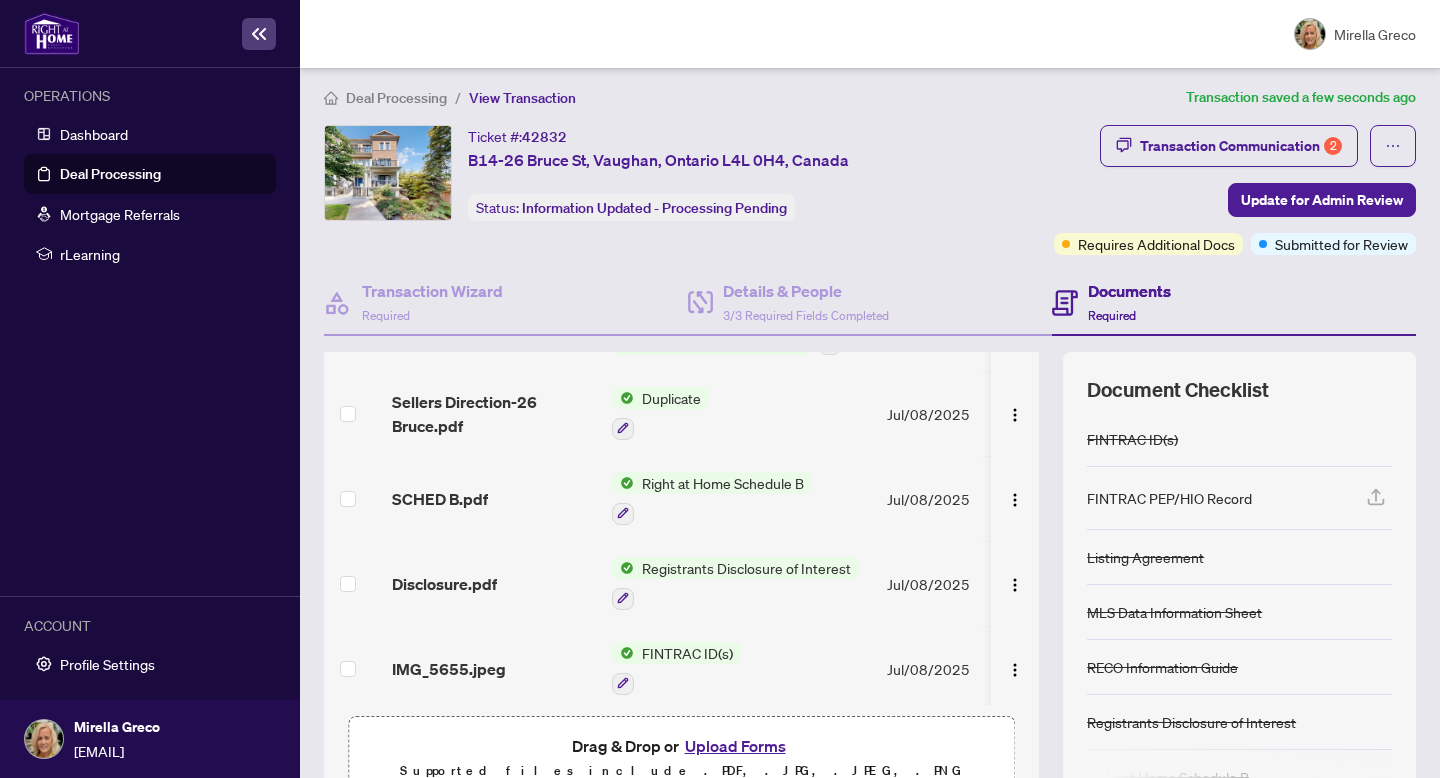 scroll, scrollTop: 111, scrollLeft: 0, axis: vertical 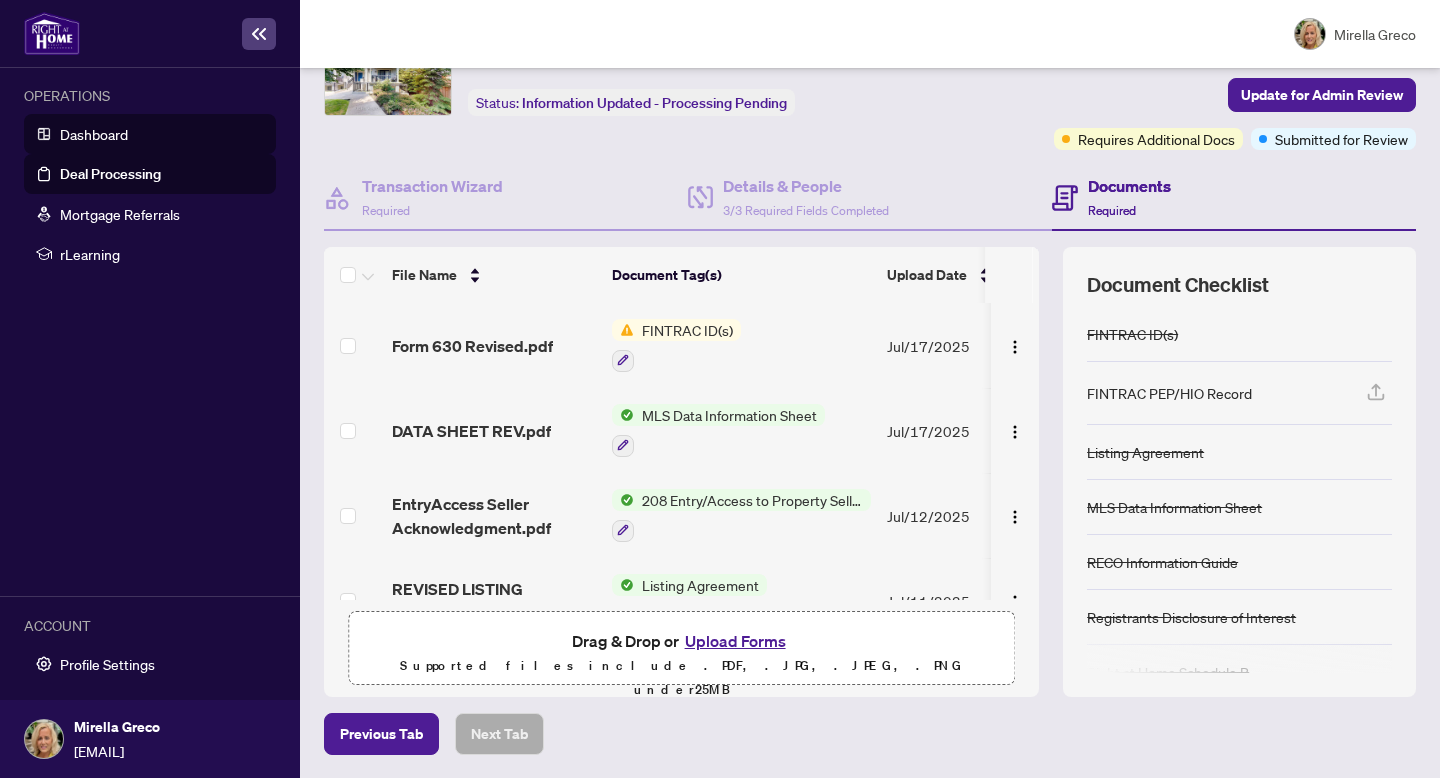 click on "Dashboard" at bounding box center (94, 134) 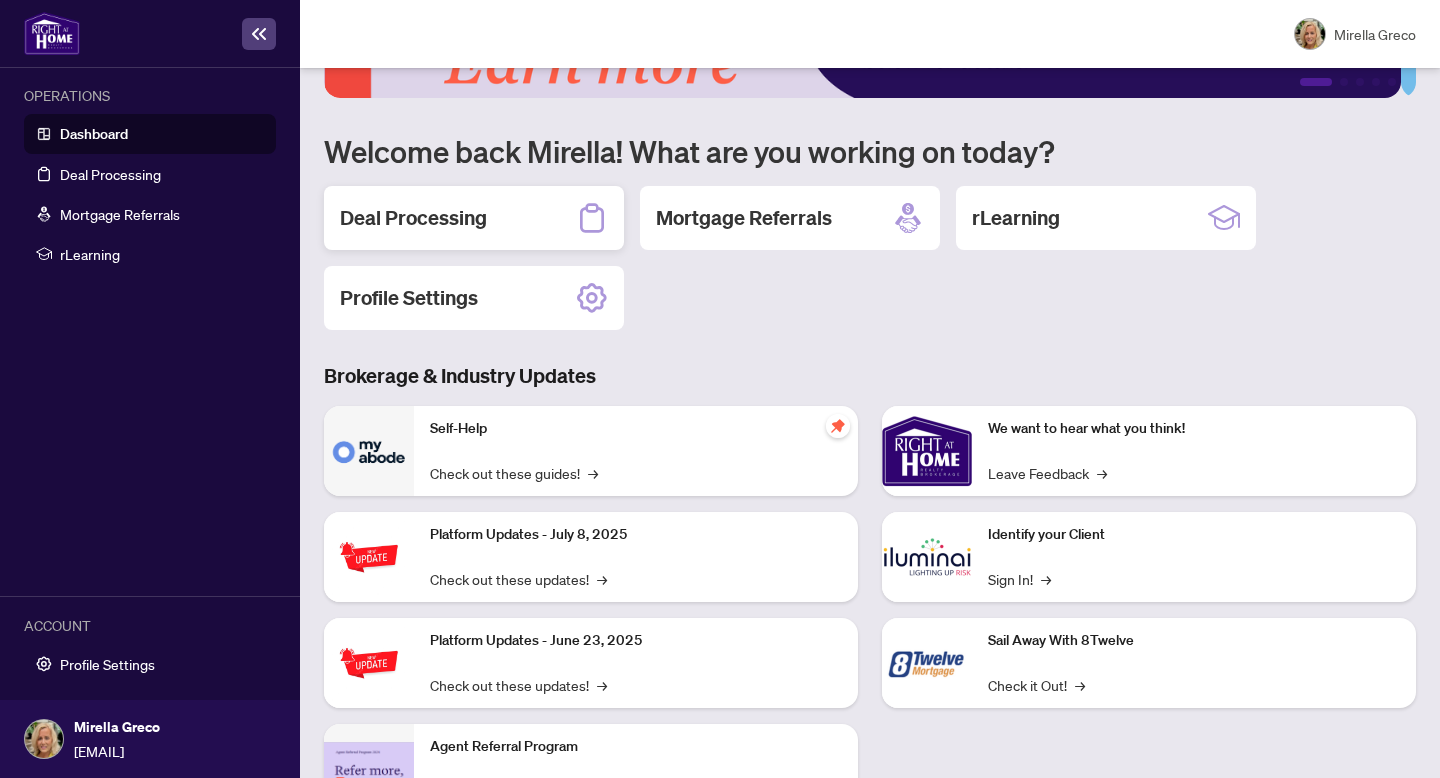 click on "Deal Processing" at bounding box center [413, 218] 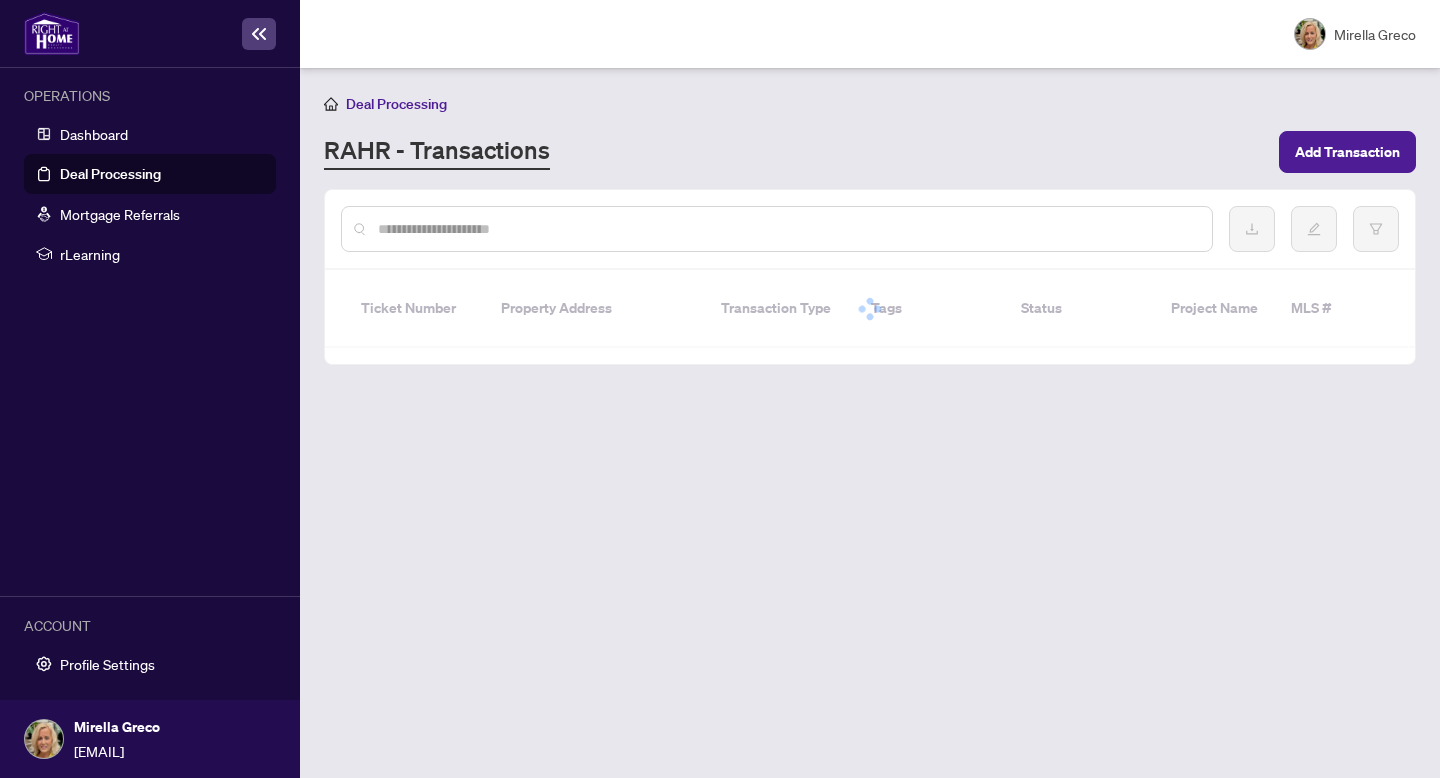 scroll, scrollTop: 0, scrollLeft: 0, axis: both 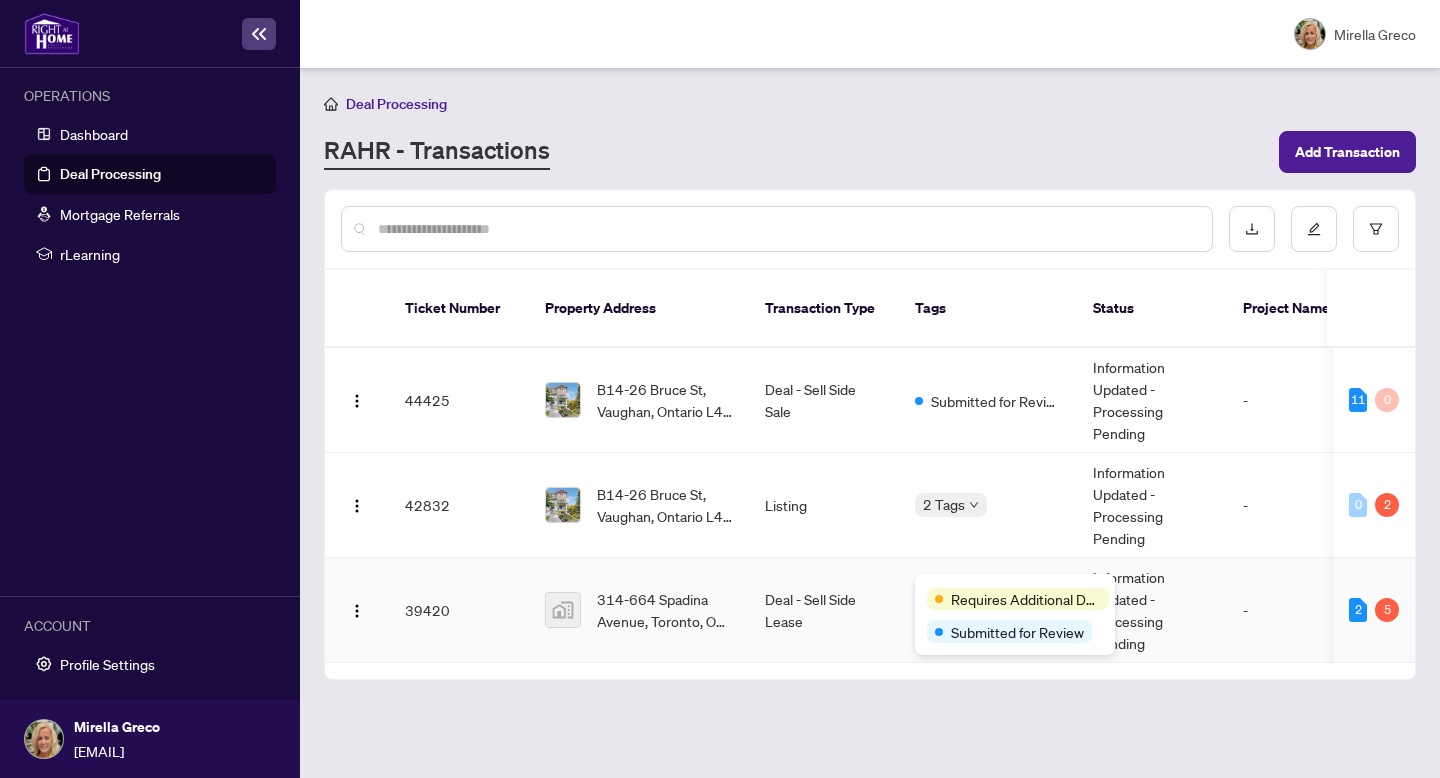 click on "Requires Additional Docs Submitted for Review" at bounding box center [1015, 614] 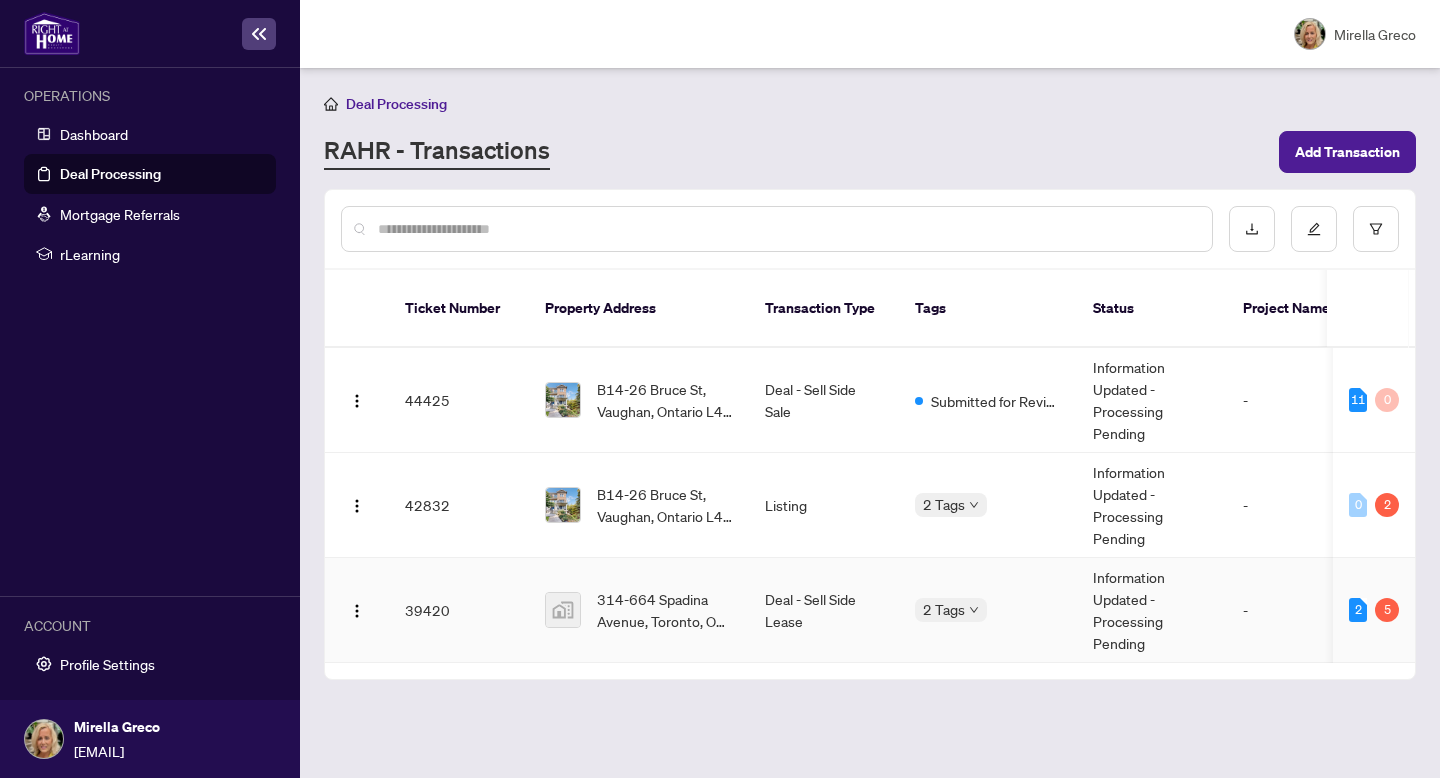 click on "314-664 Spadina Avenue, Toronto, ON, Canada" at bounding box center [639, 610] 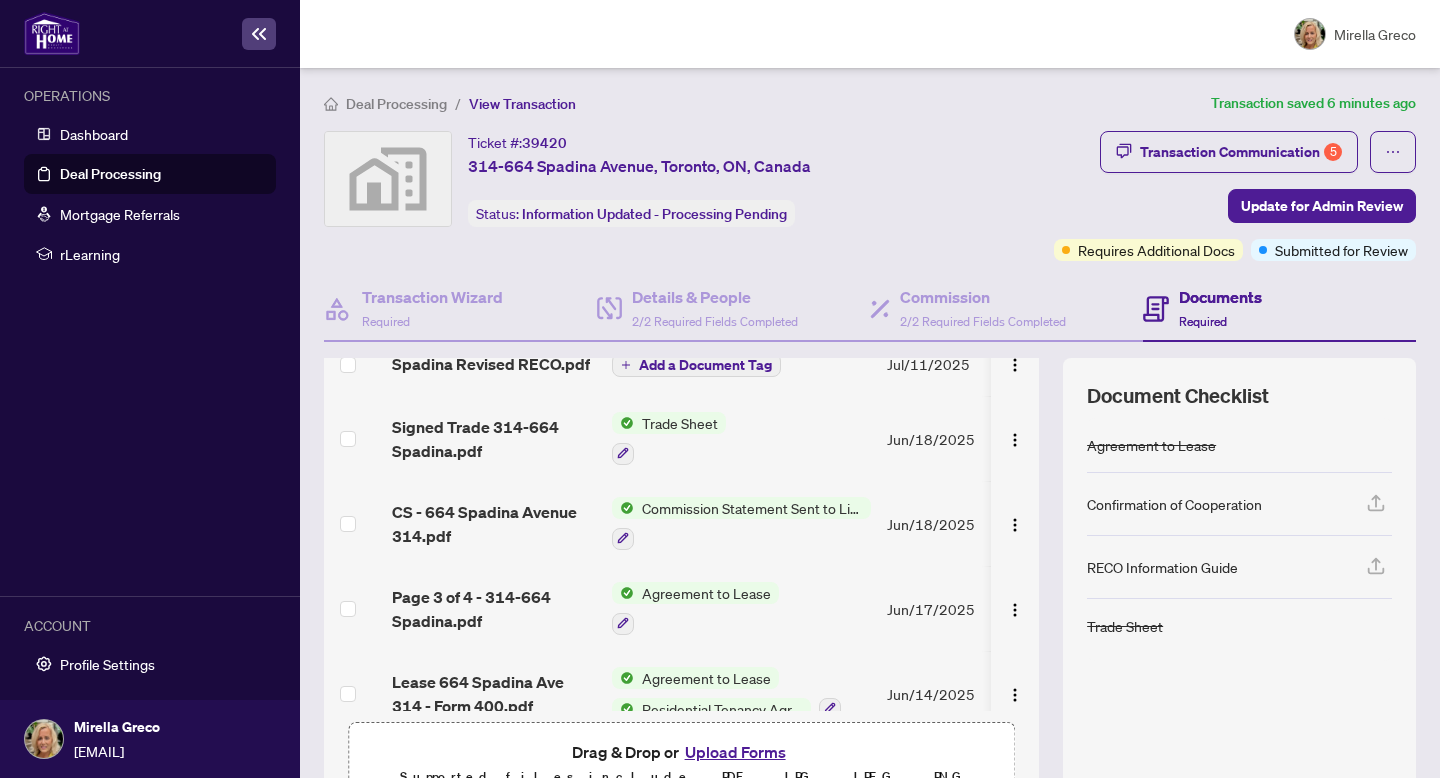 scroll, scrollTop: 189, scrollLeft: 0, axis: vertical 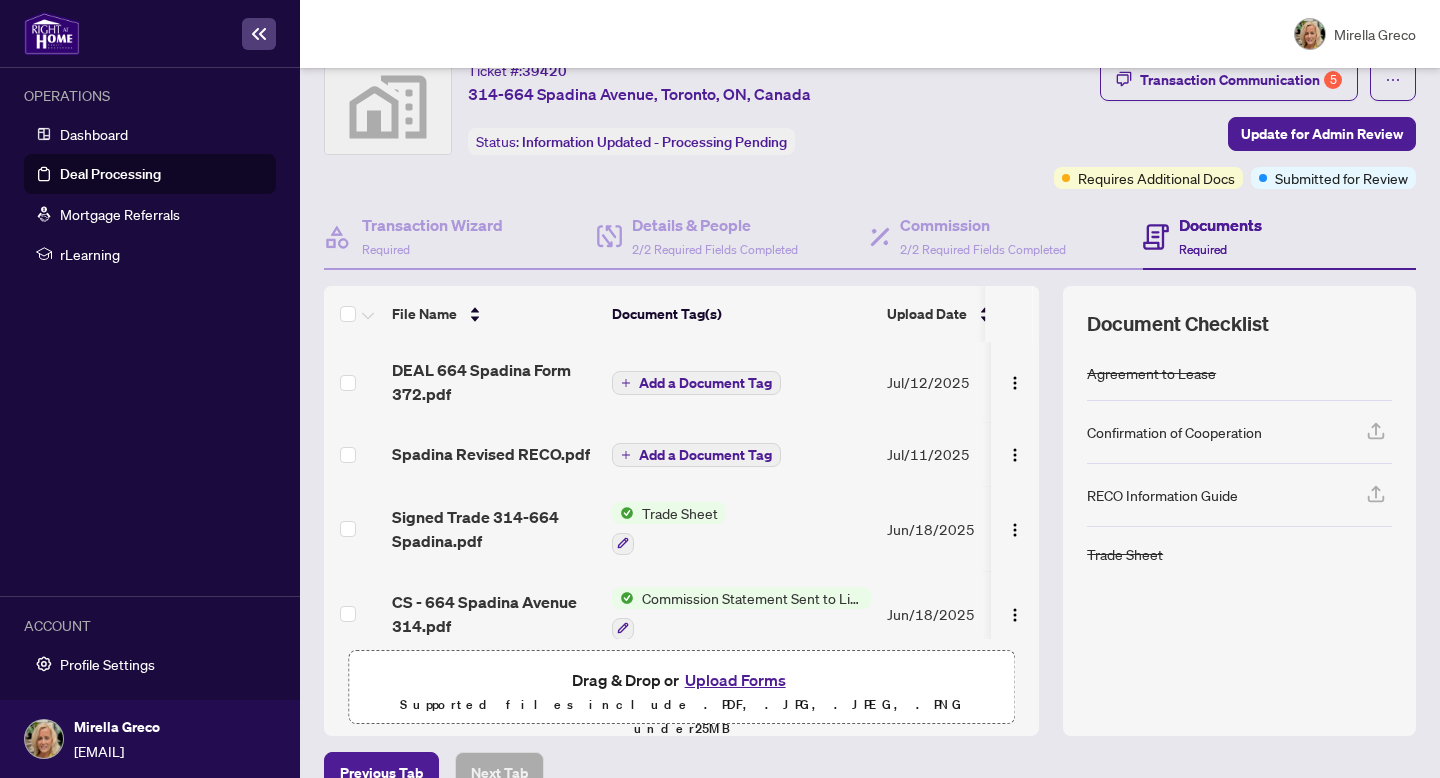 click on "Add a Document Tag" at bounding box center [705, 383] 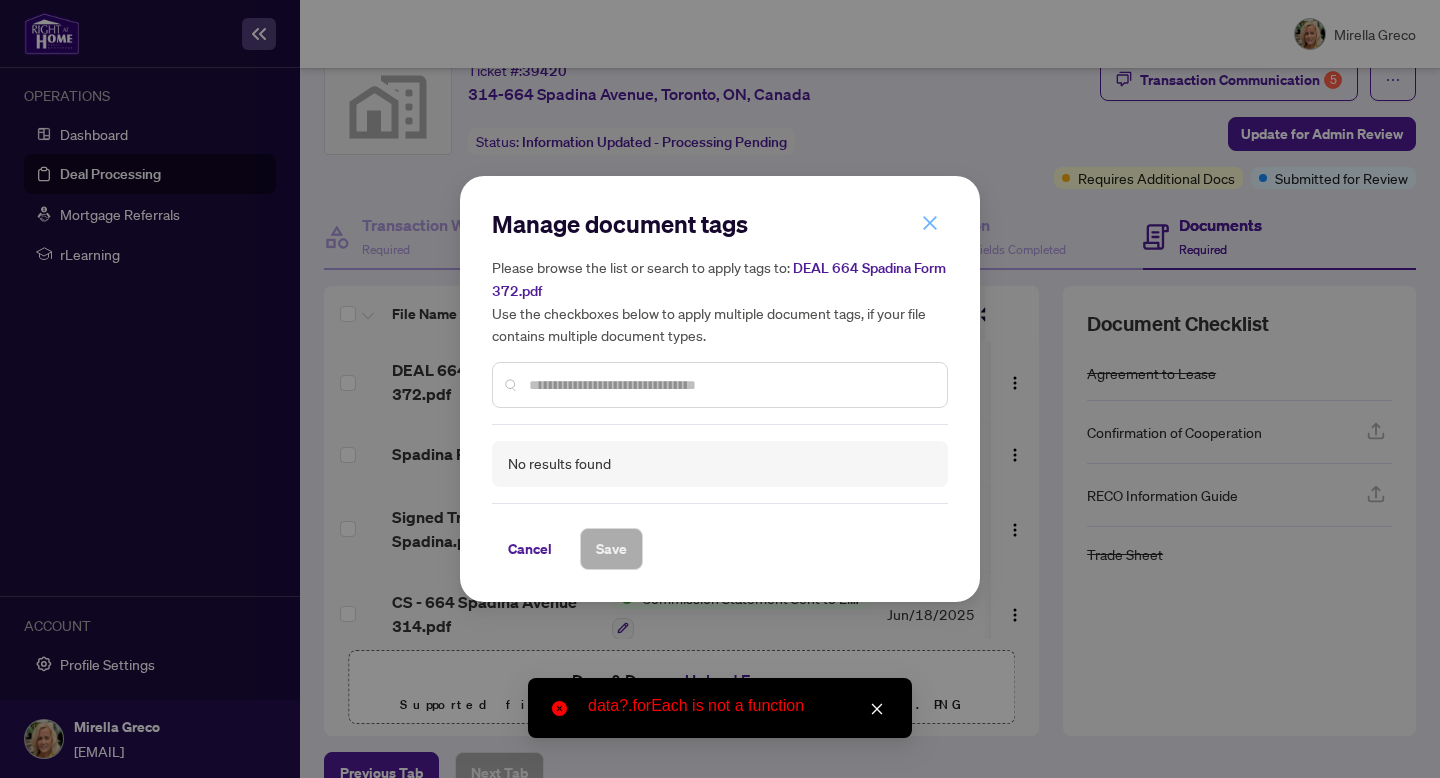 click 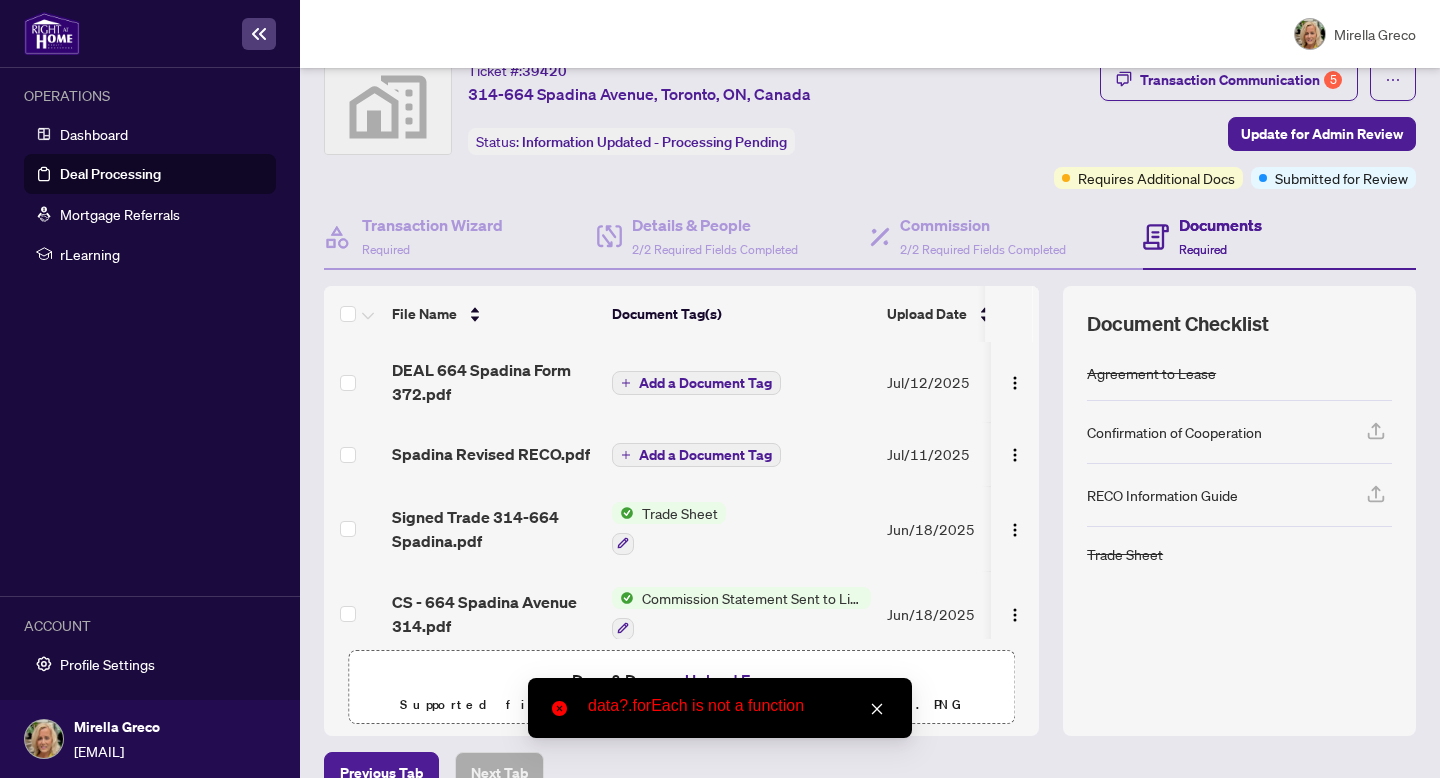 click on "Add a Document Tag" at bounding box center [705, 383] 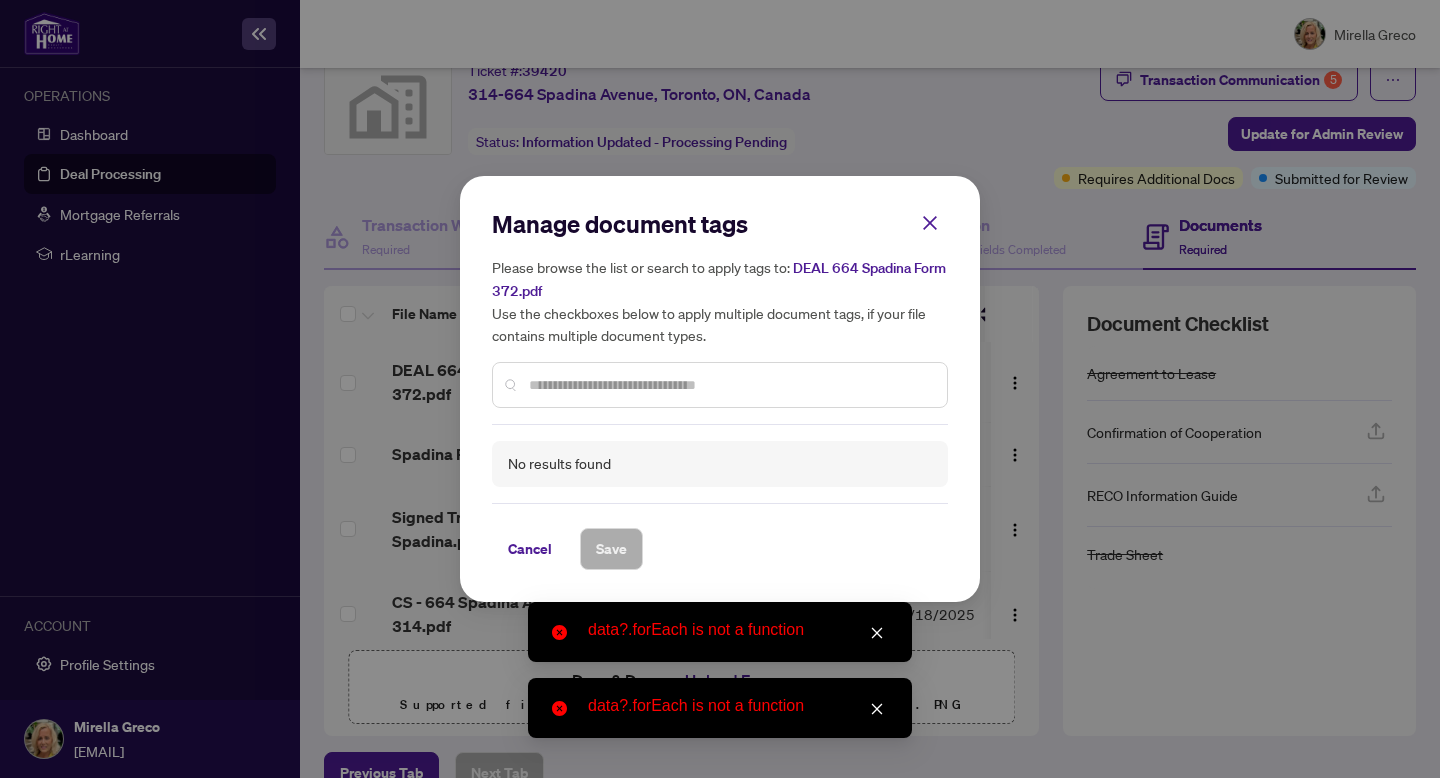 click at bounding box center (730, 385) 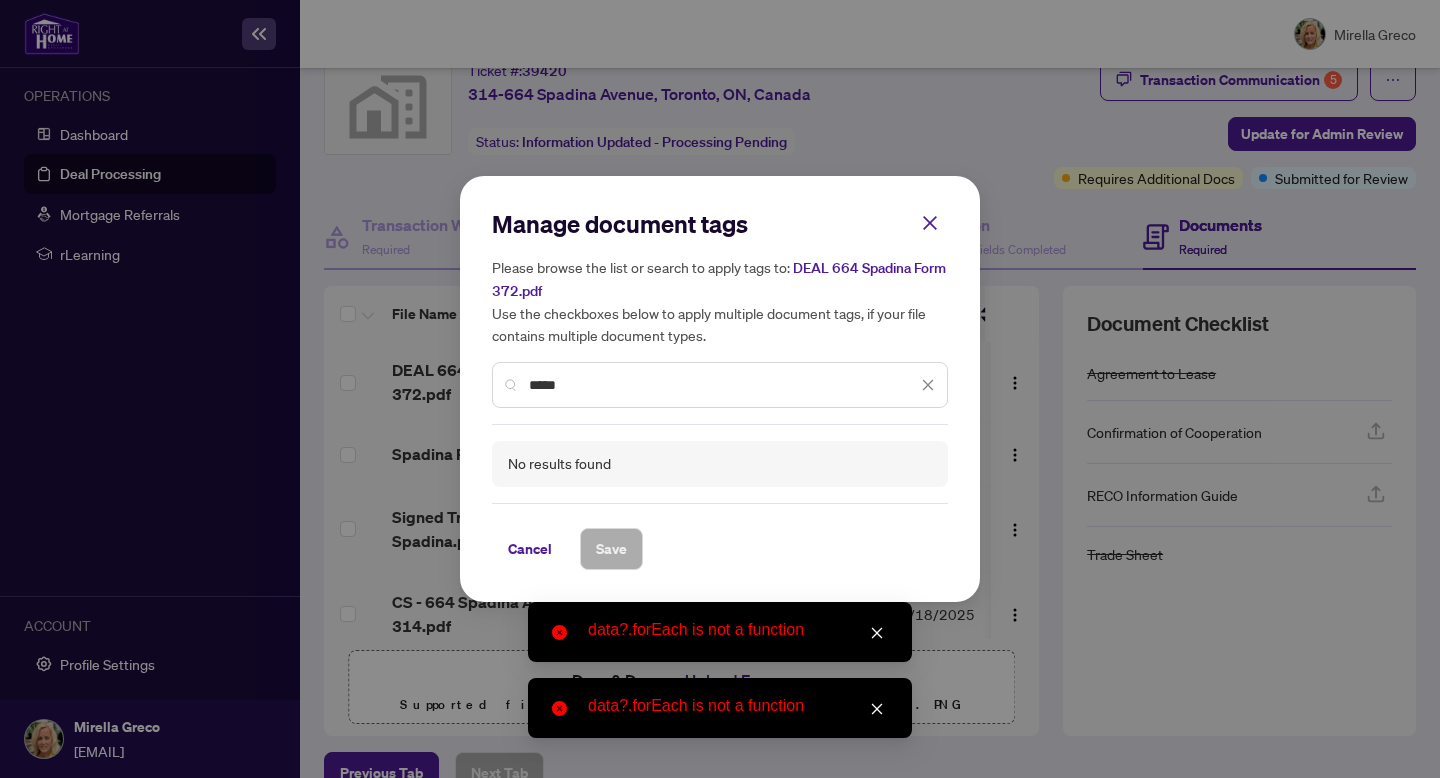 click on "*****" at bounding box center [723, 385] 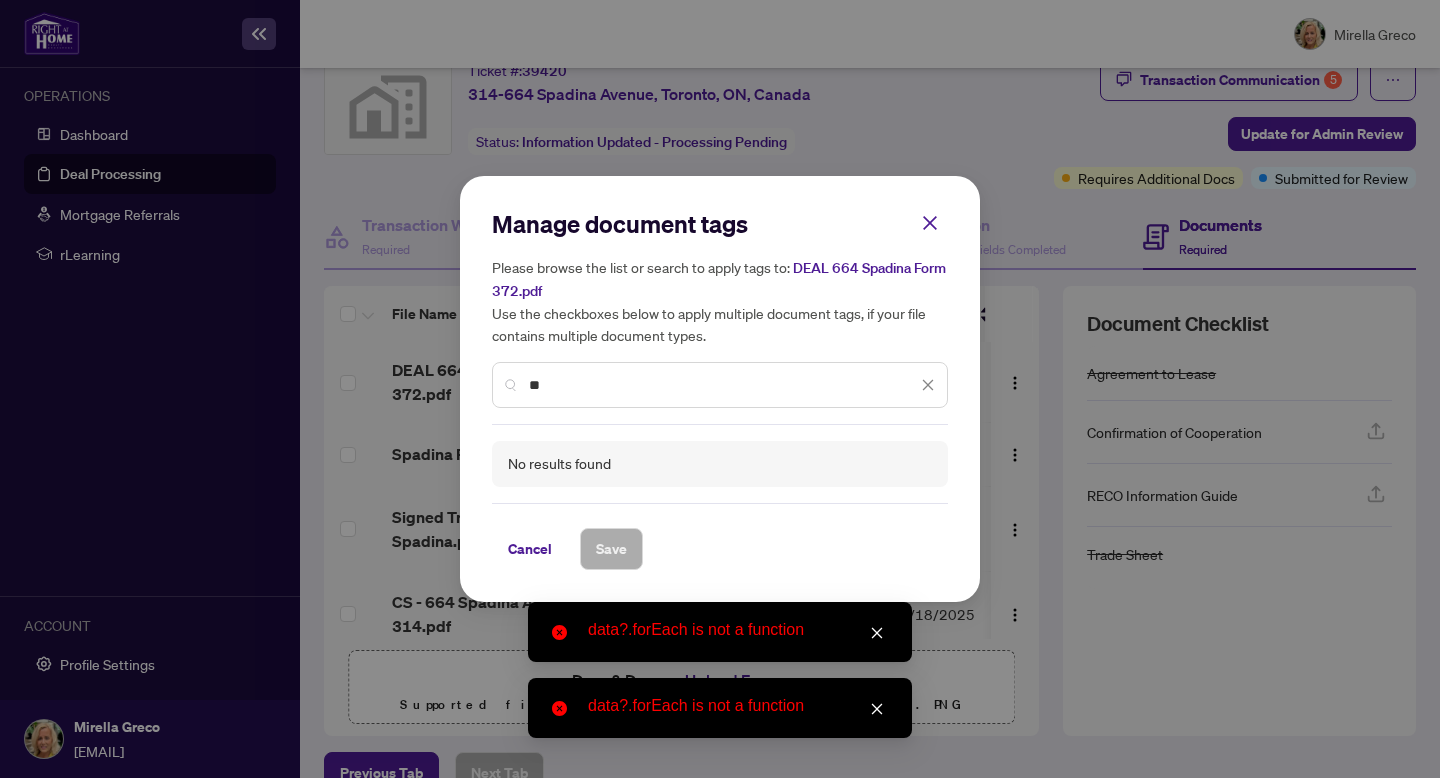 type on "*" 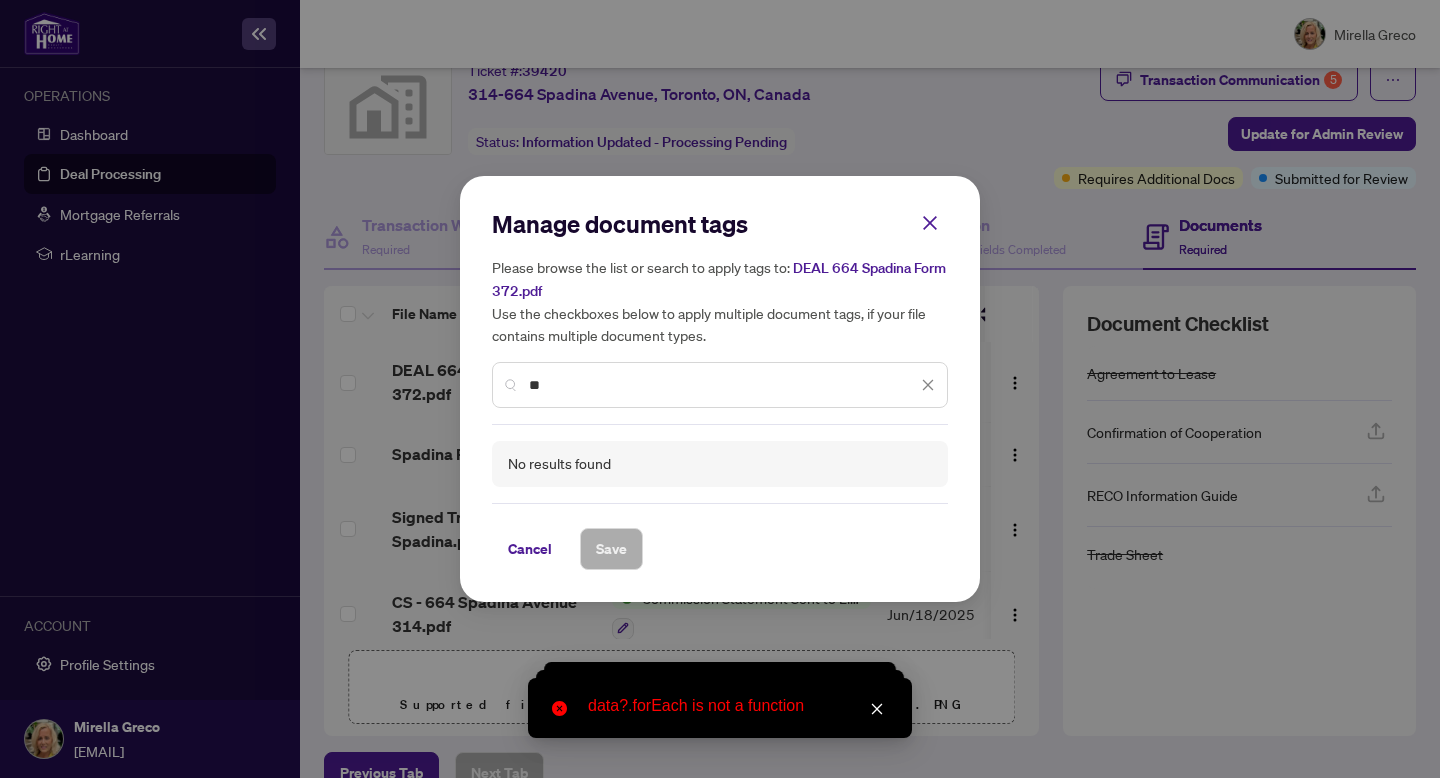 type on "*" 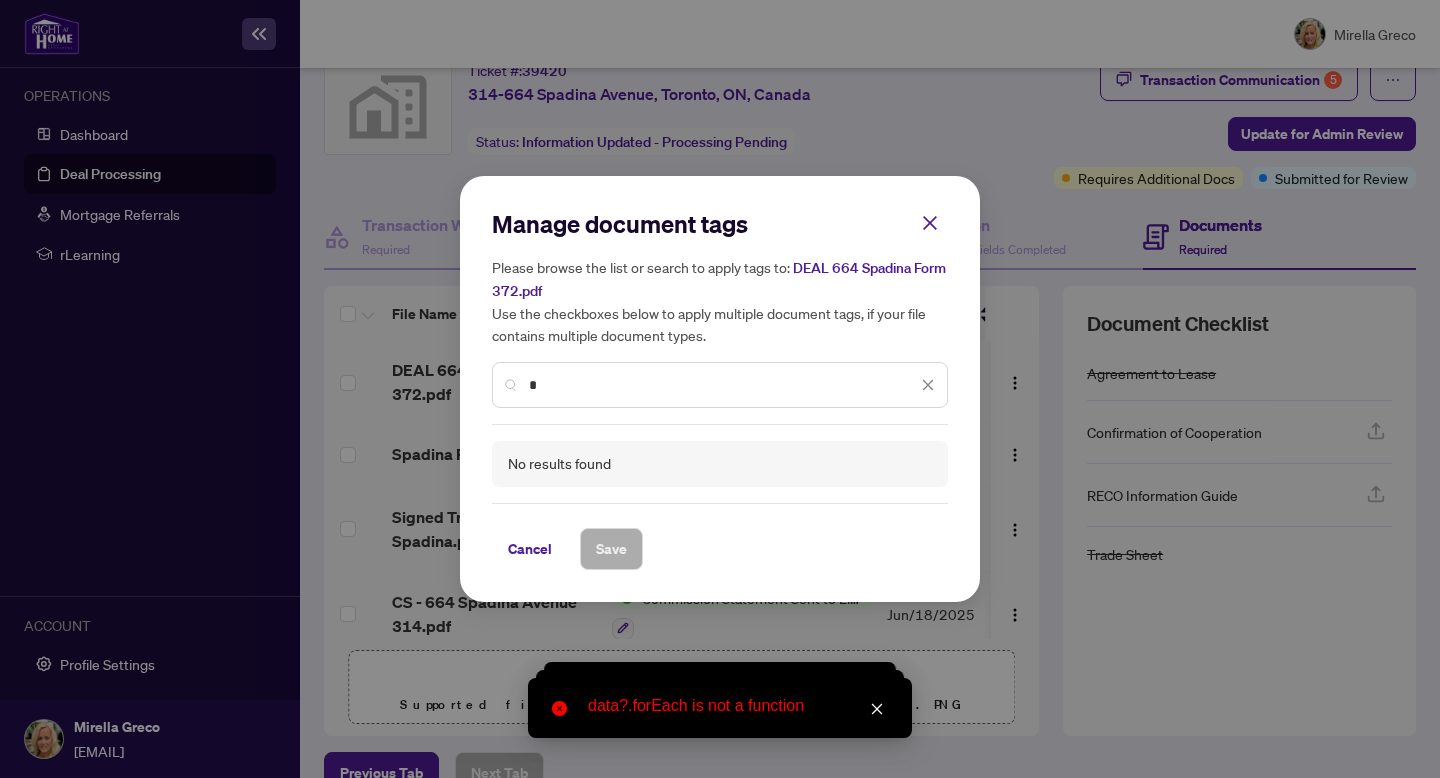 type 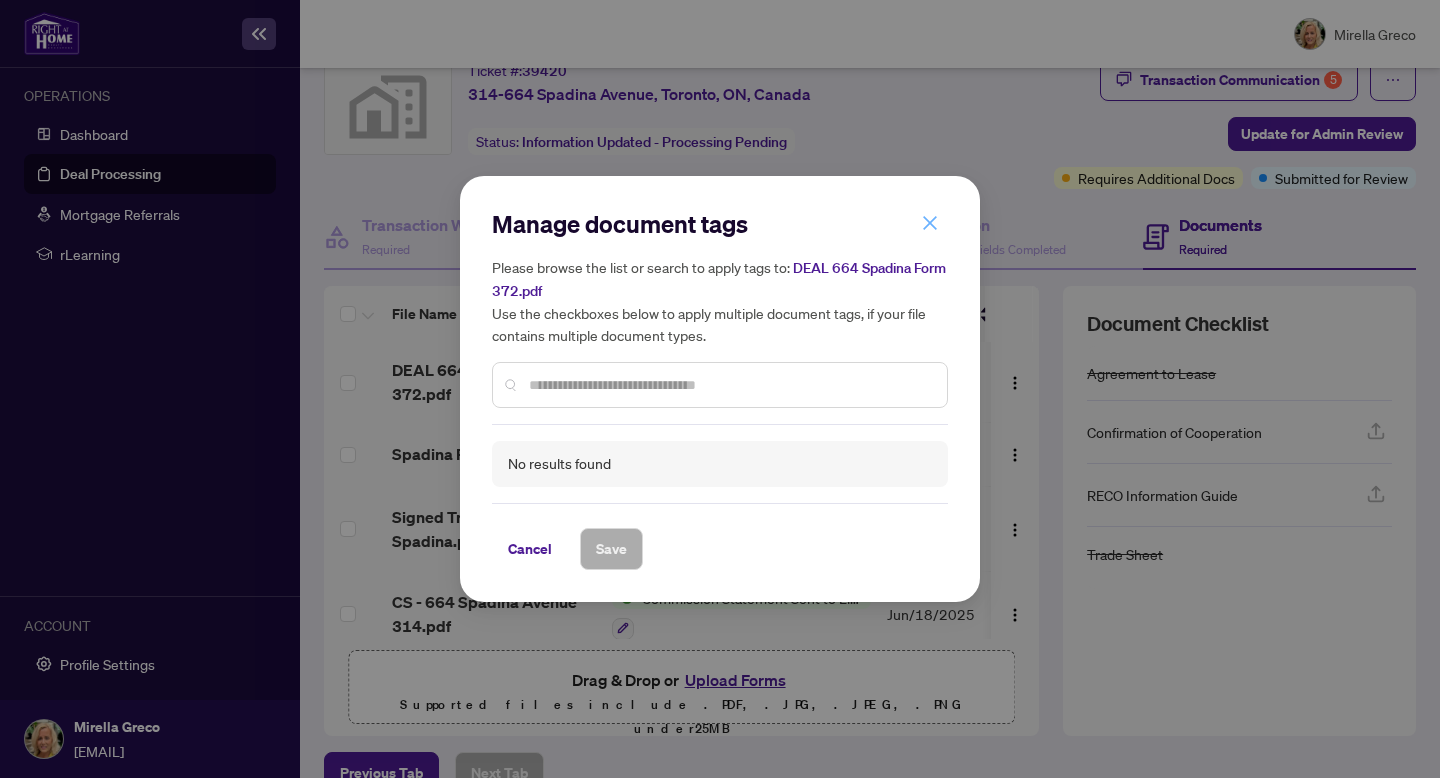 click 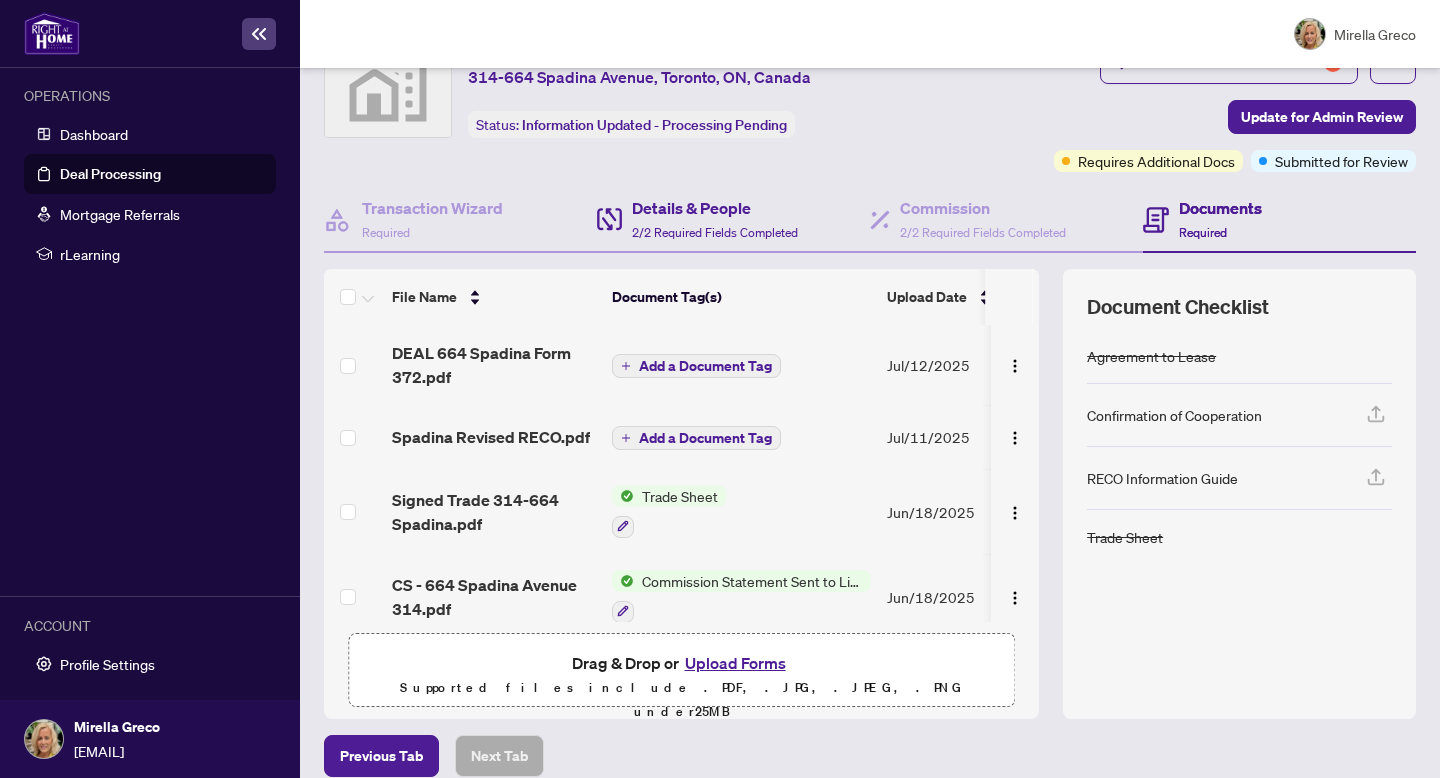 scroll, scrollTop: 111, scrollLeft: 0, axis: vertical 